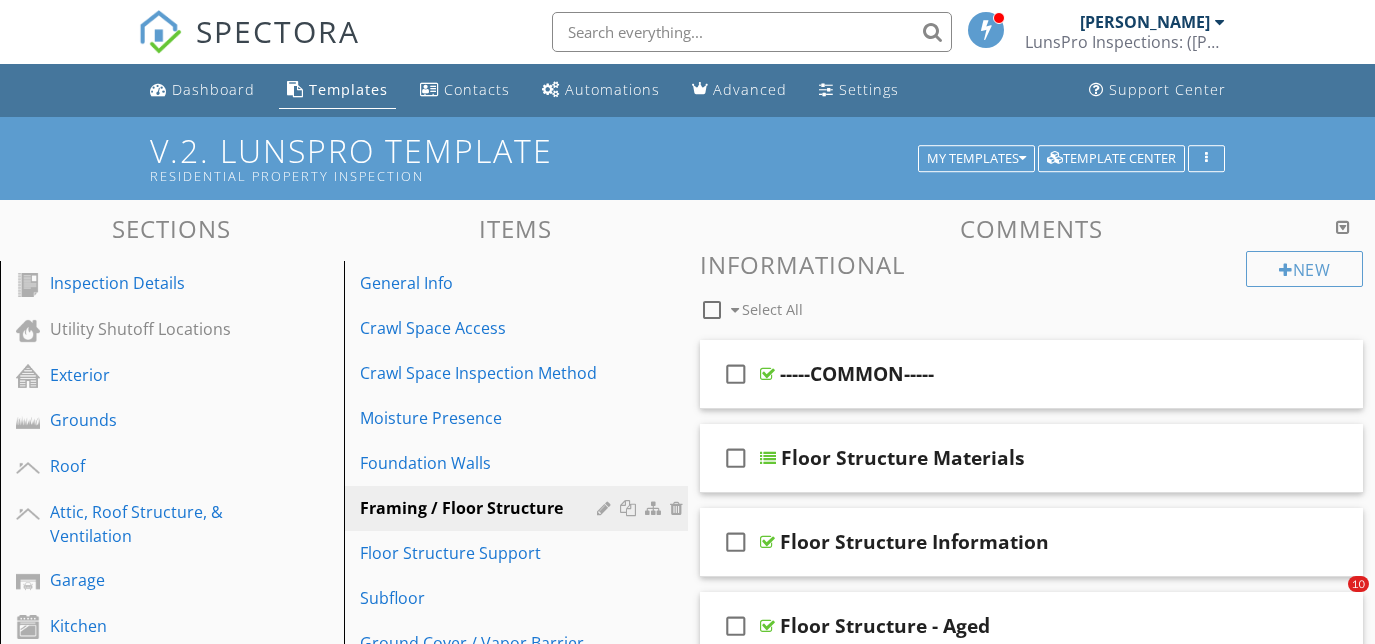 scroll, scrollTop: 2652, scrollLeft: 0, axis: vertical 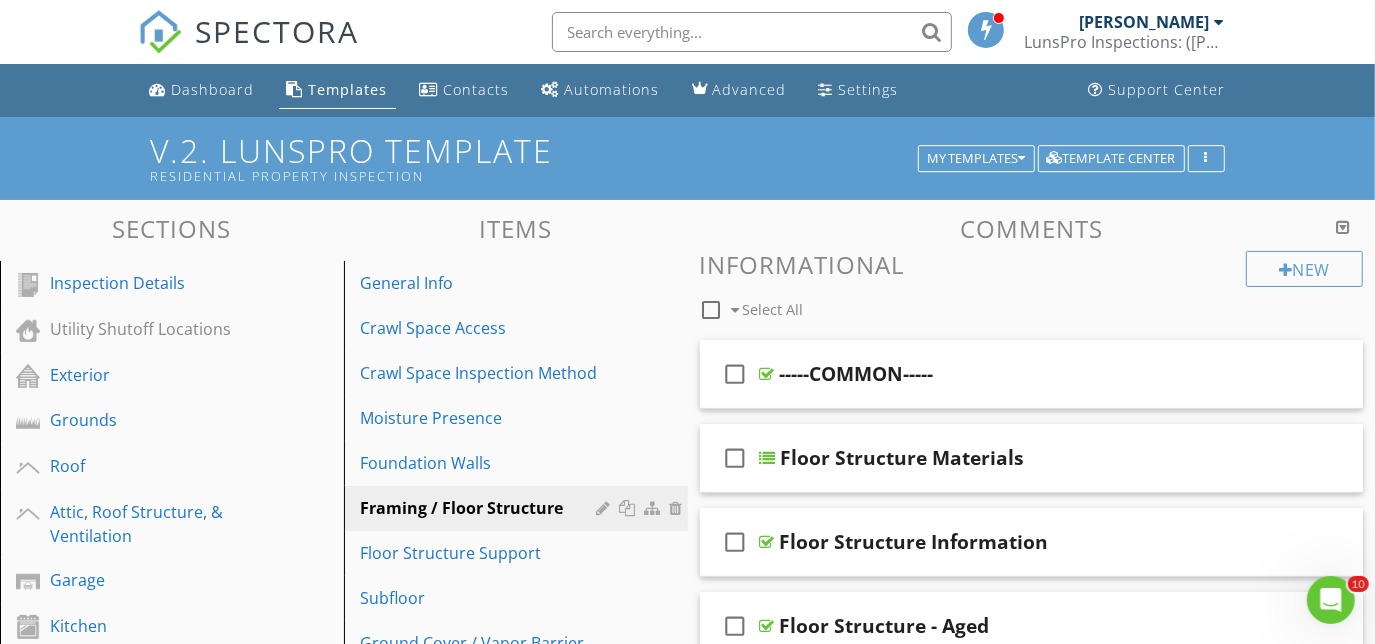 click on "Templates" at bounding box center (348, 89) 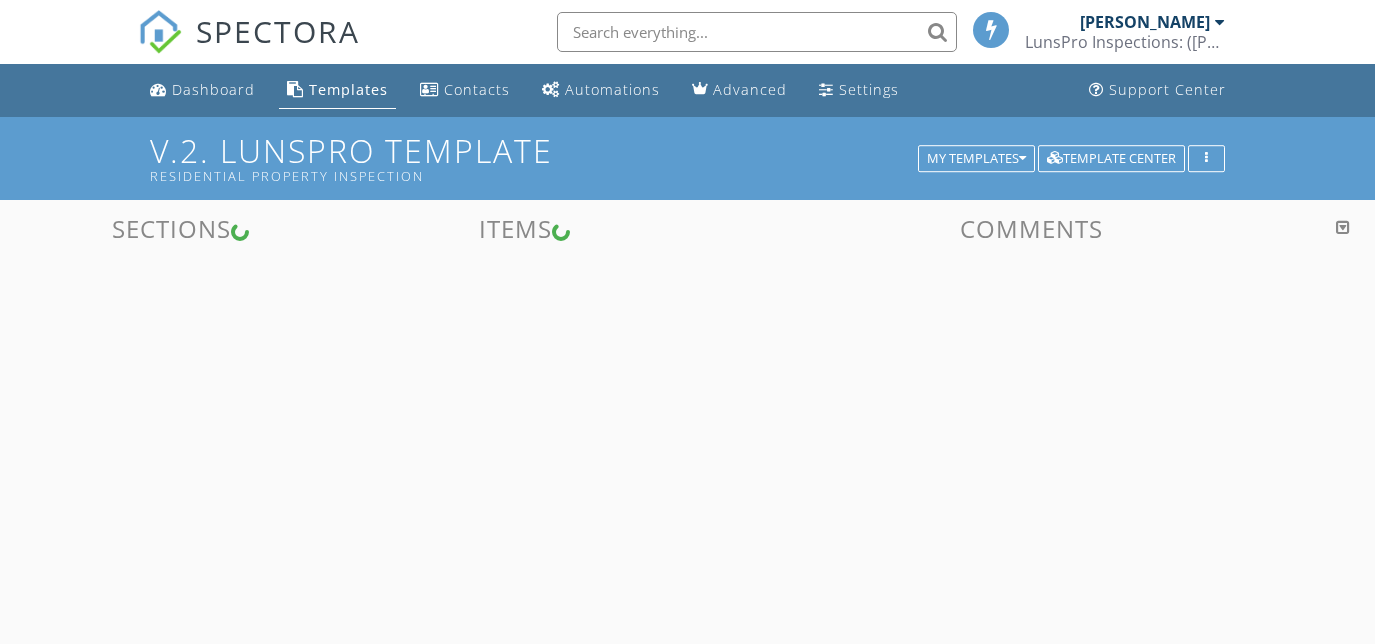 scroll, scrollTop: 0, scrollLeft: 0, axis: both 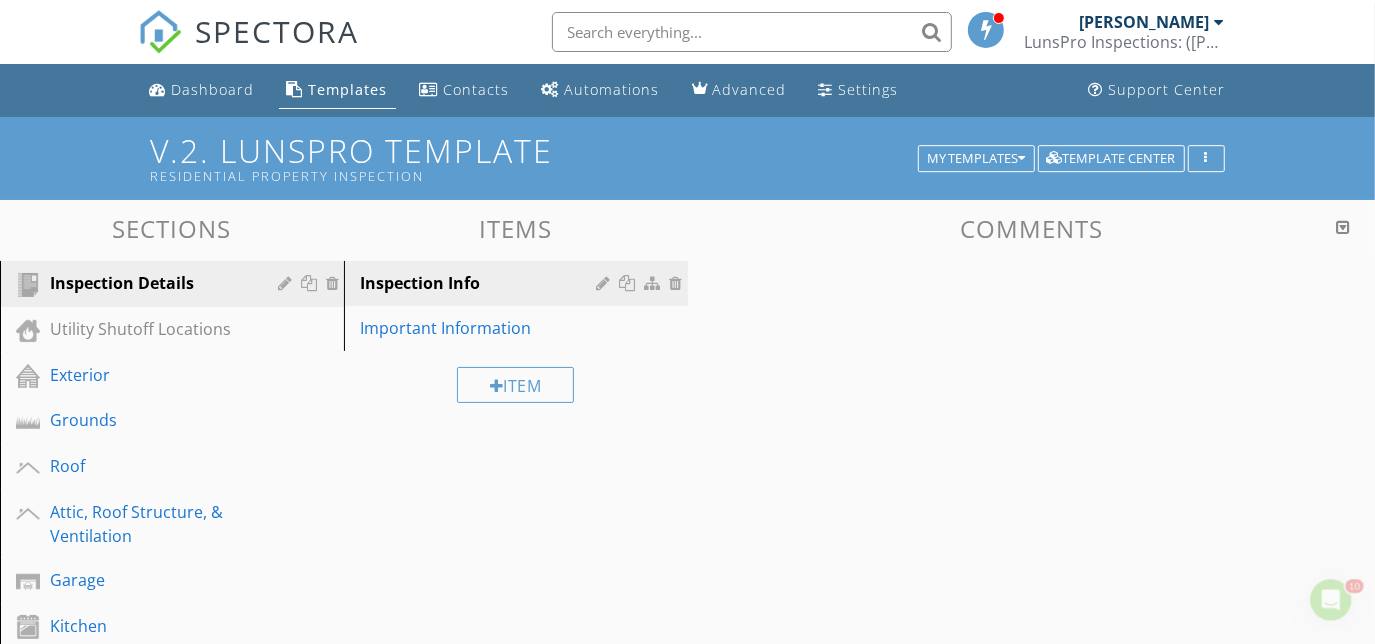 click on "Templates" at bounding box center (348, 89) 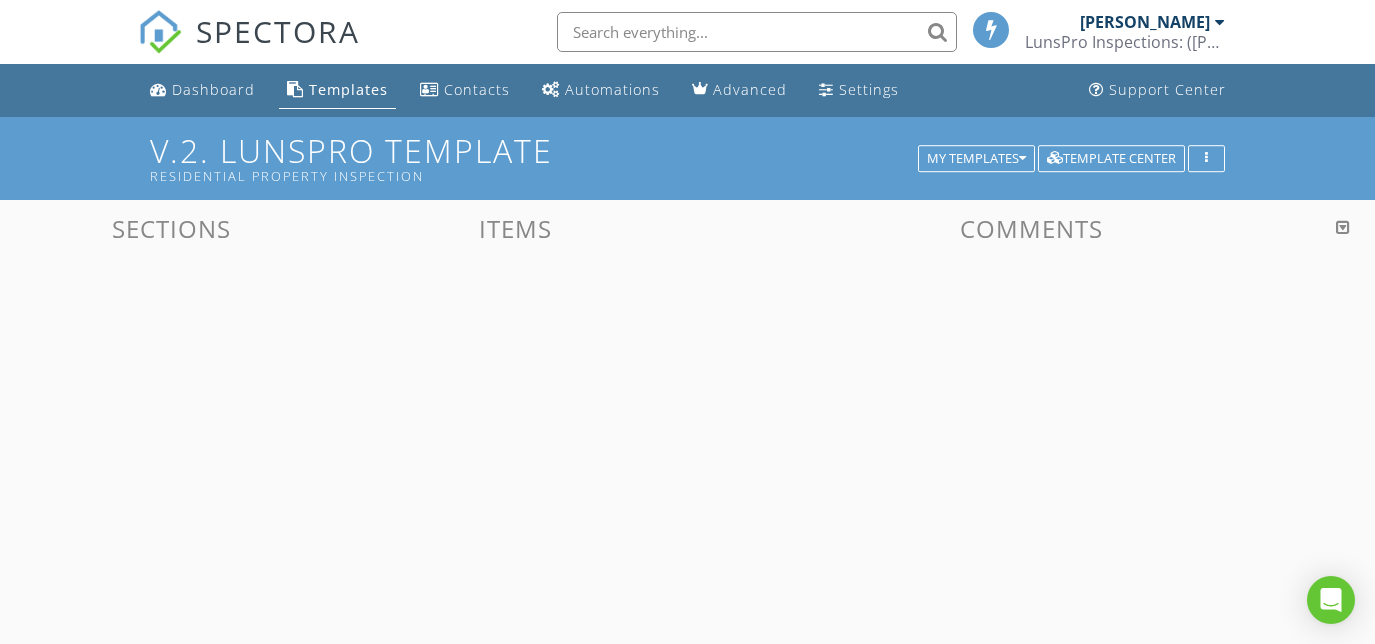 scroll, scrollTop: 0, scrollLeft: 0, axis: both 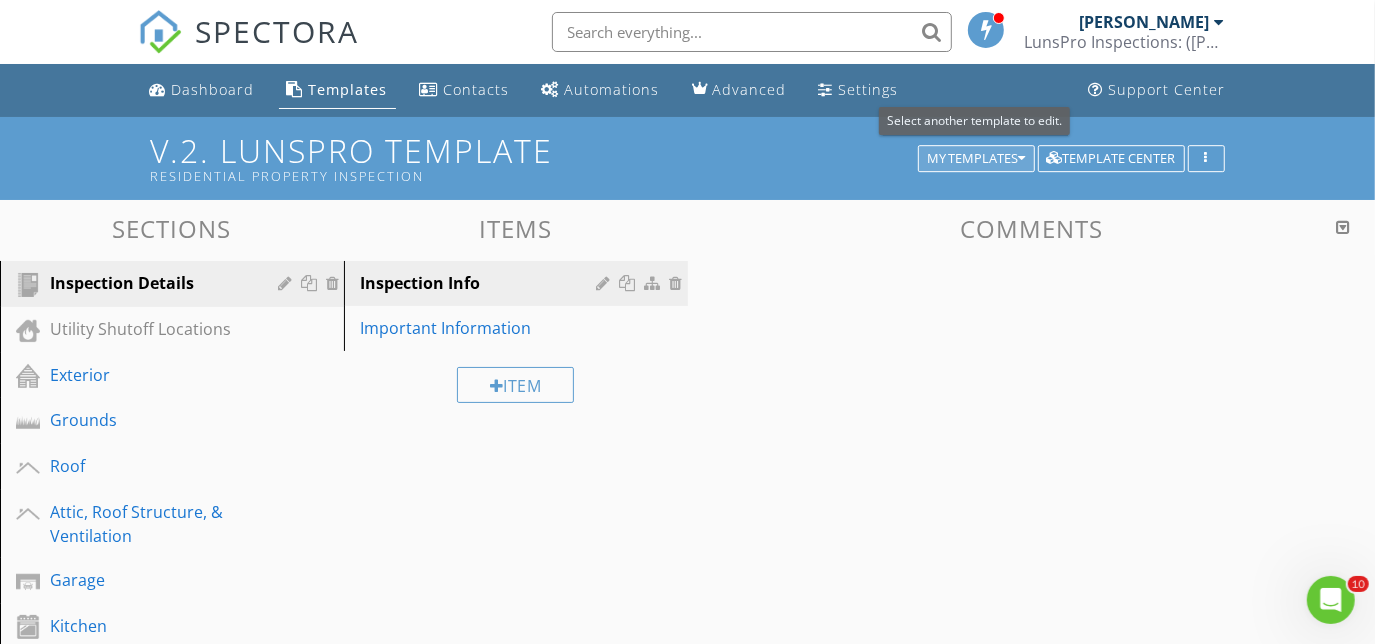 click at bounding box center (1022, 159) 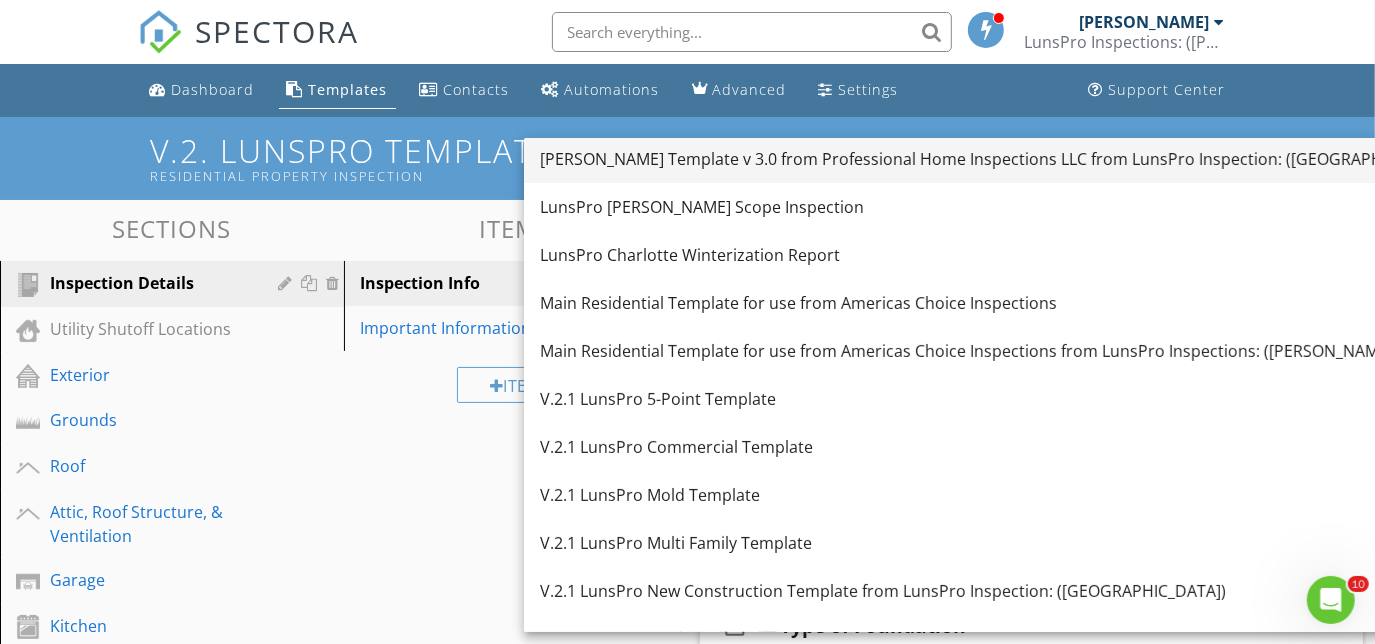 scroll, scrollTop: 178, scrollLeft: 0, axis: vertical 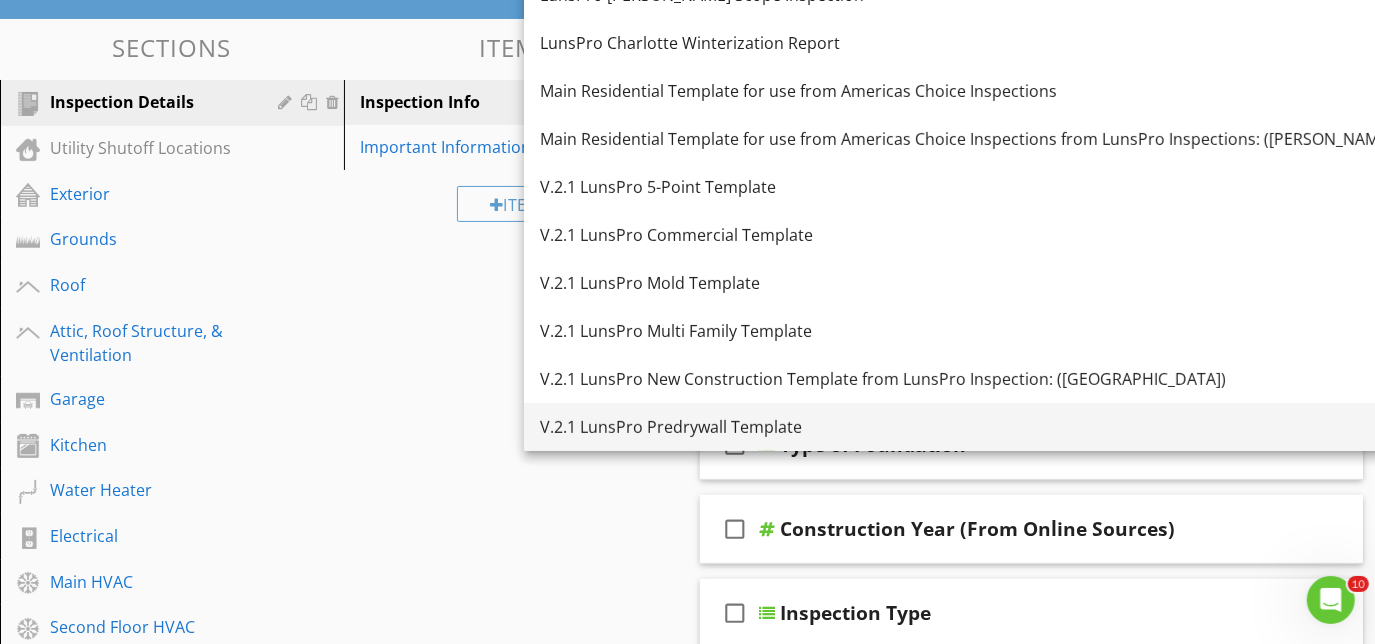 click on "V.2.1 LunsPro Predrywall Template" at bounding box center (997, 427) 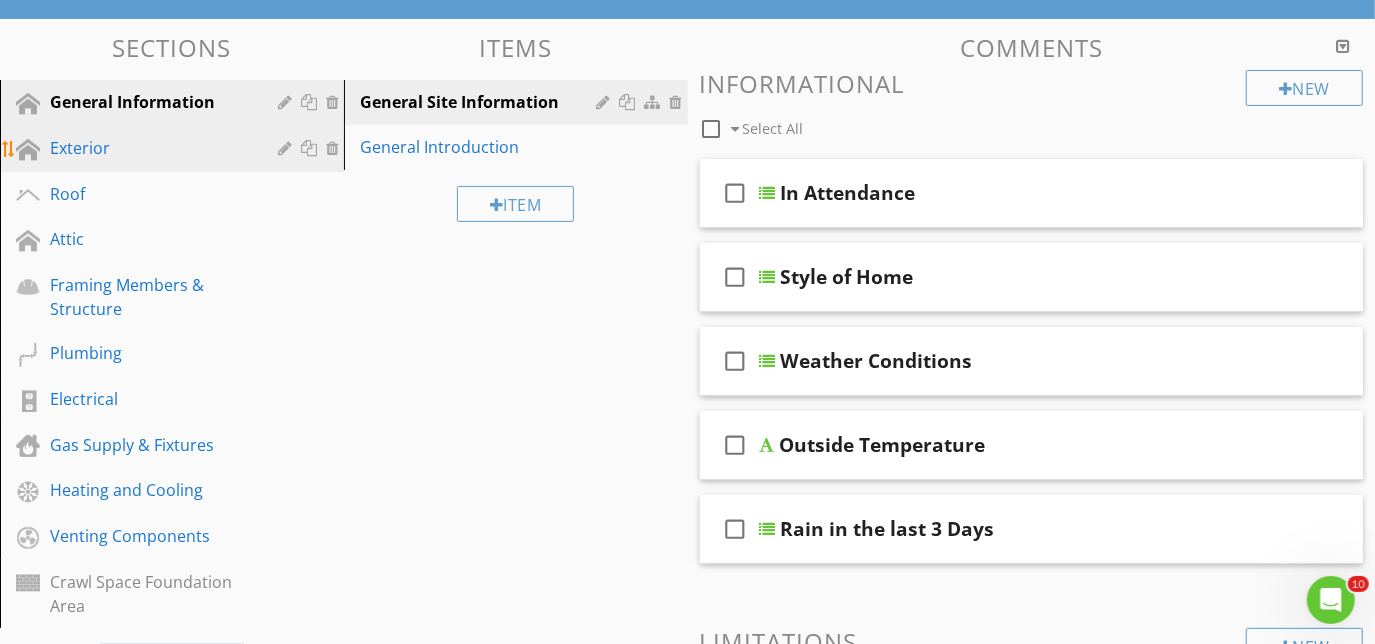 click on "Exterior" at bounding box center (149, 148) 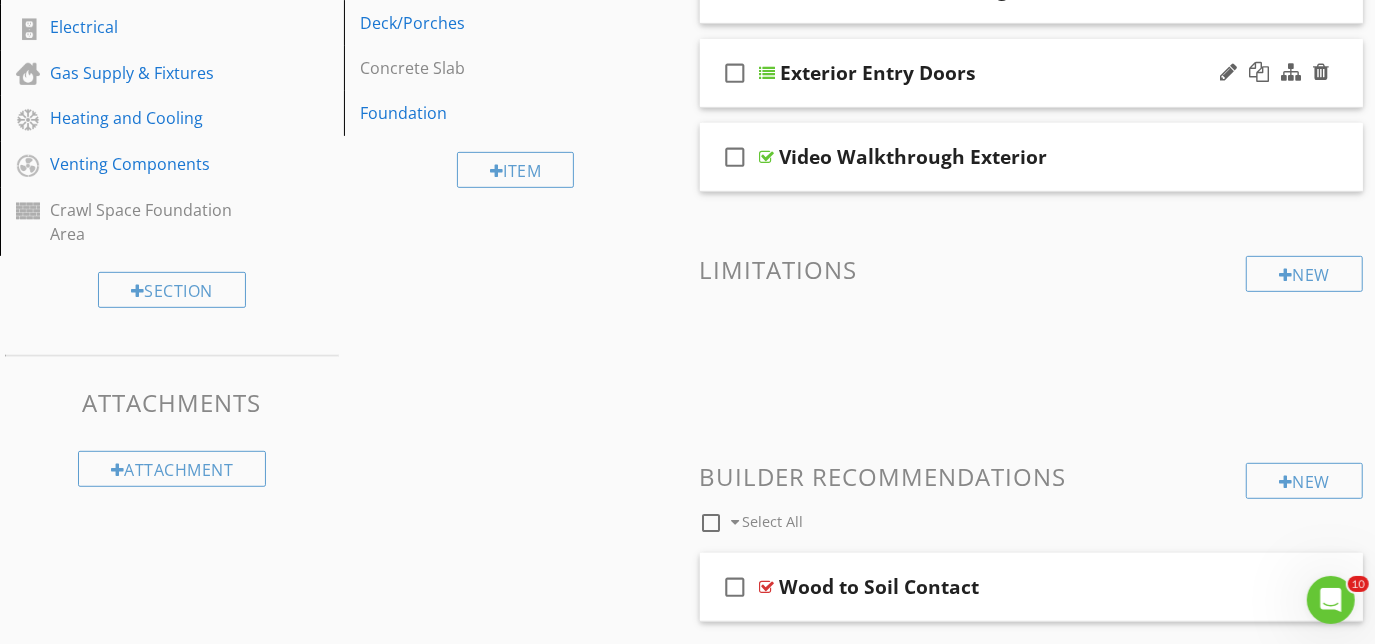 scroll, scrollTop: 189, scrollLeft: 0, axis: vertical 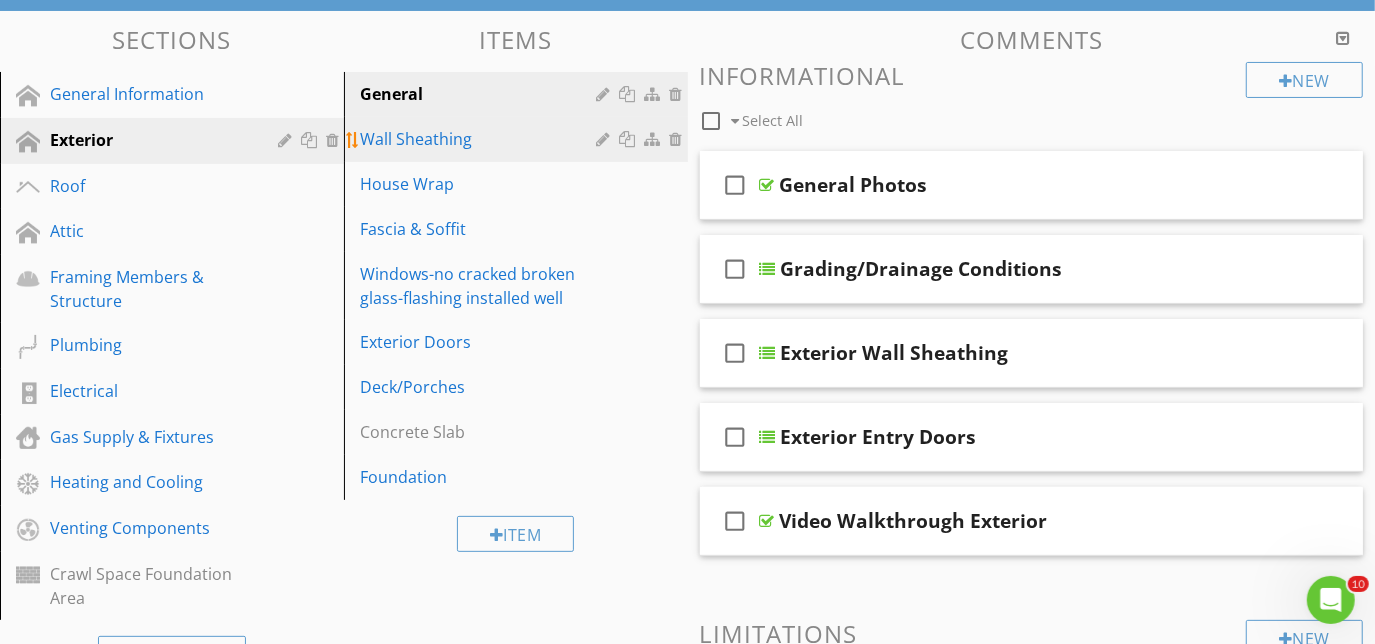click on "Wall Sheathing" at bounding box center (481, 139) 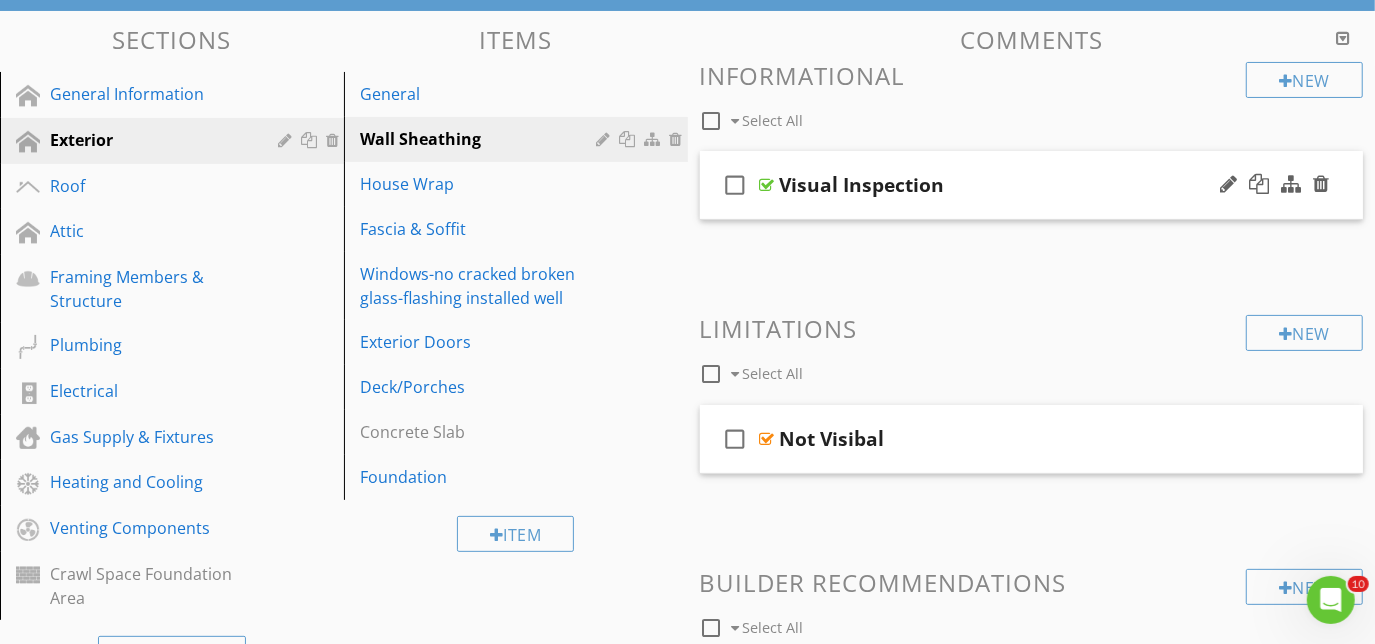 click on "check_box_outline_blank
Visual Inspection" at bounding box center [1032, 185] 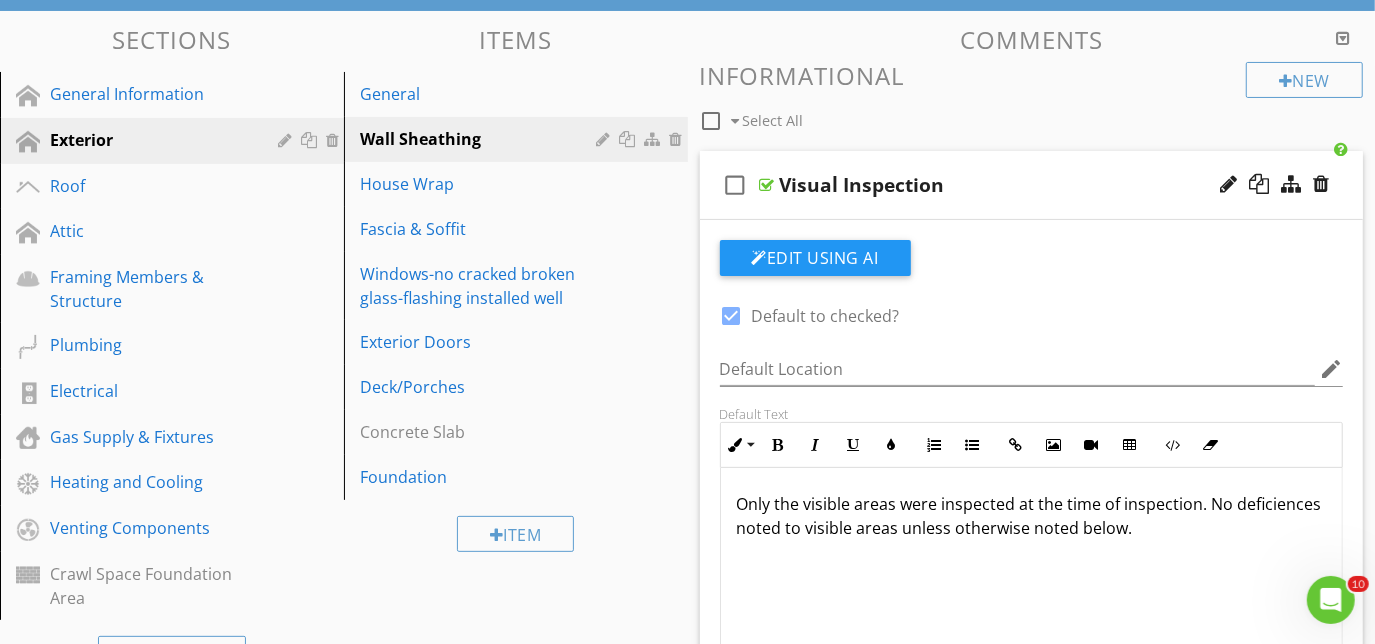 click on "Only the visible areas were inspected at the time of inspection. No deficiences noted to visible areas unless otherwise noted below." at bounding box center (1032, 516) 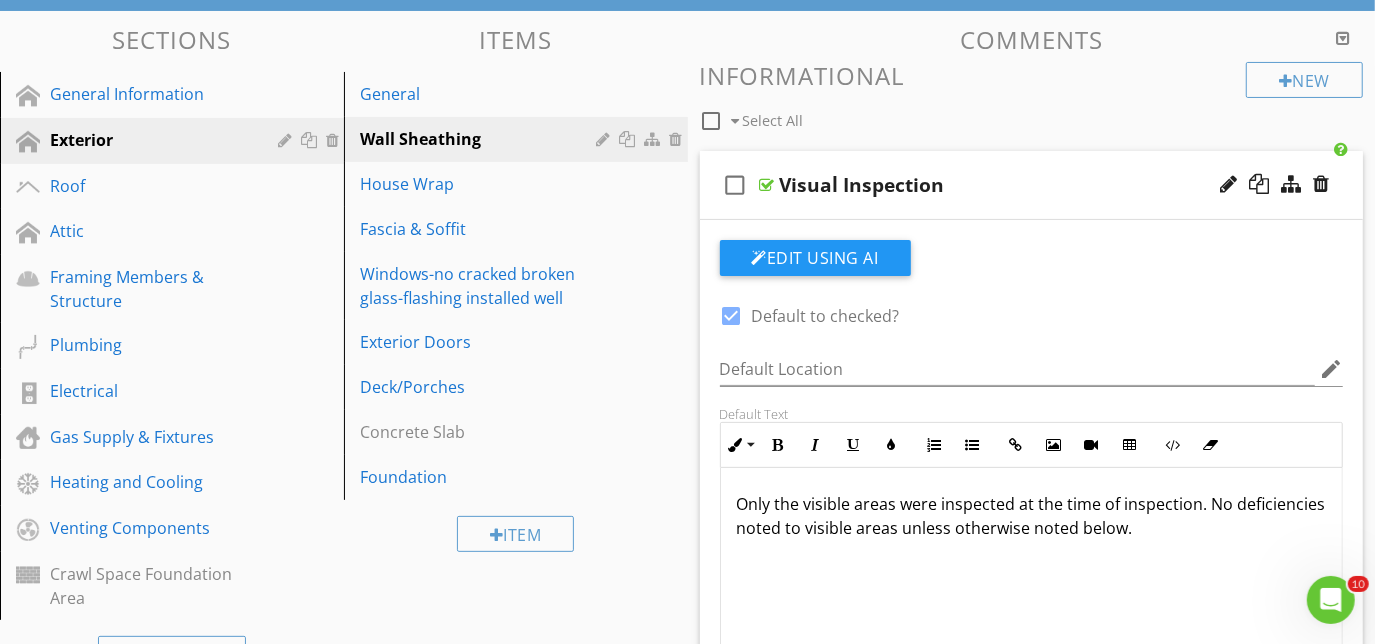 click on "Only the visible areas were inspected at the time of inspection. No deficiencies noted to visible areas unless otherwise noted below." at bounding box center (1032, 516) 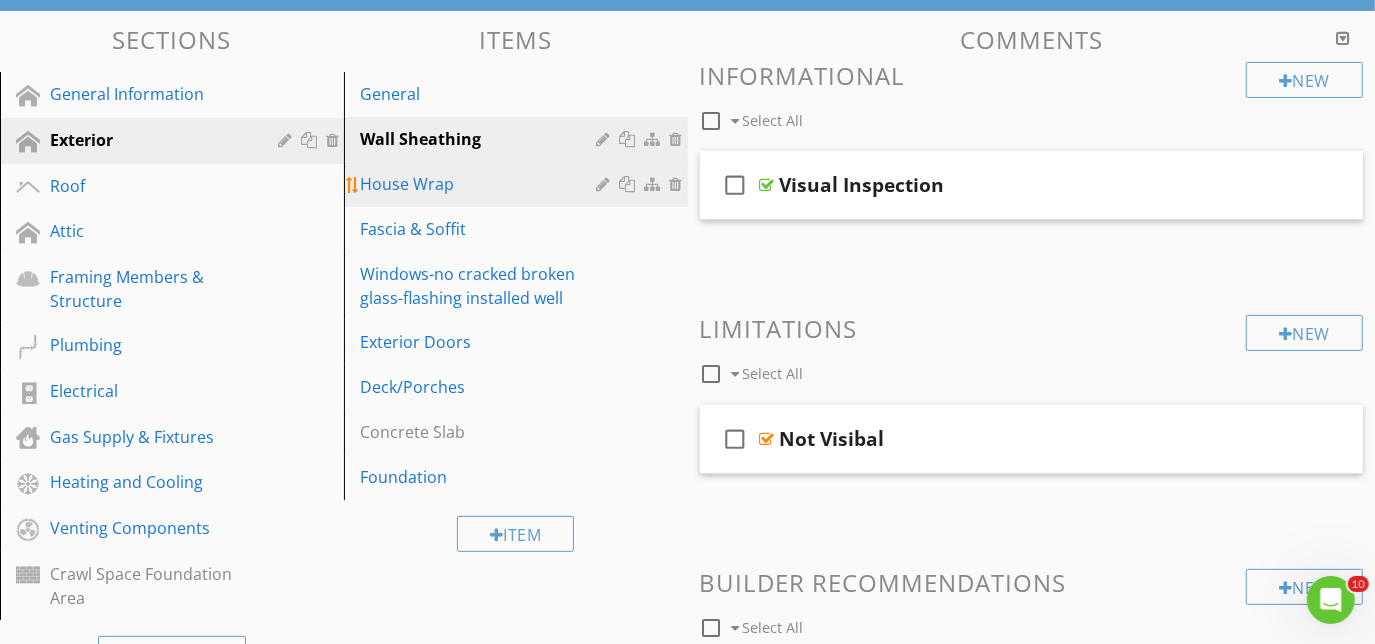 click on "House Wrap" at bounding box center [481, 184] 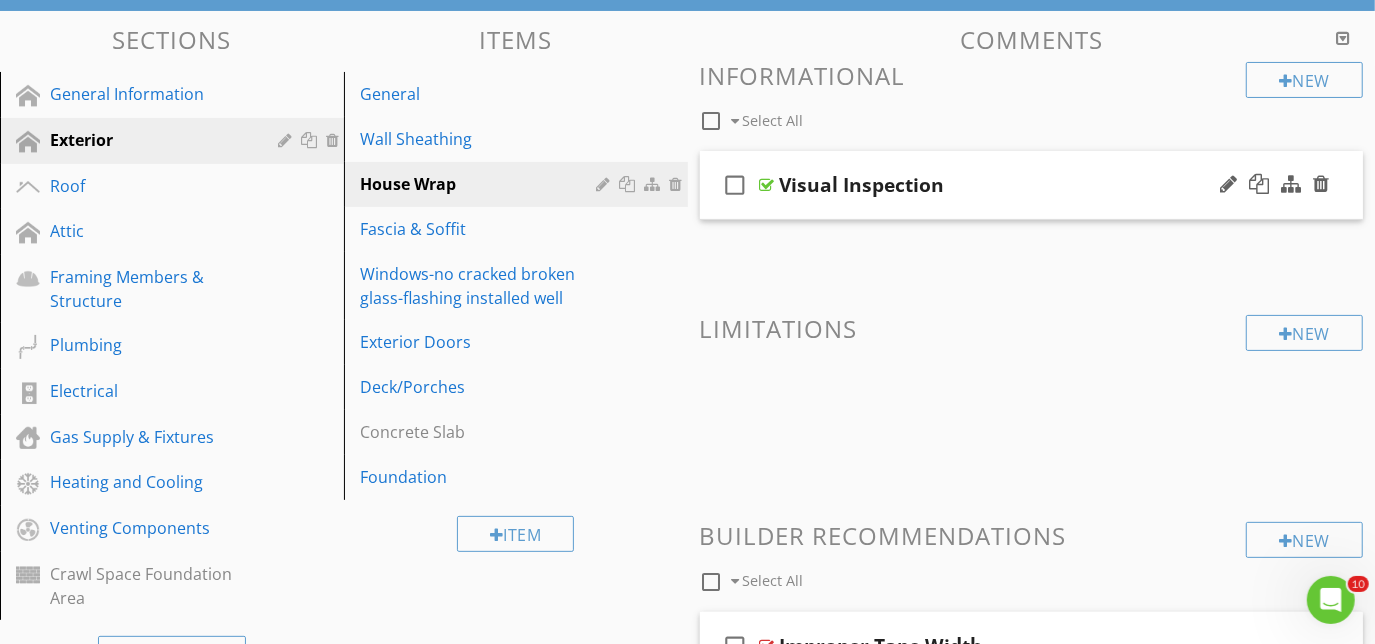 click on "check_box_outline_blank
Visual Inspection" at bounding box center (1032, 185) 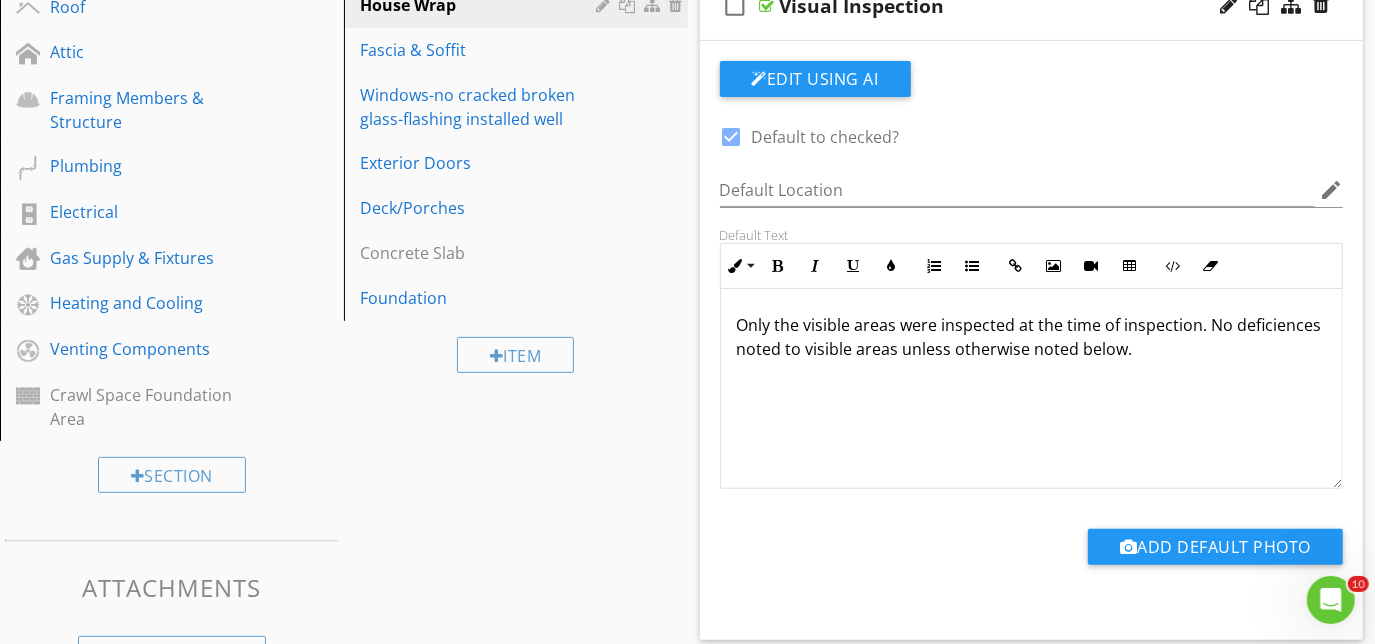 scroll, scrollTop: 371, scrollLeft: 0, axis: vertical 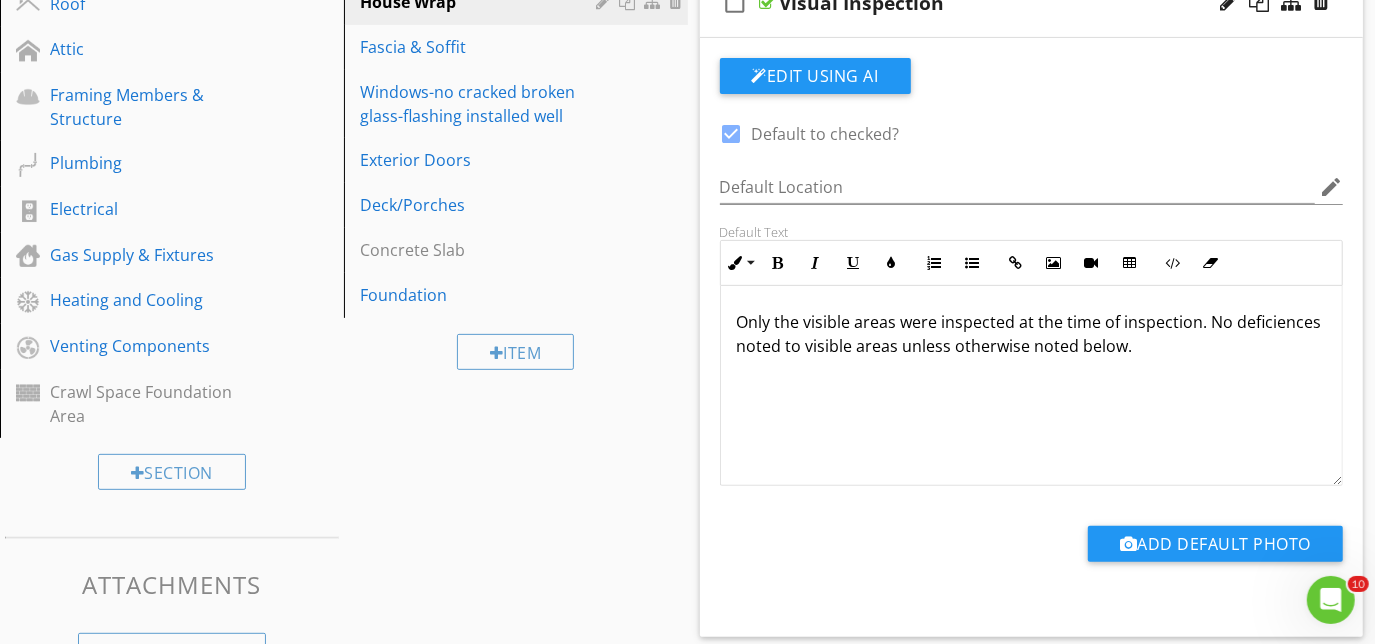 click on "Only the visible areas were inspected at the time of inspection. No deficiences noted to visible areas unless otherwise noted below." at bounding box center (1032, 334) 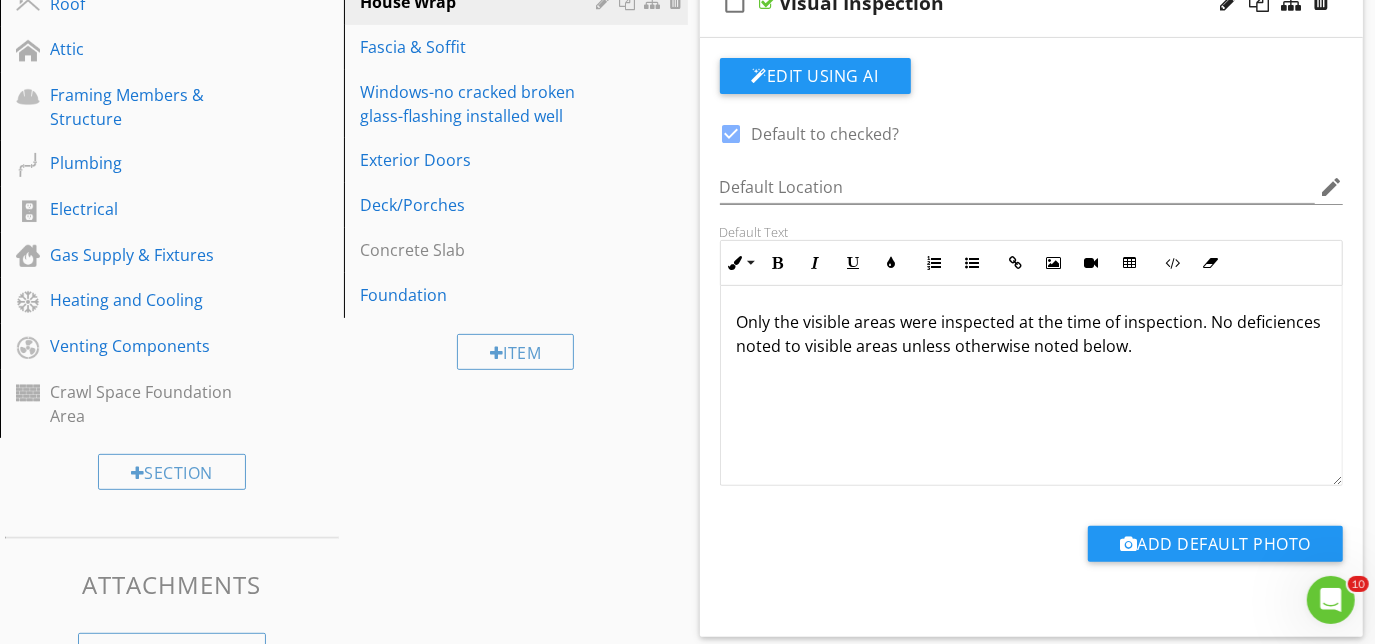 type 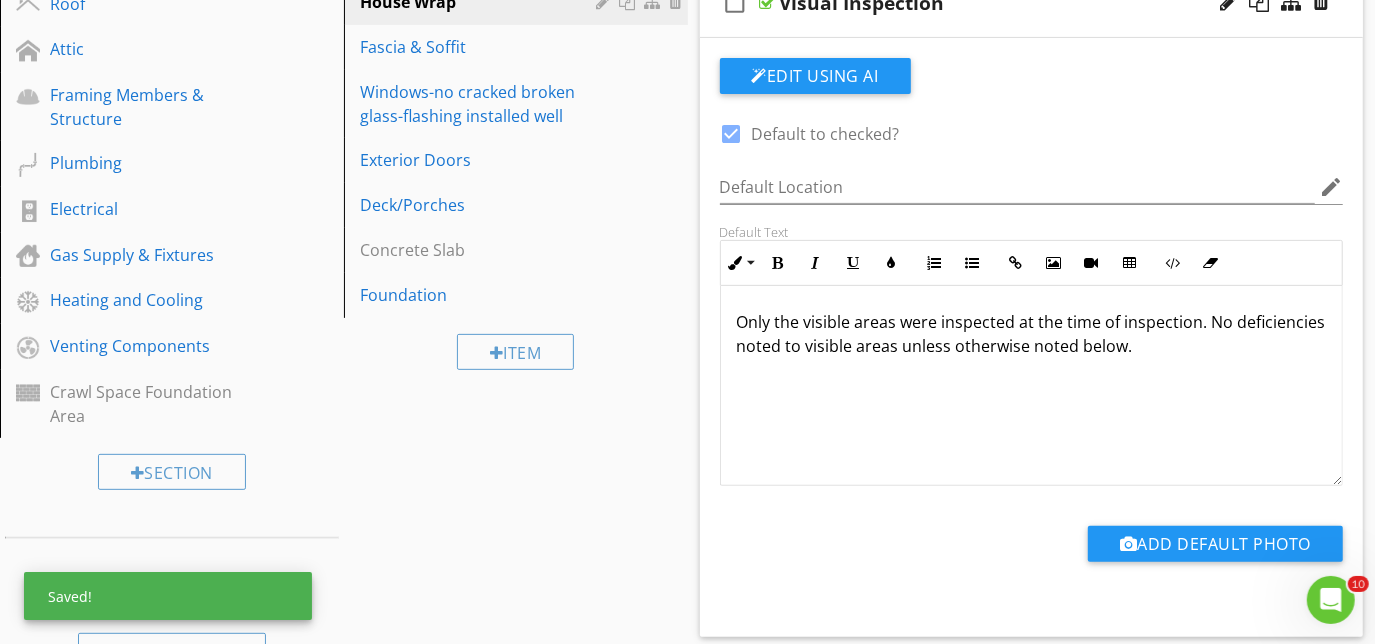 click on "check_box_outline_blank
Visual Inspection" at bounding box center (1032, 3) 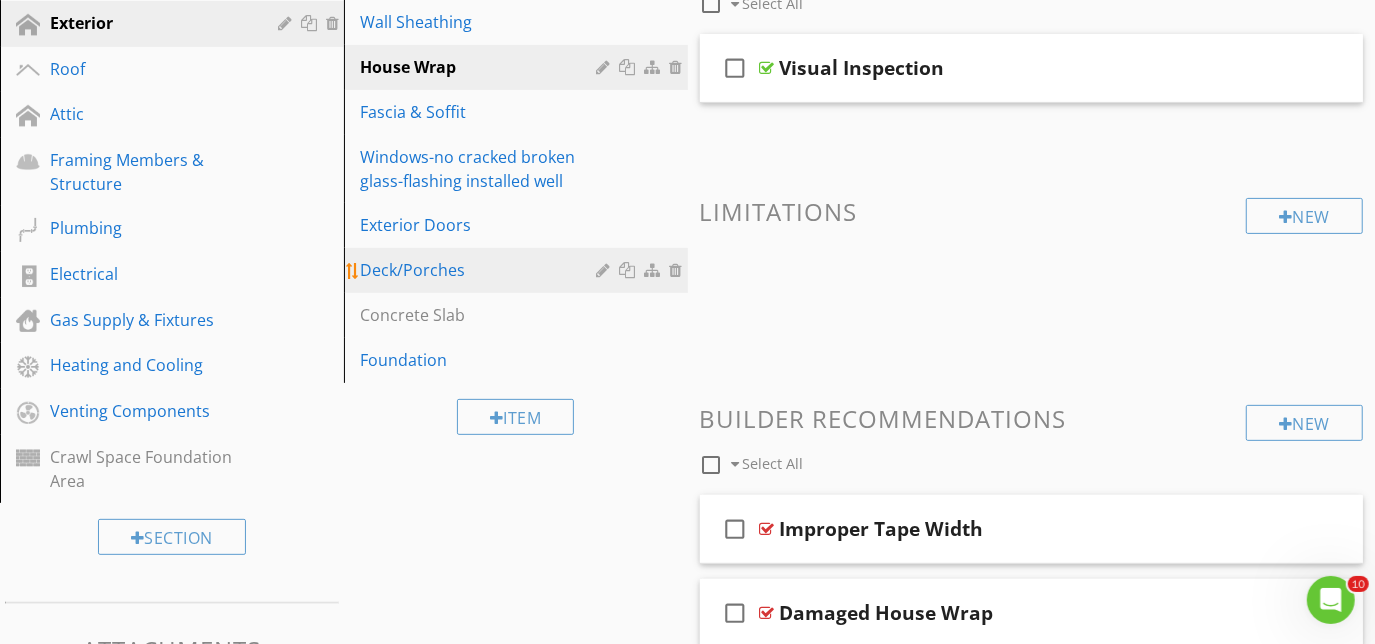 scroll, scrollTop: 280, scrollLeft: 0, axis: vertical 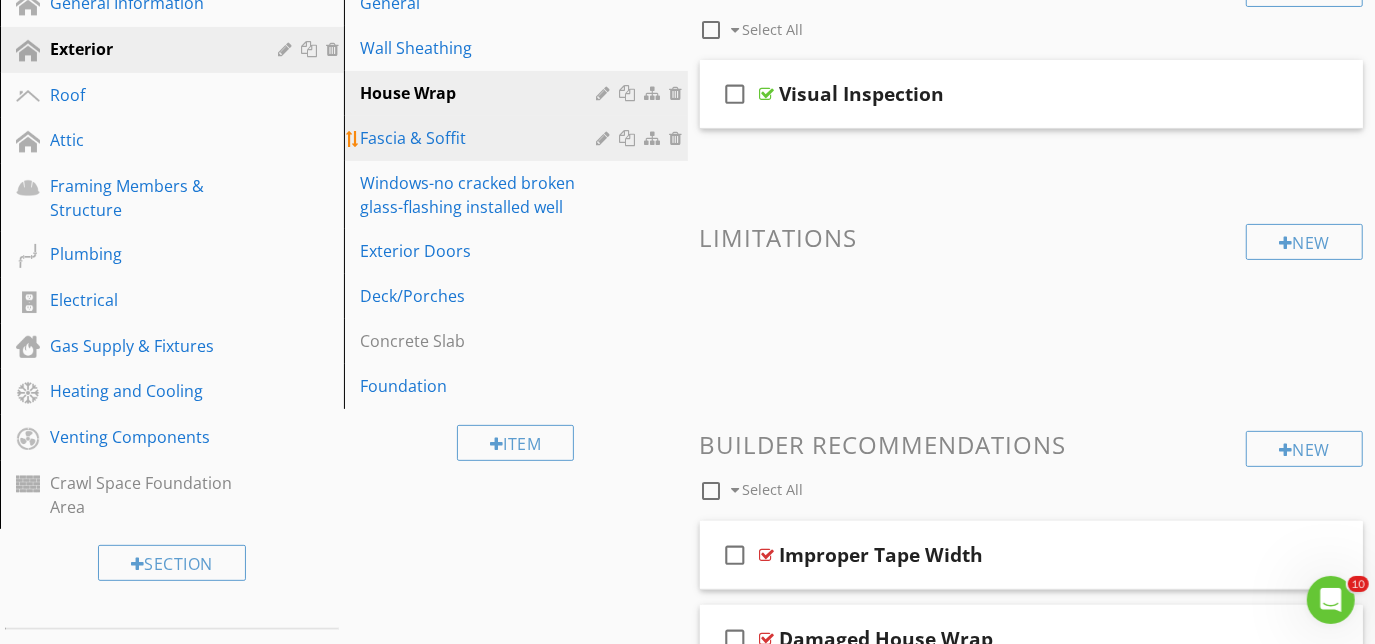 click on "Fascia & Soffit" at bounding box center (481, 138) 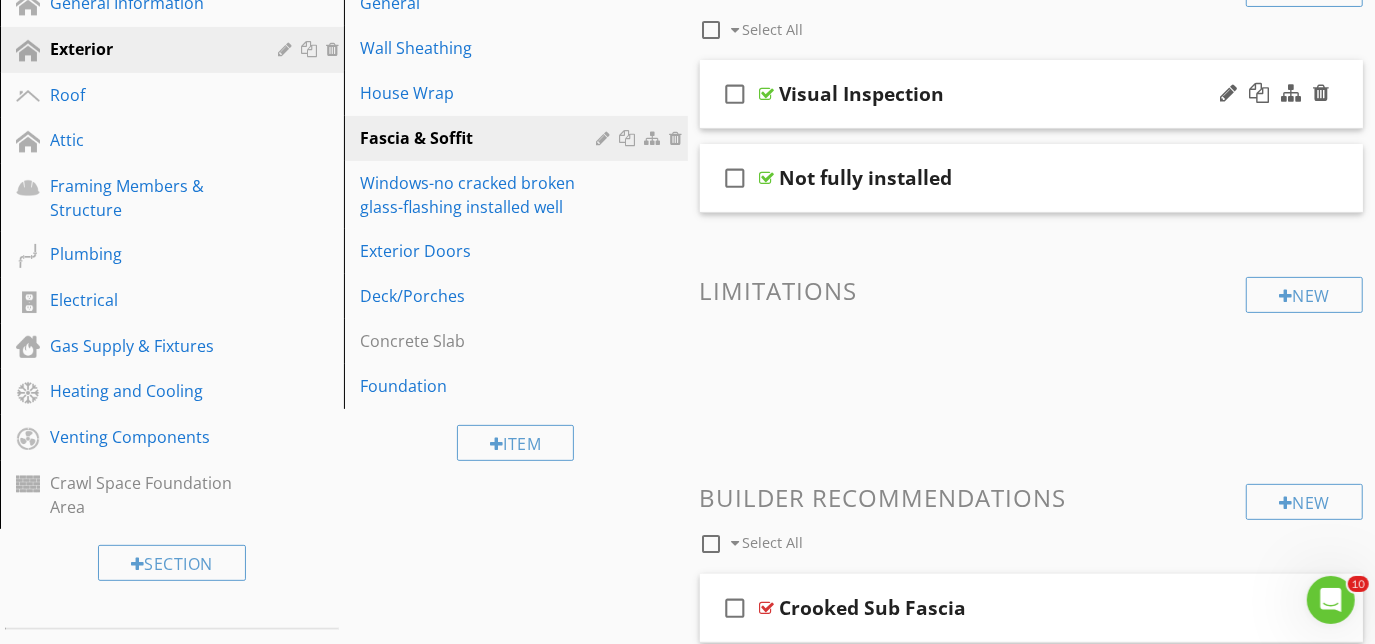click on "check_box_outline_blank
Visual Inspection" at bounding box center (1032, 94) 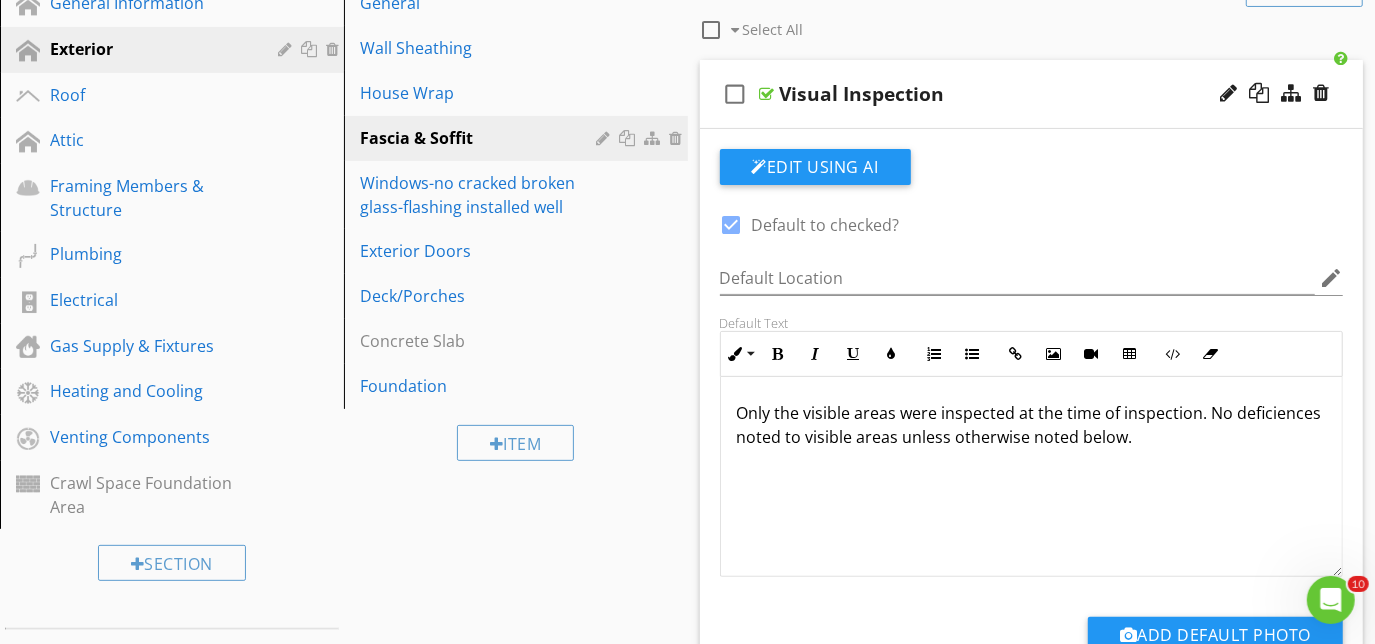 type 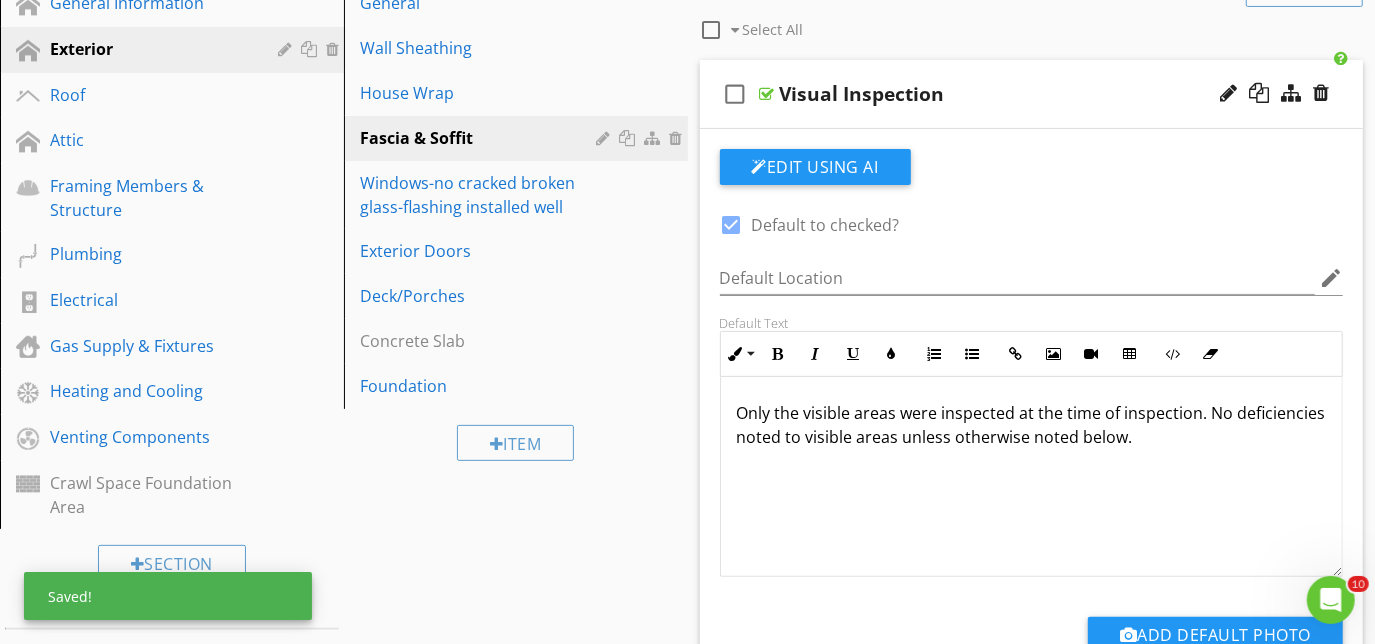 click on "check_box_outline_blank
Visual Inspection" at bounding box center (1032, 94) 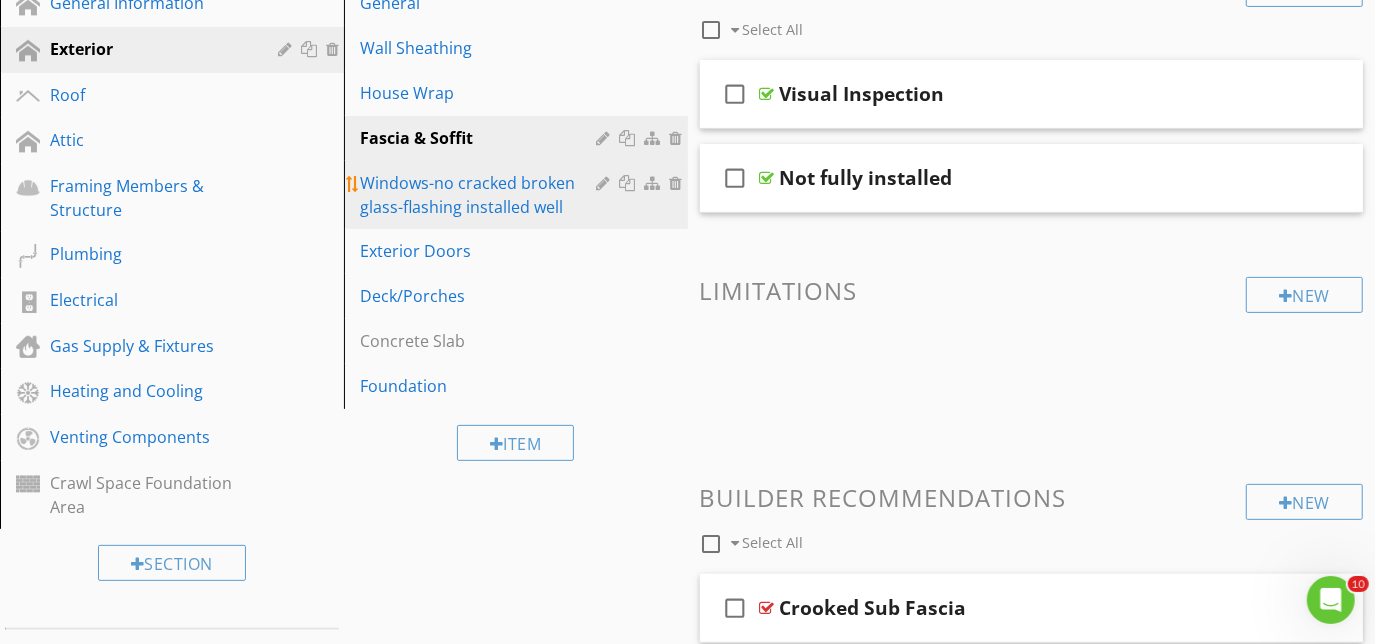 click on "Windows-no cracked broken glass-flashing installed well" at bounding box center (481, 195) 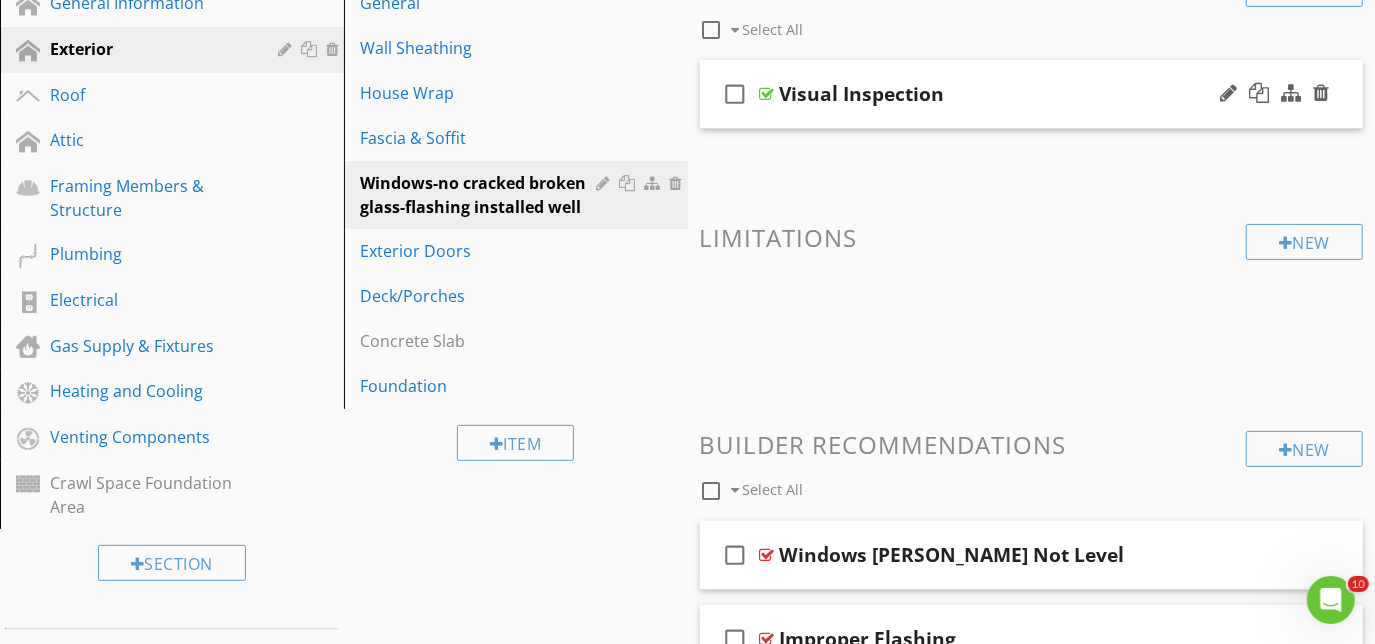 click on "check_box_outline_blank
Visual Inspection" at bounding box center [1032, 94] 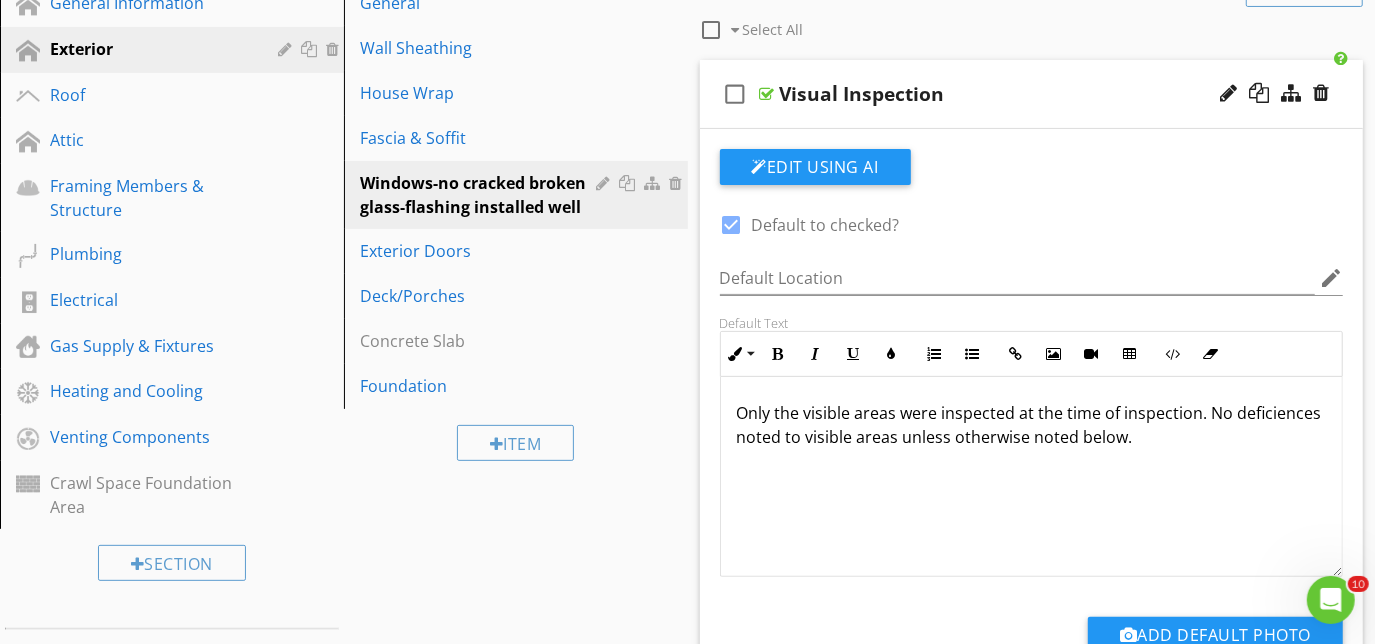type 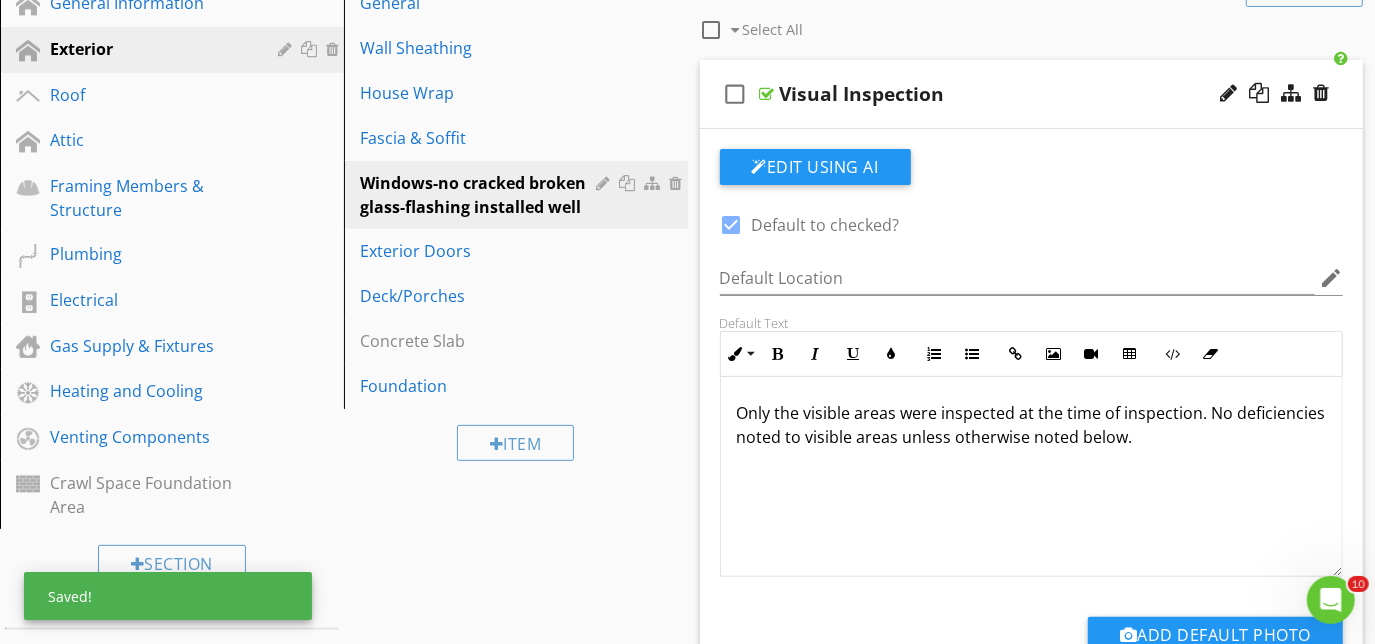 click on "check_box_outline_blank
Visual Inspection" at bounding box center (1032, 94) 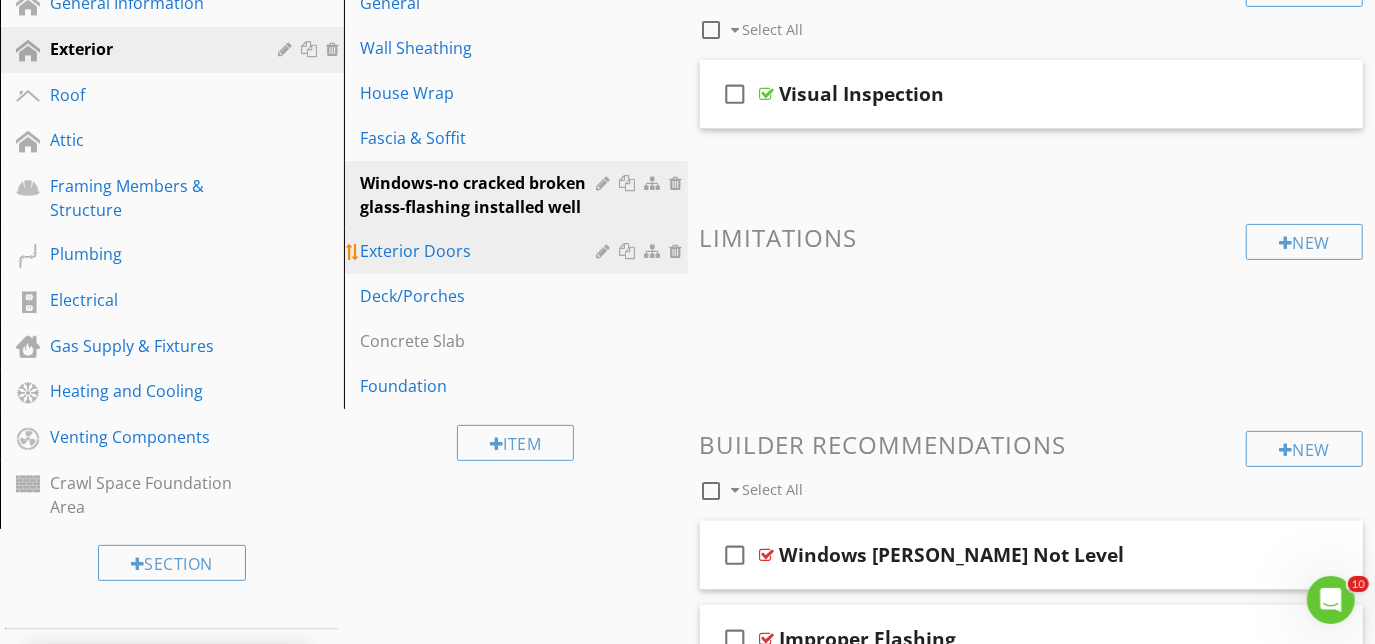 click on "Exterior Doors" at bounding box center [481, 251] 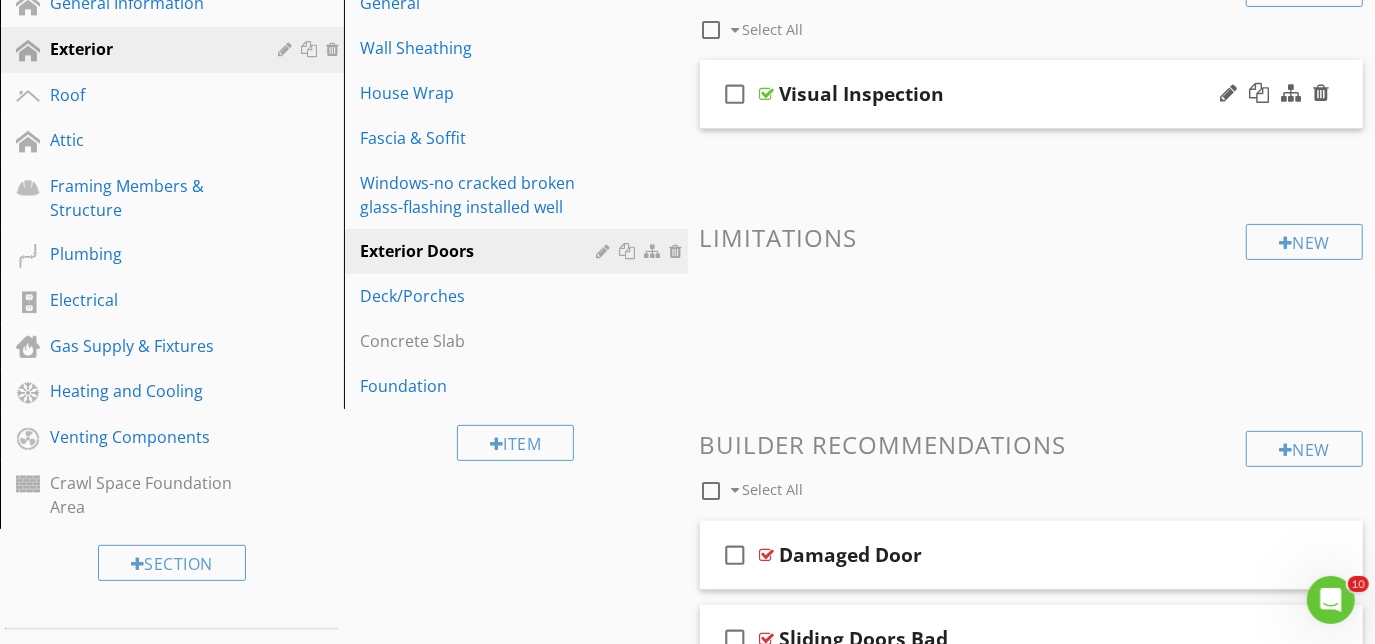 click on "check_box_outline_blank
Visual Inspection" at bounding box center [1032, 94] 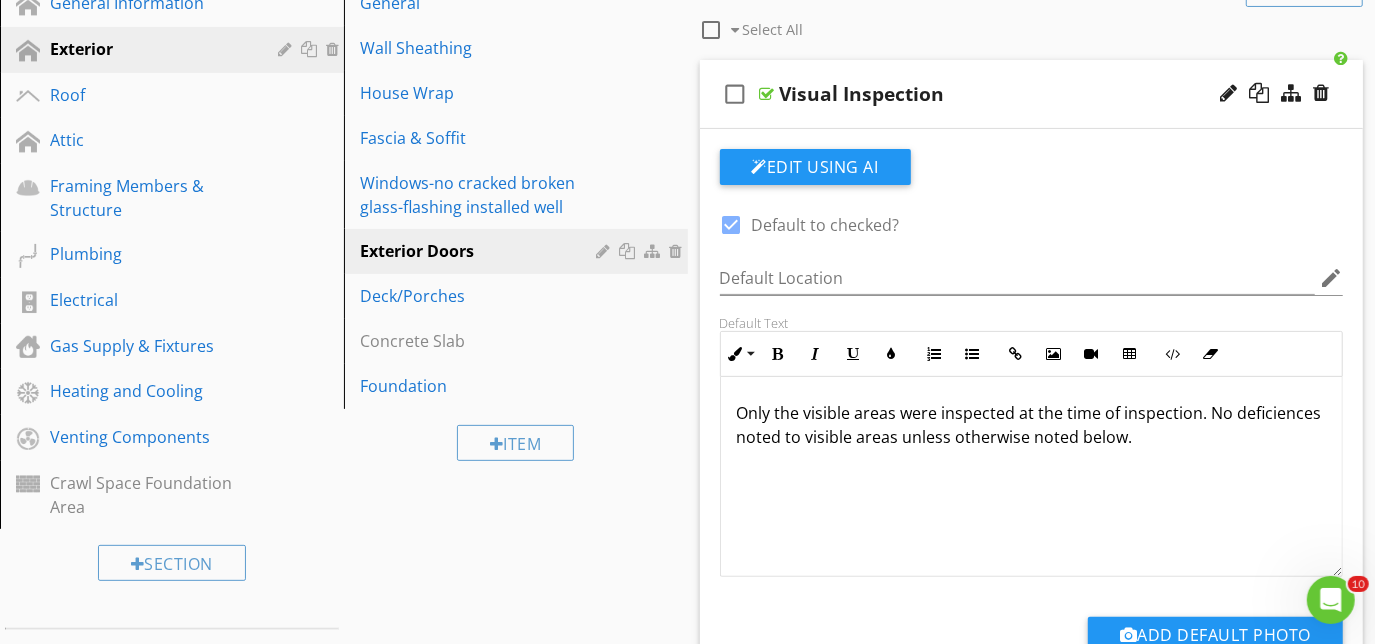 click on "Only the visible areas were inspected at the time of inspection. No deficiences noted to visible areas unless otherwise noted below." at bounding box center [1032, 425] 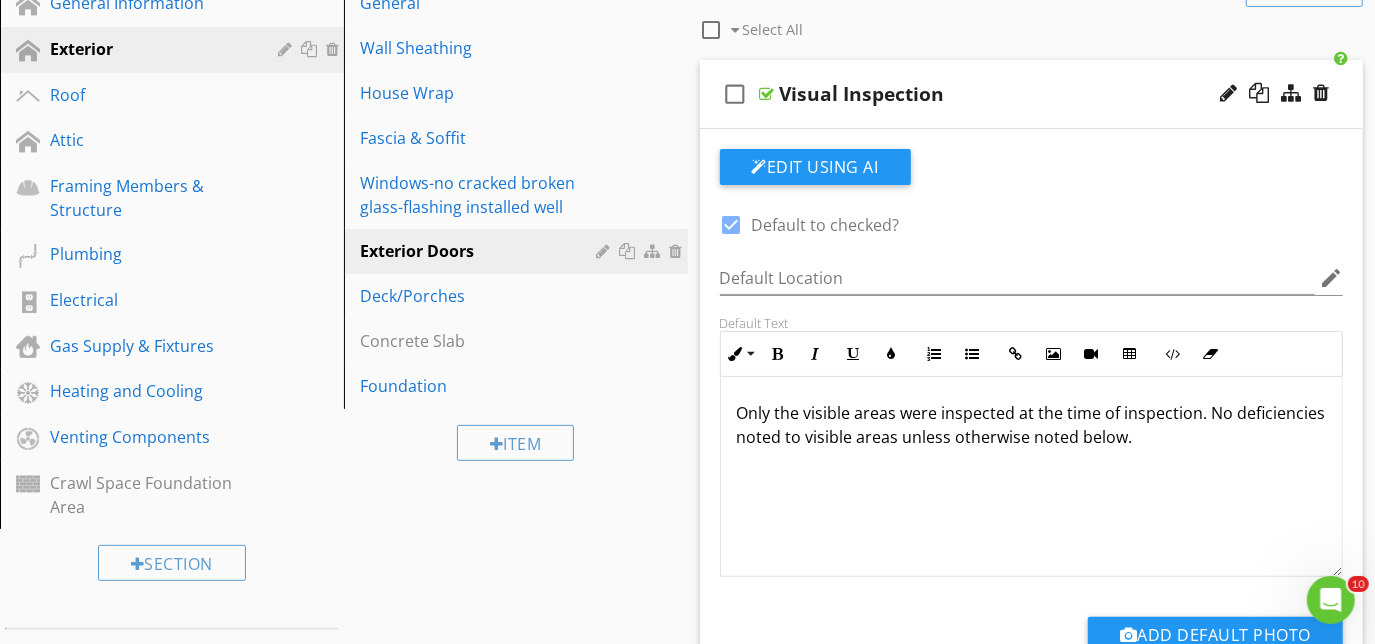 click on "check_box_outline_blank
Visual Inspection" at bounding box center [1032, 94] 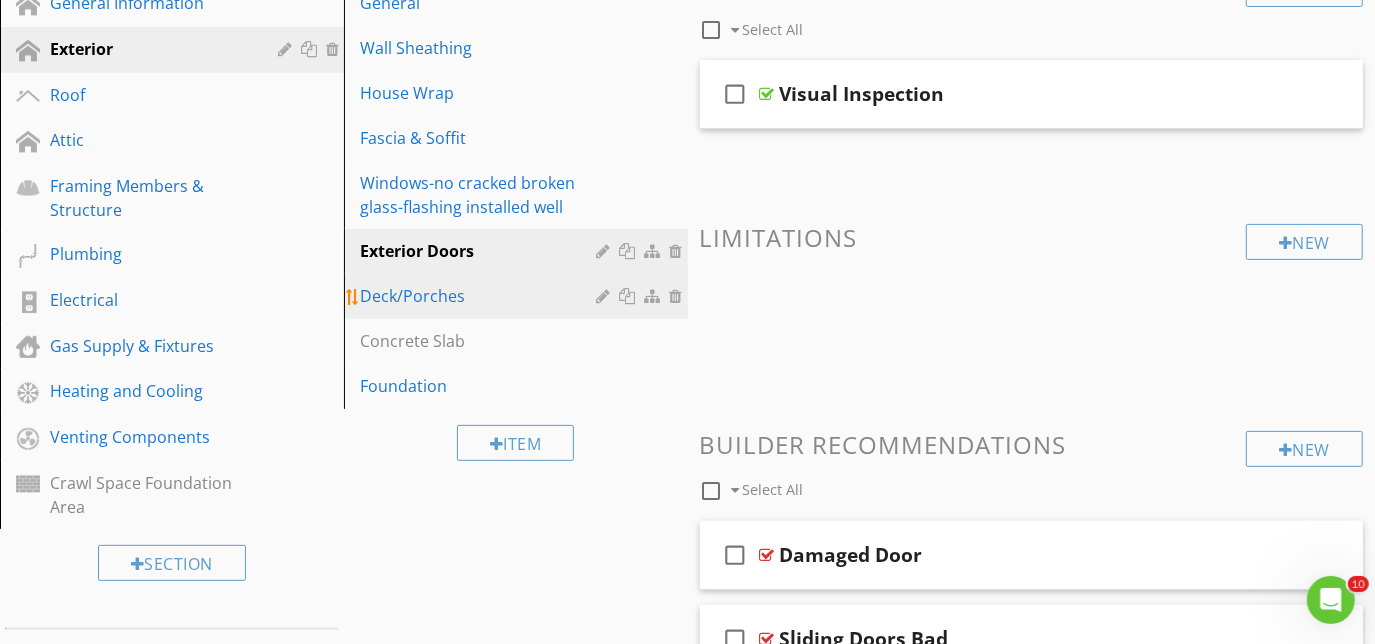 click on "Deck/Porches" at bounding box center [481, 296] 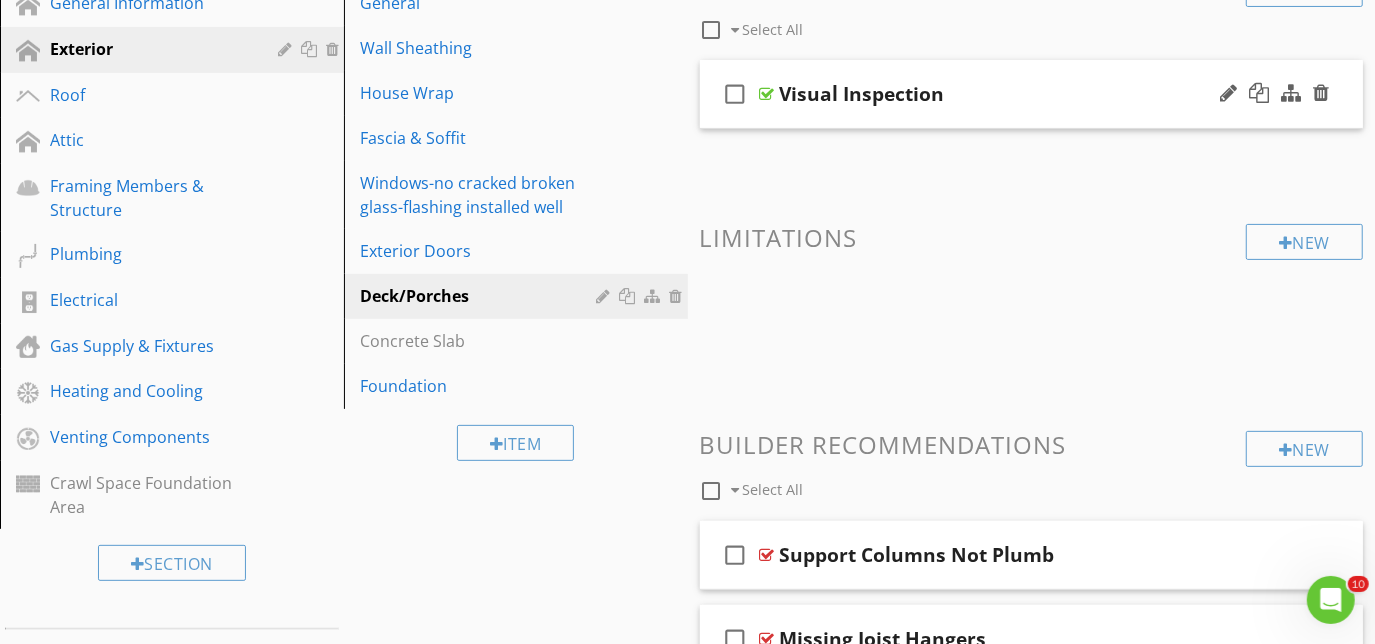 click on "check_box_outline_blank
Visual Inspection" at bounding box center [1032, 94] 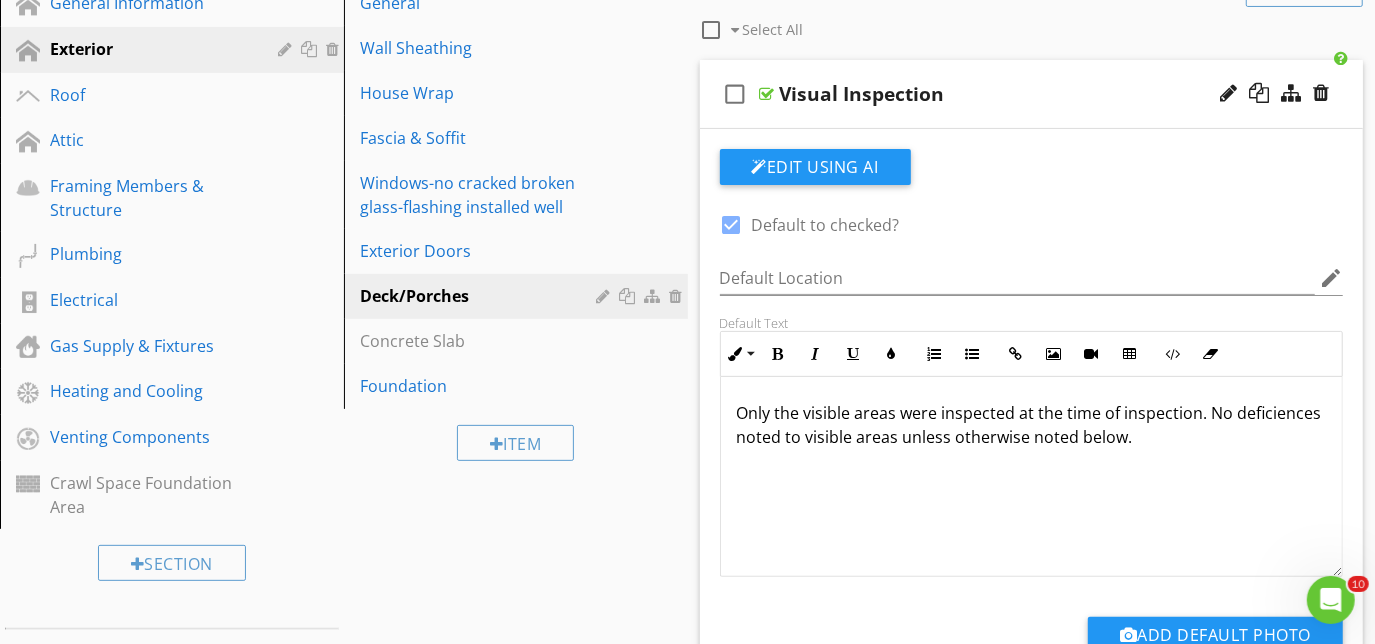 type 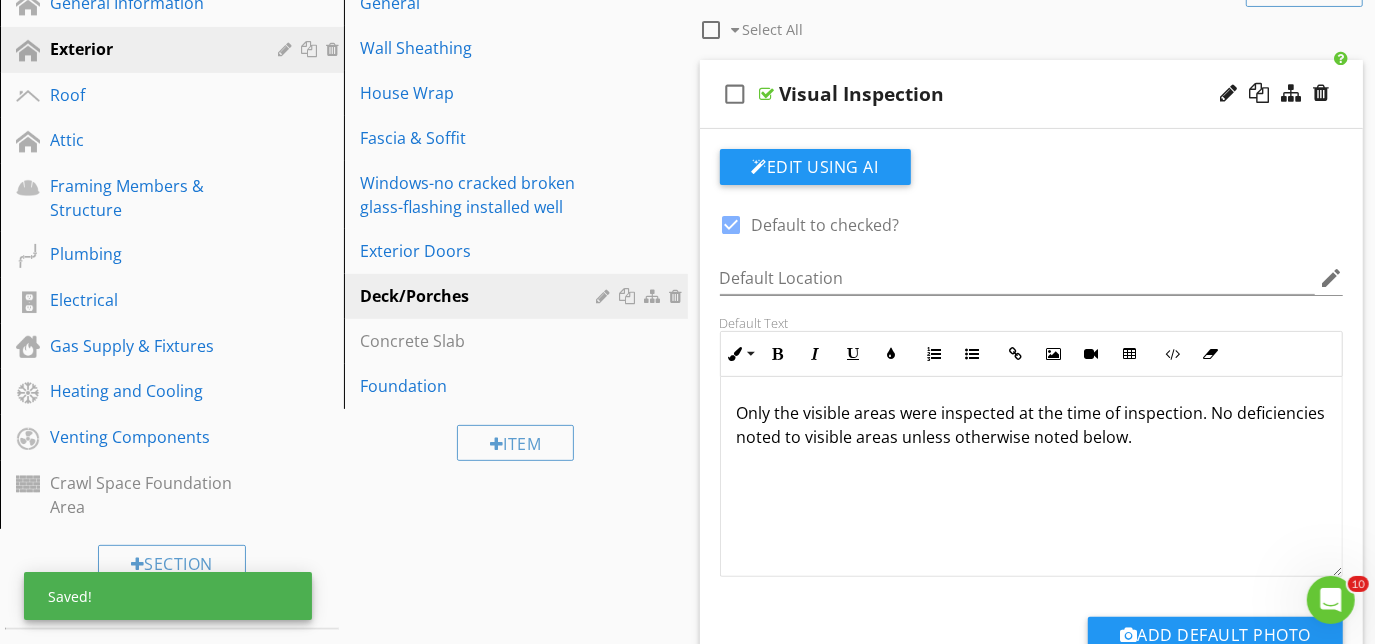 click on "check_box_outline_blank
Visual Inspection" at bounding box center [1032, 94] 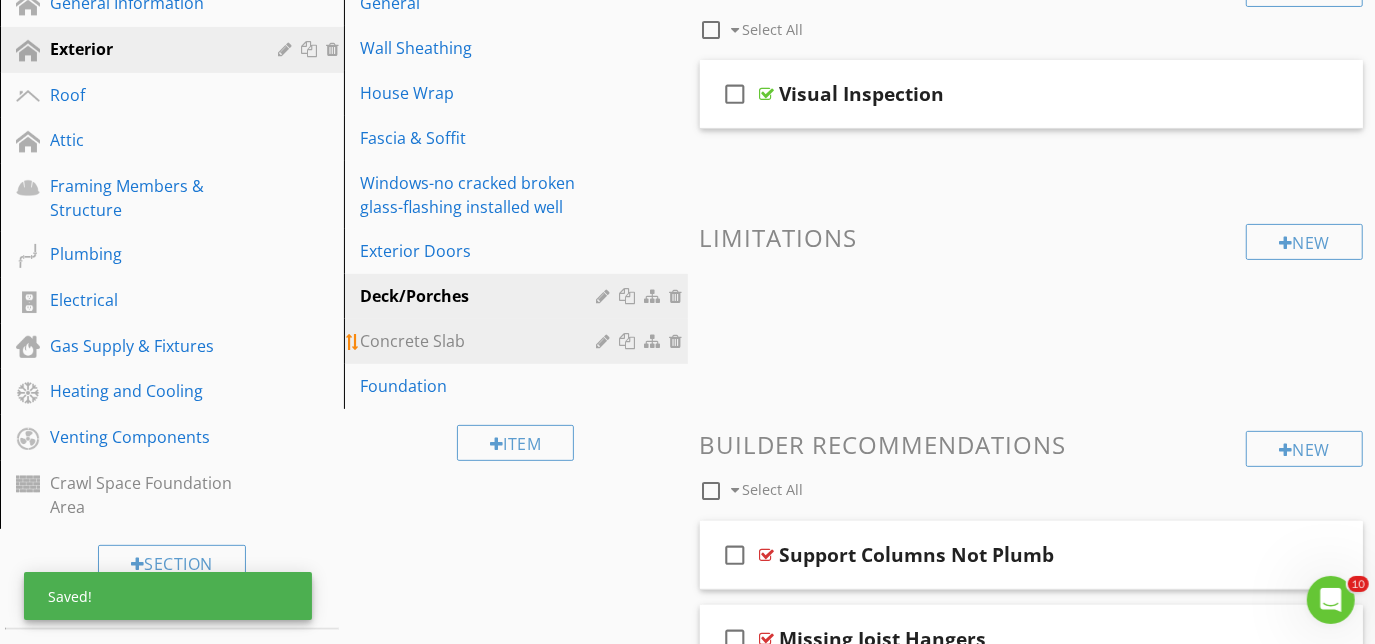 click on "Concrete Slab" at bounding box center (481, 341) 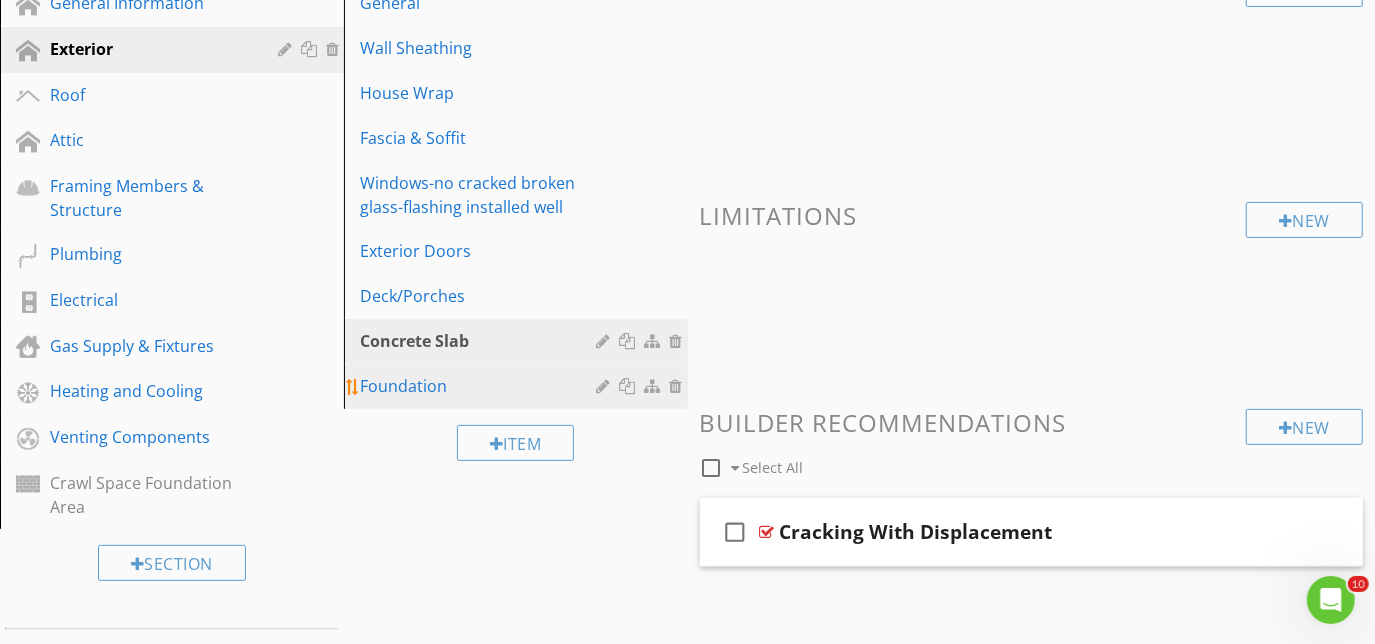 click on "Foundation" at bounding box center (481, 386) 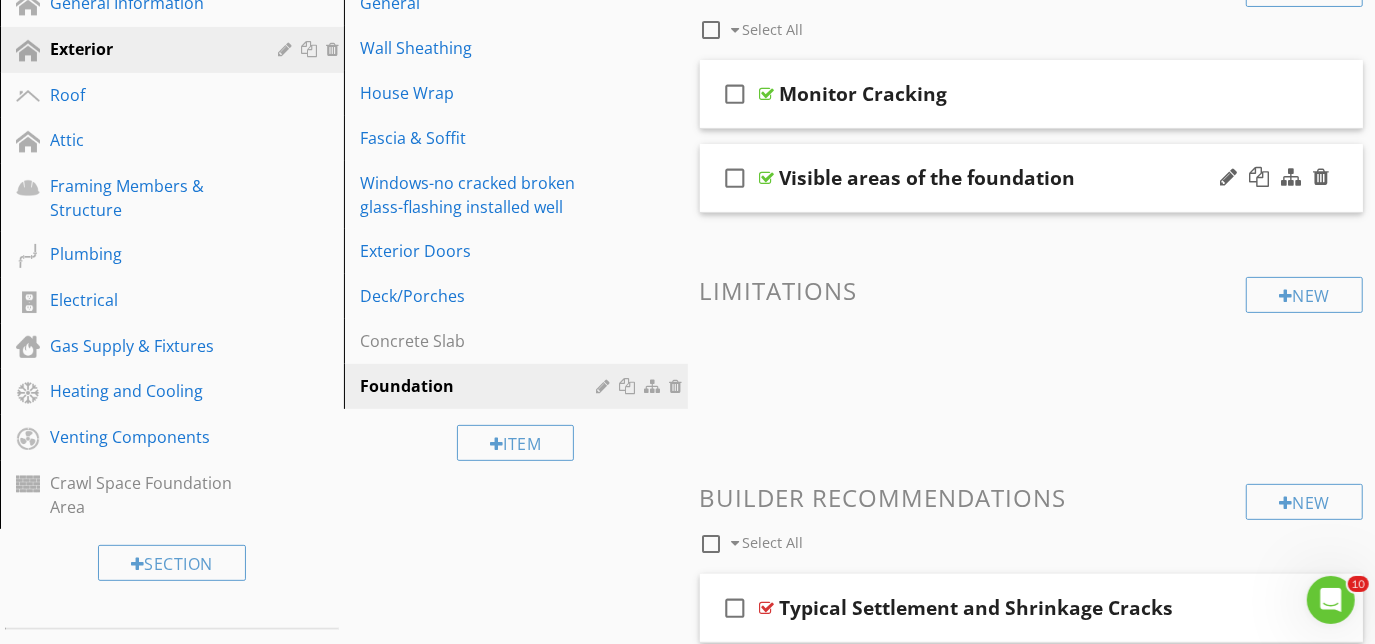 click on "check_box_outline_blank
Visible areas of the foundation" at bounding box center (1032, 178) 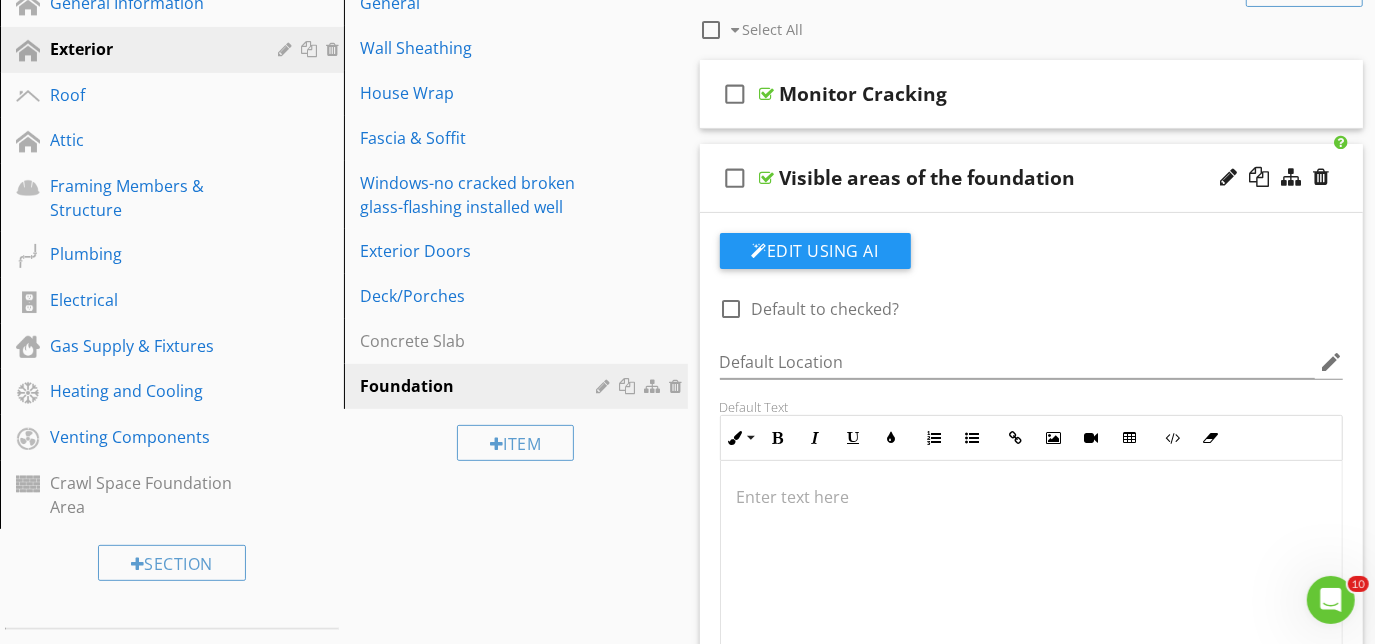 click on "check_box_outline_blank
Visible areas of the foundation" at bounding box center (1032, 178) 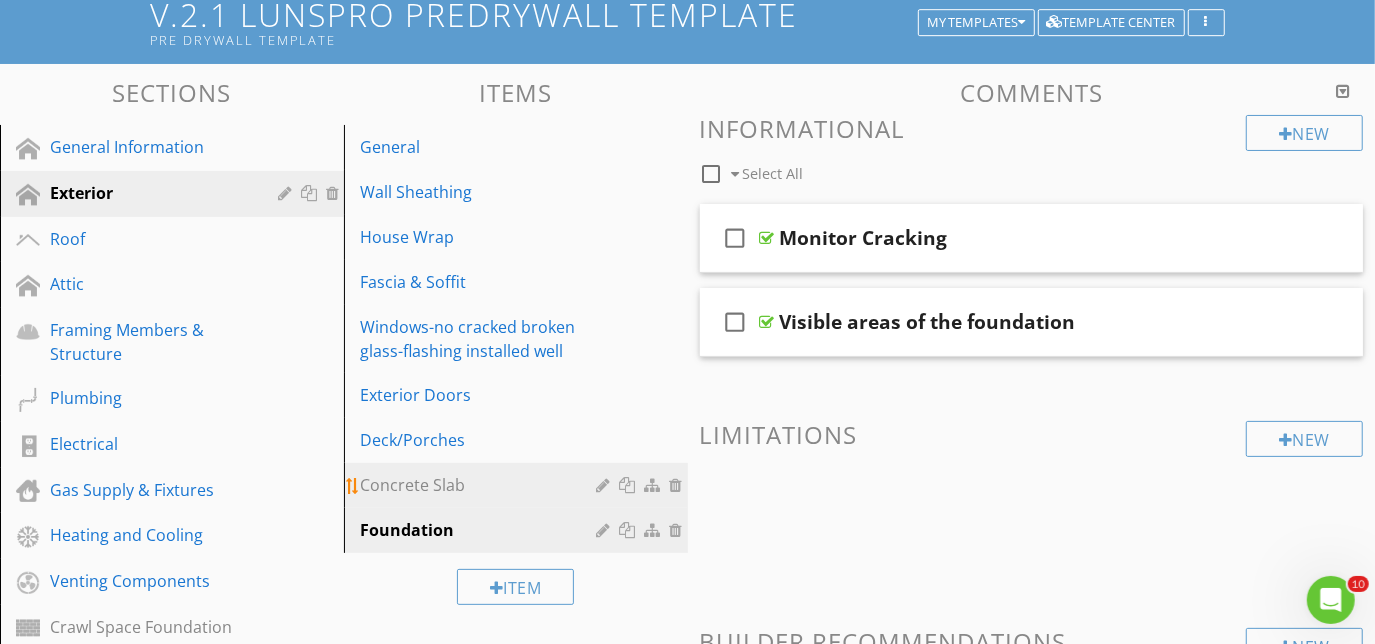 scroll, scrollTop: 98, scrollLeft: 0, axis: vertical 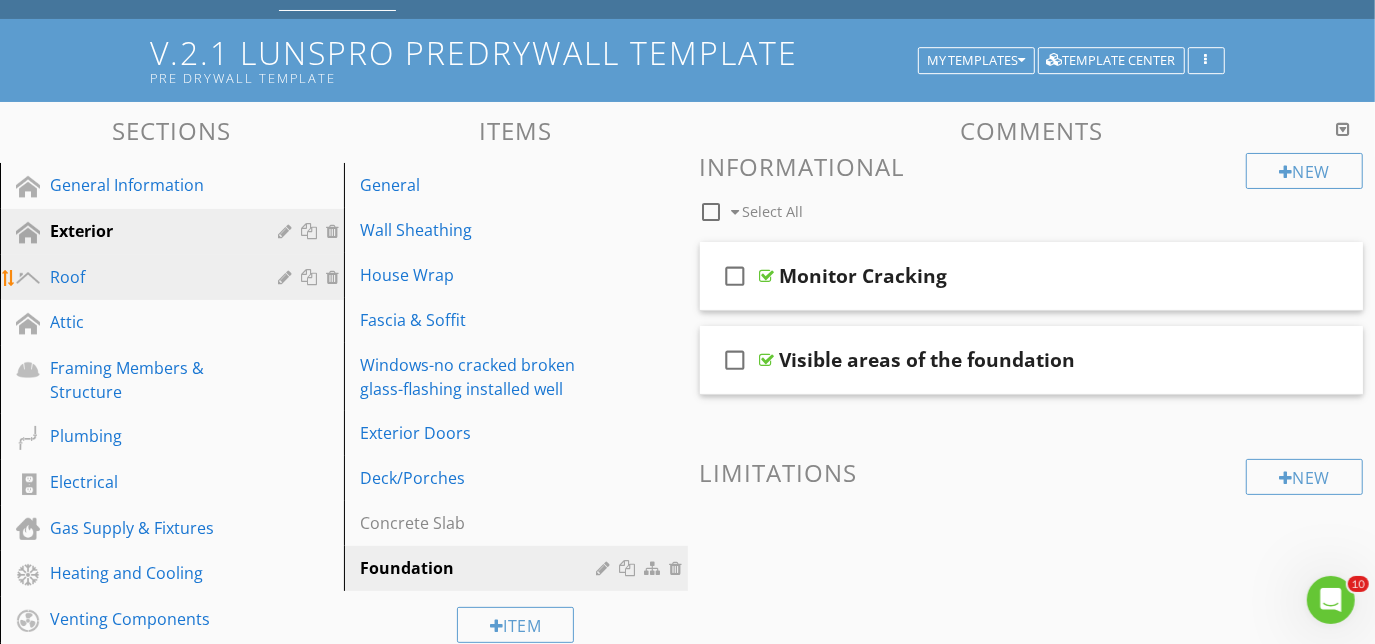 click on "Roof" at bounding box center (187, 278) 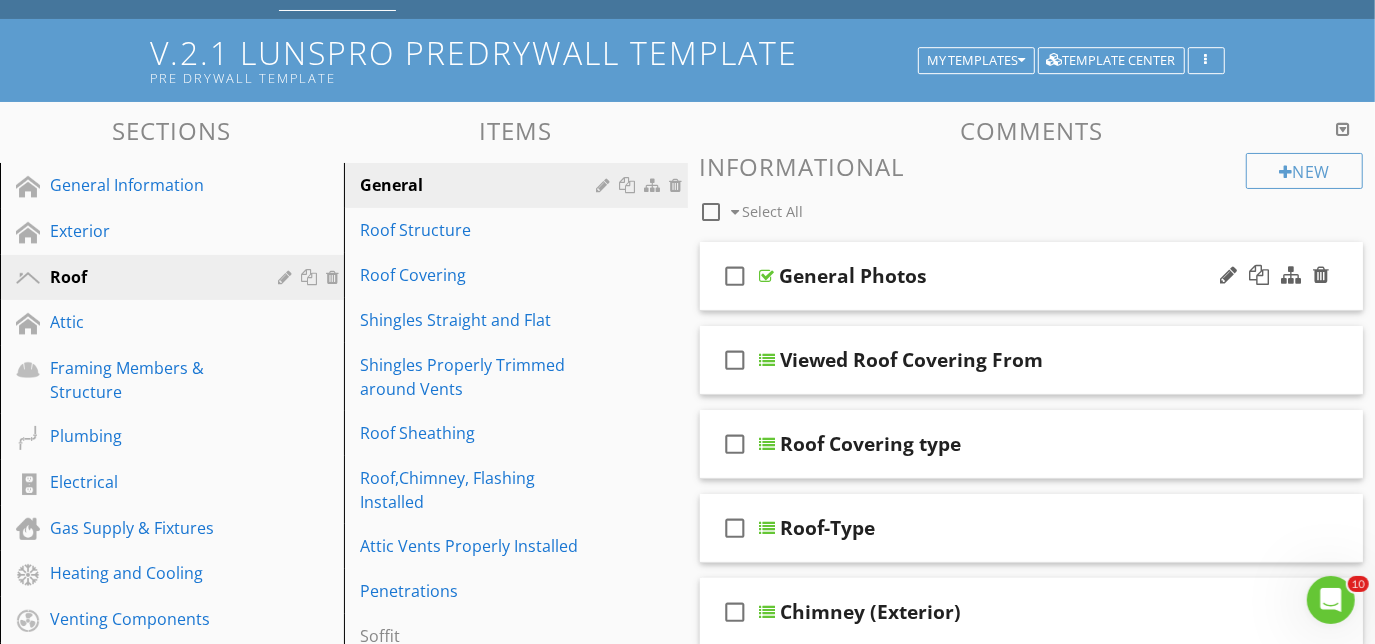 scroll, scrollTop: 189, scrollLeft: 0, axis: vertical 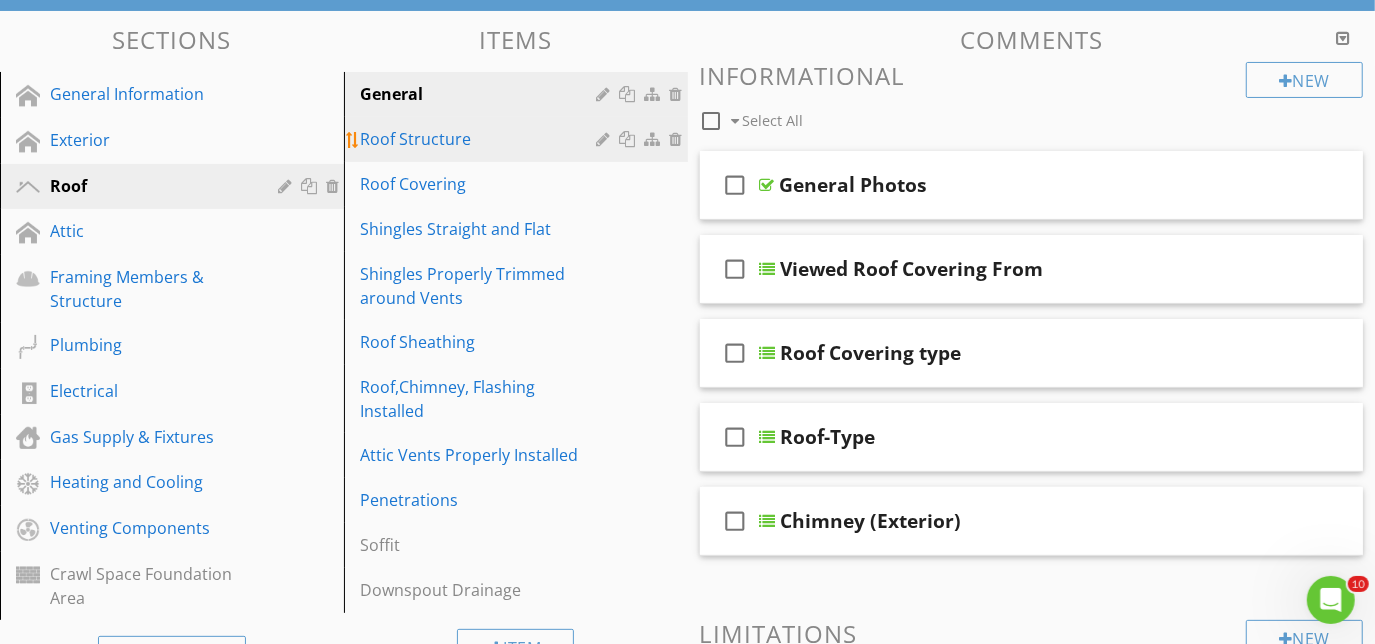 click on "Roof Structure" at bounding box center (481, 139) 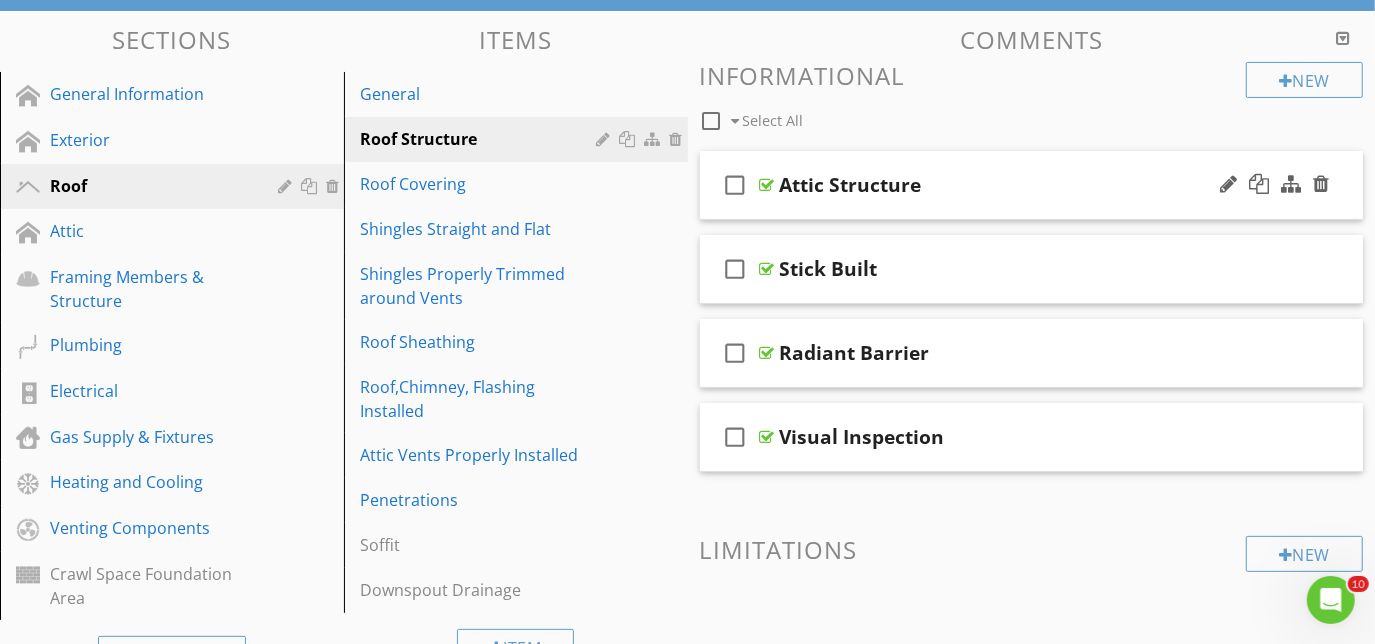 click on "check_box_outline_blank
Attic Structure" at bounding box center (1032, 185) 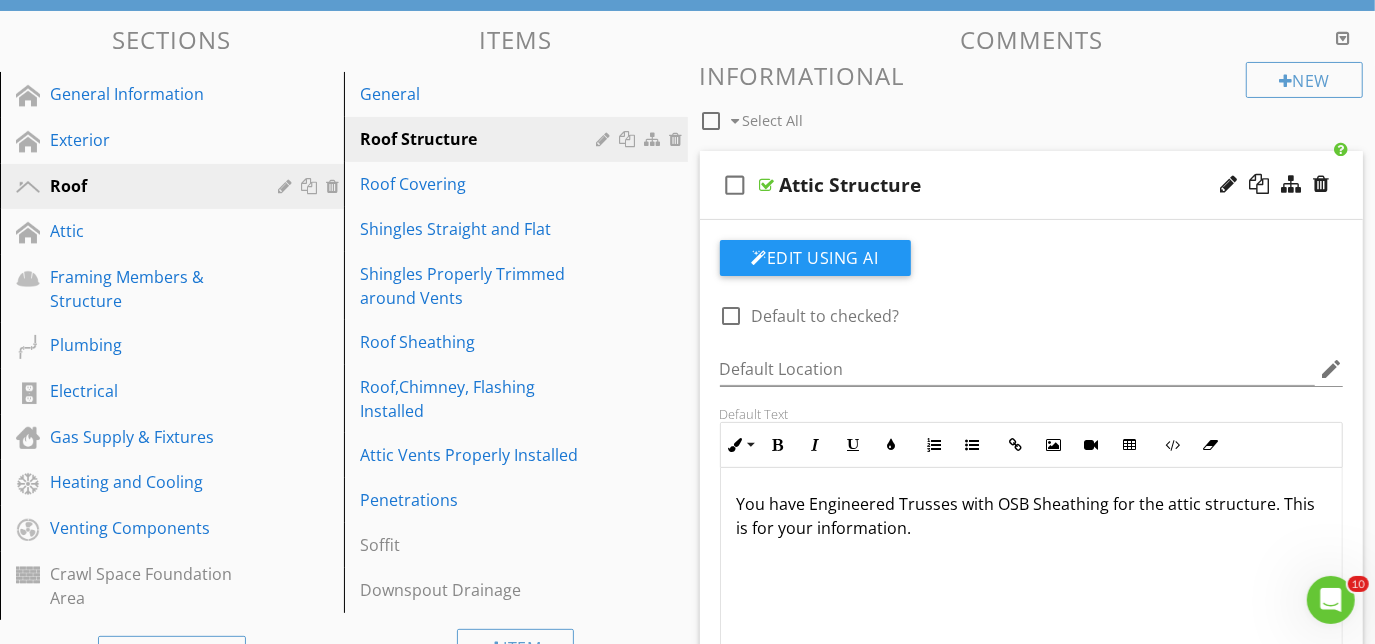click on "check_box_outline_blank
Attic Structure" at bounding box center (1032, 185) 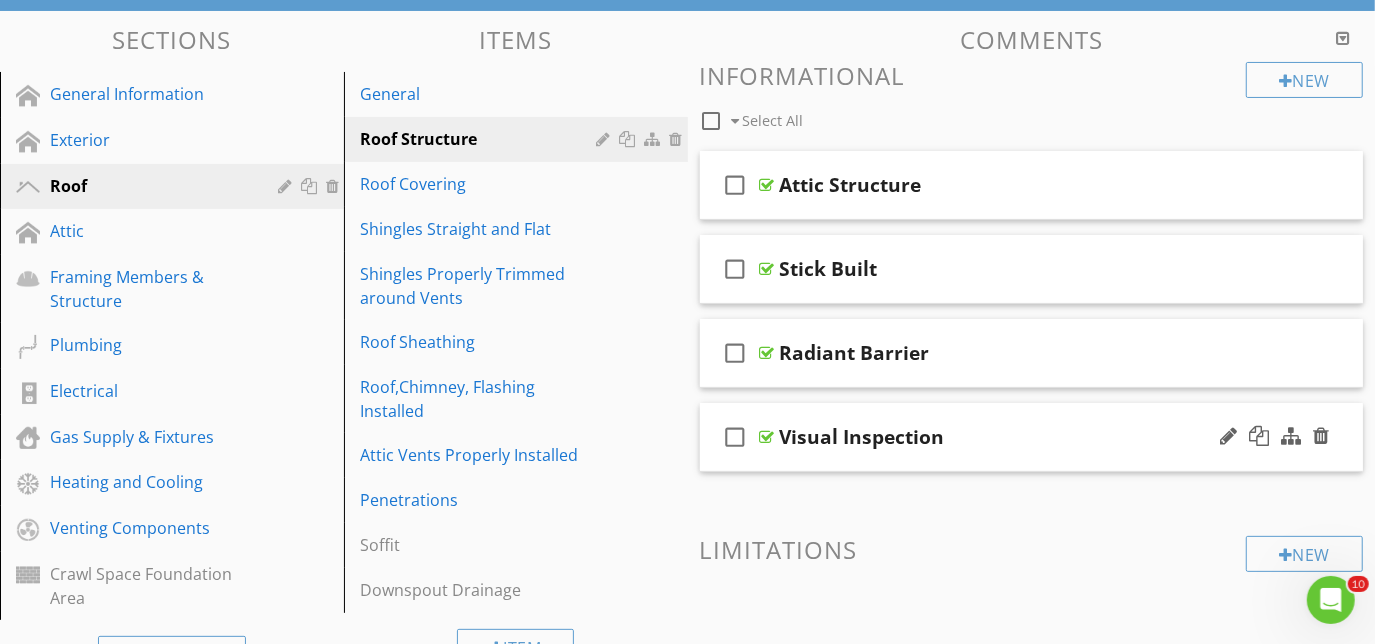 click on "check_box_outline_blank
Visual Inspection" at bounding box center [1032, 437] 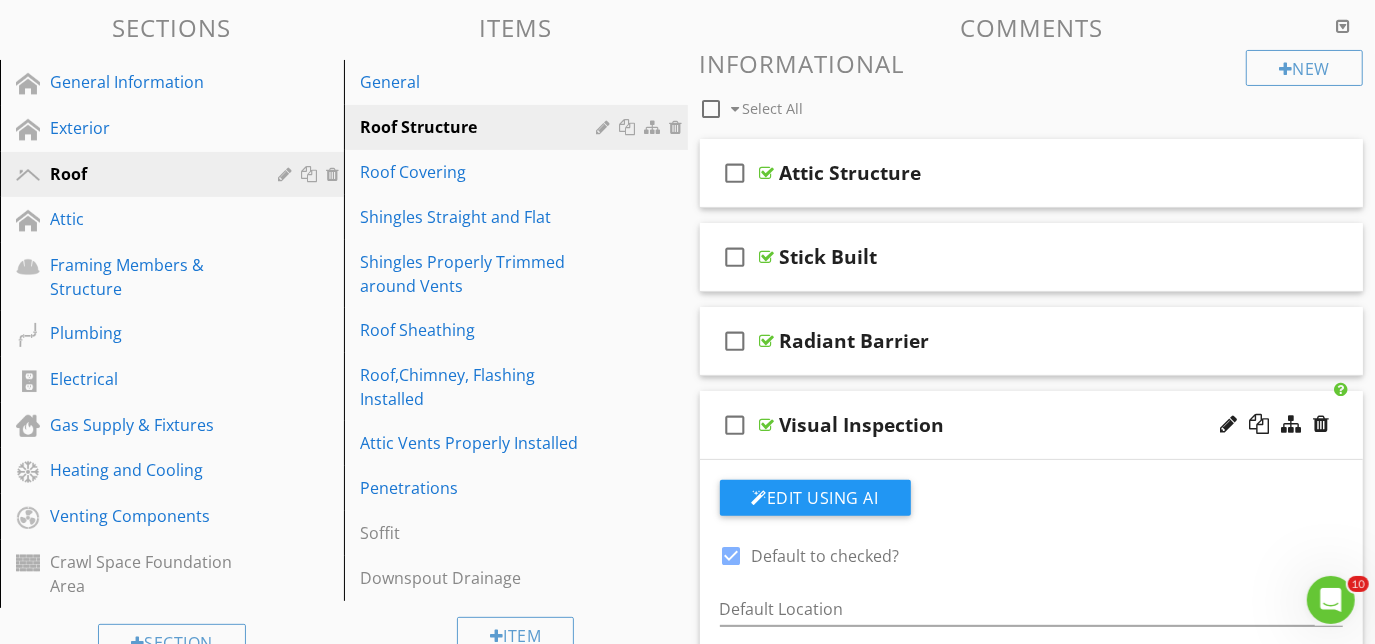 scroll, scrollTop: 462, scrollLeft: 0, axis: vertical 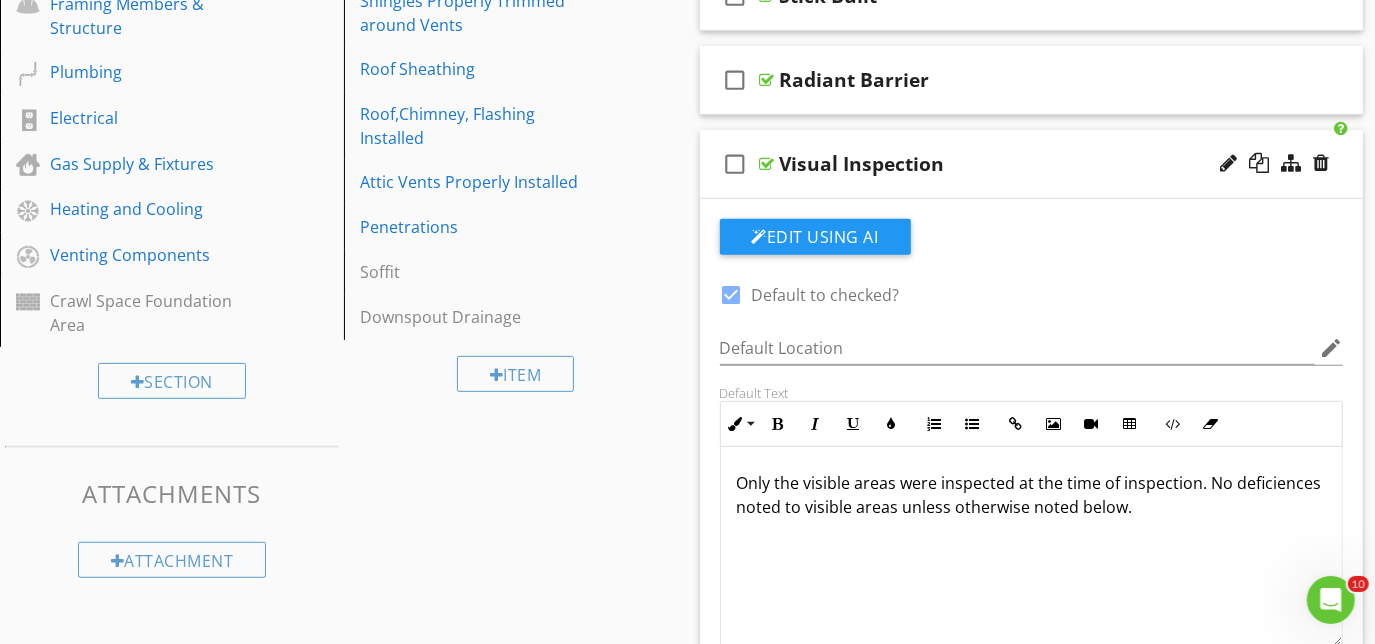 click on "Only the visible areas were inspected at the time of inspection. No deficiences noted to visible areas unless otherwise noted below." at bounding box center (1032, 495) 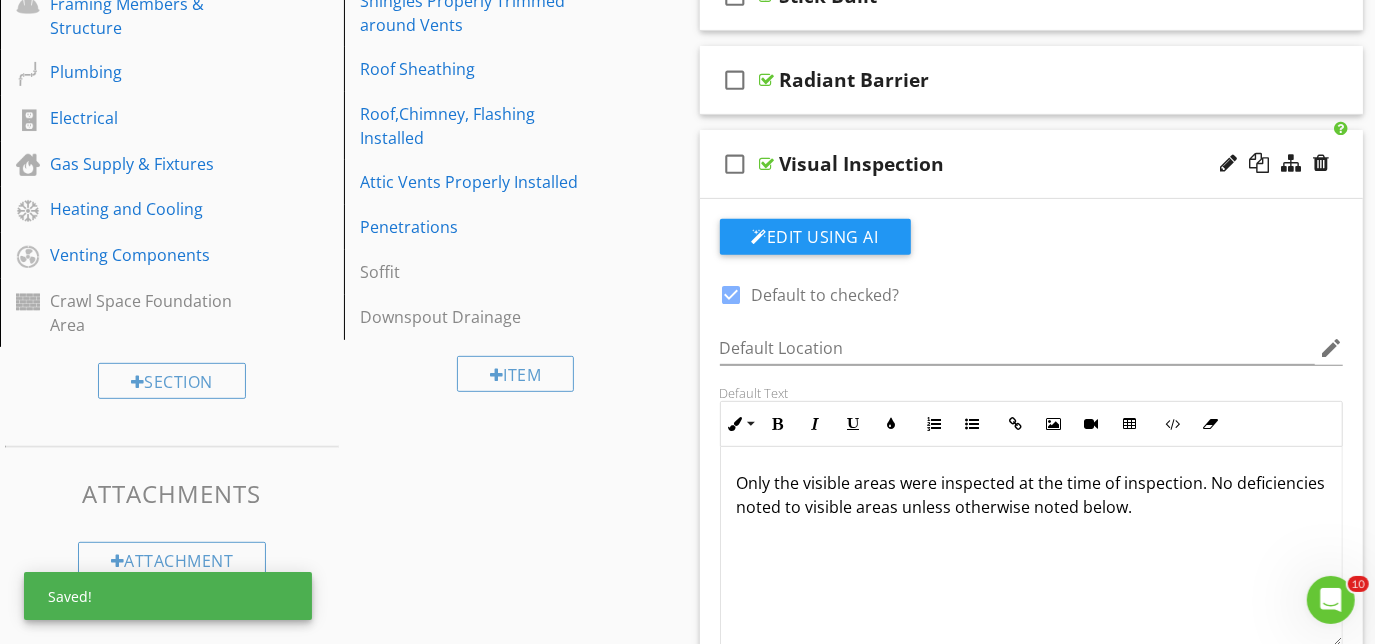 click on "check_box_outline_blank
Visual Inspection" at bounding box center [1032, 164] 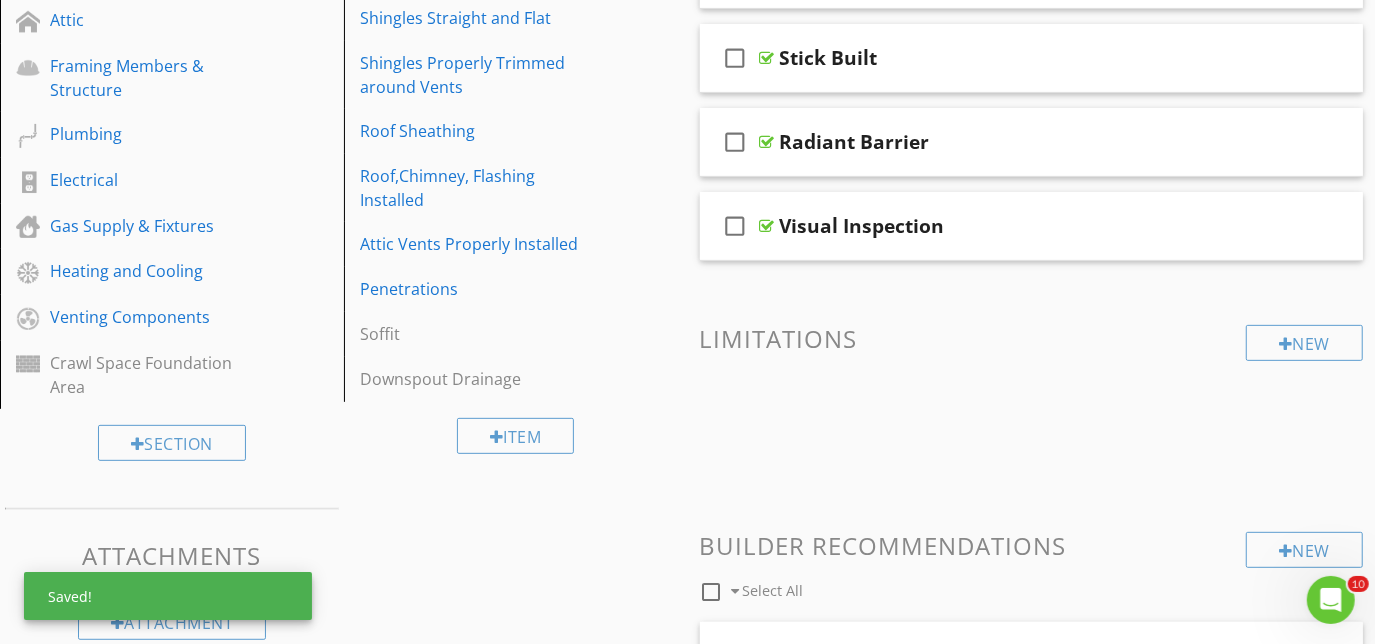 scroll, scrollTop: 280, scrollLeft: 0, axis: vertical 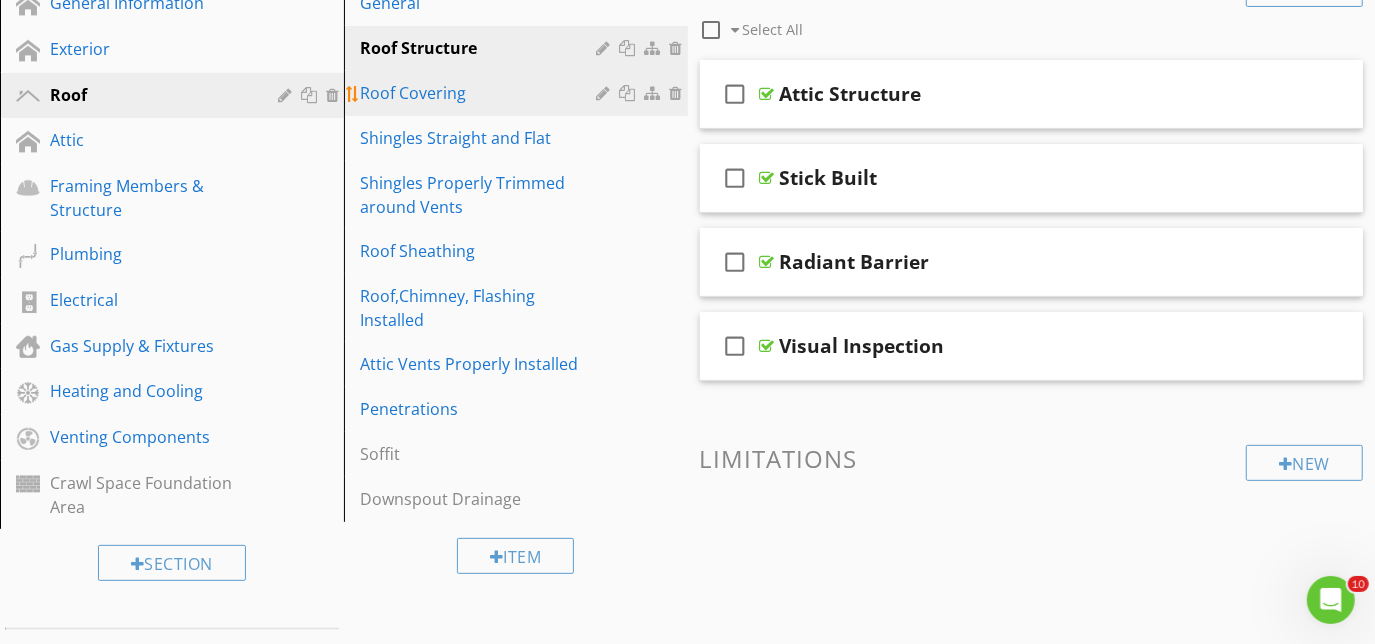 click on "Roof Covering" at bounding box center (481, 93) 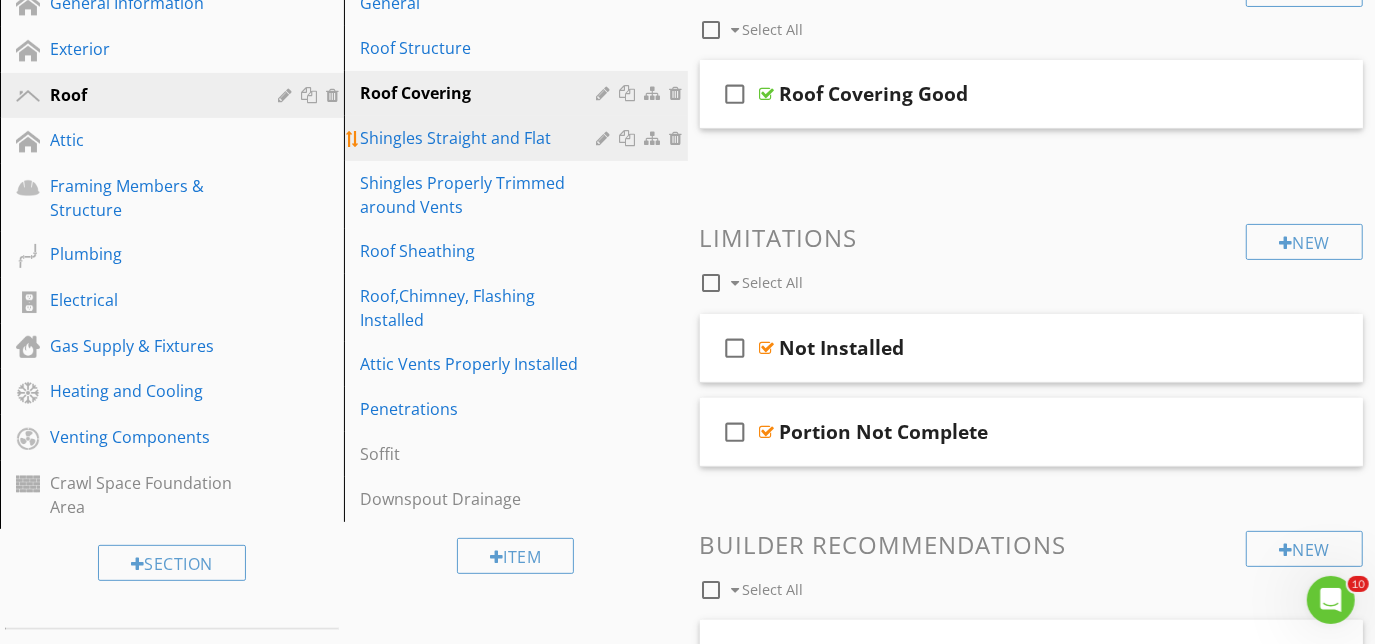 click on "Shingles Straight and Flat" at bounding box center (481, 138) 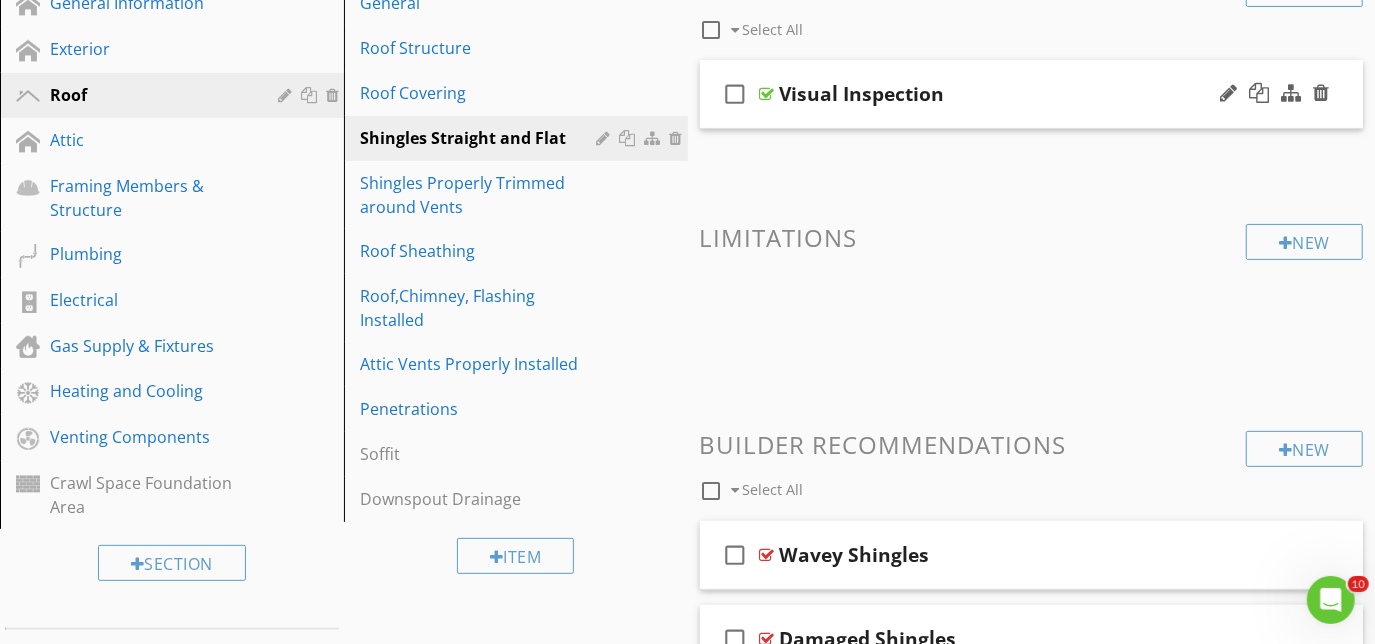 click on "check_box_outline_blank
Visual Inspection" at bounding box center [1032, 94] 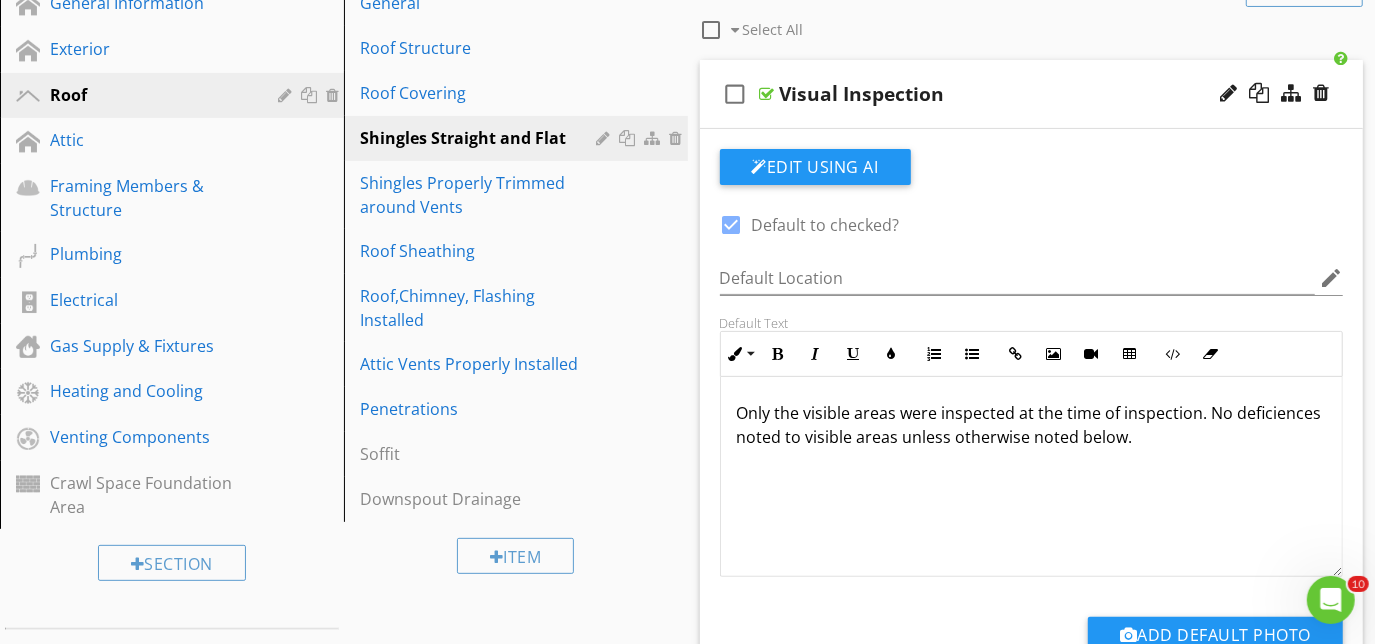 click on "Only the visible areas were inspected at the time of inspection. No deficiences noted to visible areas unless otherwise noted below." at bounding box center [1032, 425] 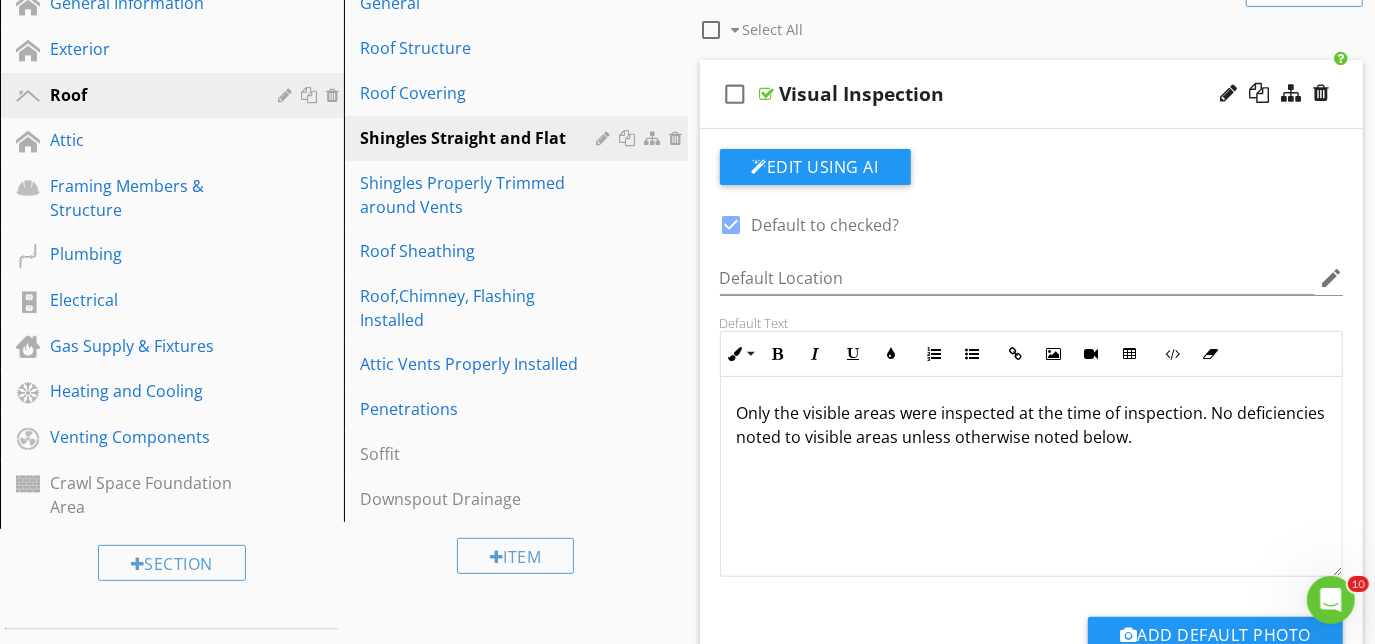 click on "check_box_outline_blank
Visual Inspection" at bounding box center (1032, 94) 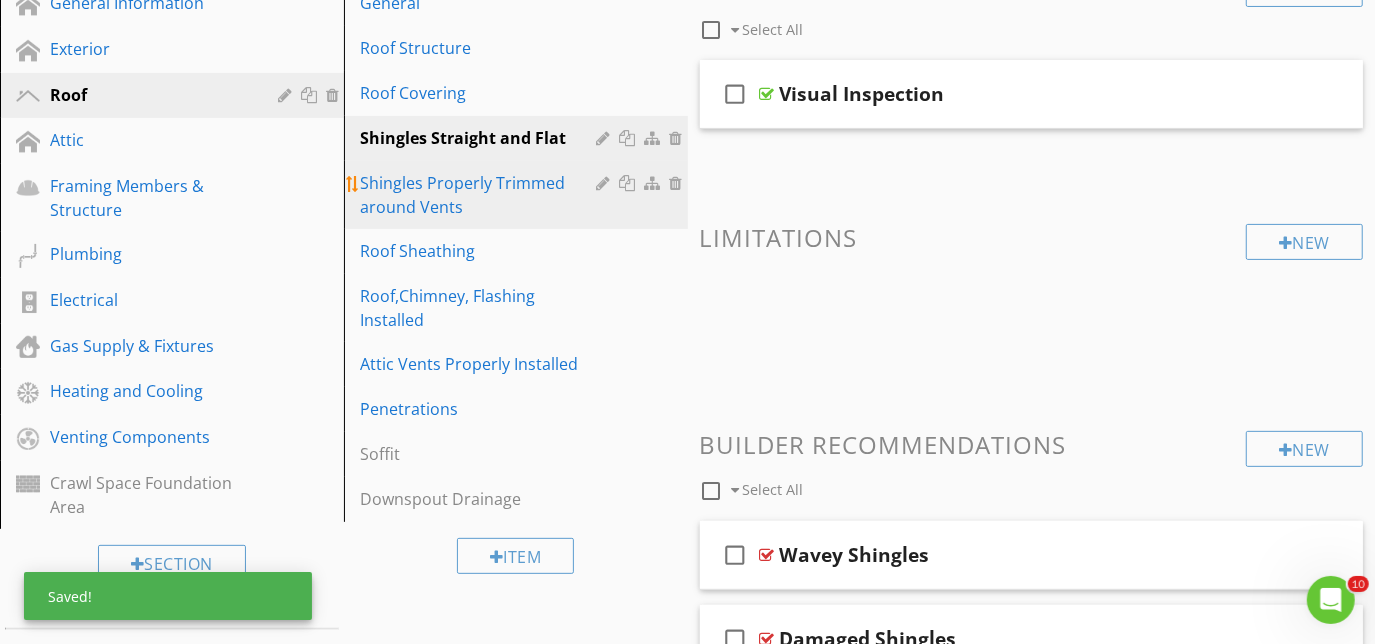 click on "Shingles Properly Trimmed around Vents" at bounding box center [481, 195] 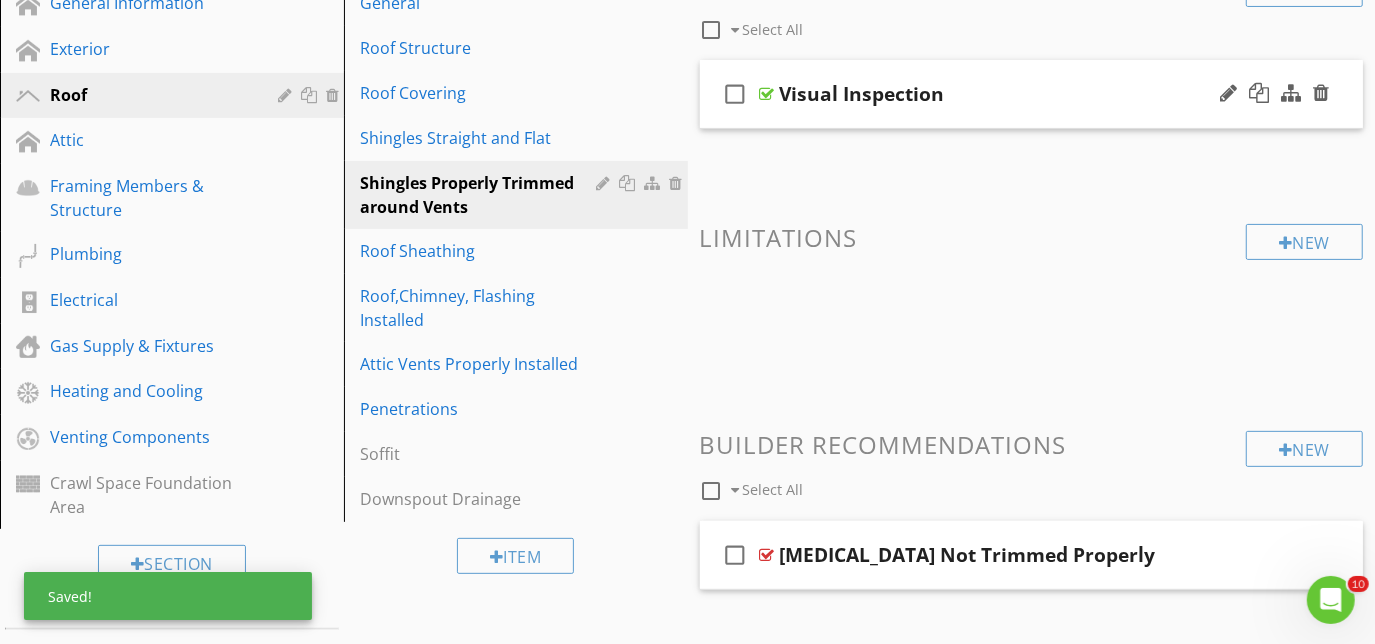 click on "check_box_outline_blank
Visual Inspection" at bounding box center [1032, 94] 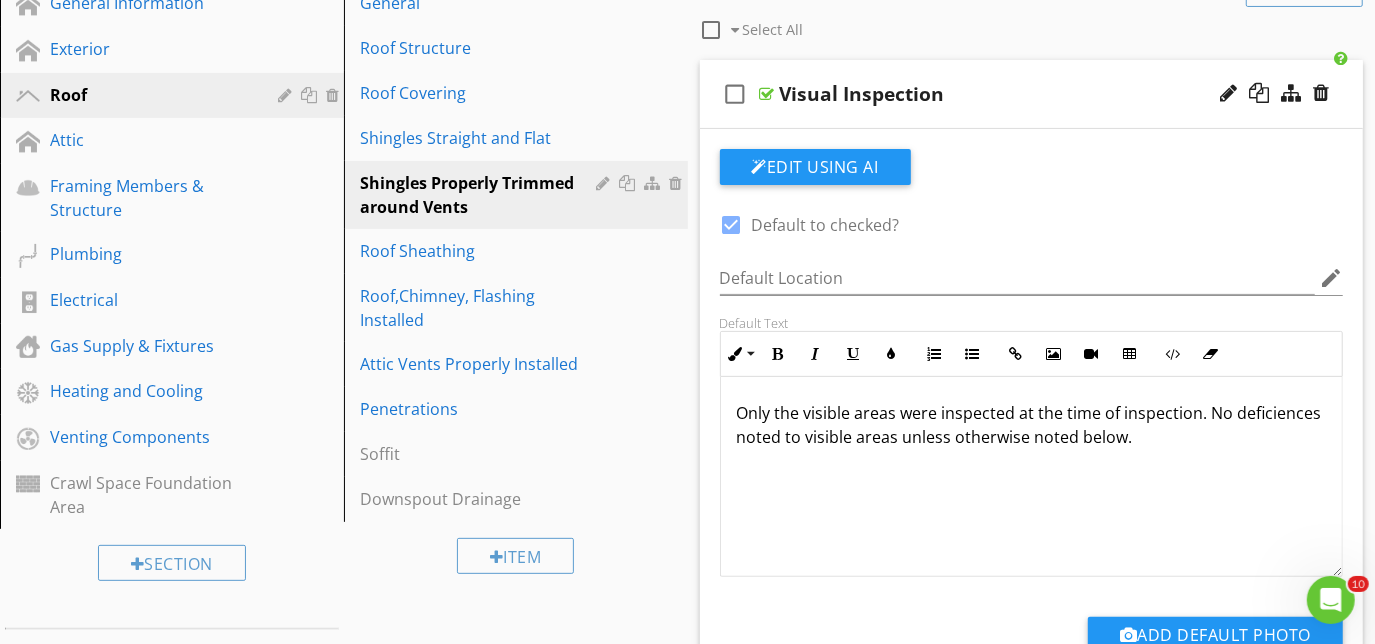 click on "Only the visible areas were inspected at the time of inspection. No deficiences noted to visible areas unless otherwise noted below." at bounding box center [1032, 425] 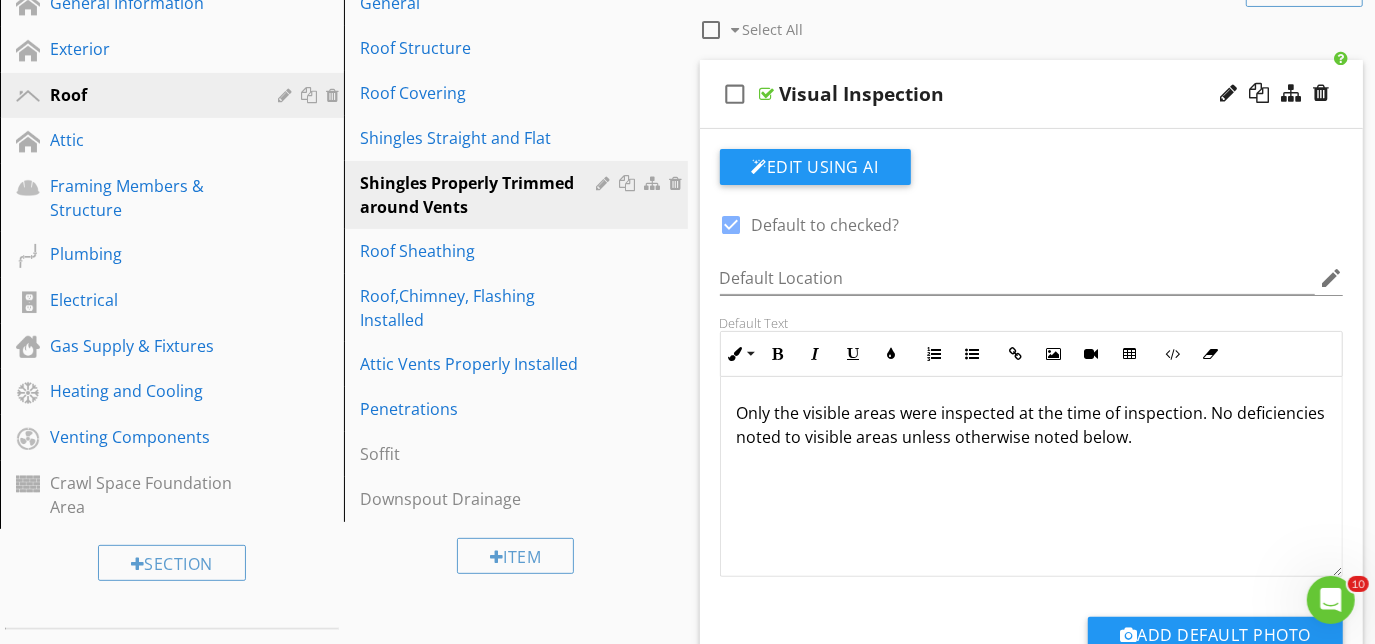 click on "check_box_outline_blank
Visual Inspection" at bounding box center (1032, 94) 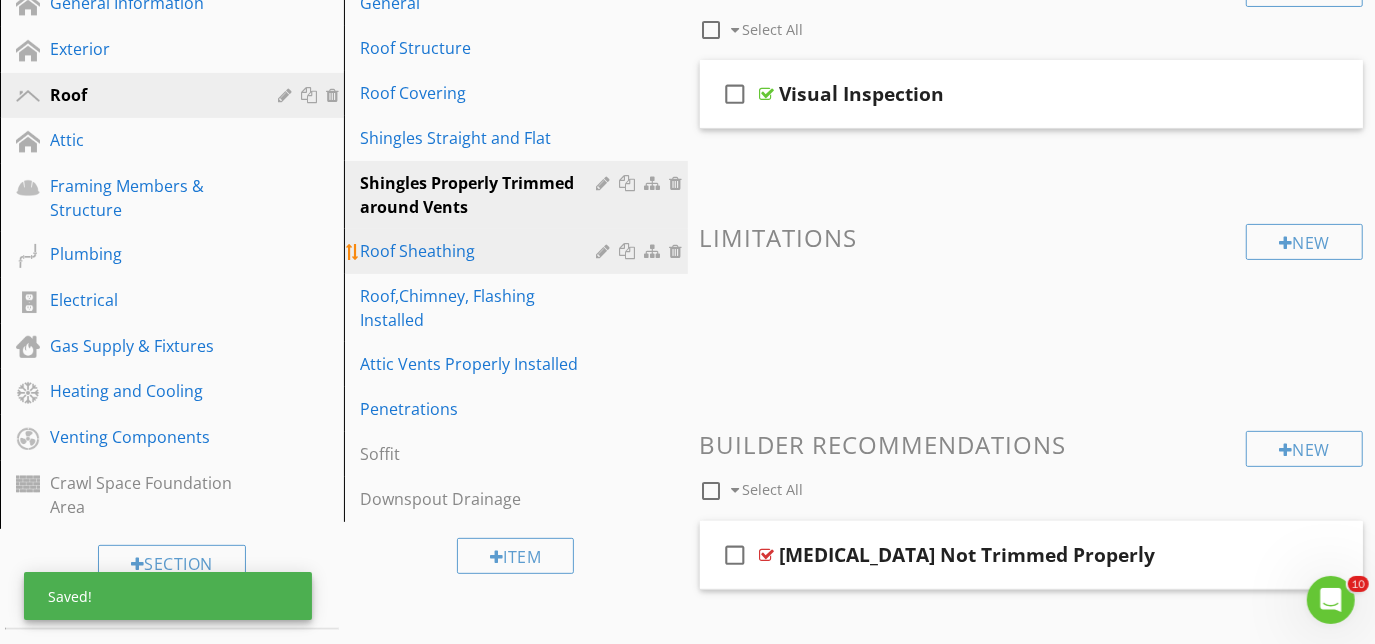 click on "Roof Sheathing" at bounding box center [481, 251] 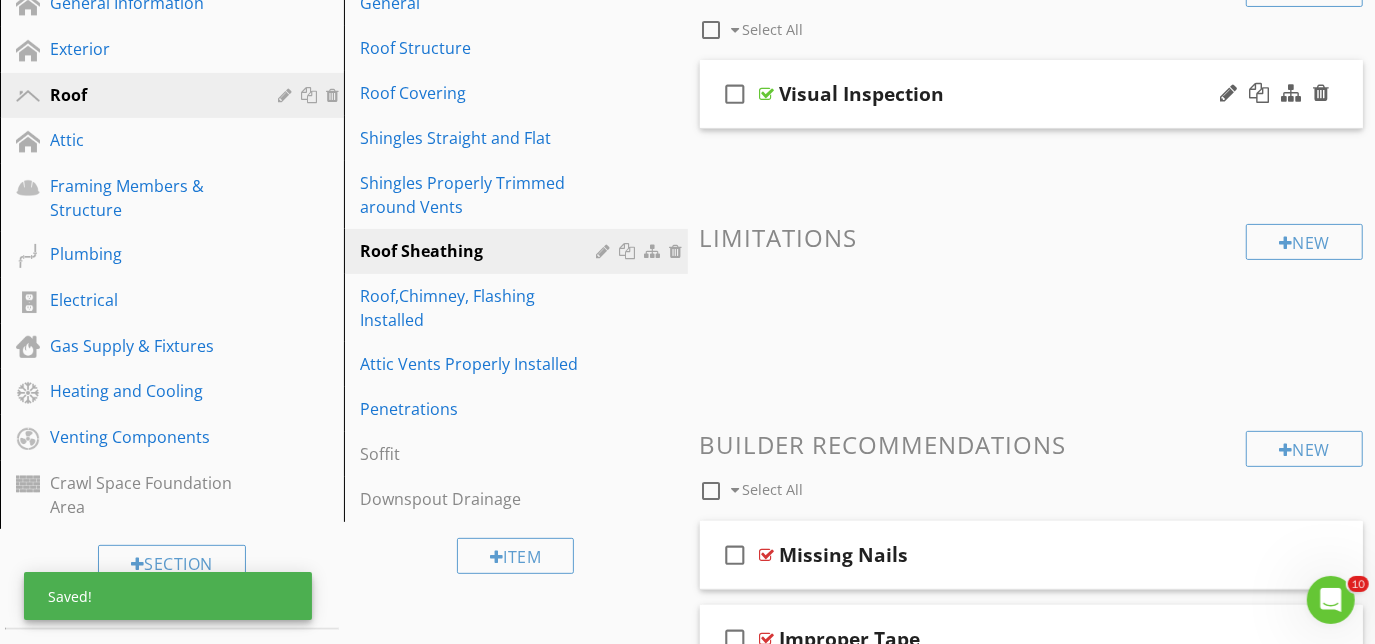 click on "check_box_outline_blank" at bounding box center [740, 94] 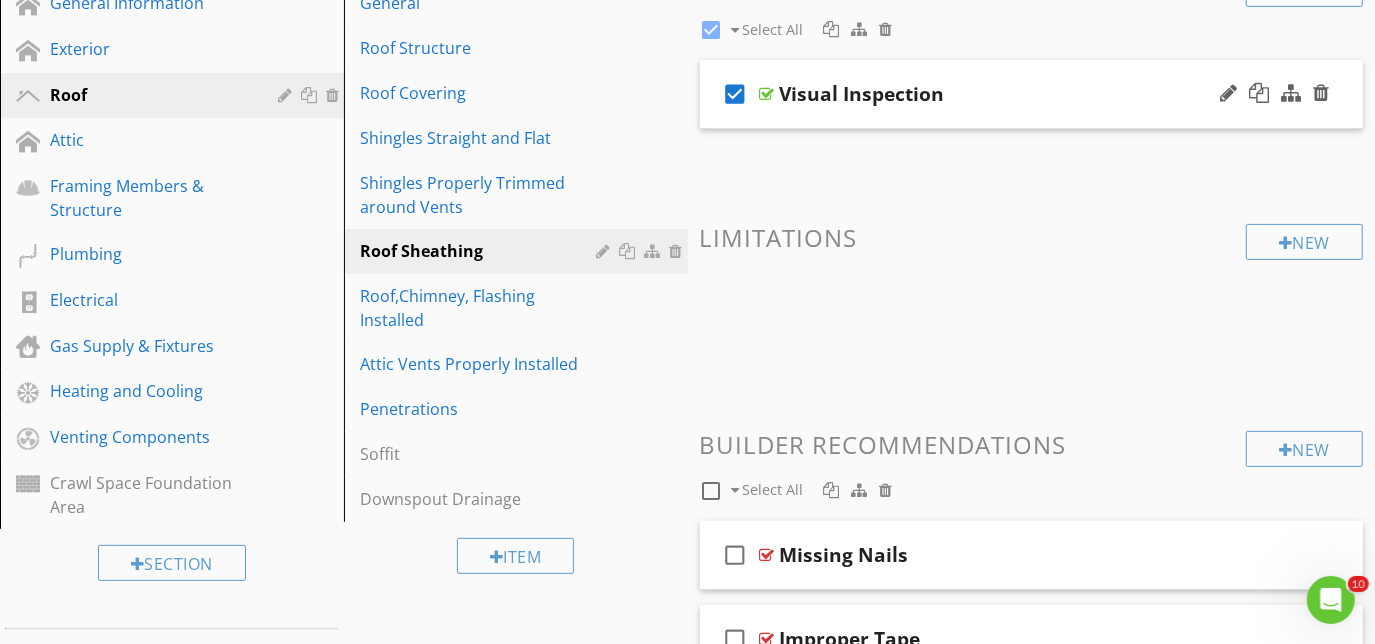 click on "check_box
Visual Inspection" at bounding box center [1032, 94] 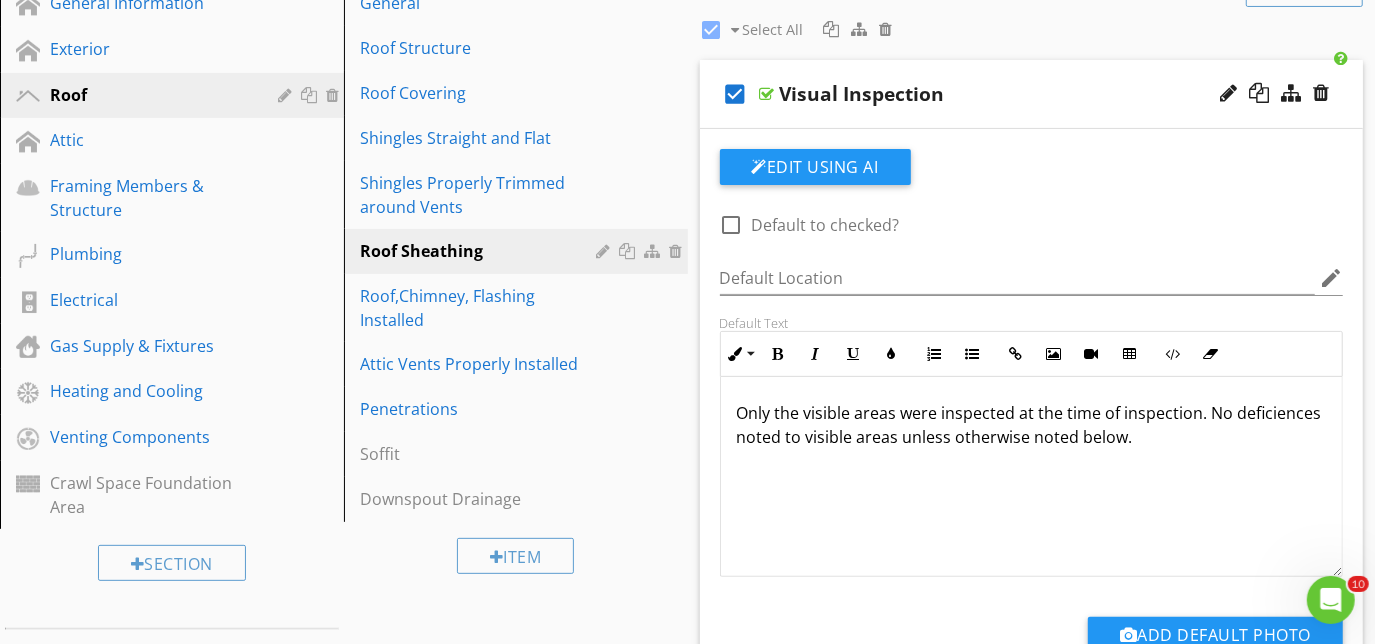 type 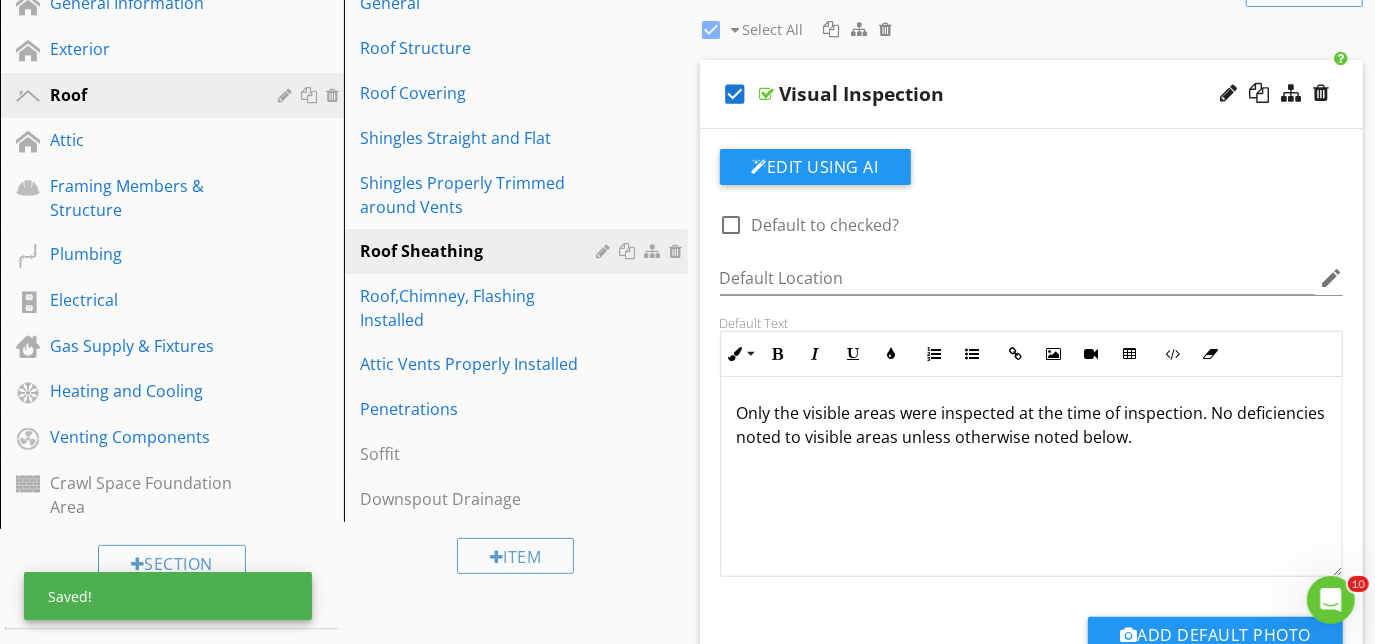 click on "check_box
Visual Inspection" at bounding box center (1032, 94) 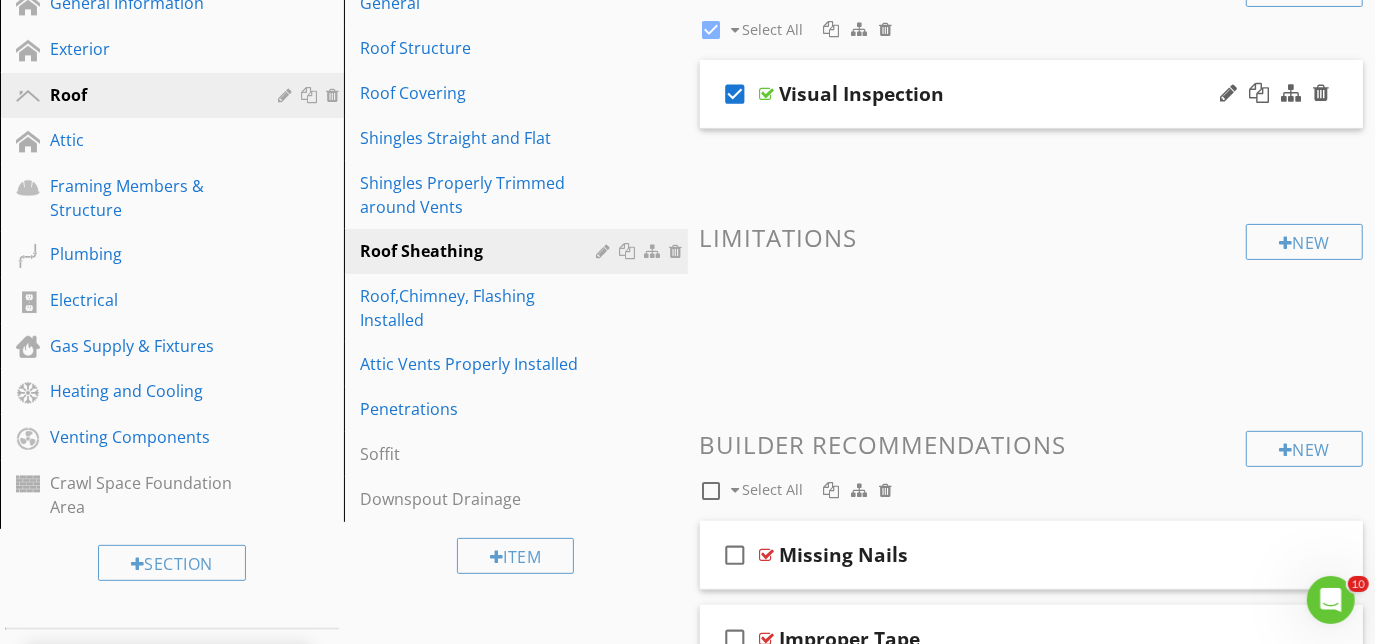 click on "check_box" at bounding box center (736, 94) 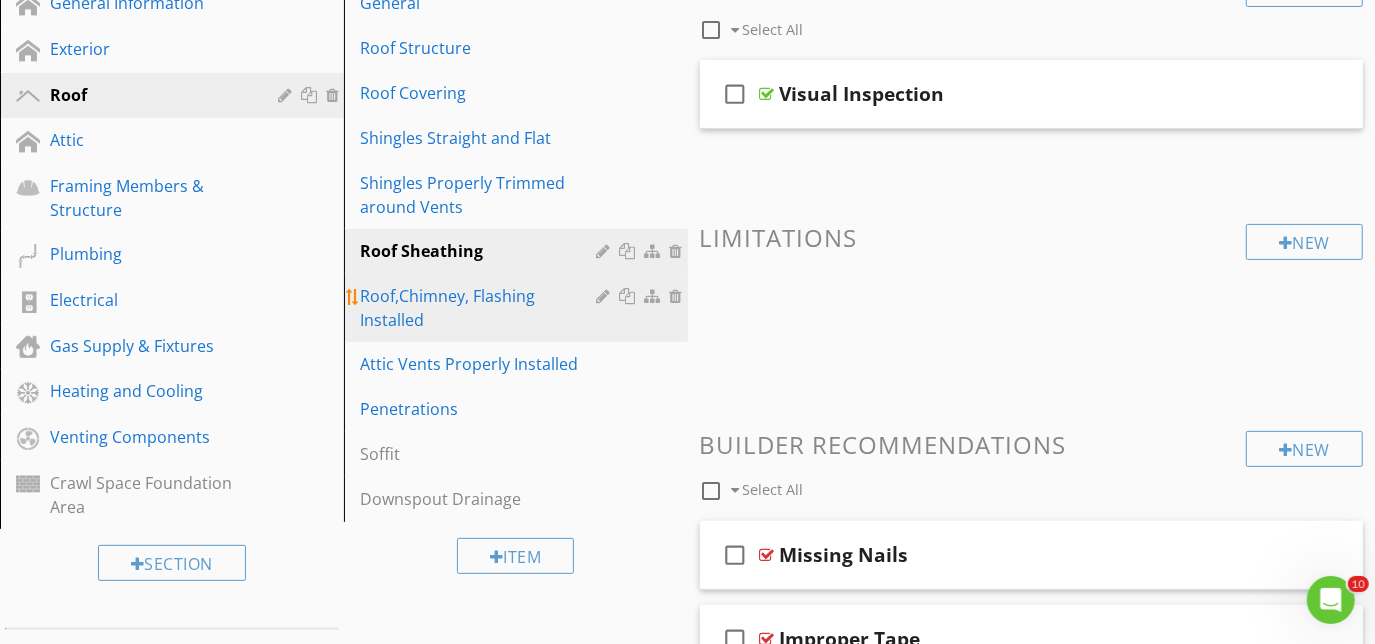 click on "Roof,Chimney, Flashing Installed" at bounding box center [481, 308] 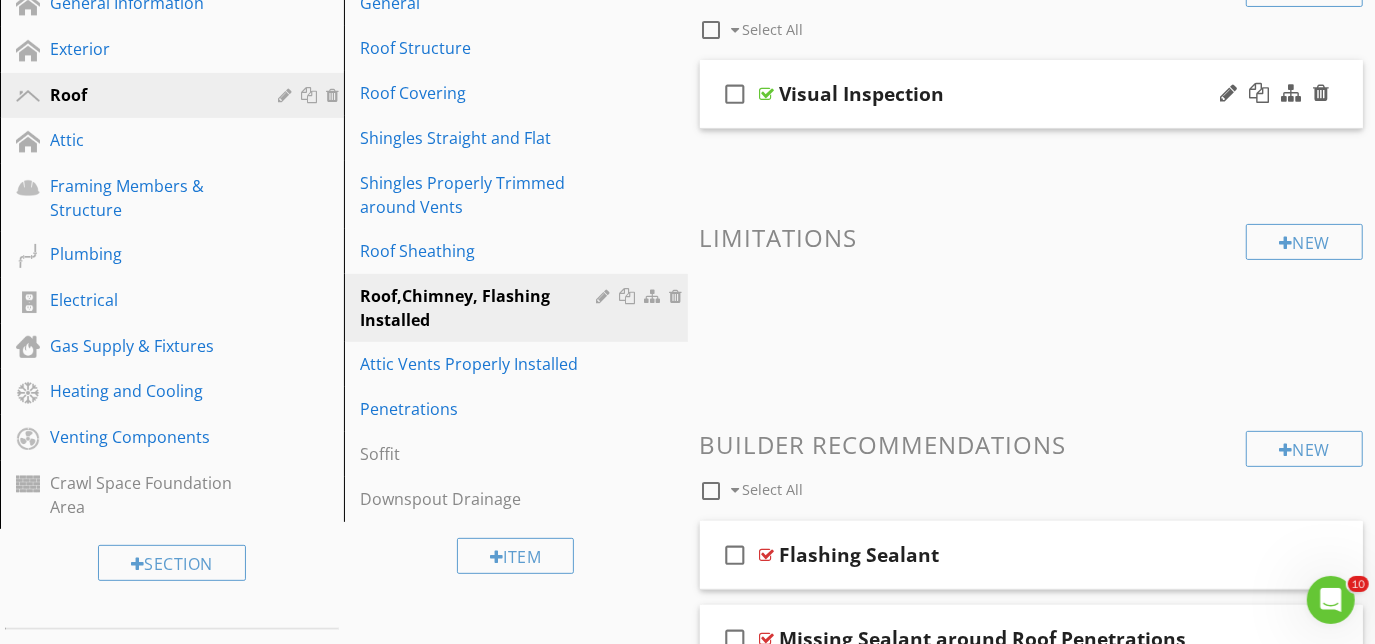 click on "check_box_outline_blank
Visual Inspection" at bounding box center (1032, 94) 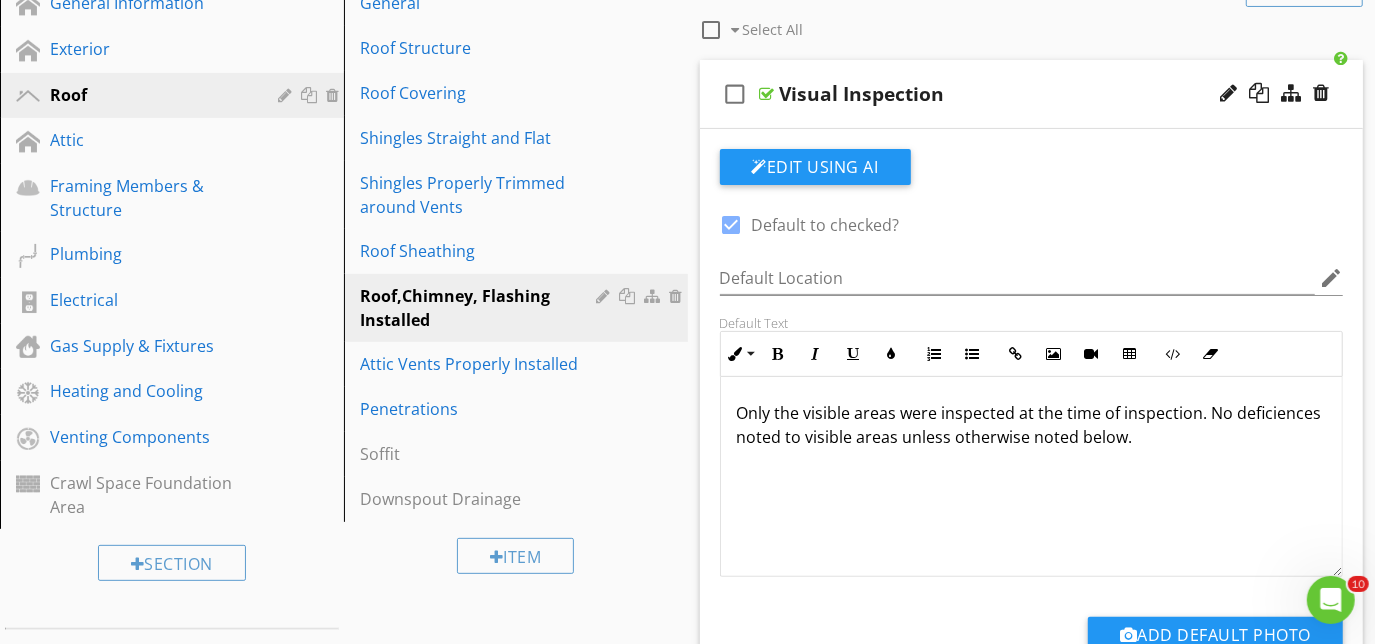 click on "Only the visible areas were inspected at the time of inspection. No deficiences noted to visible areas unless otherwise noted below." at bounding box center (1032, 425) 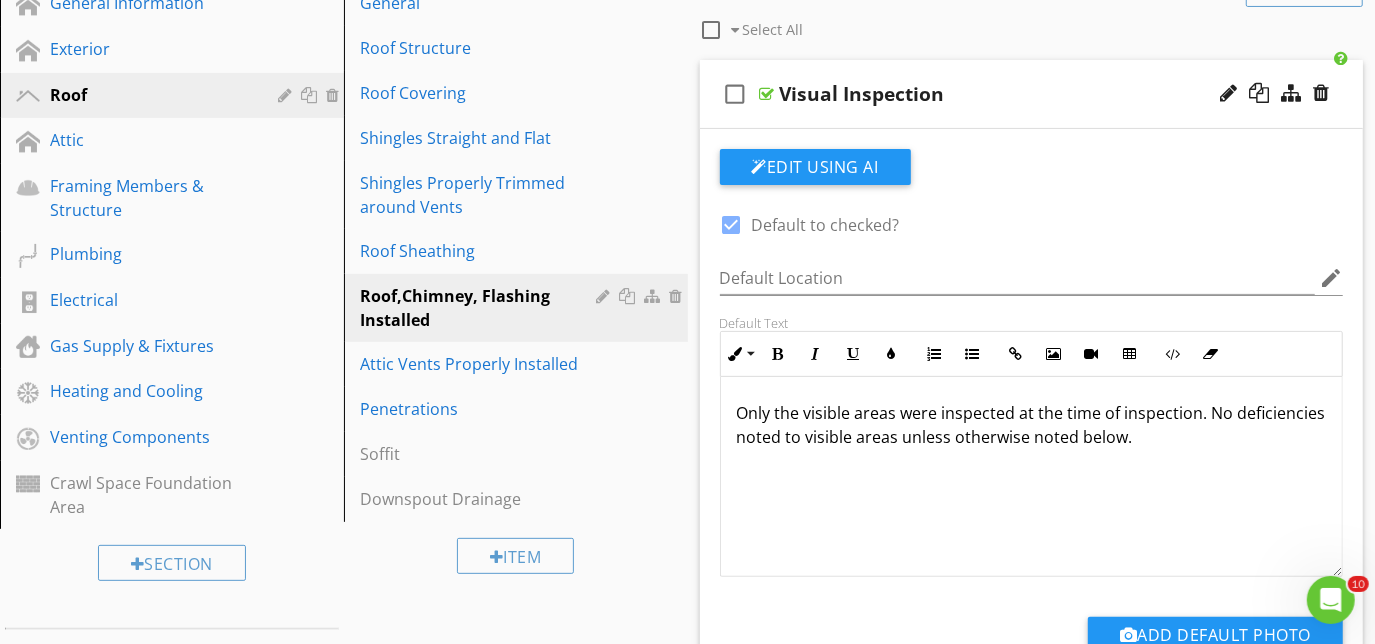 click on "check_box_outline_blank
Visual Inspection" at bounding box center (1032, 94) 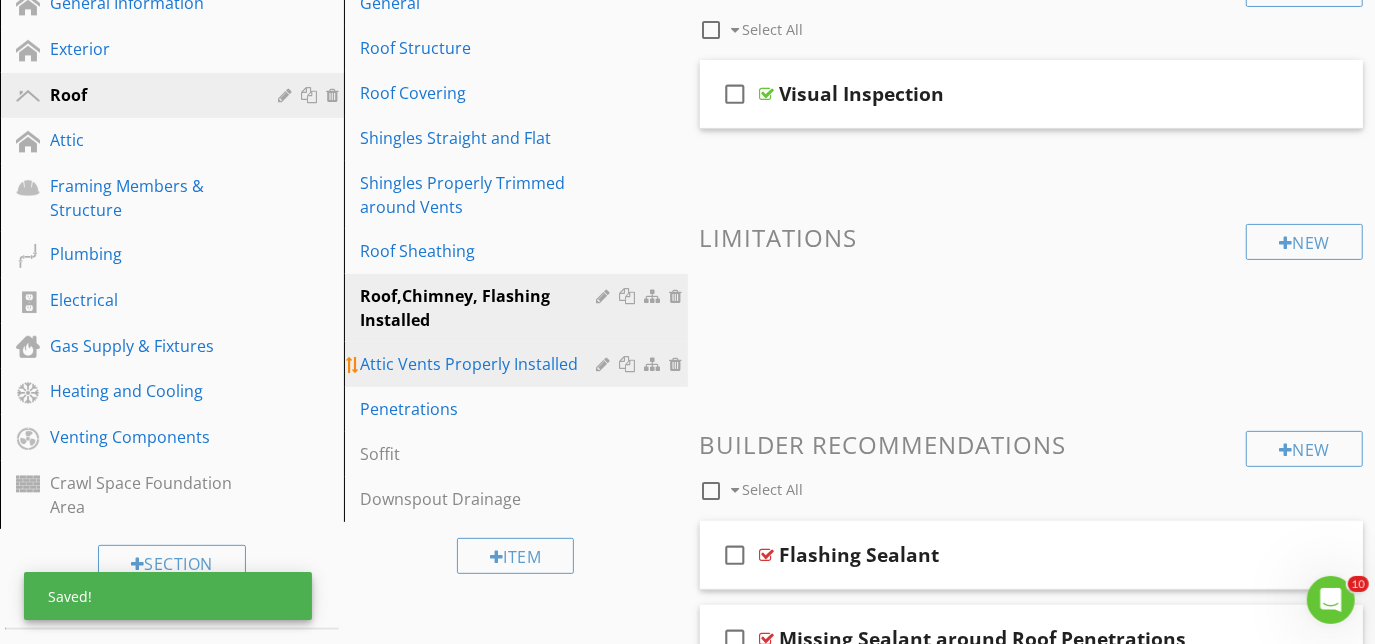 click on "Attic Vents Properly Installed" at bounding box center (481, 364) 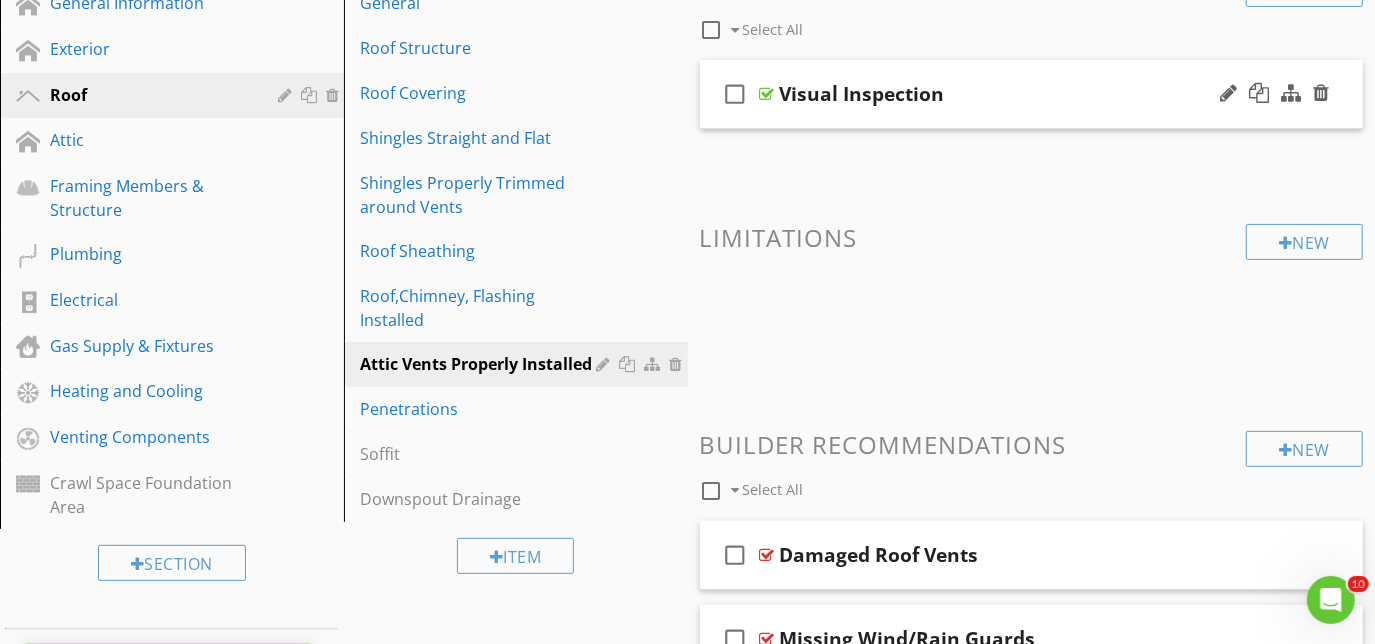 click on "check_box_outline_blank
Visual Inspection" at bounding box center [1032, 94] 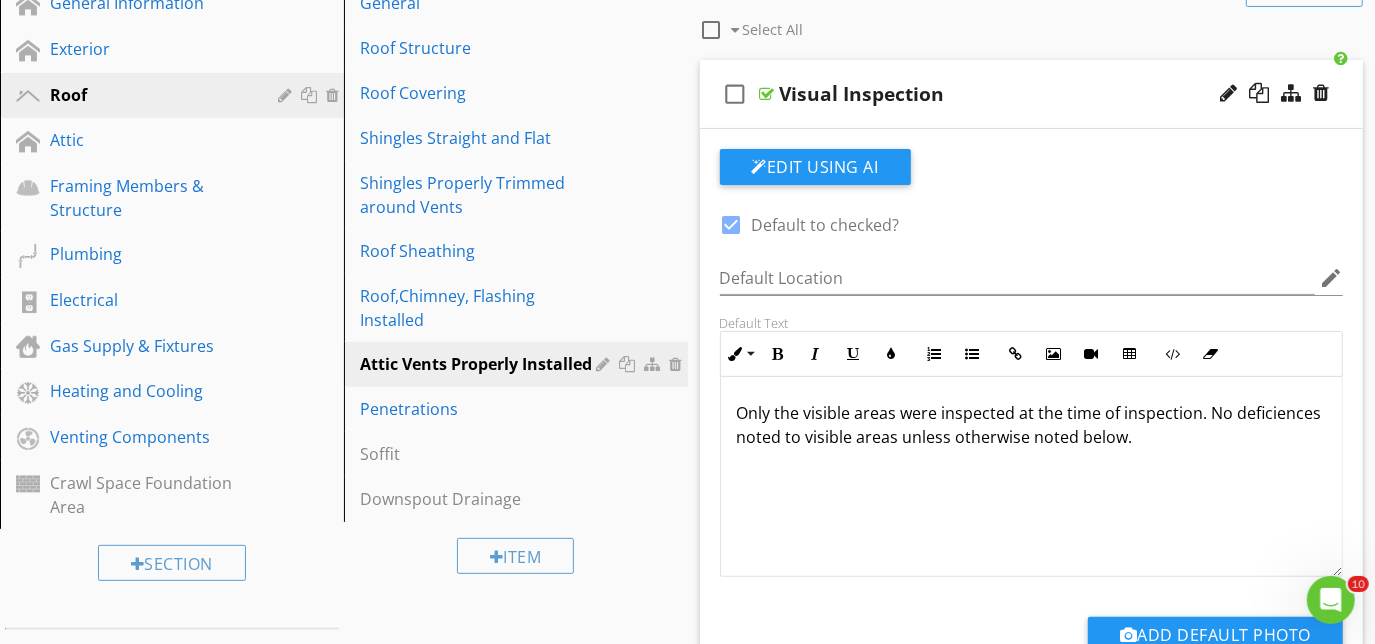 click on "Only the visible areas were inspected at the time of inspection. No deficiences noted to visible areas unless otherwise noted below." at bounding box center (1032, 425) 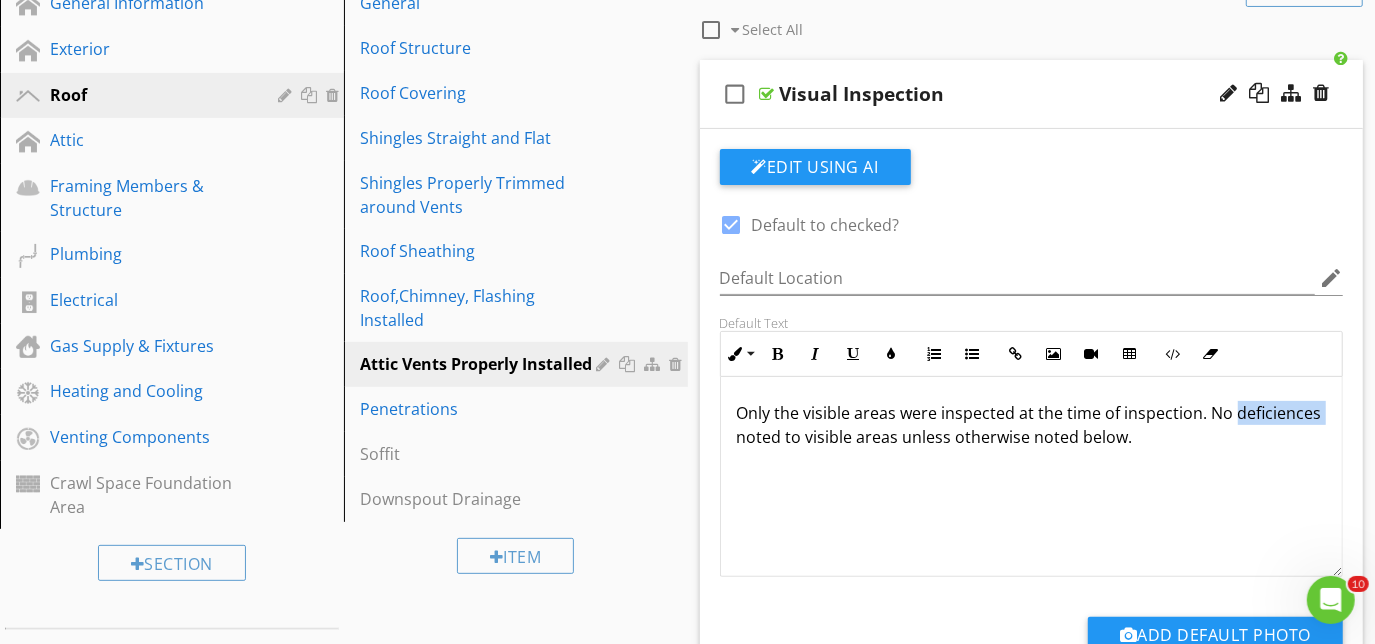 click on "Only the visible areas were inspected at the time of inspection. No deficiences noted to visible areas unless otherwise noted below." at bounding box center (1032, 425) 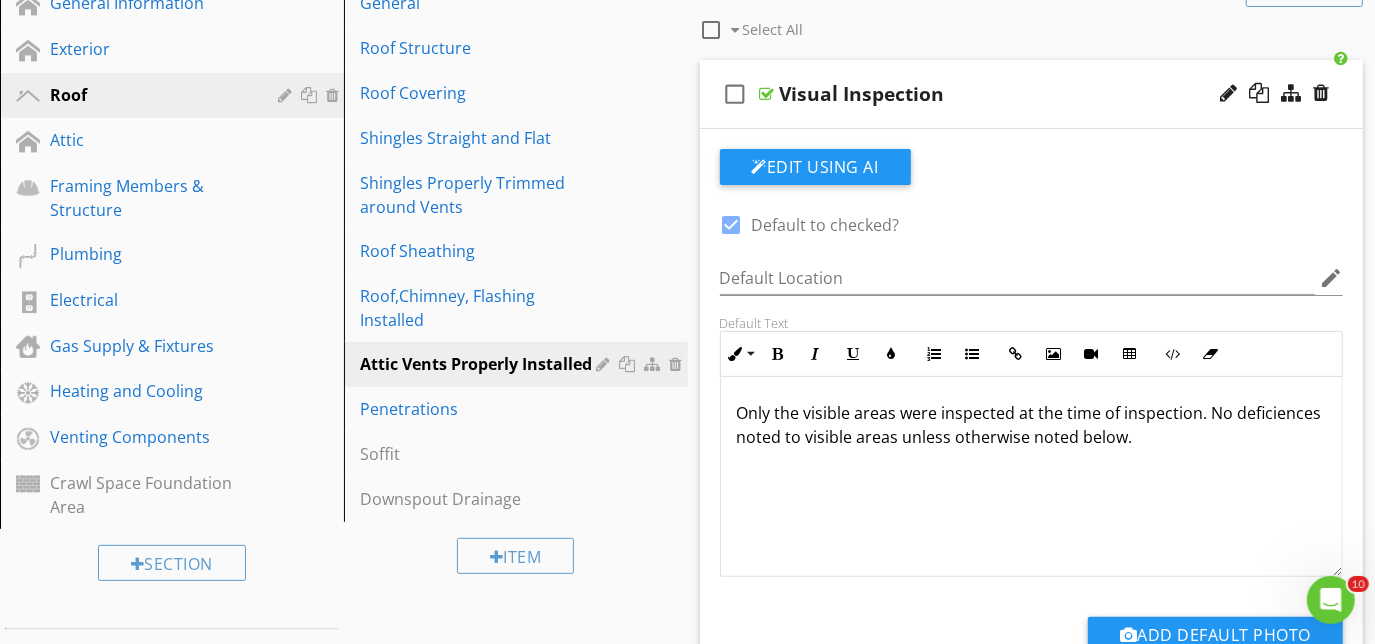 type 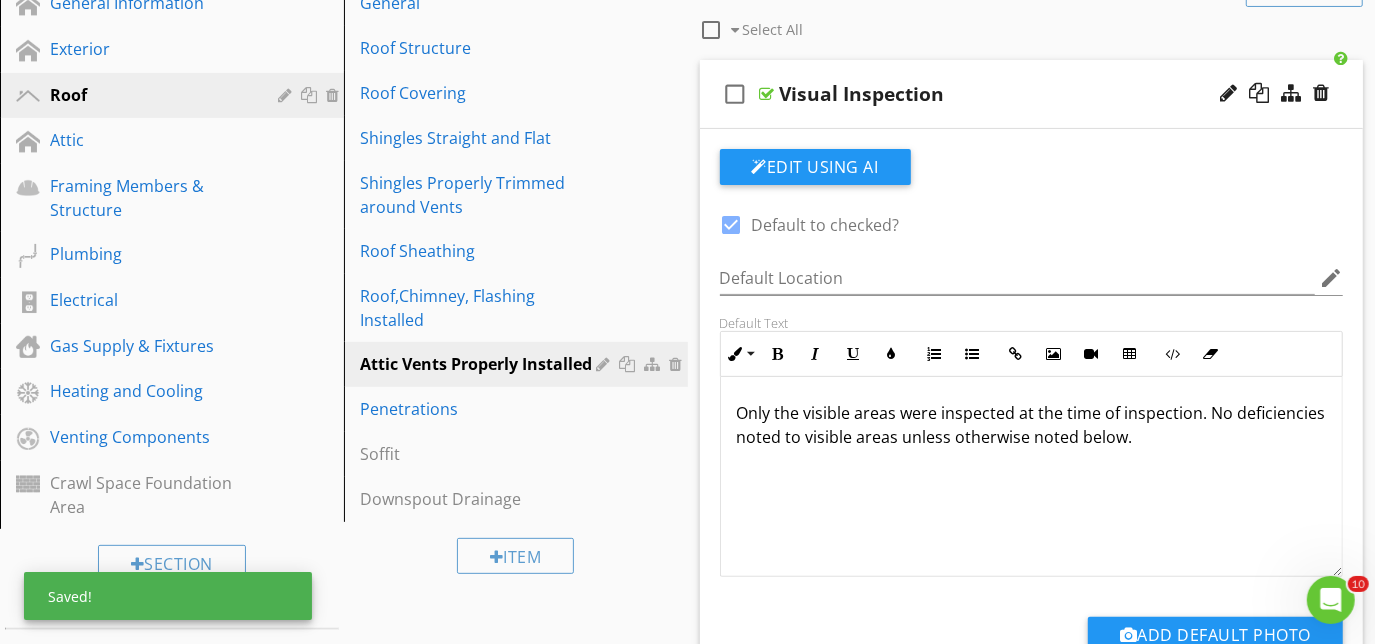 click on "check_box_outline_blank
Visual Inspection" at bounding box center (1032, 94) 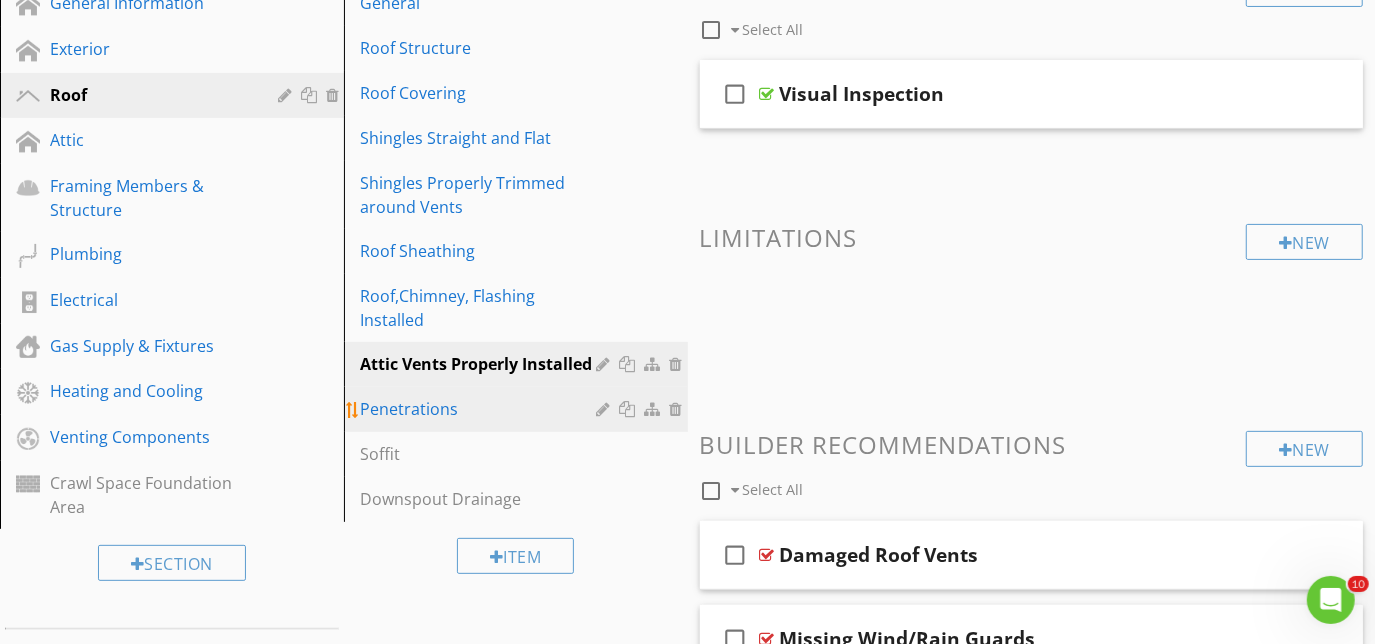 click on "Penetrations" at bounding box center (481, 409) 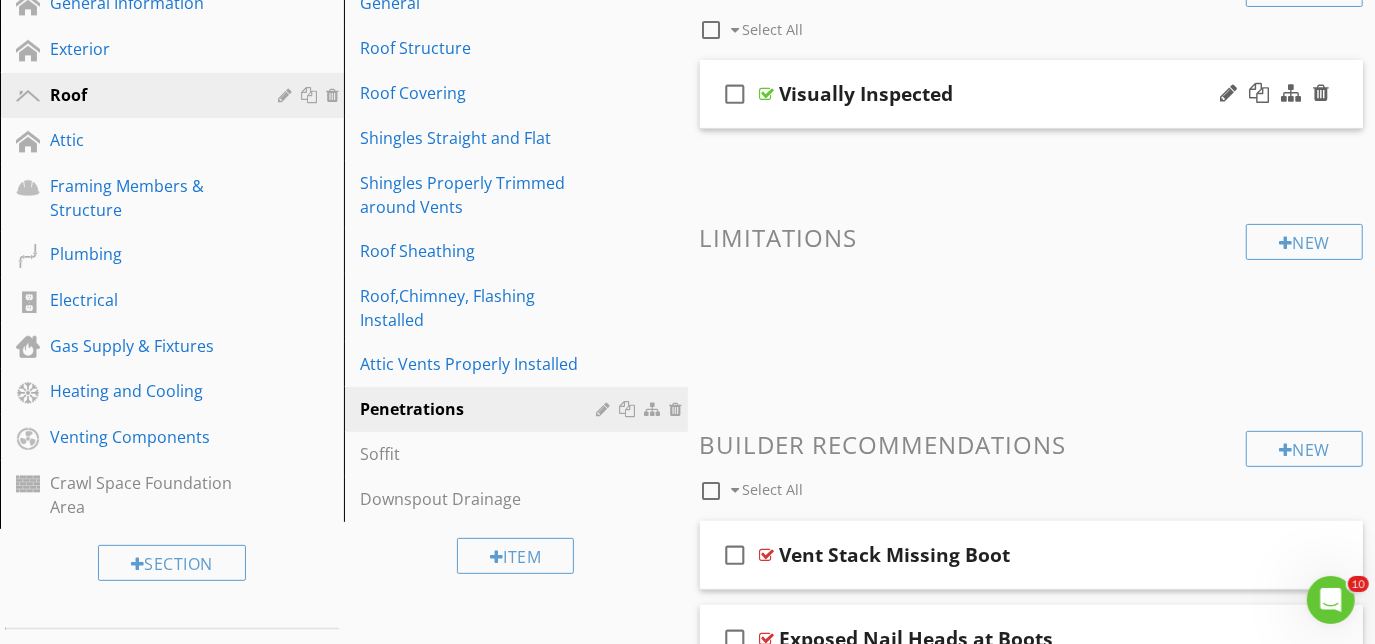 click on "check_box_outline_blank
Visually Inspected" at bounding box center [1032, 94] 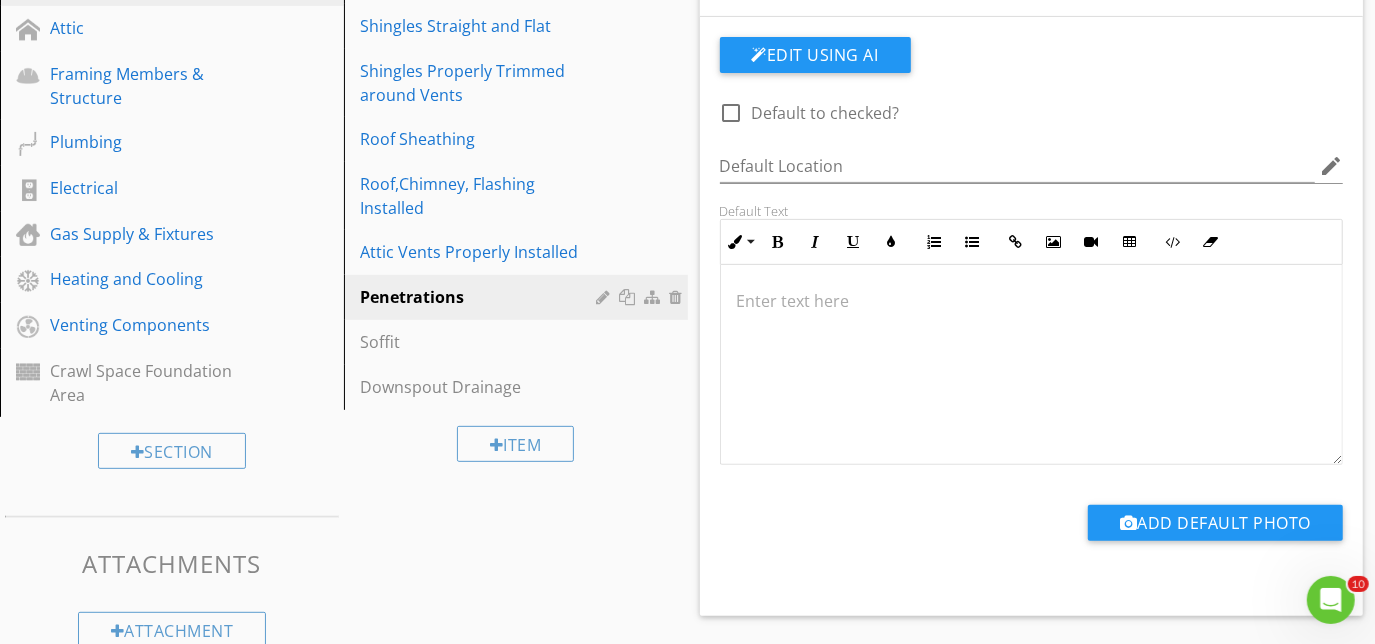 scroll, scrollTop: 280, scrollLeft: 0, axis: vertical 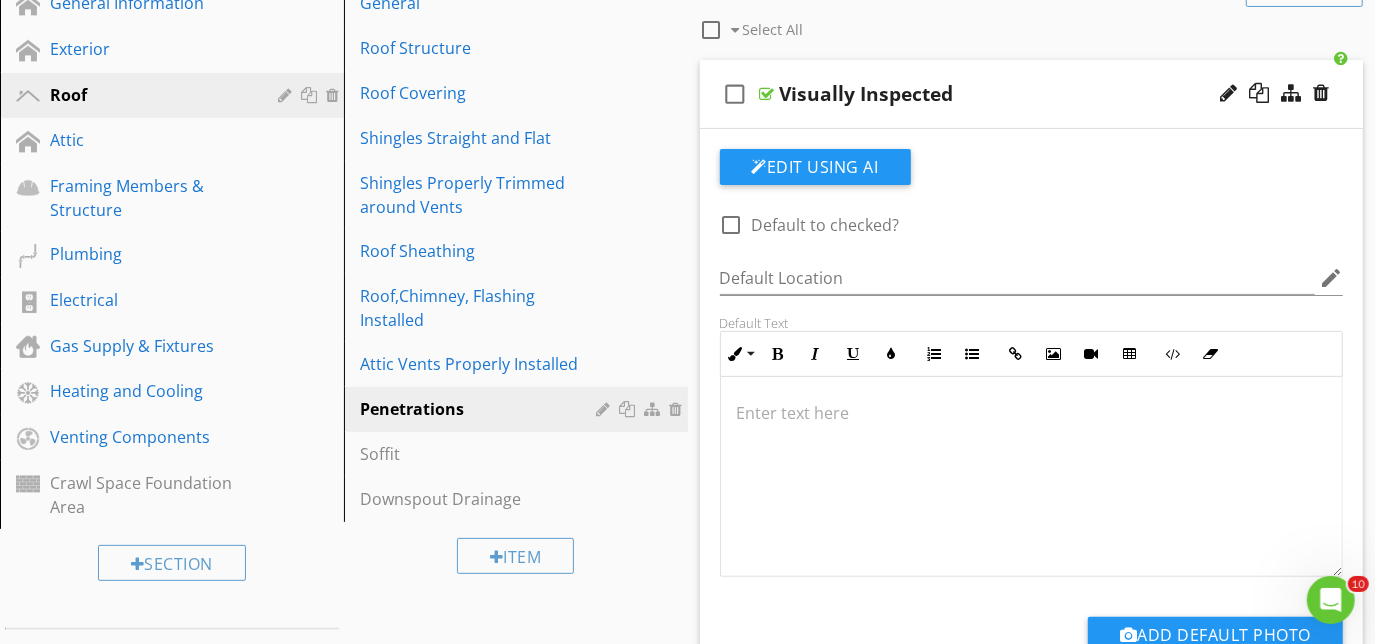 drag, startPoint x: 797, startPoint y: 109, endPoint x: 786, endPoint y: 130, distance: 23.70654 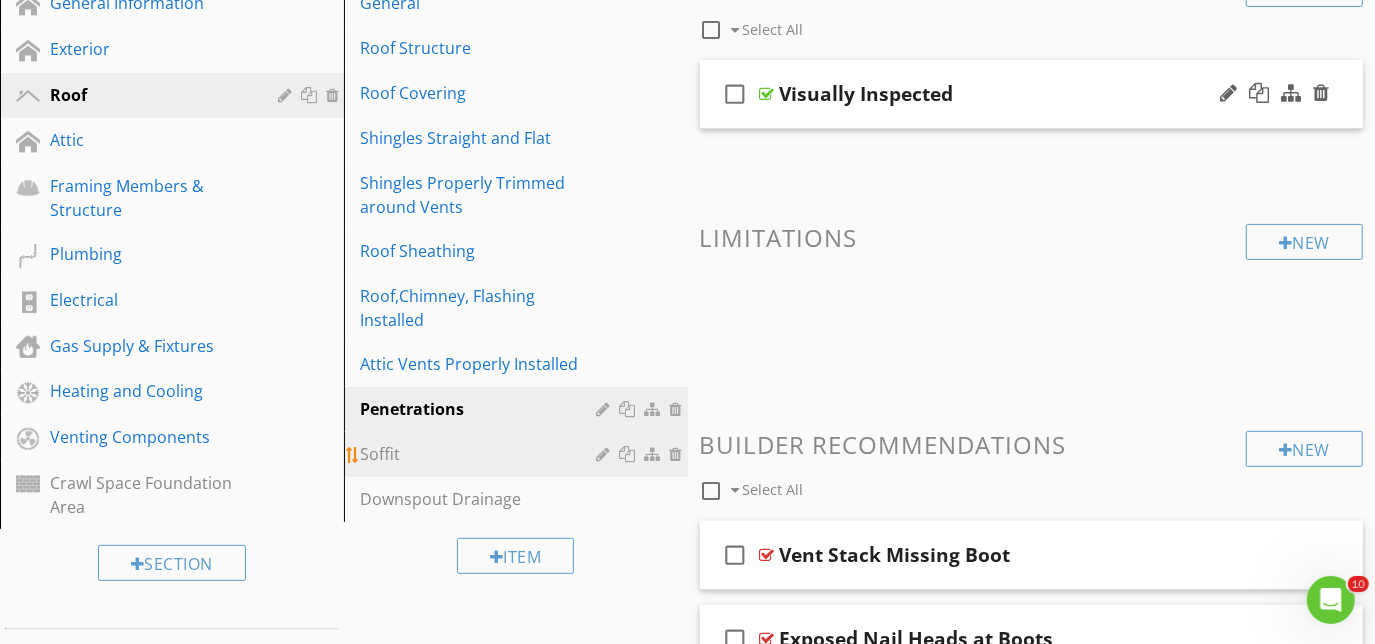 click on "Soffit" at bounding box center [481, 454] 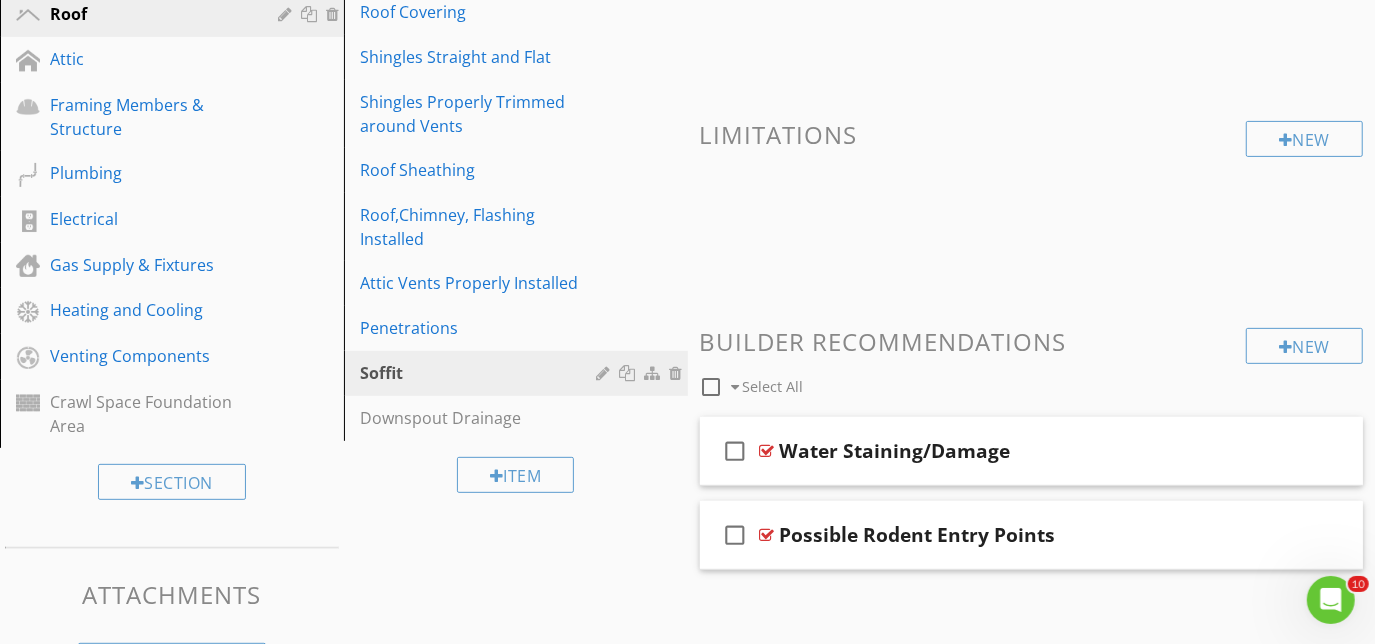 scroll, scrollTop: 432, scrollLeft: 0, axis: vertical 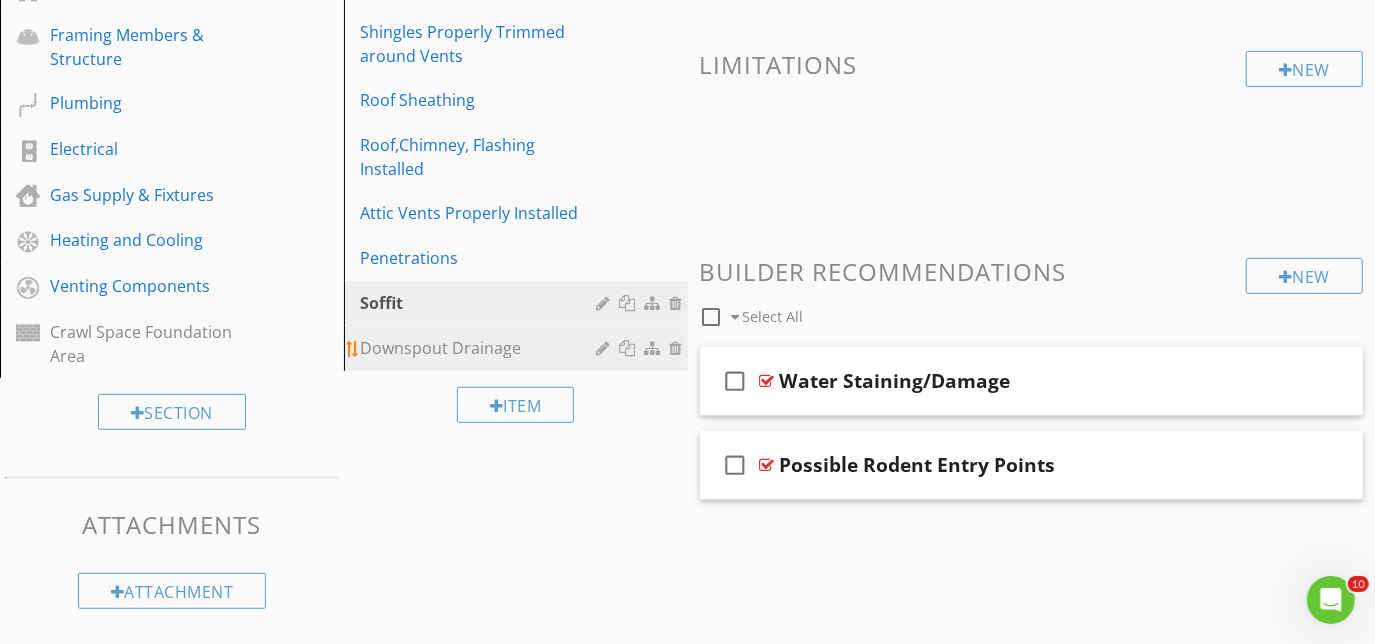 click on "Downspout Drainage" at bounding box center [481, 348] 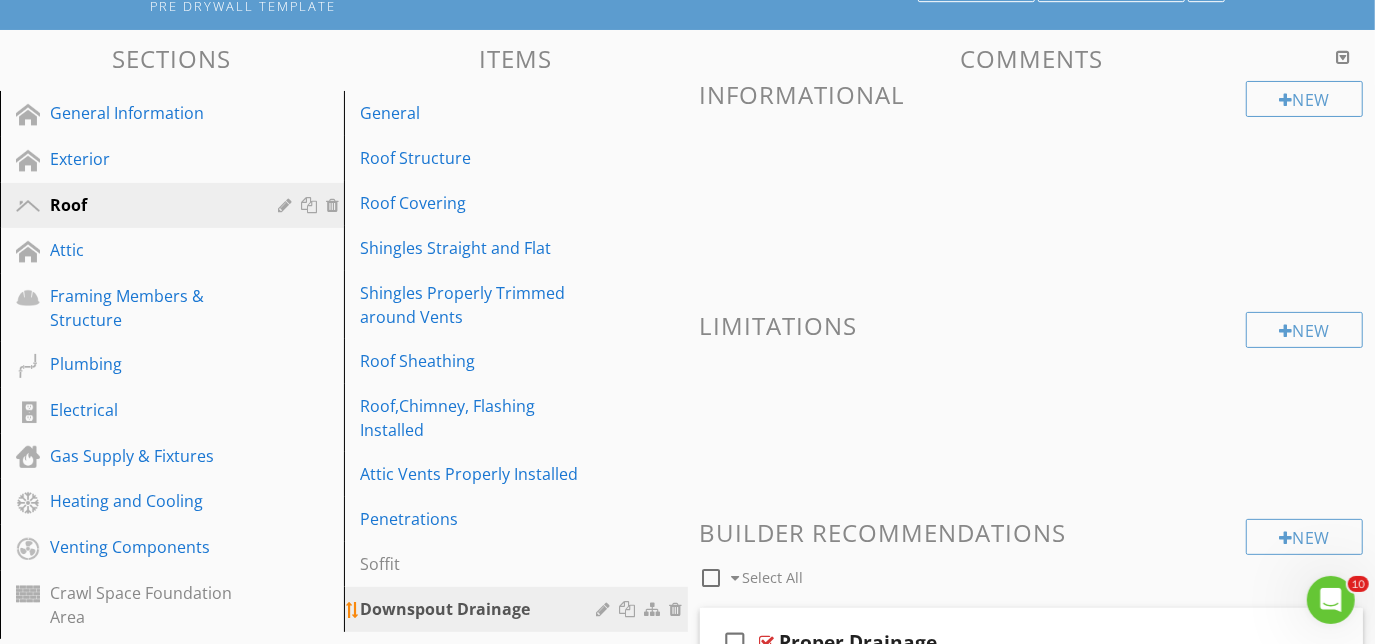 scroll, scrollTop: 159, scrollLeft: 0, axis: vertical 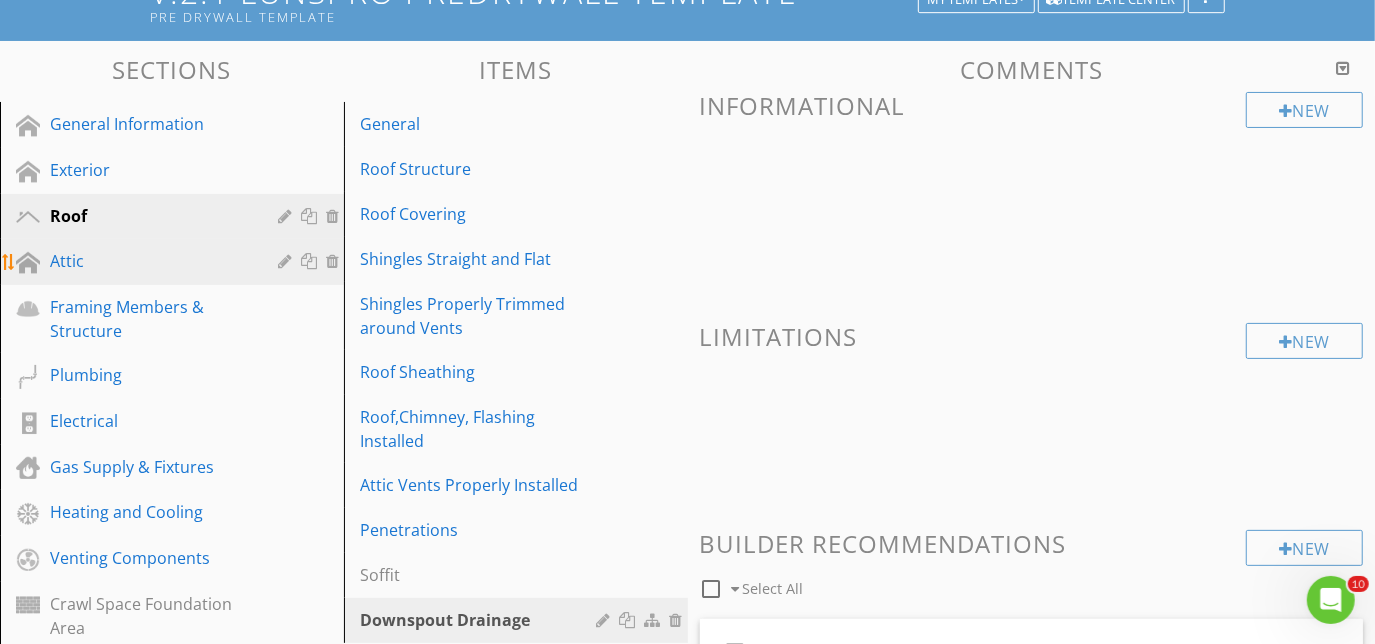 click on "Attic" at bounding box center (149, 261) 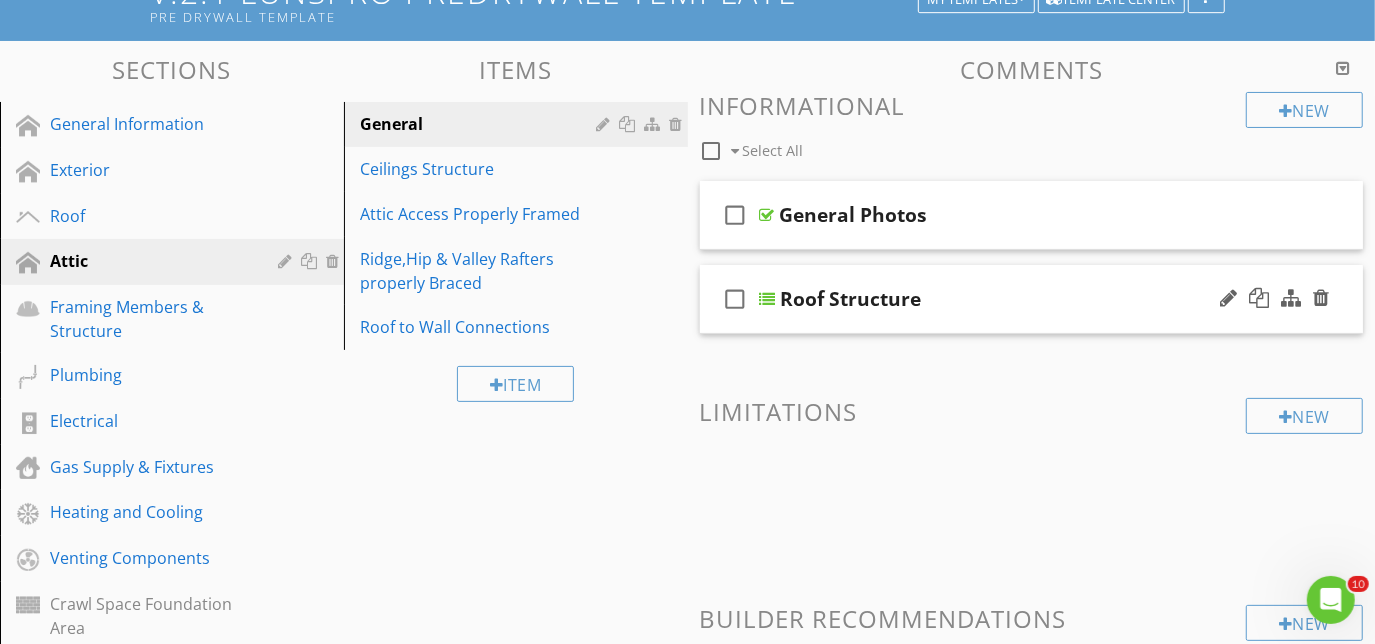 click on "check_box_outline_blank
Roof Structure" at bounding box center [1032, 299] 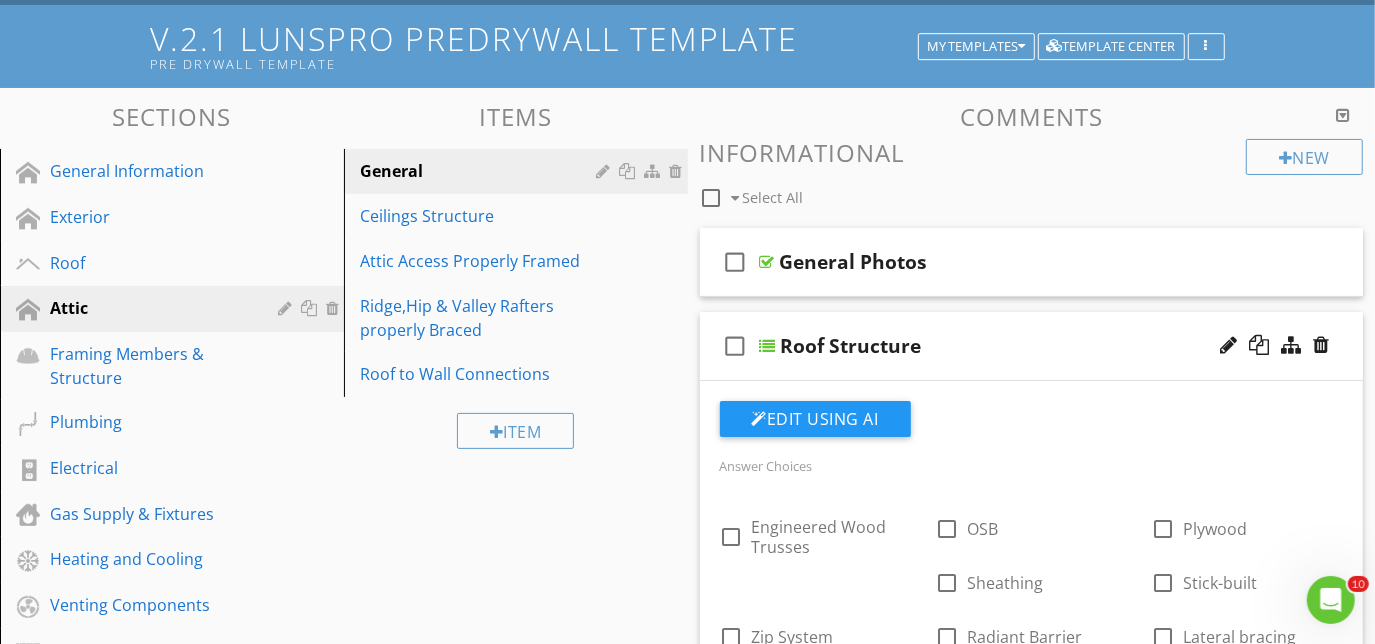 scroll, scrollTop: 68, scrollLeft: 0, axis: vertical 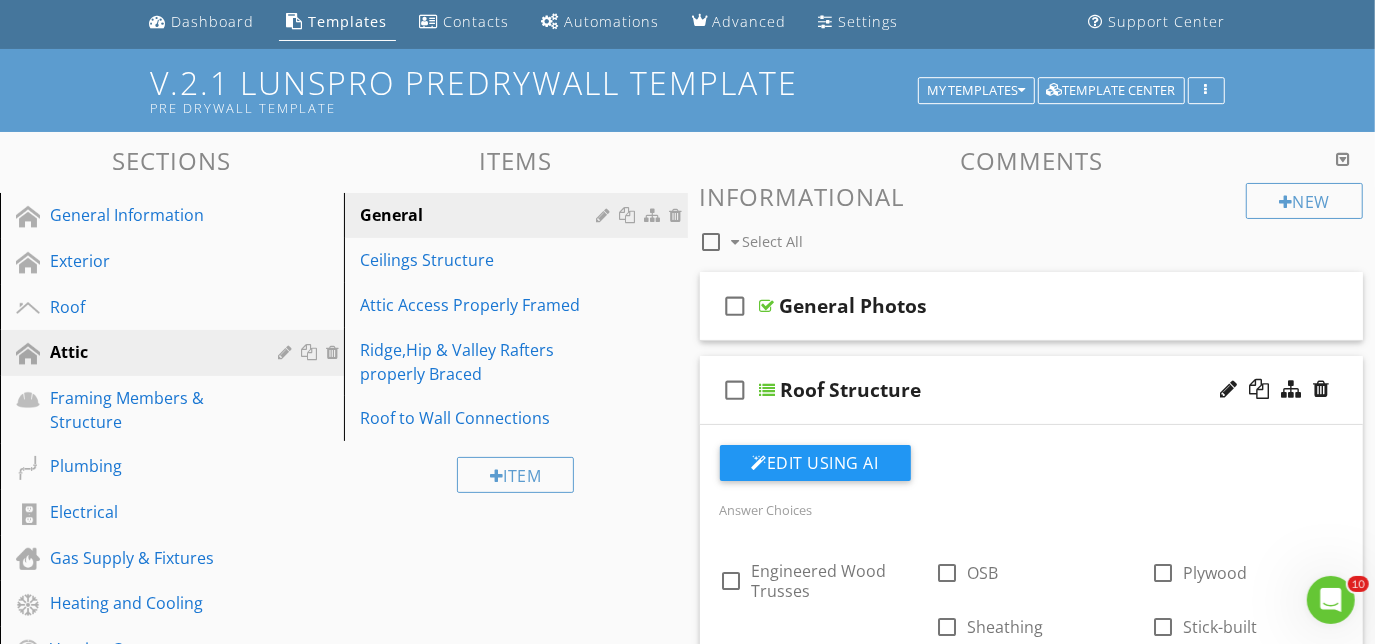 click on "check_box_outline_blank
Roof Structure" at bounding box center (1032, 390) 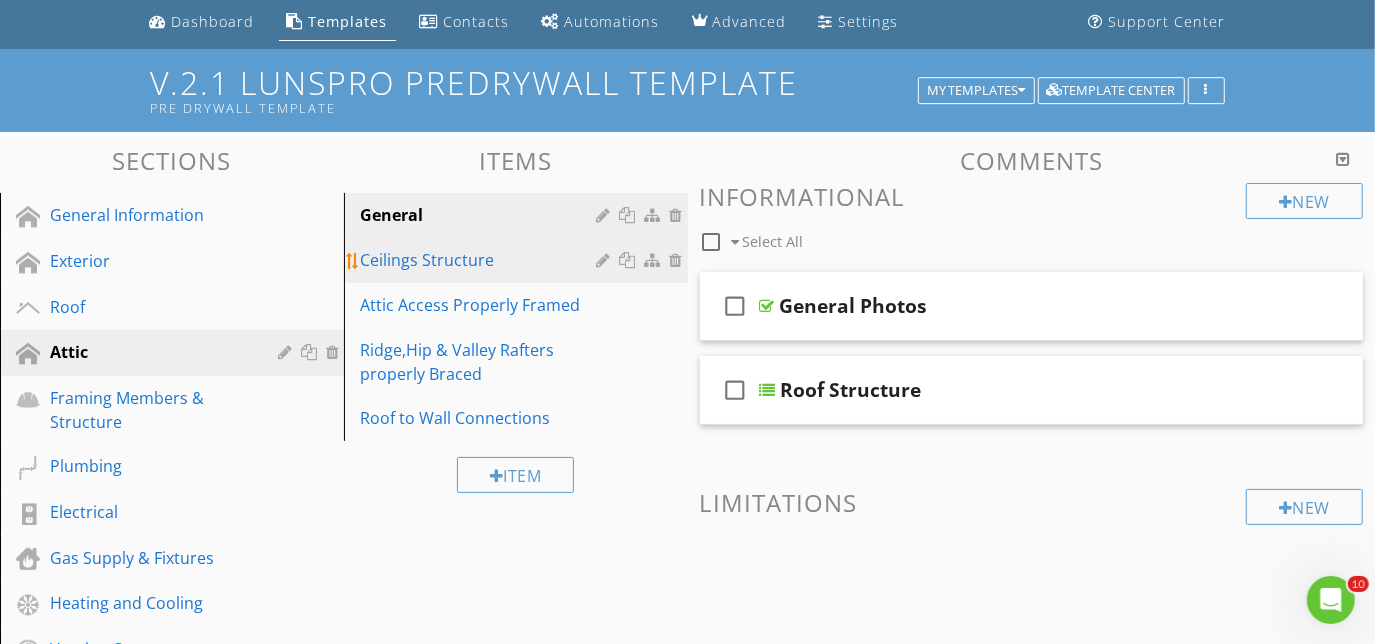 click on "Ceilings Structure" at bounding box center [481, 260] 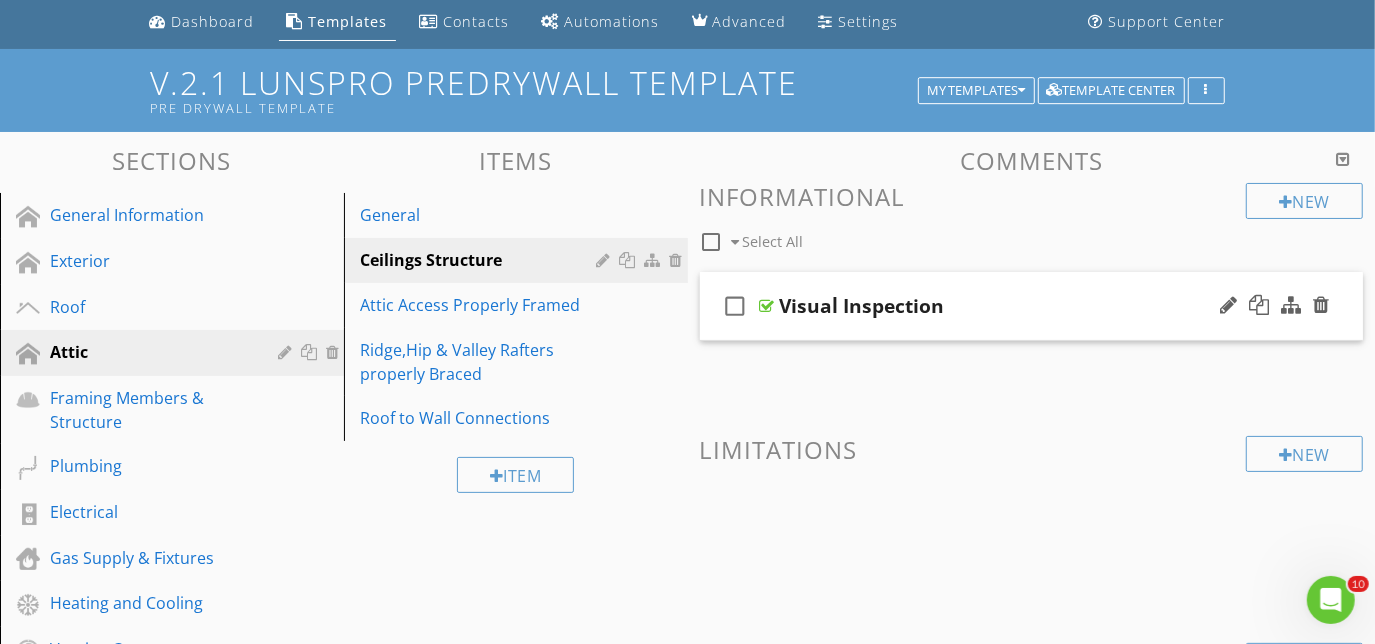 click on "check_box_outline_blank
Visual Inspection" at bounding box center [1032, 306] 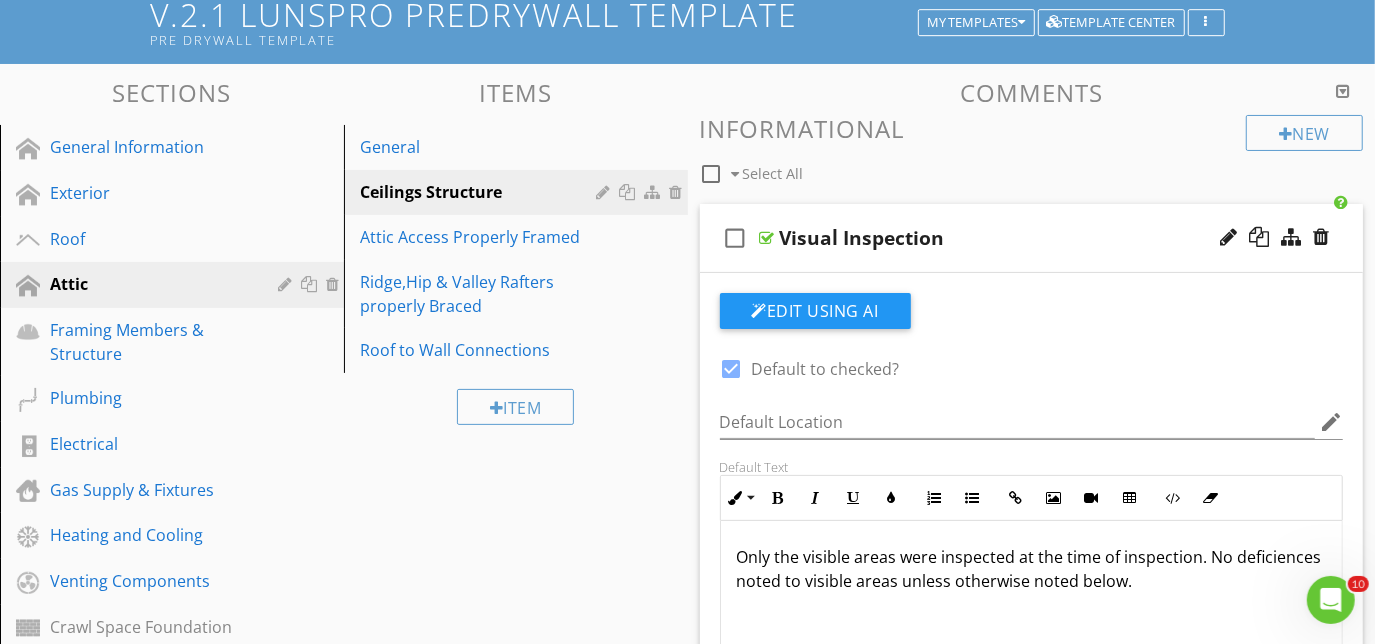 scroll, scrollTop: 250, scrollLeft: 0, axis: vertical 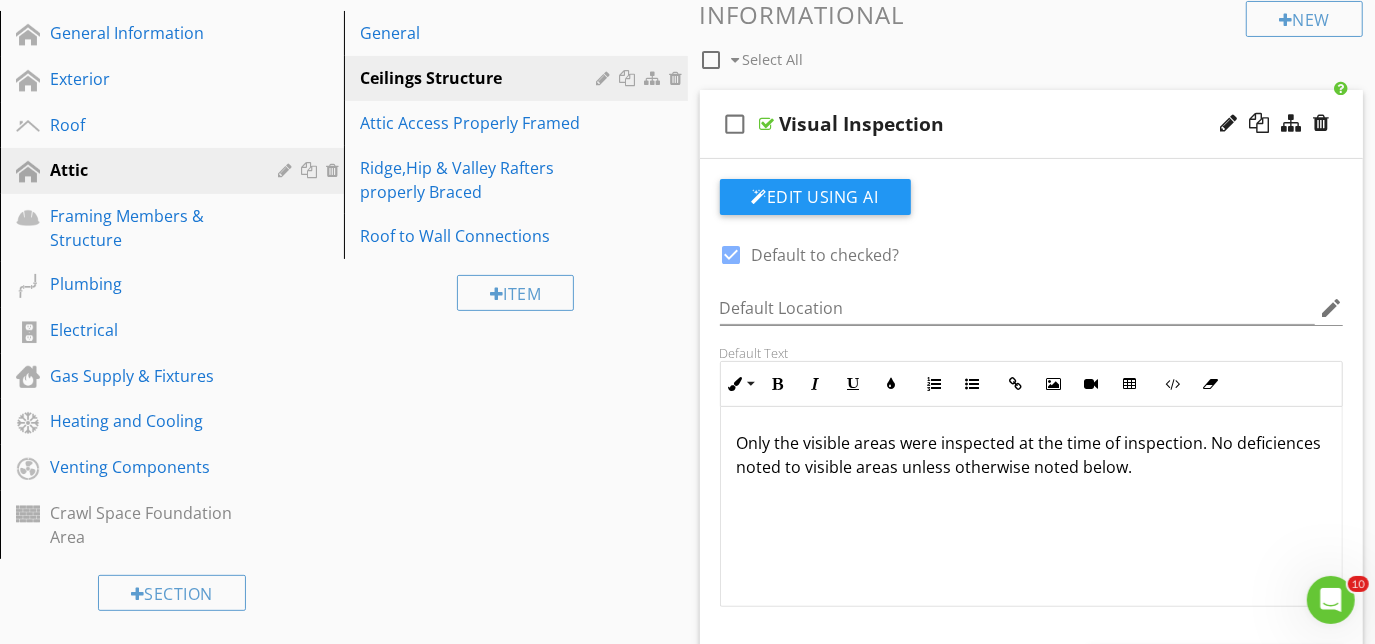 click on "Only the visible areas were inspected at the time of inspection. No deficiences noted to visible areas unless otherwise noted below." at bounding box center [1032, 455] 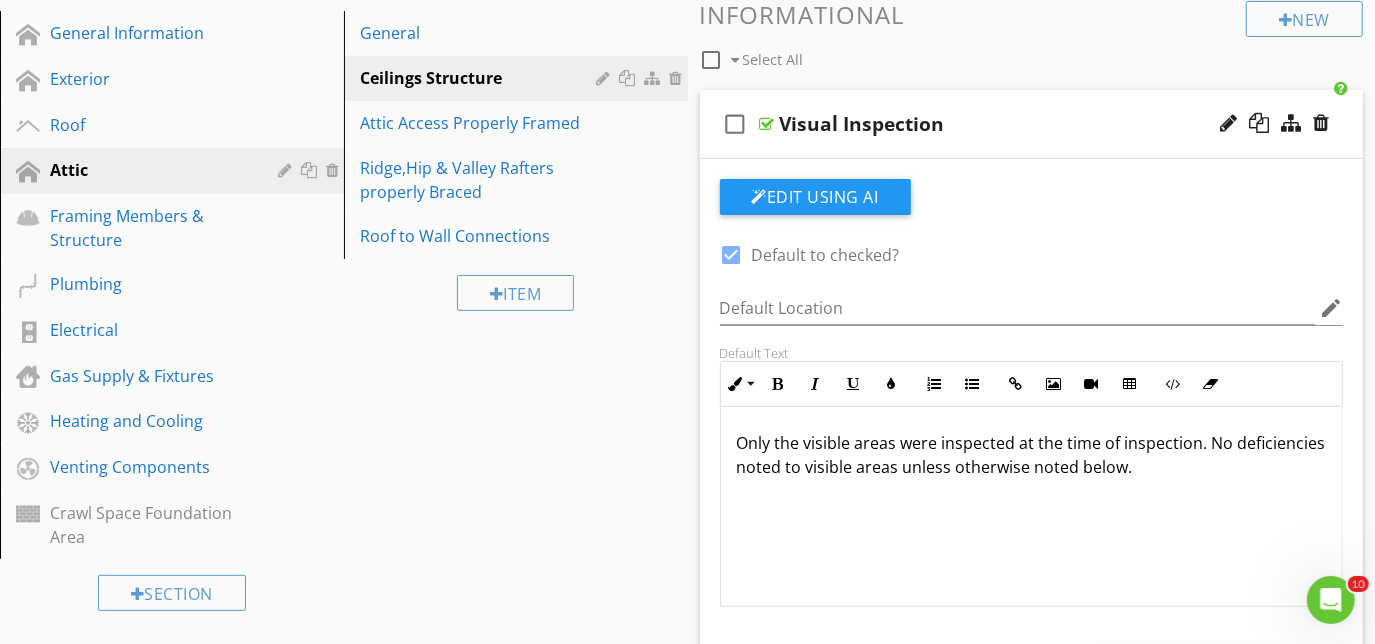 click on "check_box_outline_blank
Visual Inspection" at bounding box center [1032, 124] 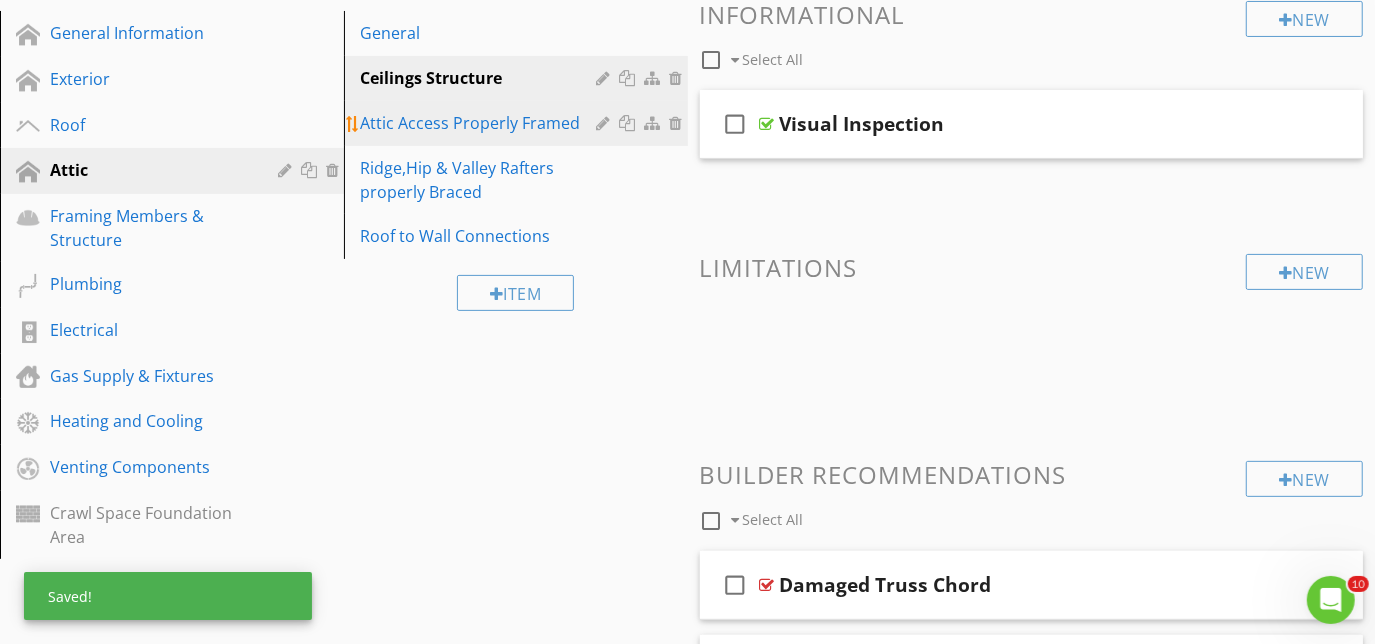 click on "Attic Access Properly Framed" at bounding box center [481, 123] 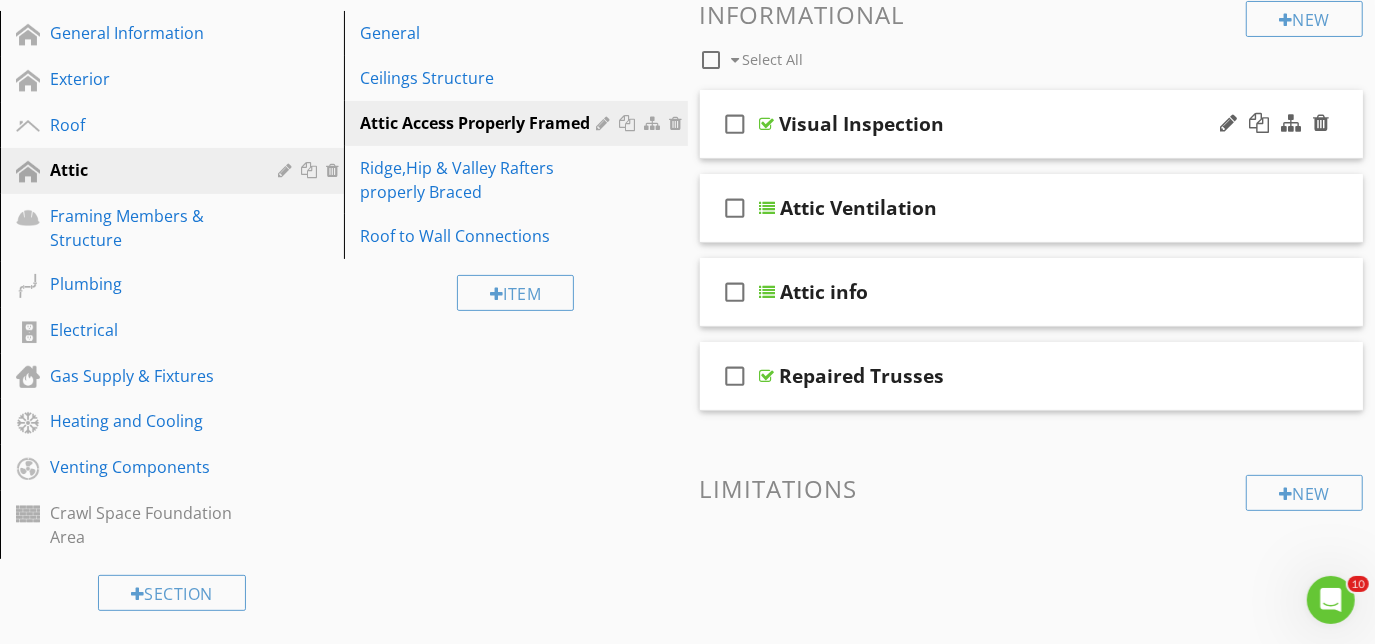 click on "check_box_outline_blank
Visual Inspection" at bounding box center [1032, 124] 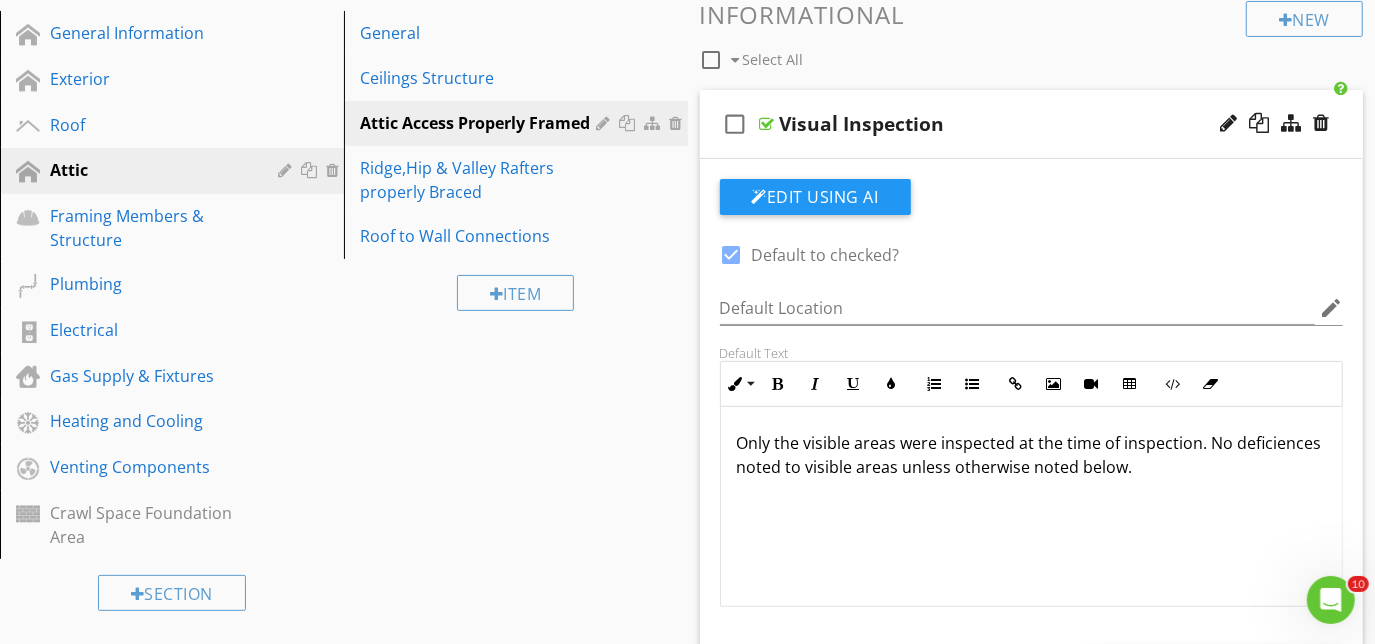 click on "Only the visible areas were inspected at the time of inspection. No deficiences noted to visible areas unless otherwise noted below." at bounding box center [1032, 455] 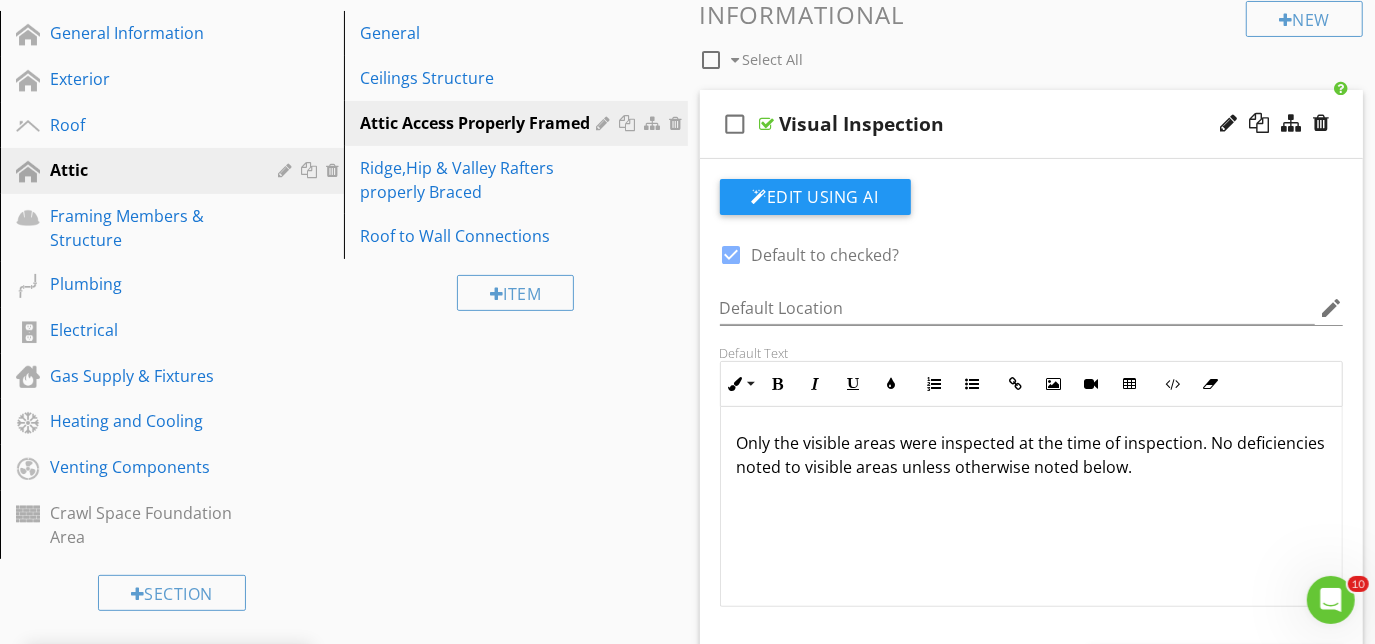click on "check_box_outline_blank
Visual Inspection" at bounding box center (1032, 124) 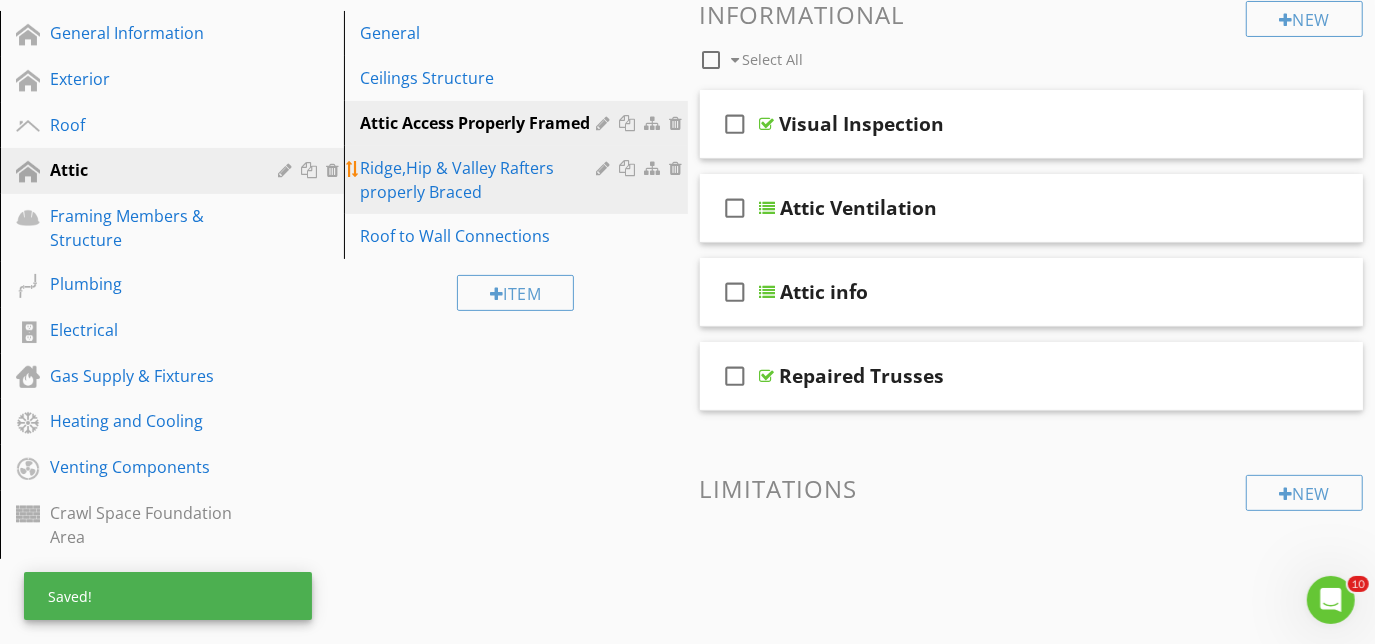 click on "Ridge,Hip & Valley Rafters properly Braced" at bounding box center [481, 180] 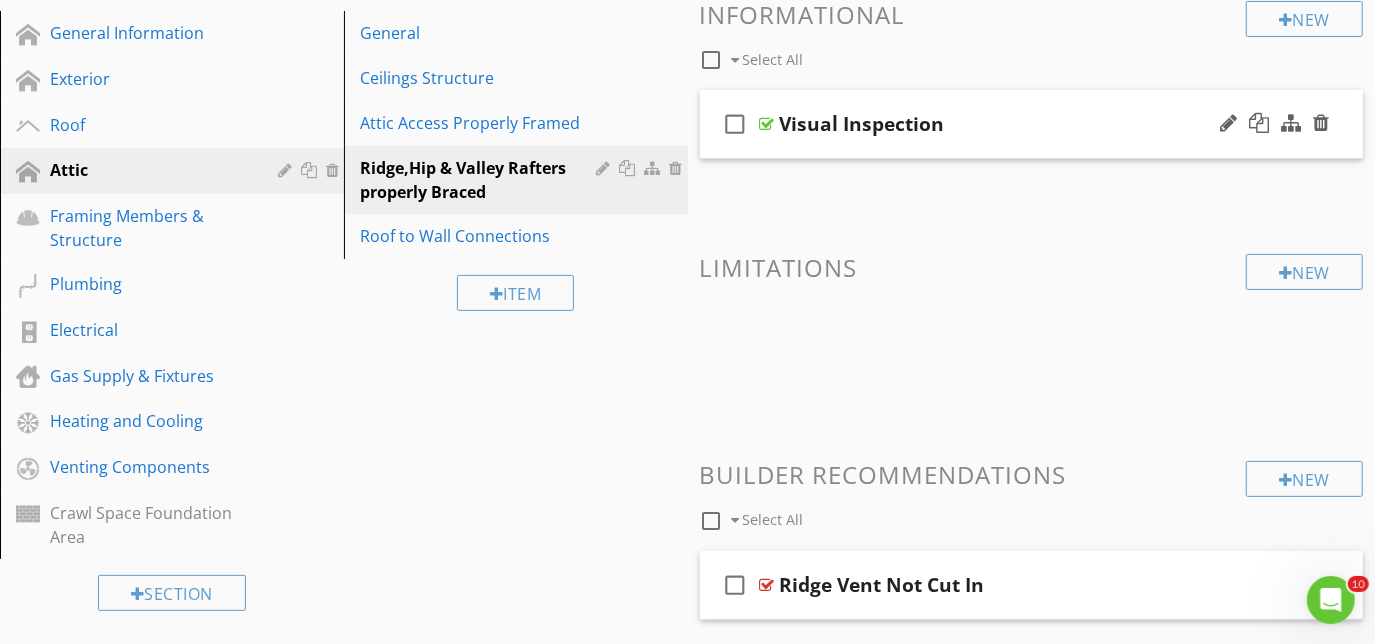 click on "check_box_outline_blank
Visual Inspection" at bounding box center [1032, 124] 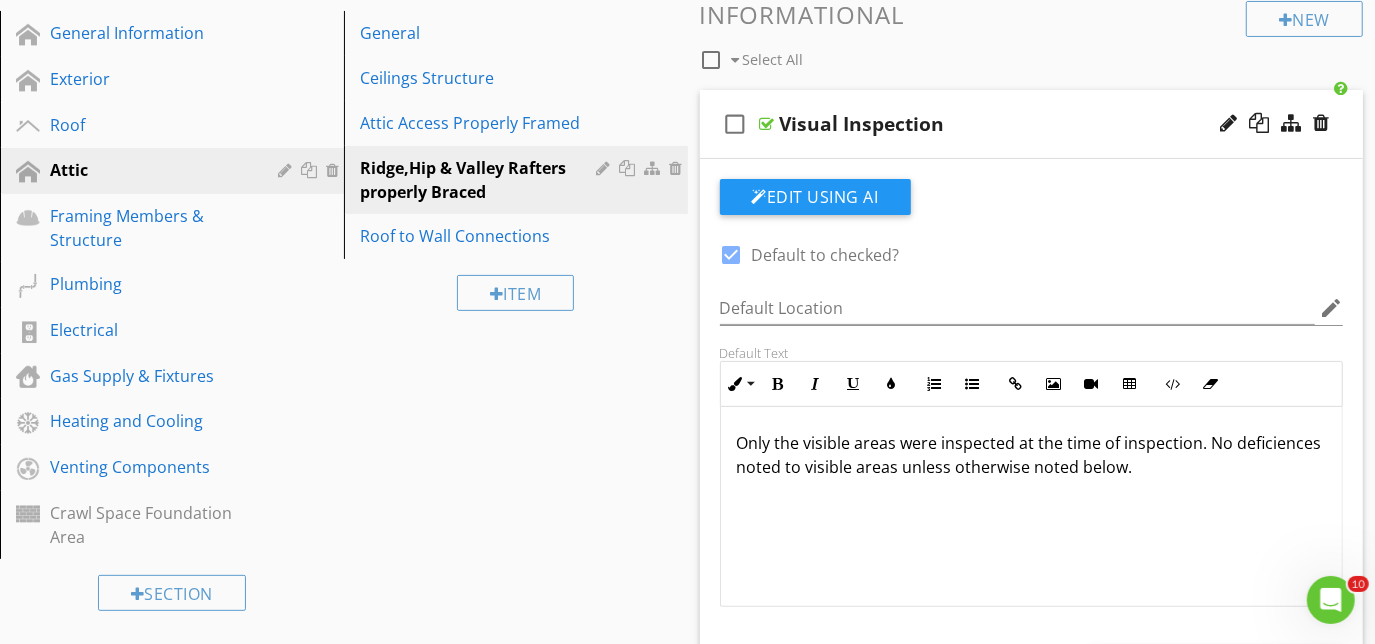 type 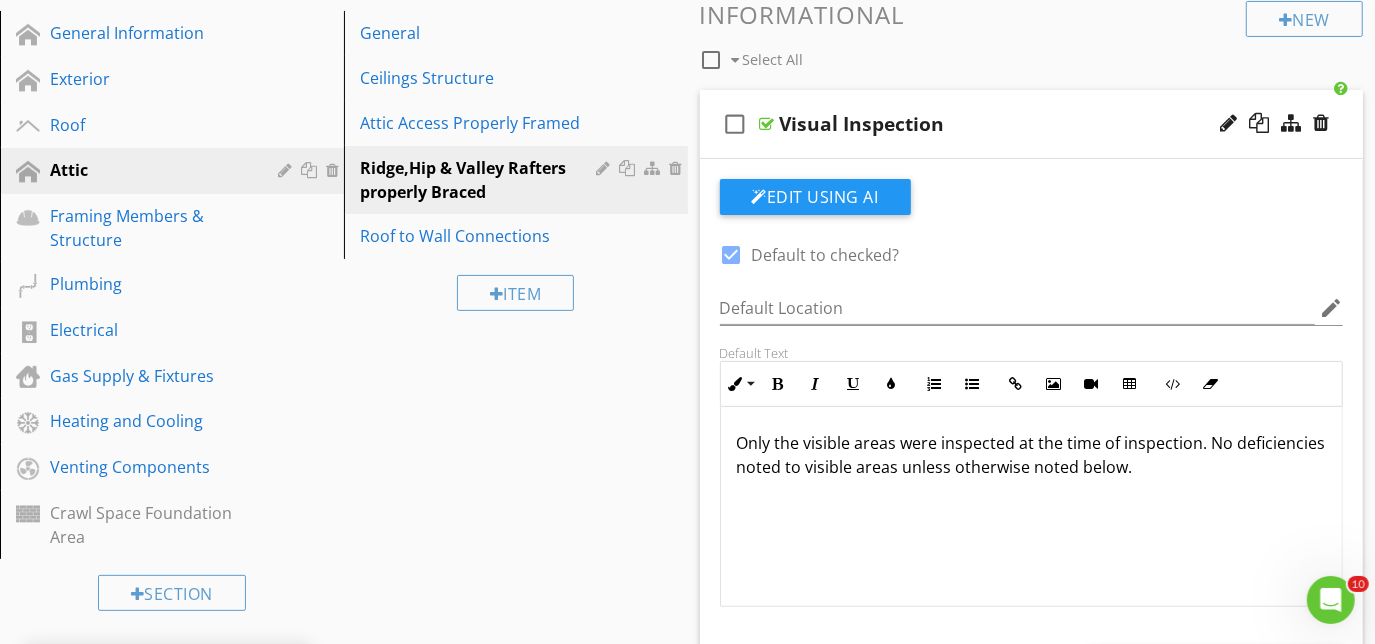 click on "check_box_outline_blank
Visual Inspection" at bounding box center [1032, 124] 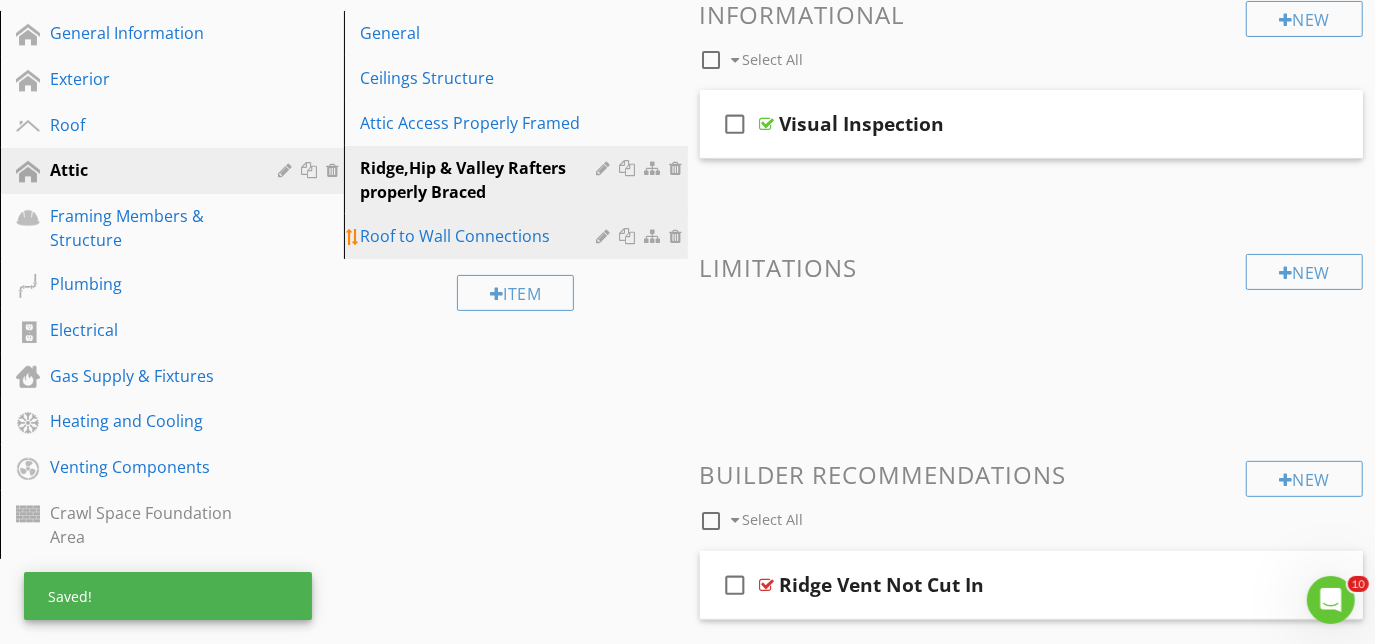 click on "Roof to Wall Connections" at bounding box center (481, 236) 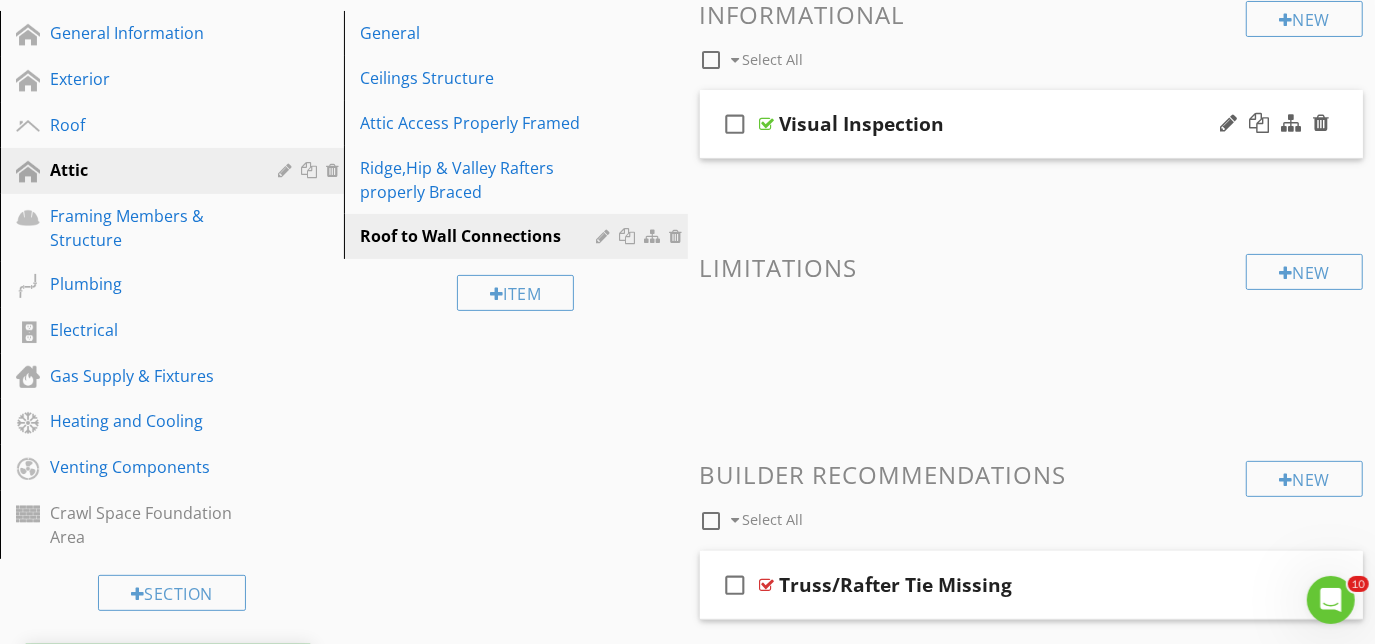 click on "check_box_outline_blank
Visual Inspection" at bounding box center (1032, 124) 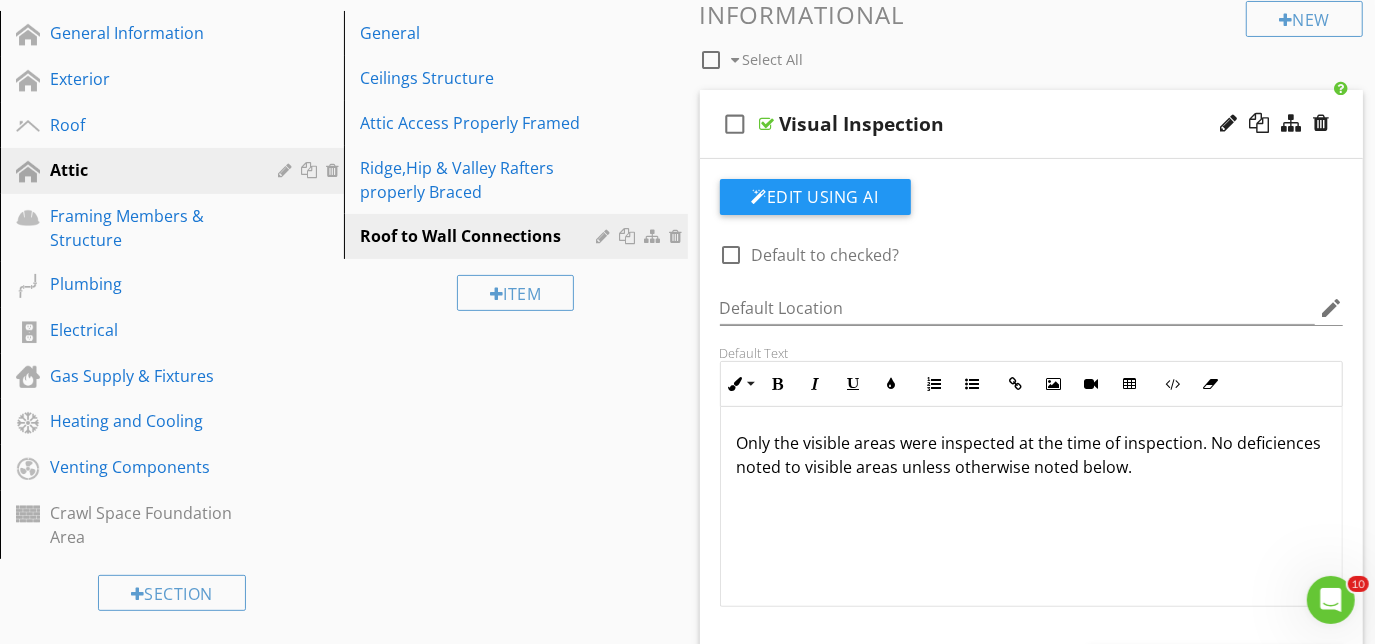 type 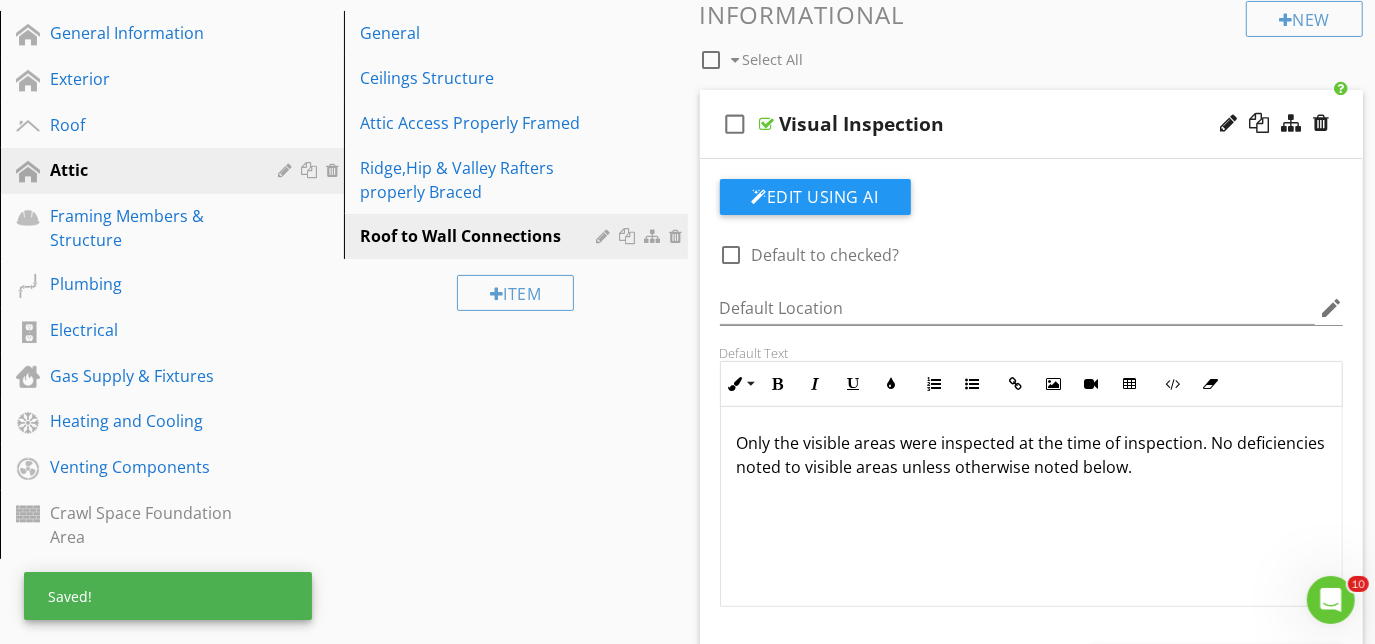 click on "check_box_outline_blank
Visual Inspection" at bounding box center (1032, 124) 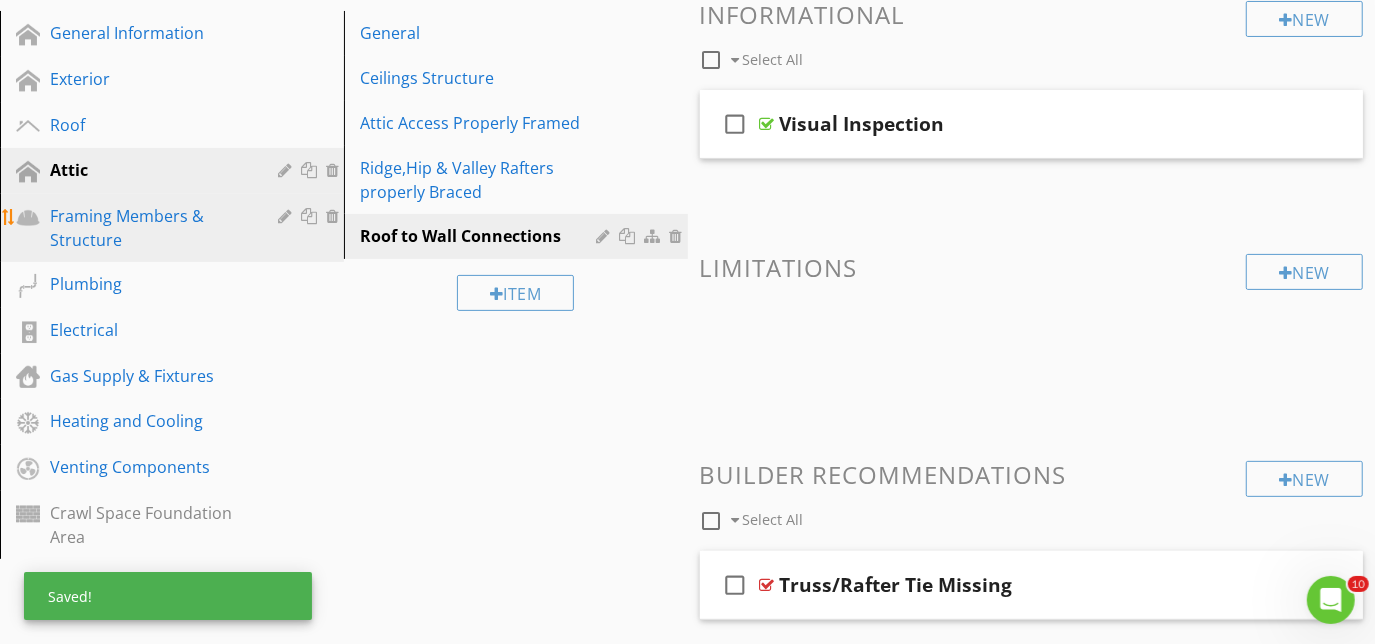 click on "Framing Members & Structure" at bounding box center [149, 228] 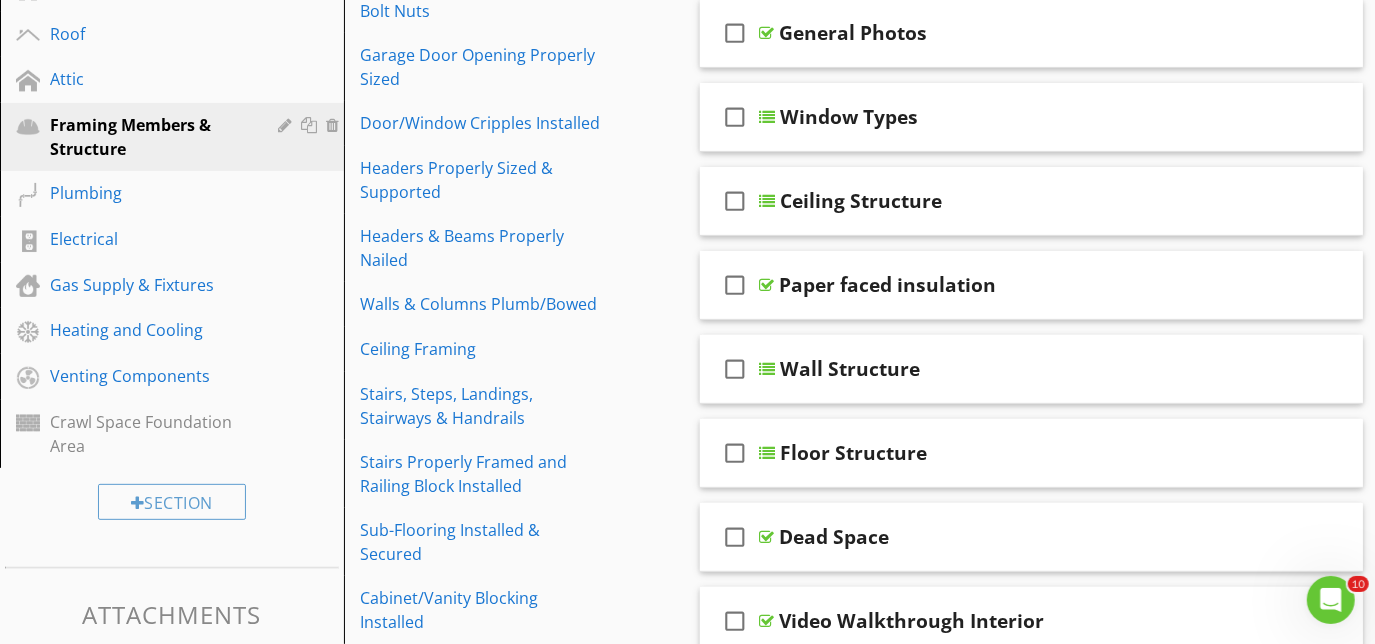 scroll, scrollTop: 68, scrollLeft: 0, axis: vertical 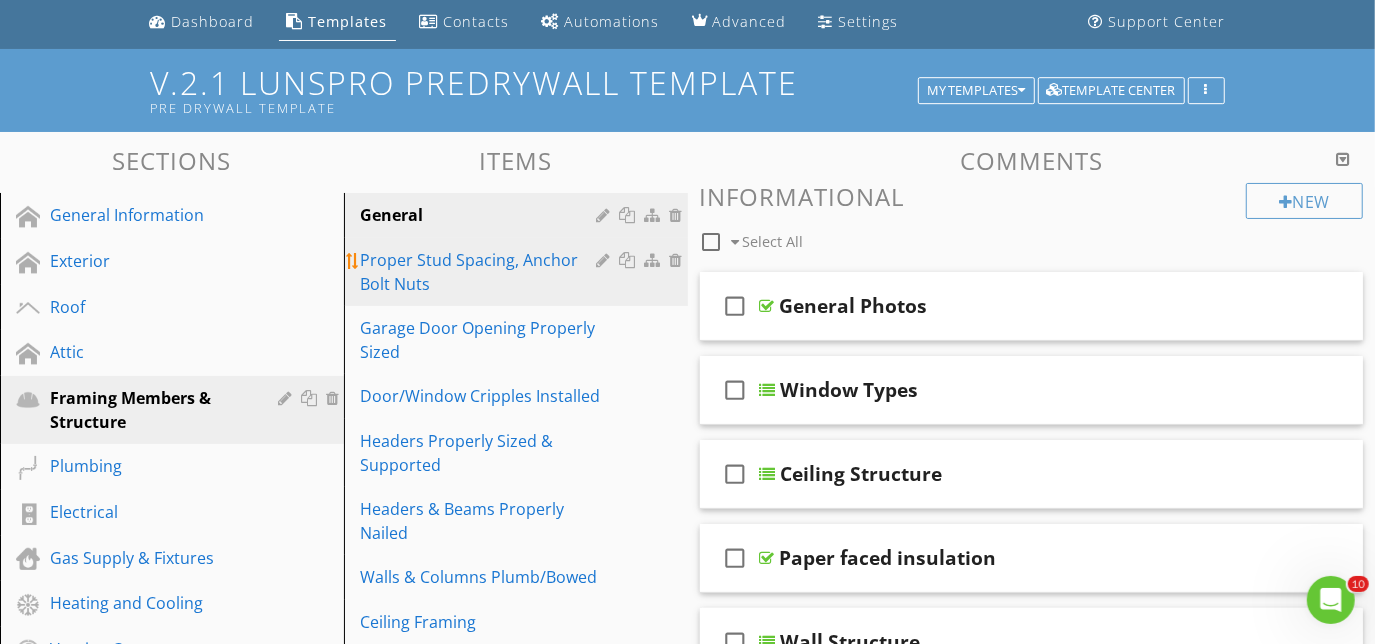 click on "Proper Stud Spacing, Anchor Bolt Nuts" at bounding box center (481, 272) 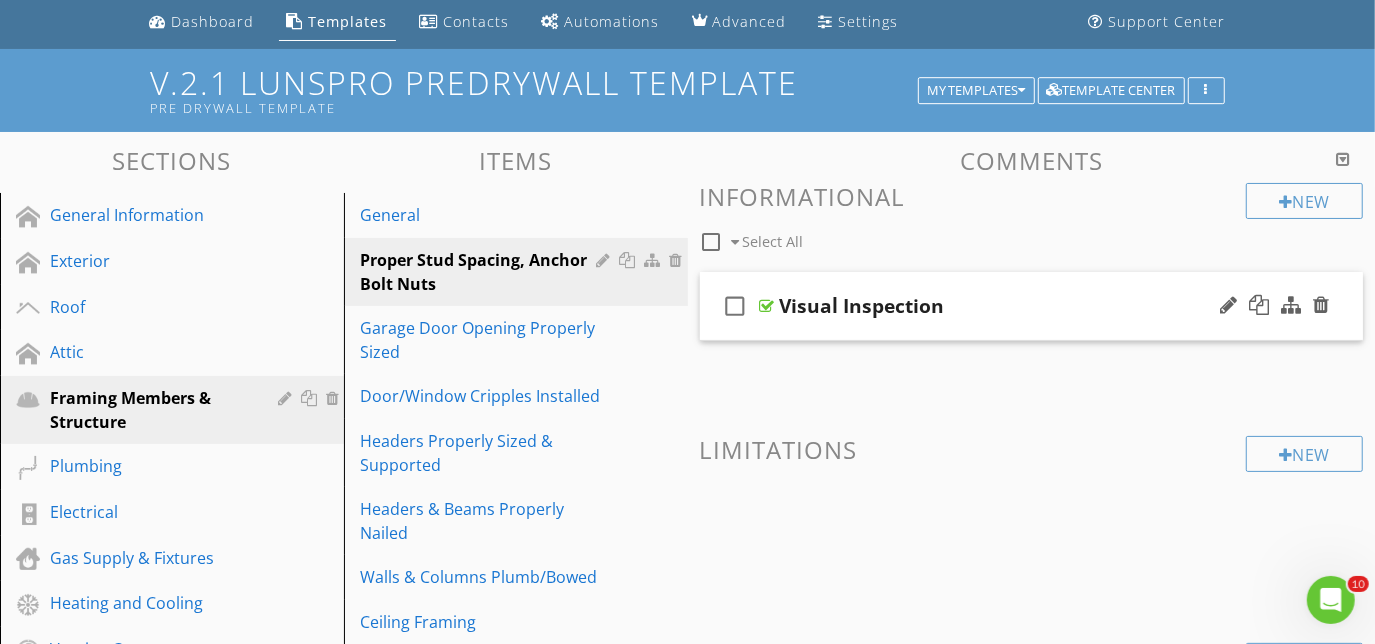 click on "check_box_outline_blank
Visual Inspection" at bounding box center (1032, 306) 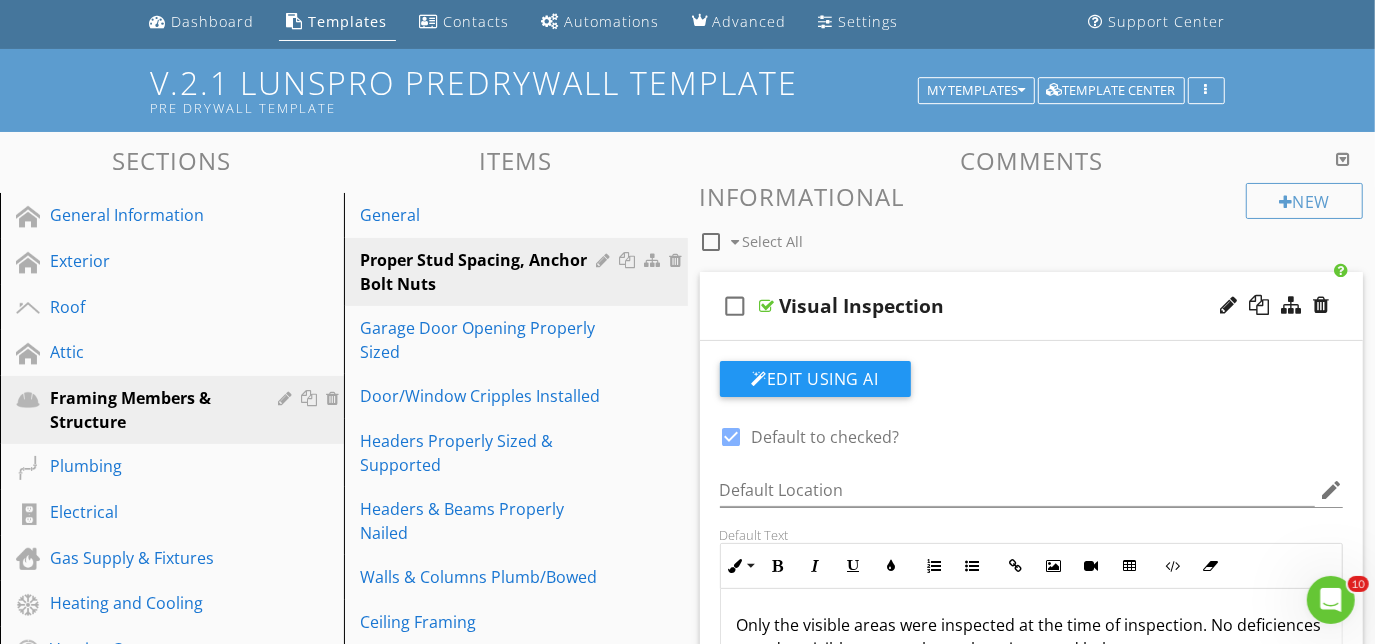 scroll, scrollTop: 341, scrollLeft: 0, axis: vertical 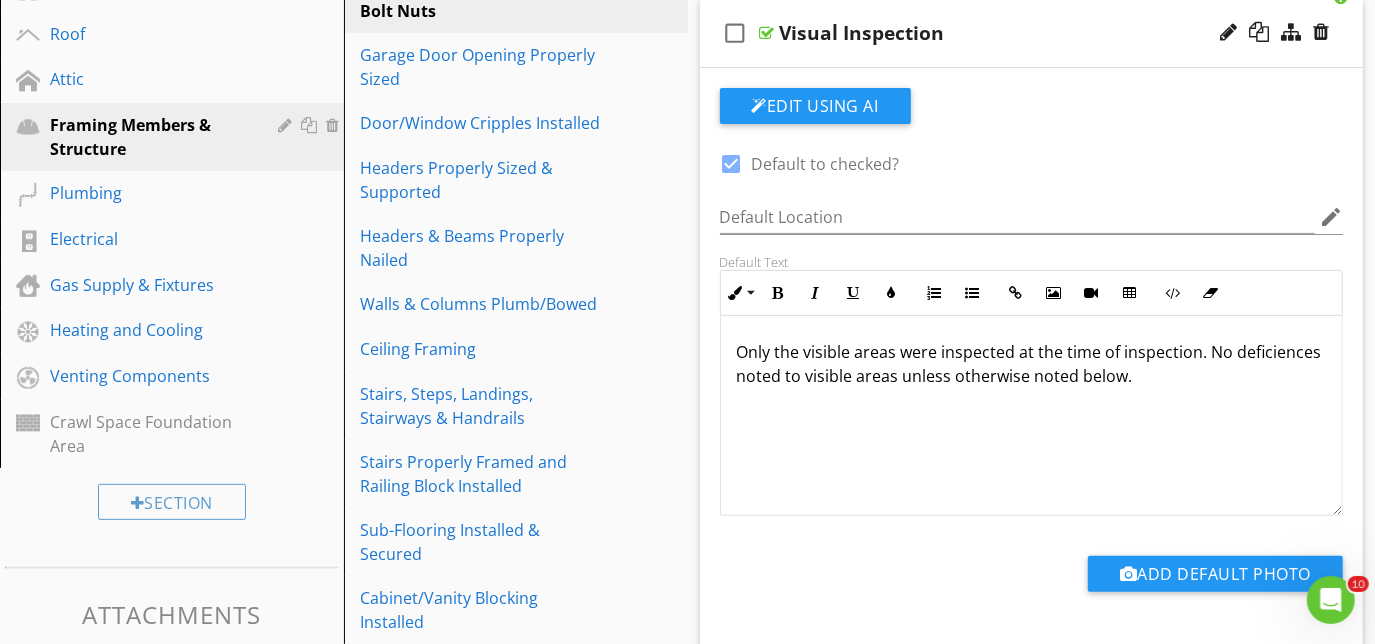 click on "Only the visible areas were inspected at the time of inspection. No deficiences noted to visible areas unless otherwise noted below." at bounding box center [1032, 364] 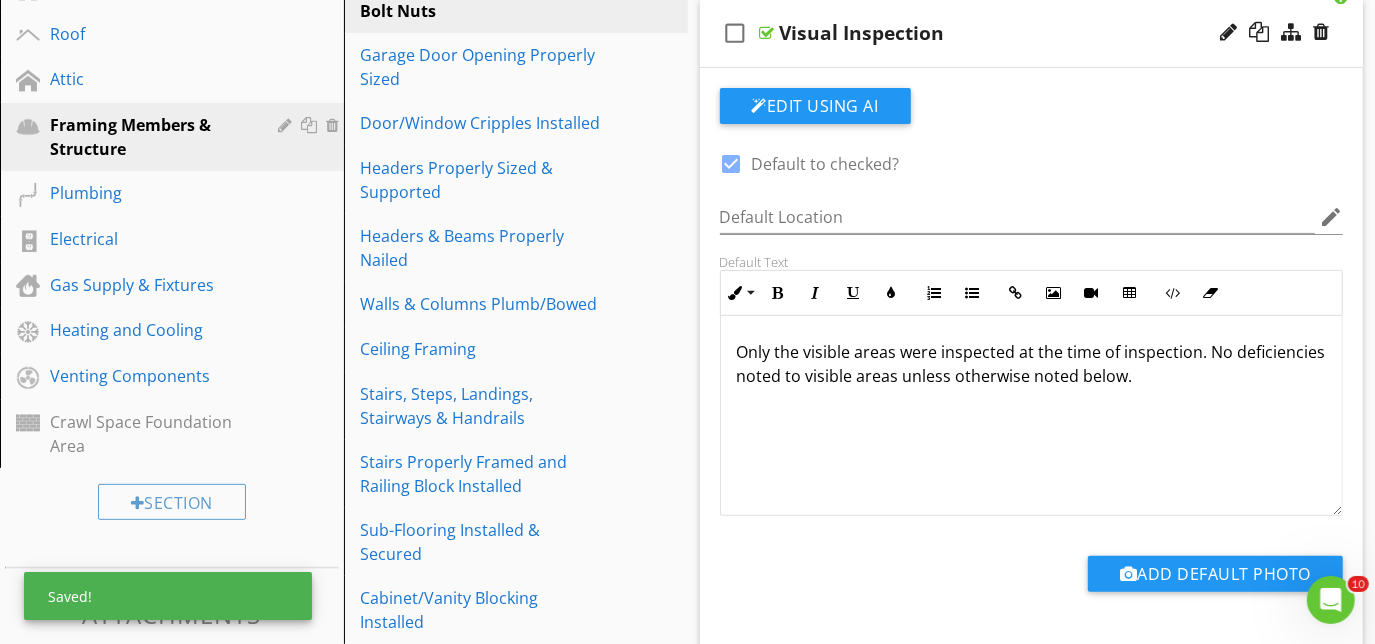 click on "check_box_outline_blank
Visual Inspection" at bounding box center (1032, 33) 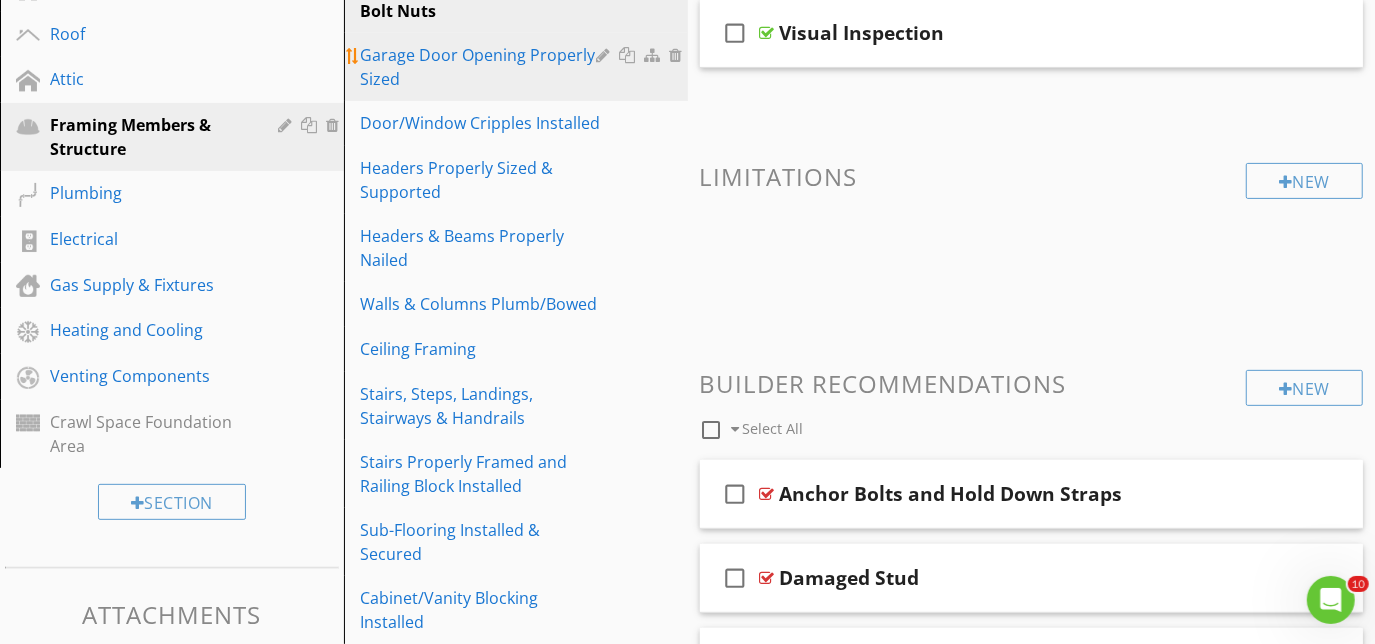click on "Garage Door Opening Properly Sized" at bounding box center (481, 67) 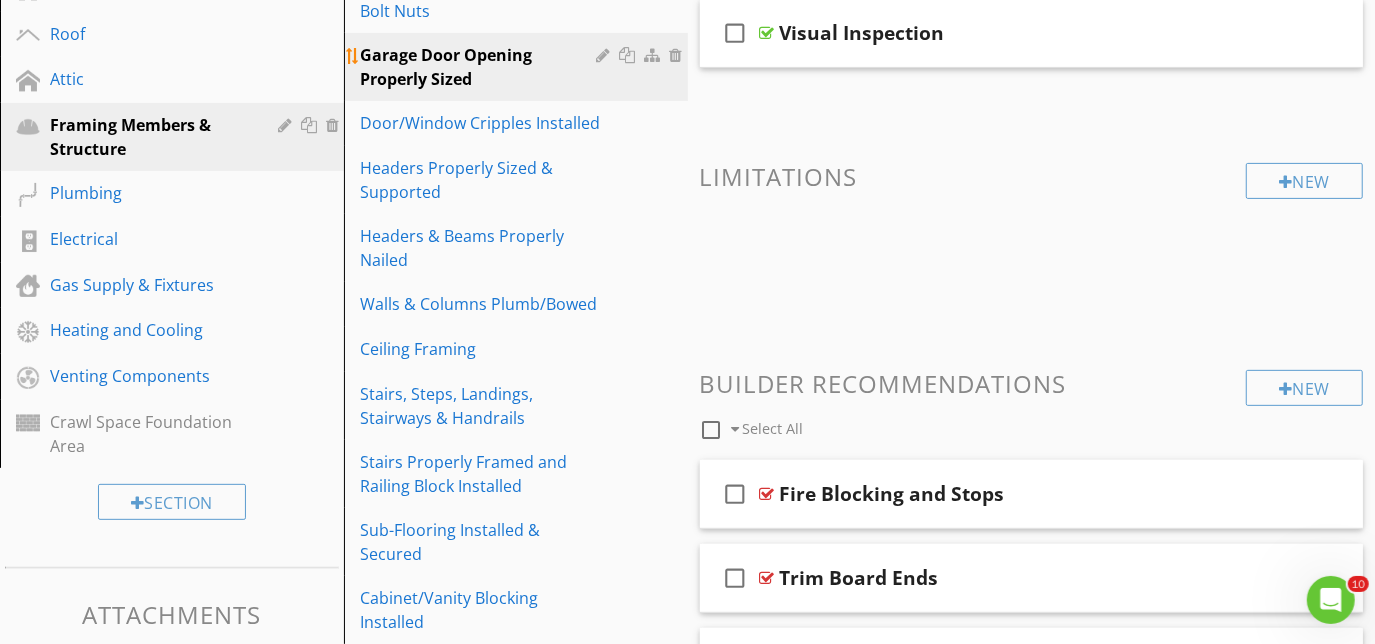 scroll, scrollTop: 159, scrollLeft: 0, axis: vertical 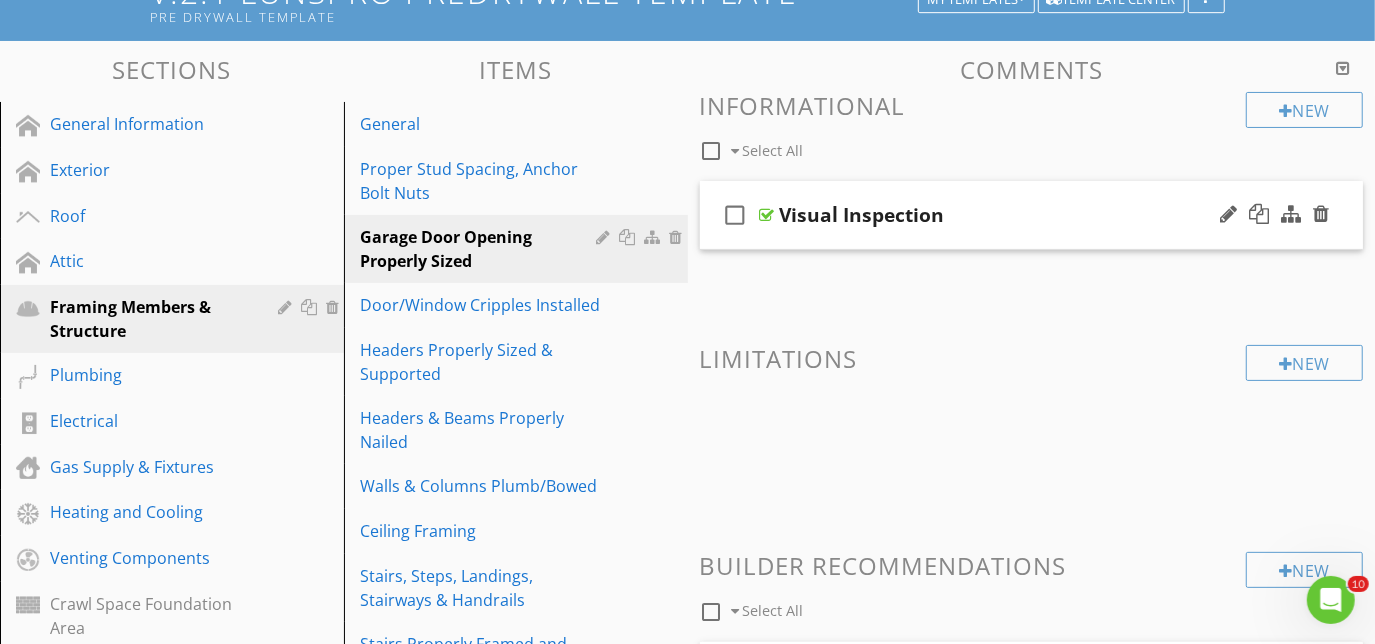 click on "check_box_outline_blank
Visual Inspection" at bounding box center (1032, 215) 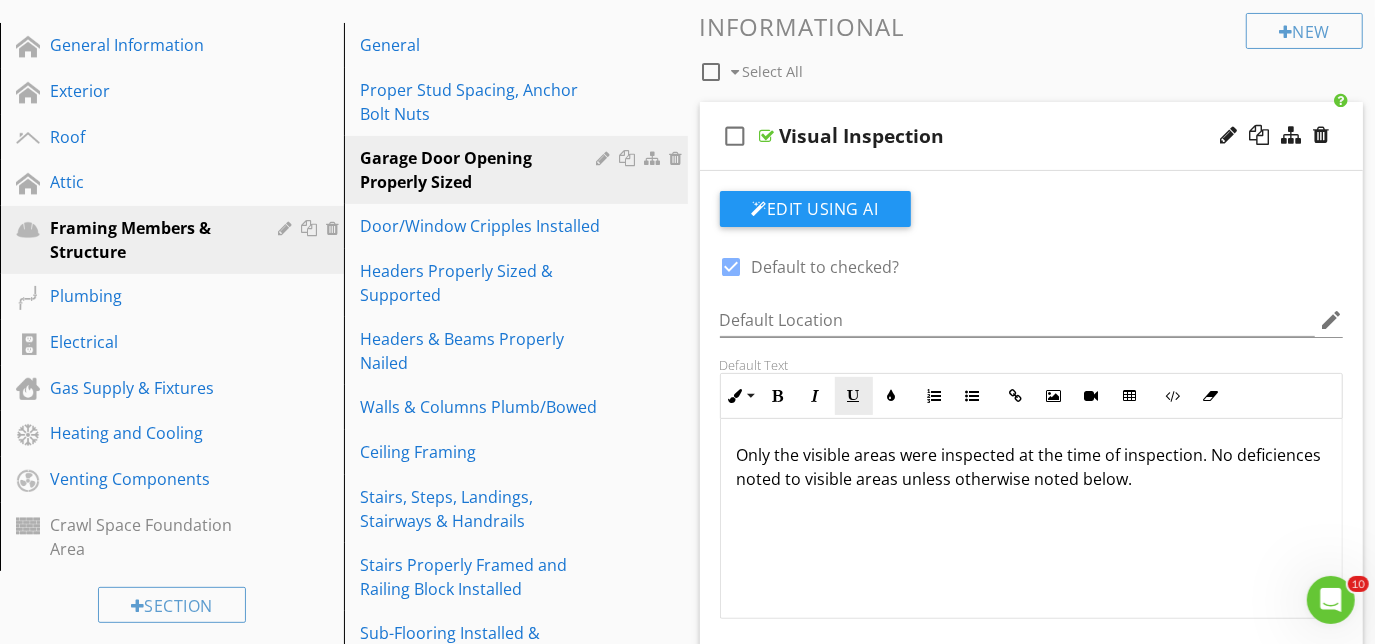 scroll, scrollTop: 341, scrollLeft: 0, axis: vertical 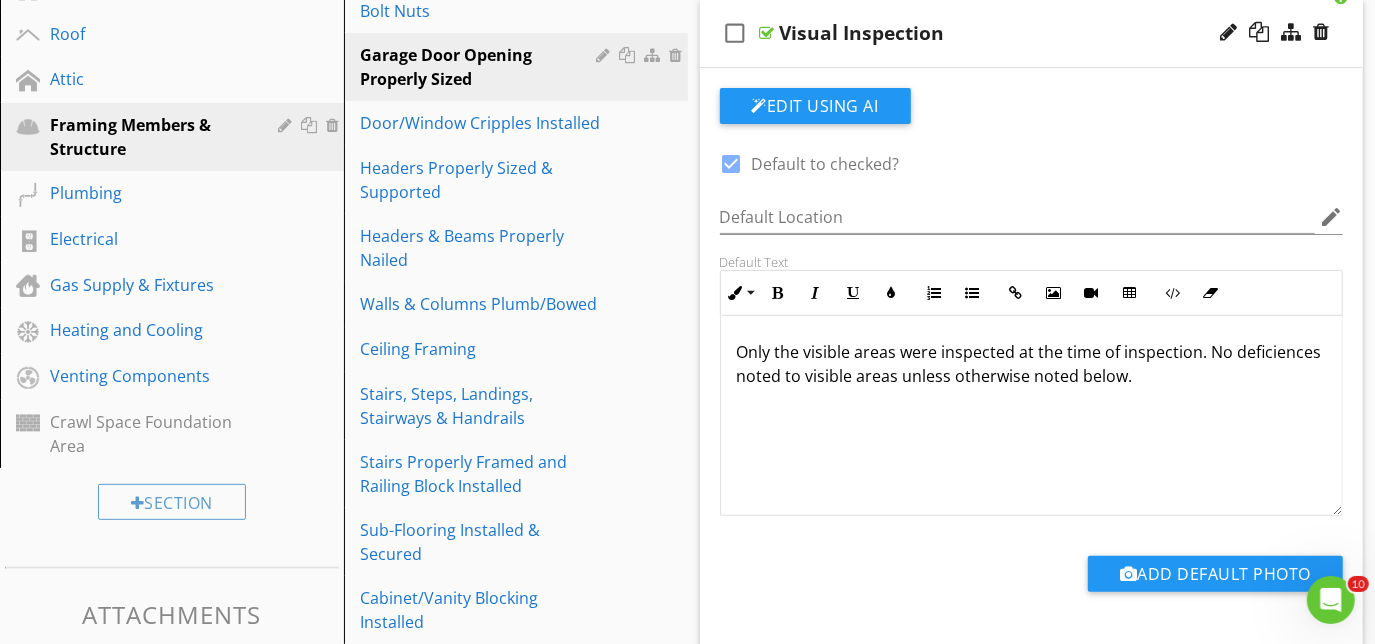 type 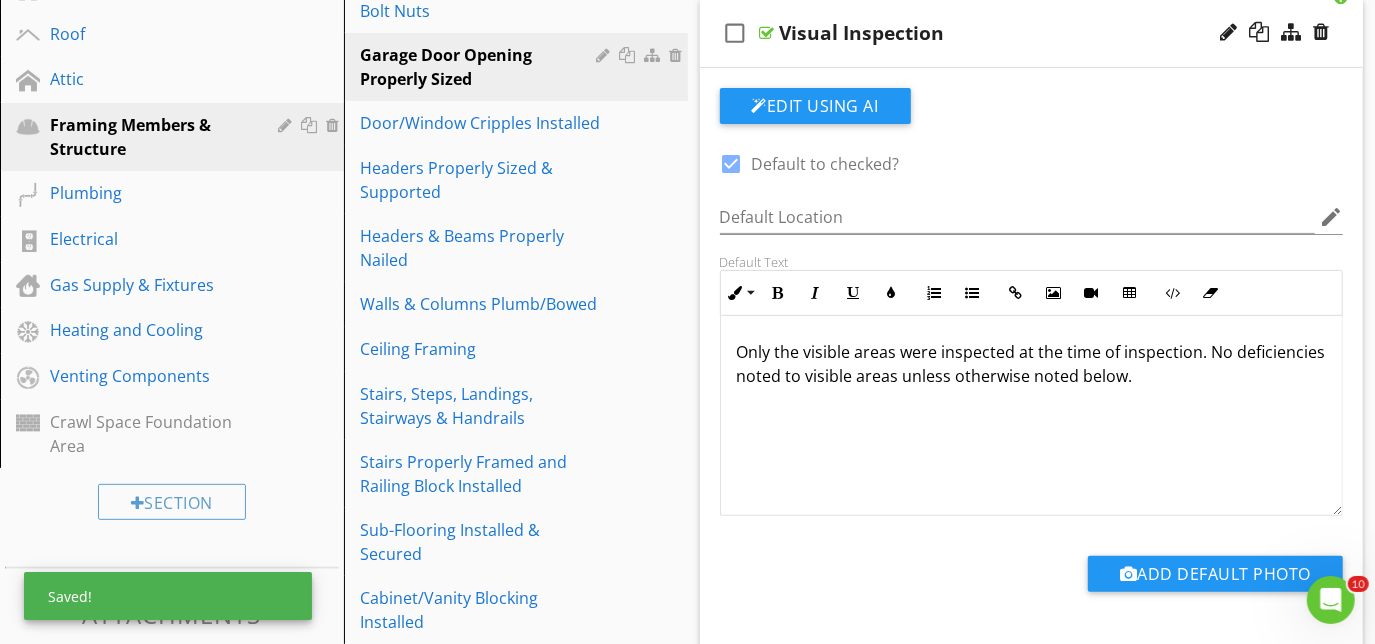 click on "check_box_outline_blank
Visual Inspection" at bounding box center (1032, 33) 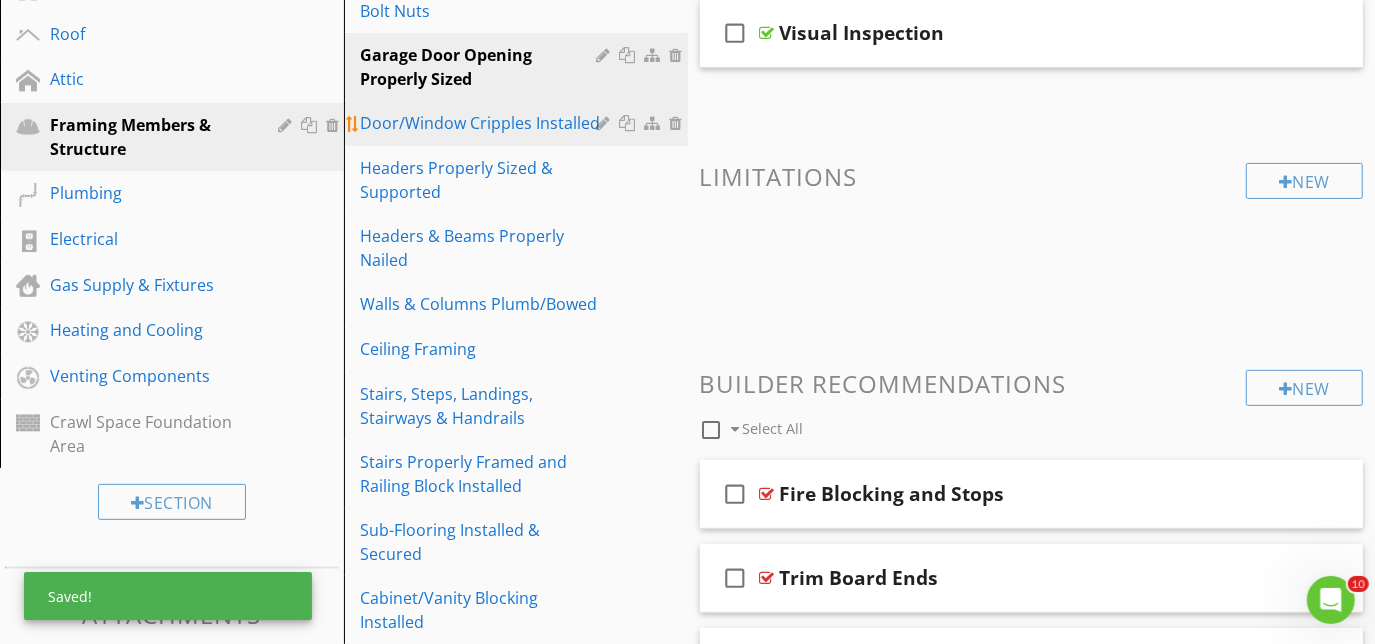 click on "Door/Window Cripples Installed" at bounding box center (481, 123) 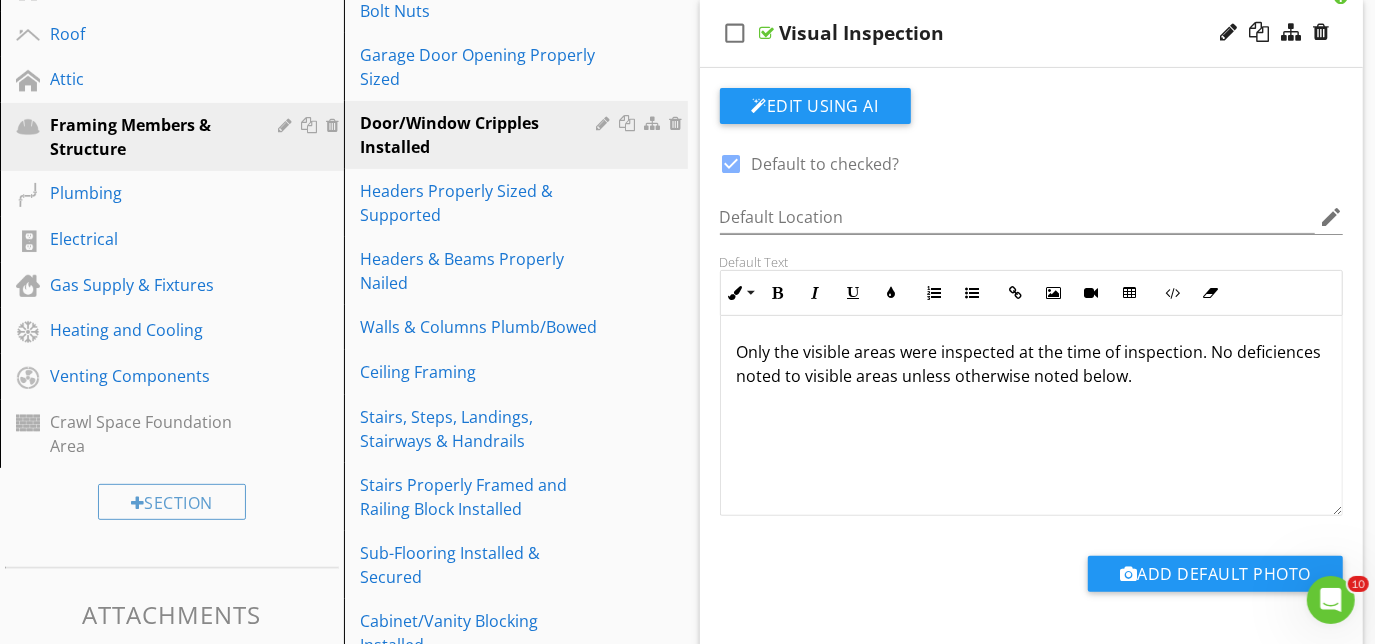 click on "Only the visible areas were inspected at the time of inspection. No deficiences noted to visible areas unless otherwise noted below." at bounding box center [1032, 364] 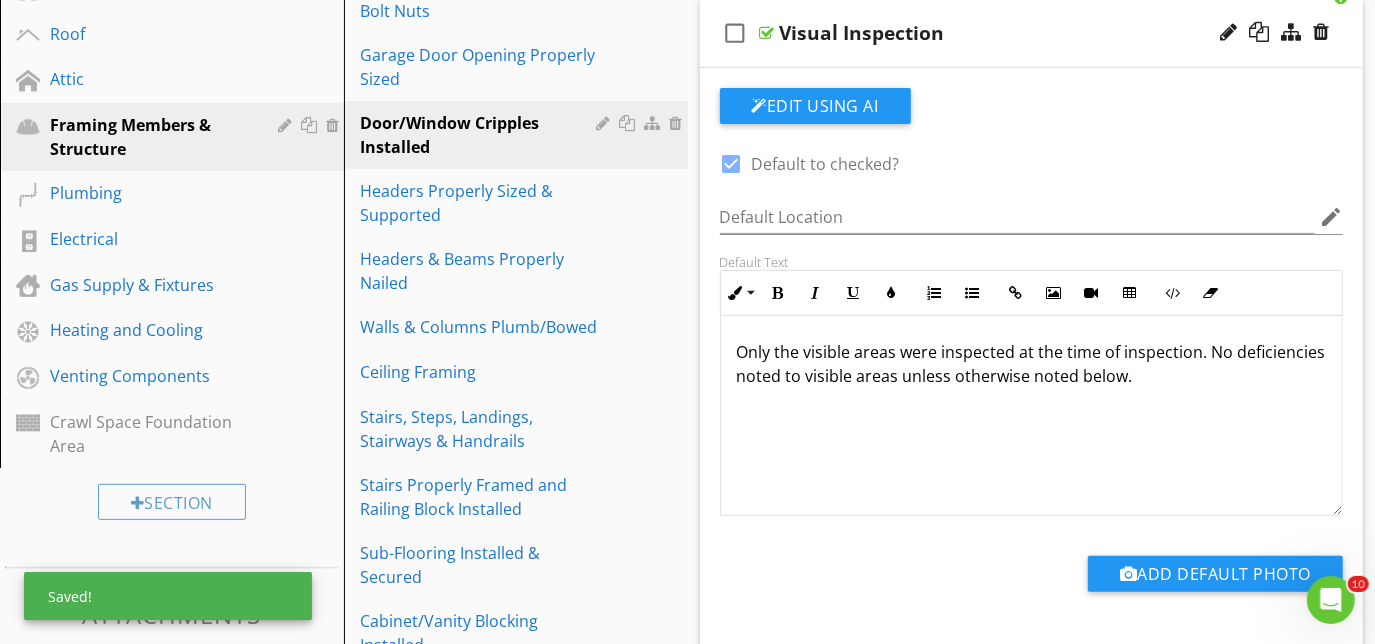 click on "check_box_outline_blank
Visual Inspection" at bounding box center (1032, 33) 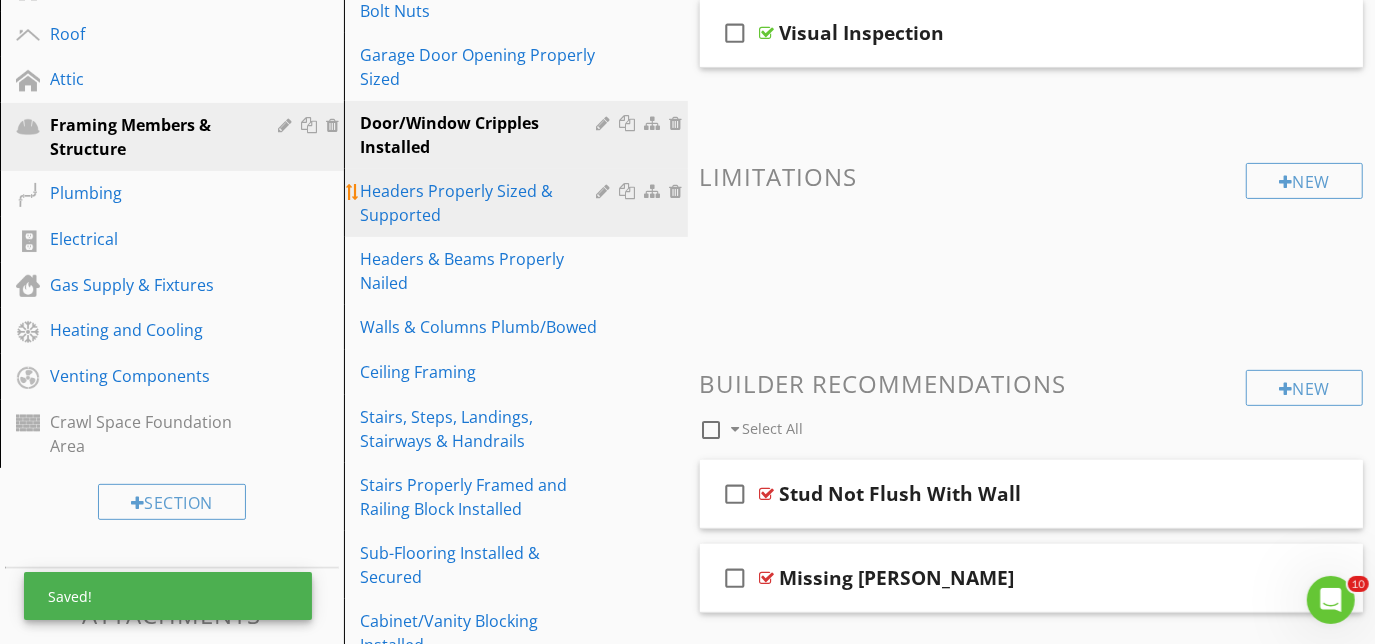 click on "Headers Properly Sized & Supported" at bounding box center [481, 203] 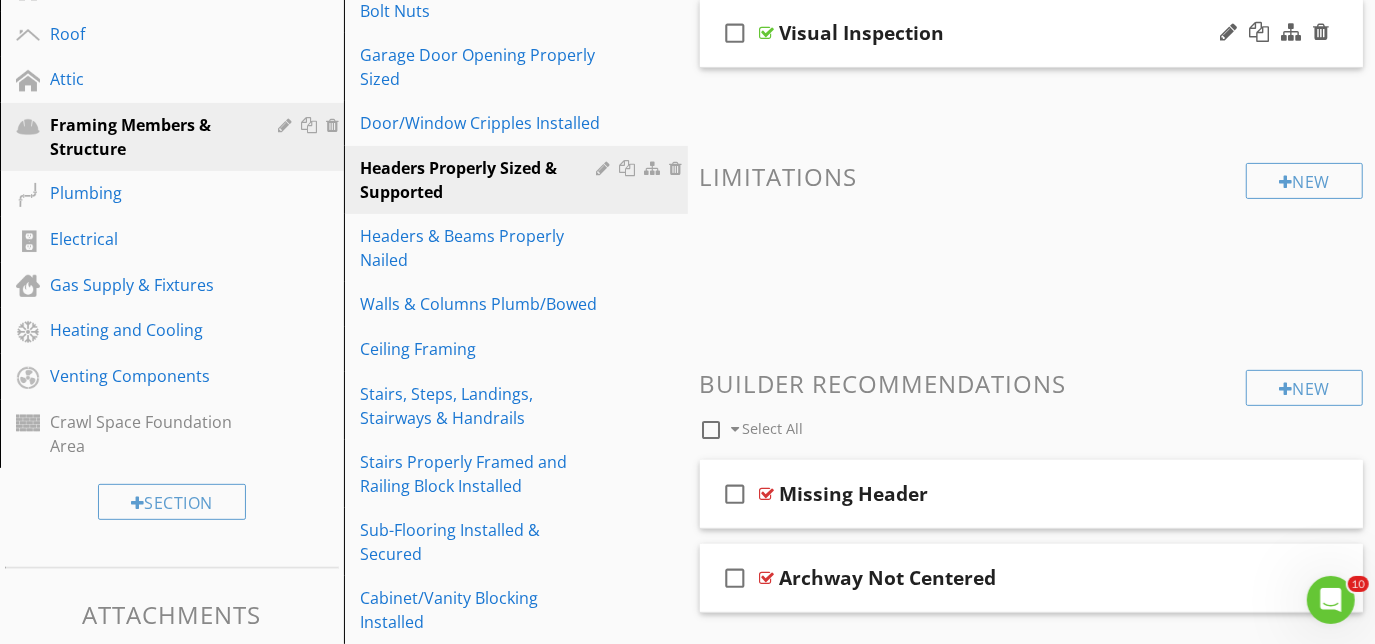 click on "check_box_outline_blank
Visual Inspection" at bounding box center [1032, 33] 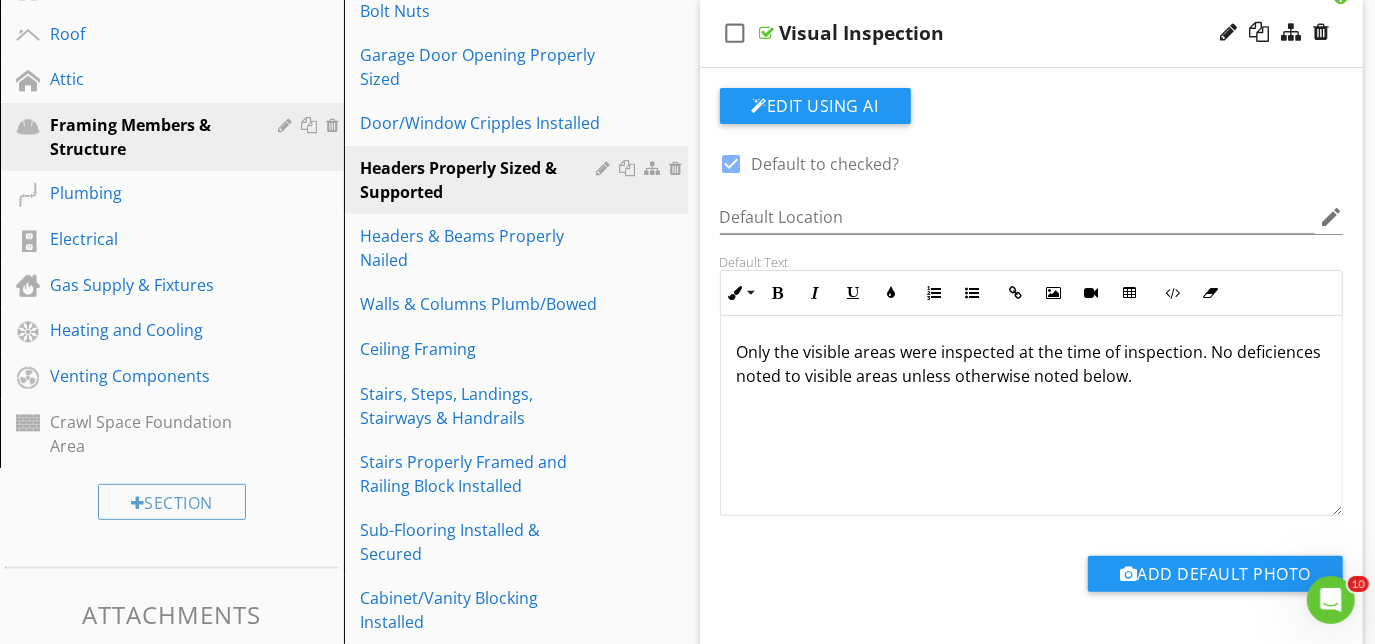 click on "Only the visible areas were inspected at the time of inspection. No deficiences noted to visible areas unless otherwise noted below." at bounding box center (1032, 364) 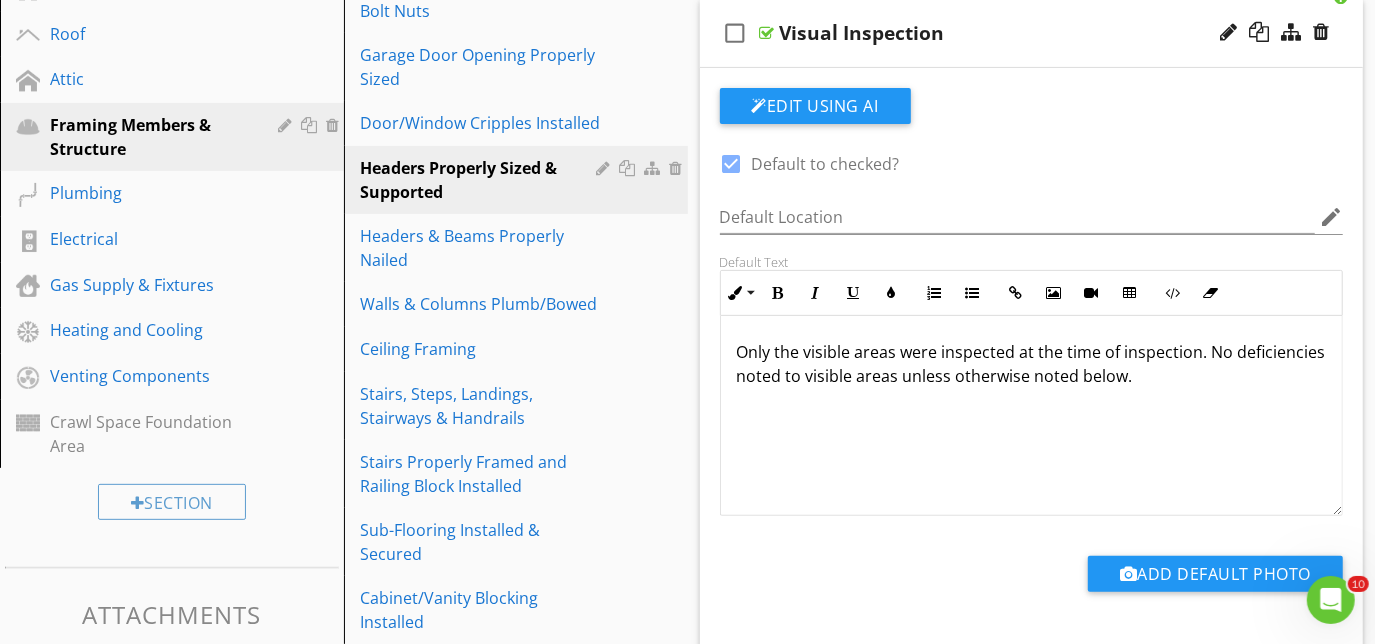 click on "check_box_outline_blank
Visual Inspection" at bounding box center [1032, 33] 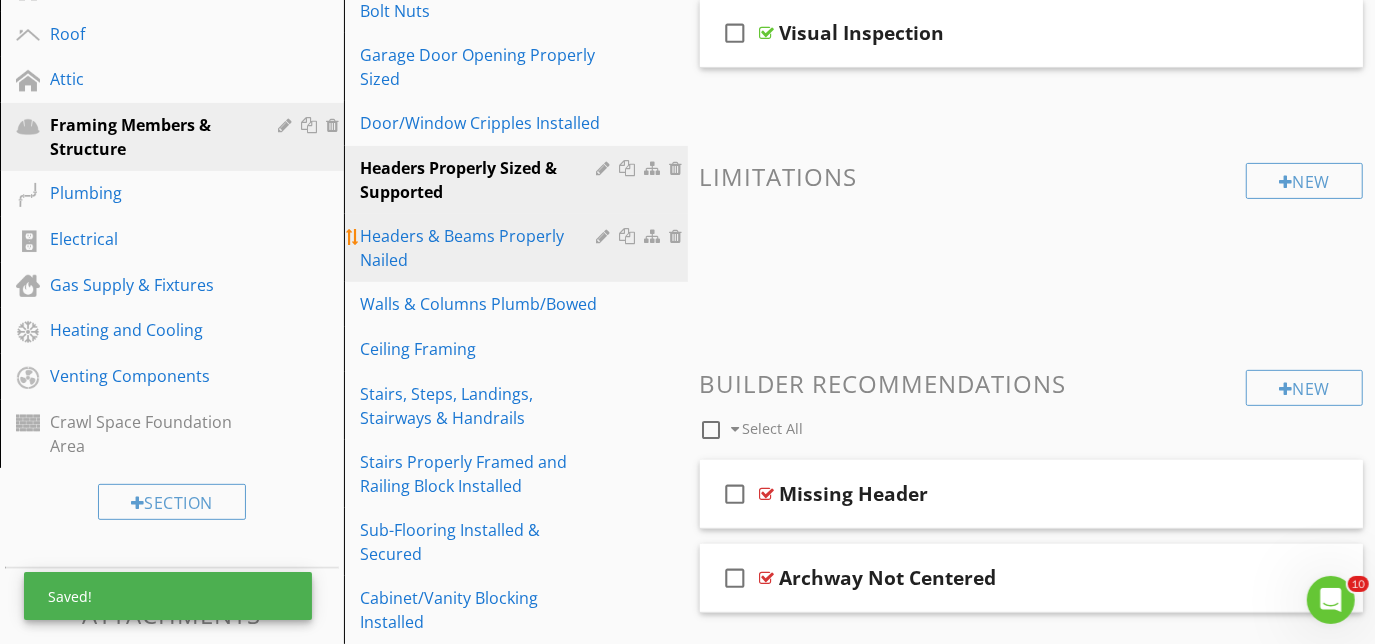 click on "Headers & Beams Properly Nailed" at bounding box center (481, 248) 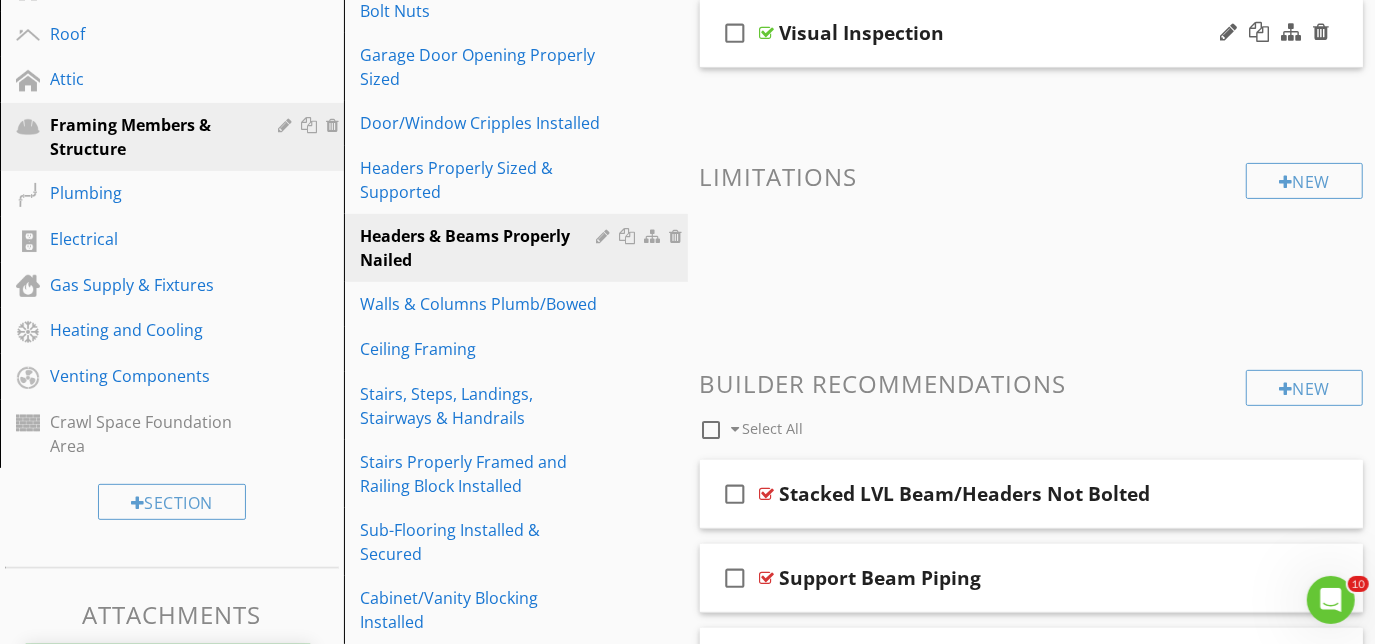 click on "check_box_outline_blank
Visual Inspection" at bounding box center (1032, 33) 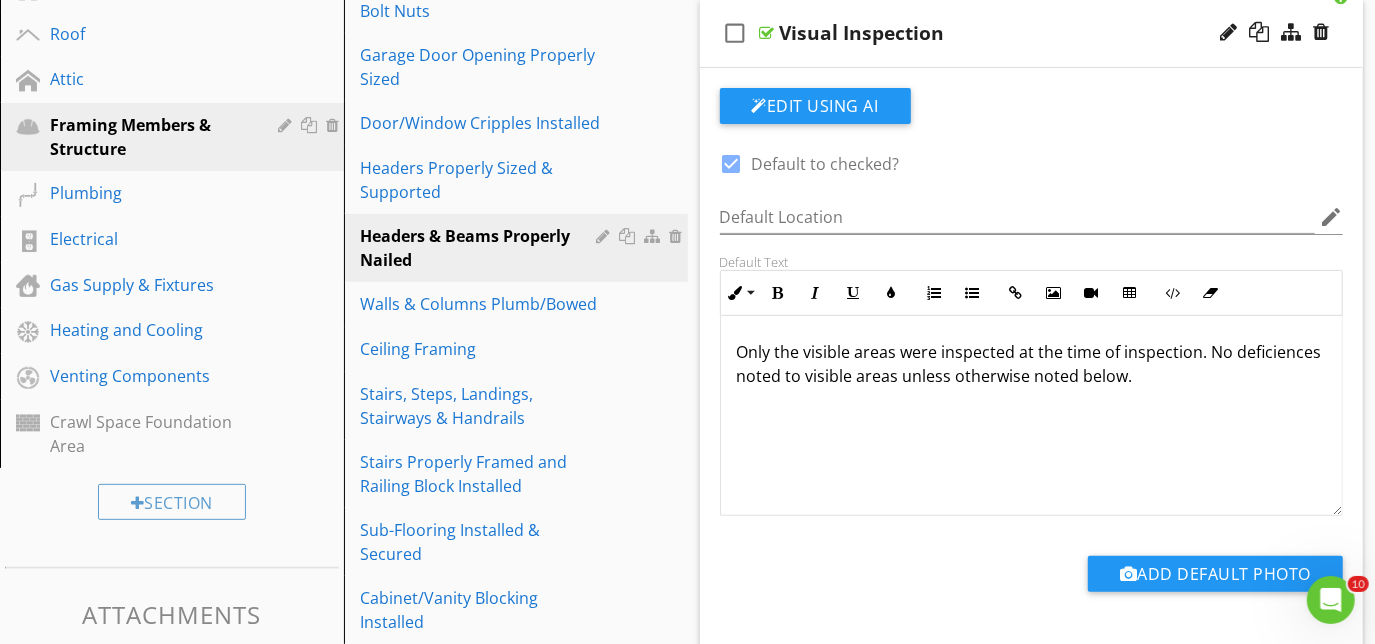 type 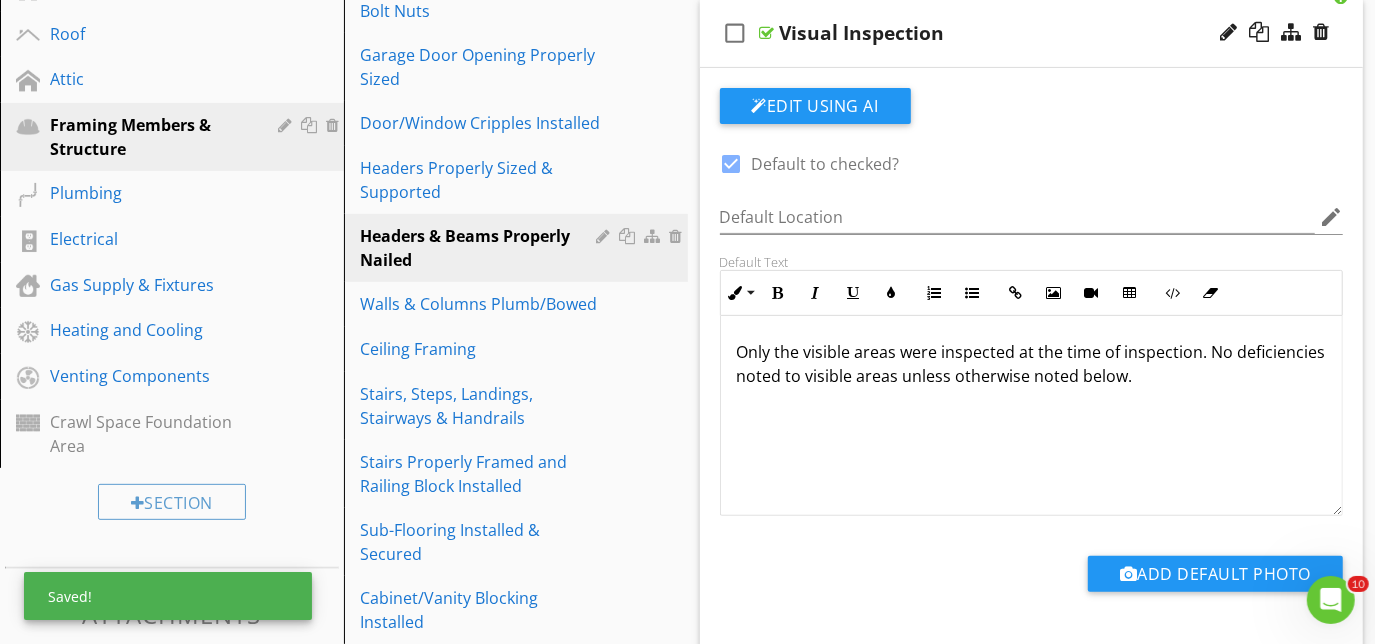 click on "check_box_outline_blank
Visual Inspection" at bounding box center (1032, 33) 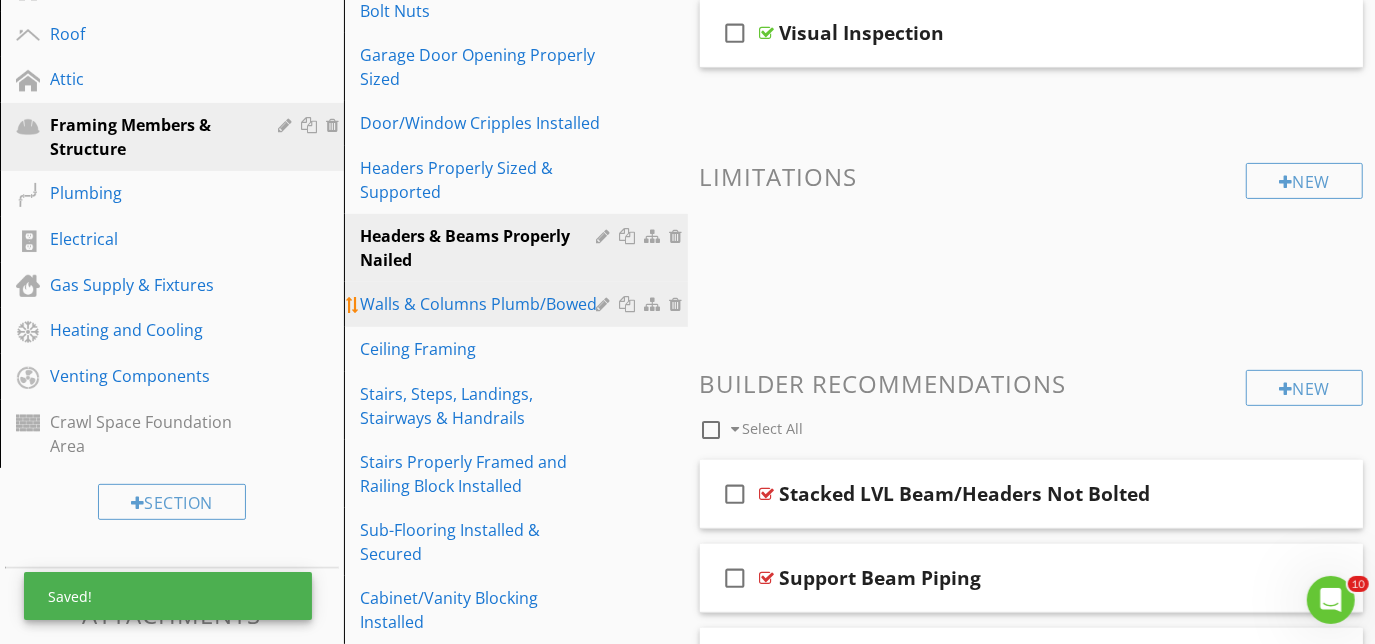 click on "Walls & Columns Plumb/Bowed" at bounding box center [481, 304] 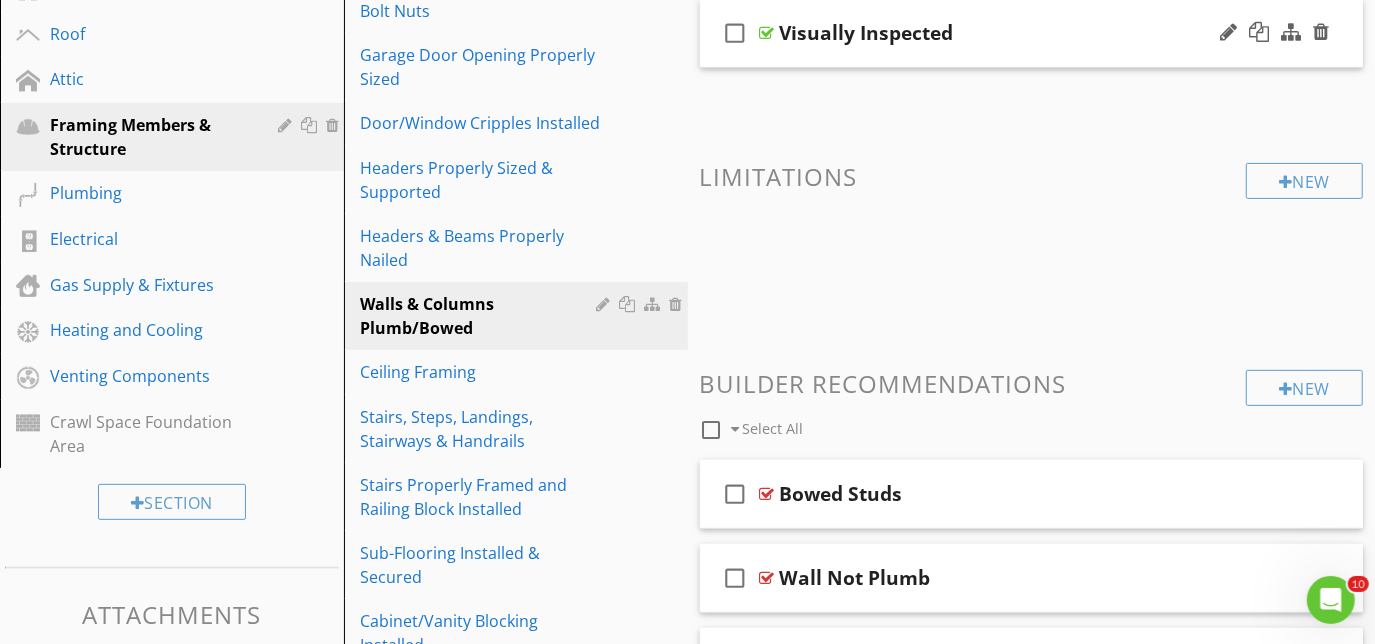 click on "check_box_outline_blank
Visually Inspected" at bounding box center (1032, 33) 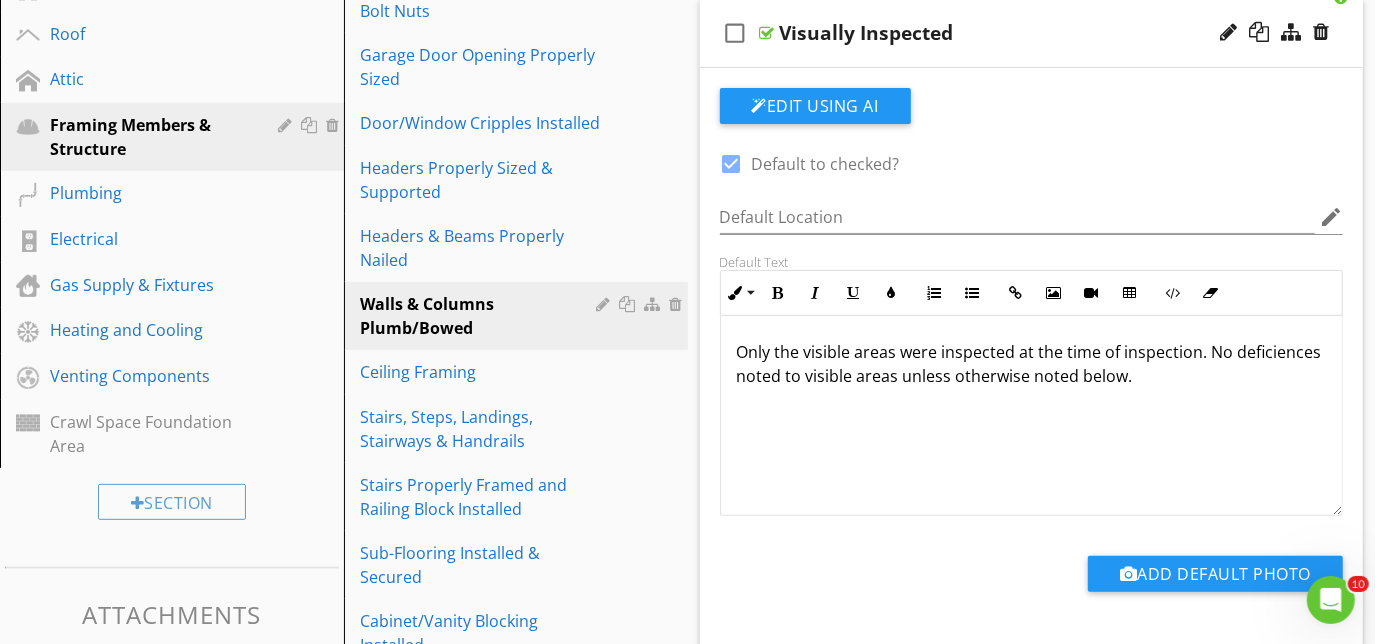 type 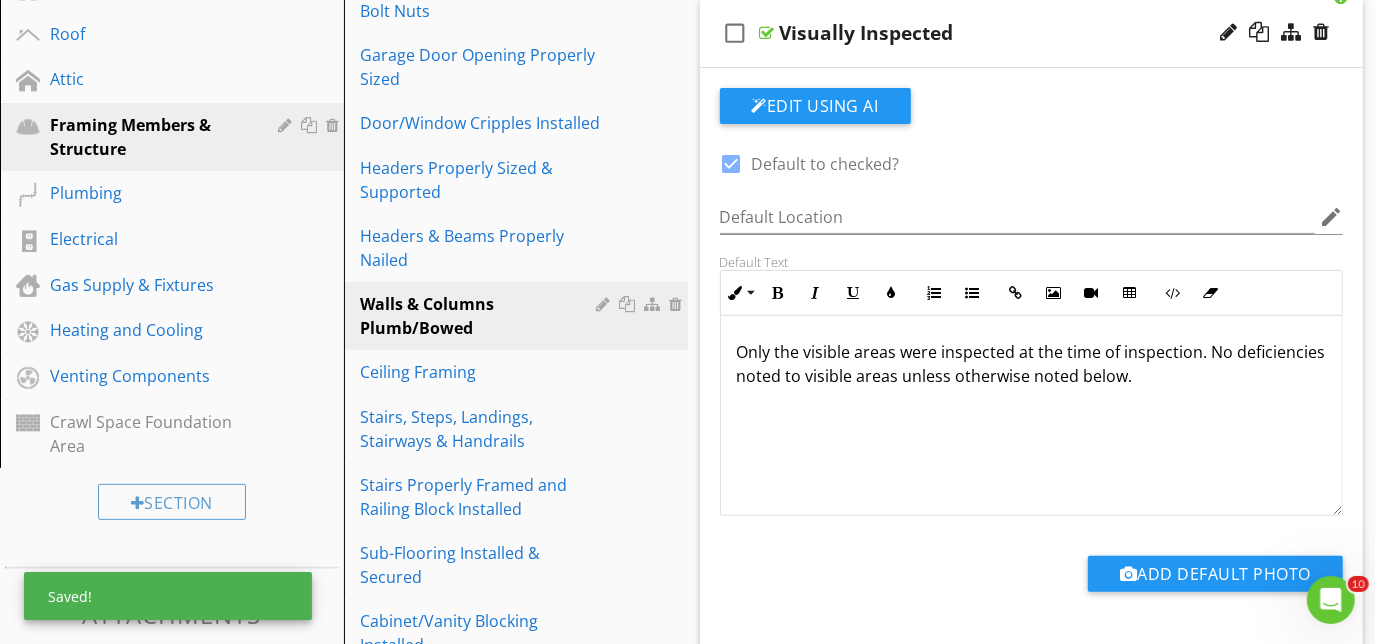 click on "check_box_outline_blank
Visually Inspected" at bounding box center (1032, 33) 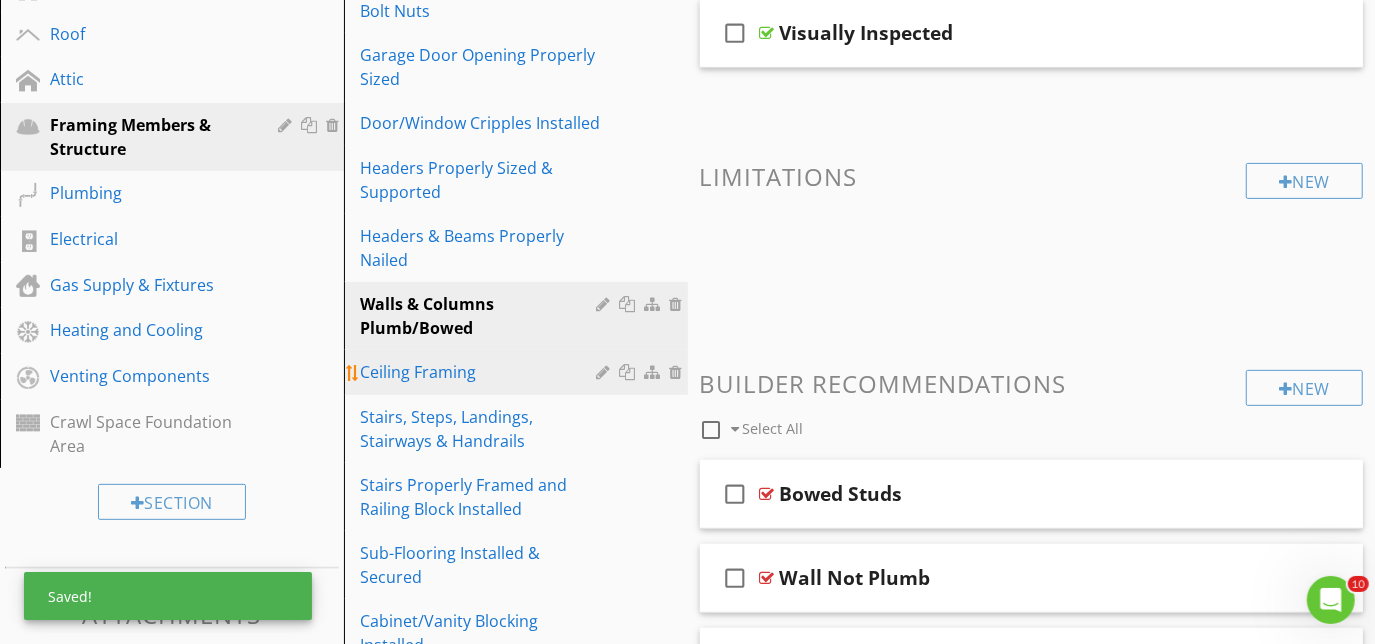 click on "Ceiling Framing" at bounding box center (481, 372) 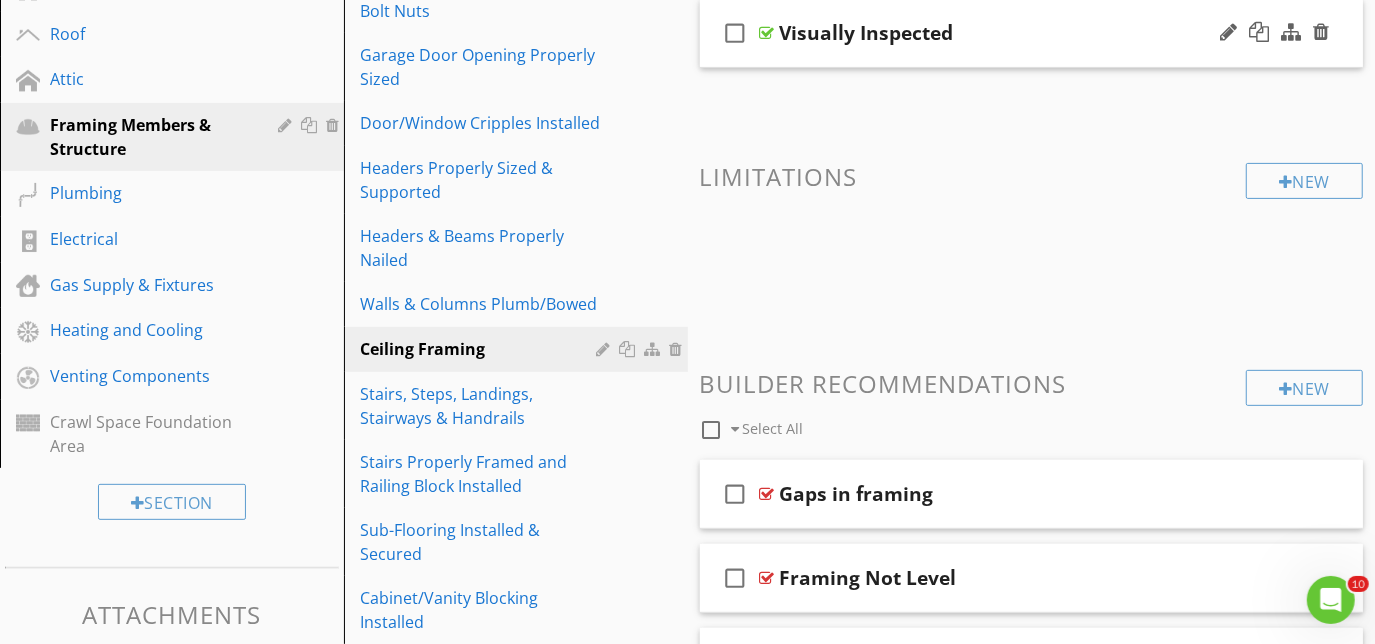 click on "check_box_outline_blank
Visually Inspected" at bounding box center (1032, 33) 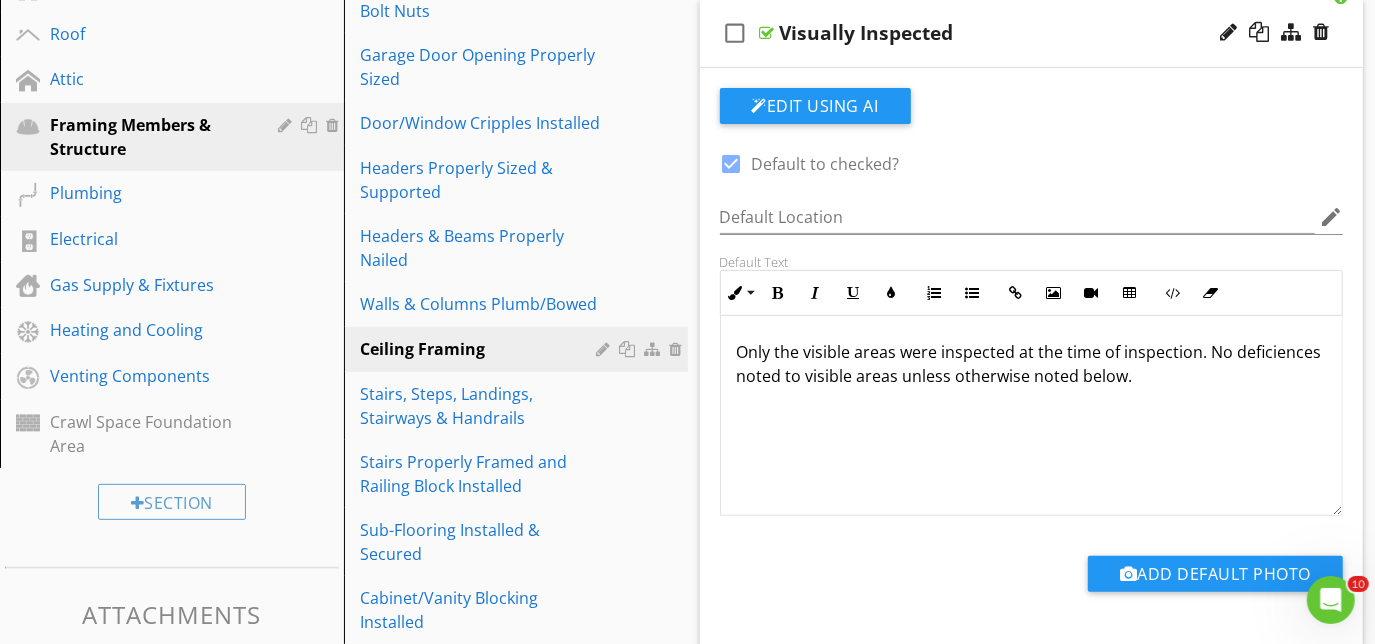 click on "Only the visible areas were inspected at the time of inspection. No deficiences noted to visible areas unless otherwise noted below." at bounding box center [1032, 364] 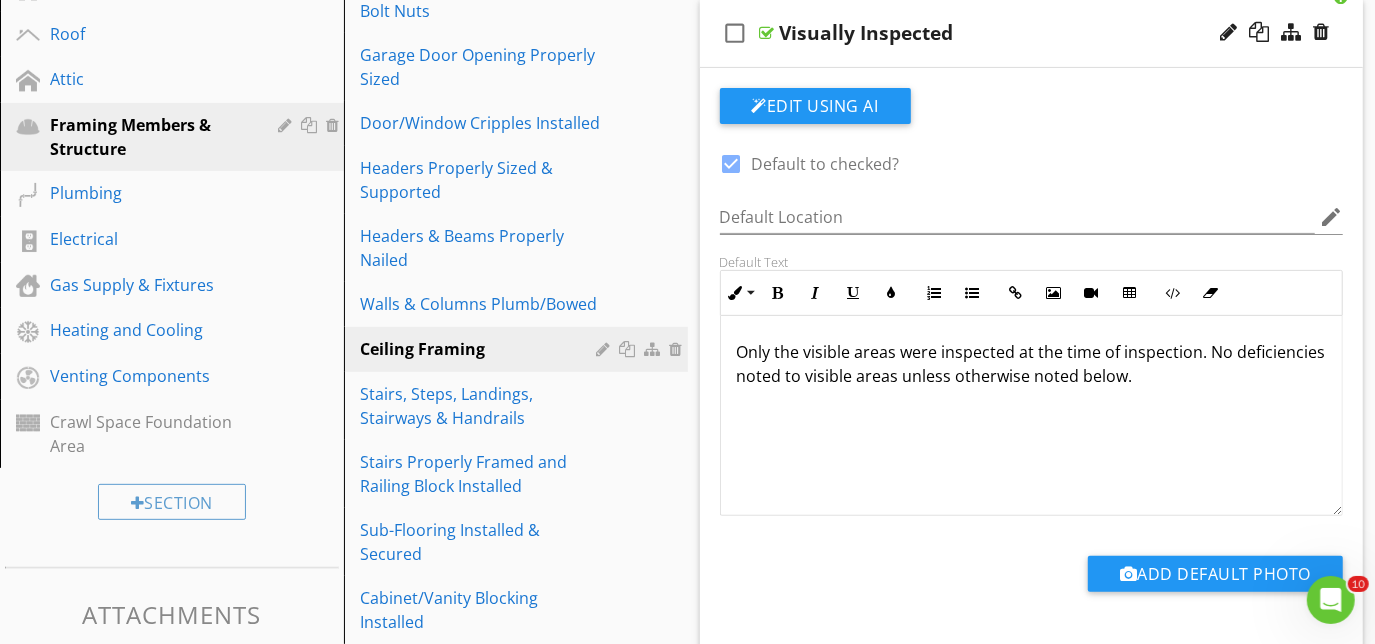 click on "check_box_outline_blank
Visually Inspected" at bounding box center (1032, 33) 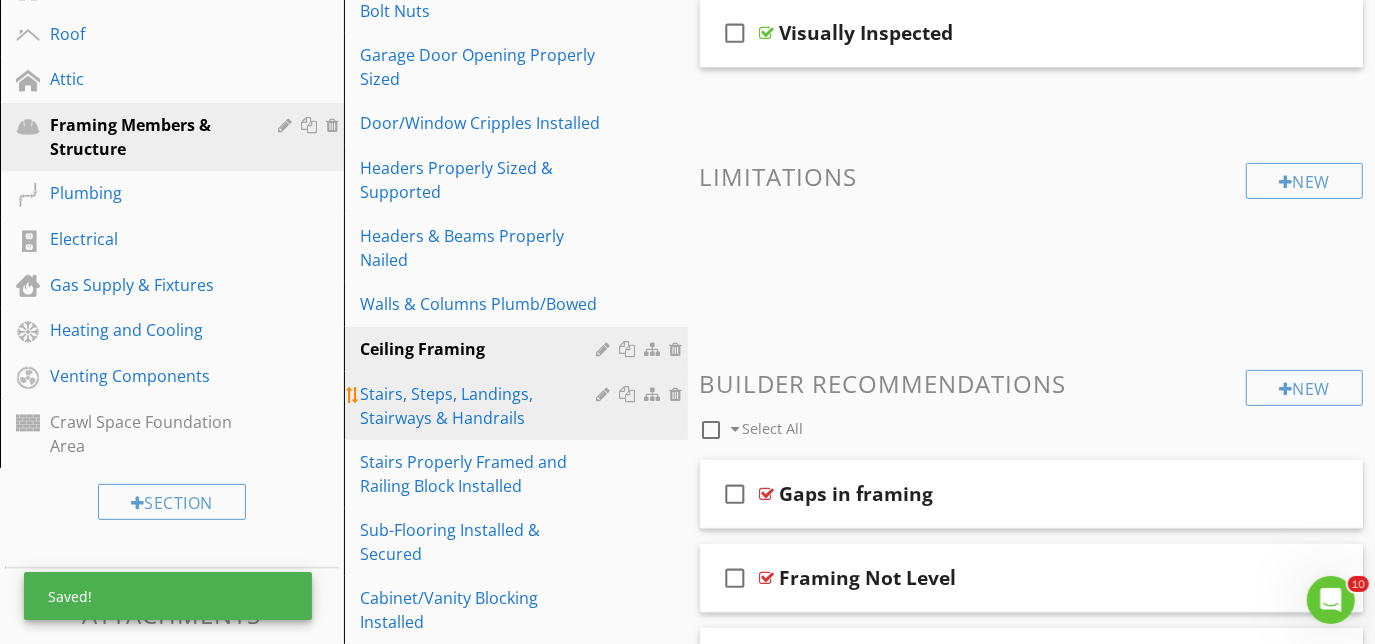 click on "Stairs, Steps, Landings, Stairways & Handrails" at bounding box center (481, 406) 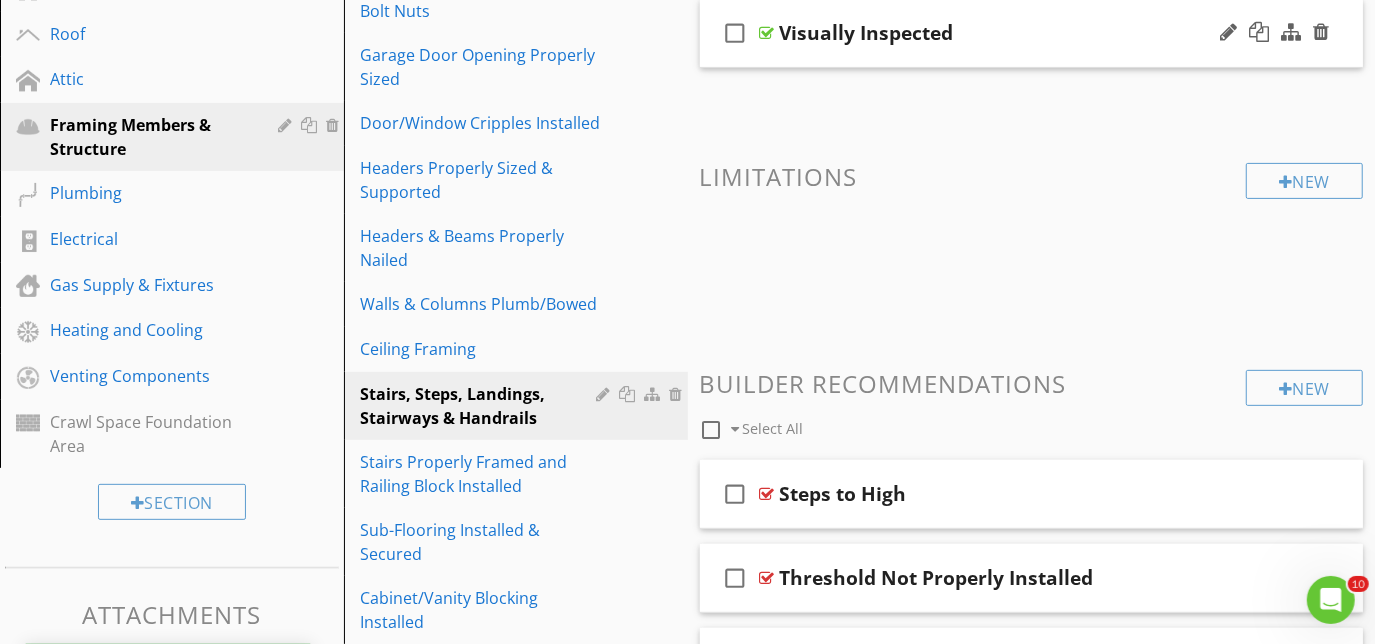click on "check_box_outline_blank
Visually Inspected" at bounding box center [1032, 33] 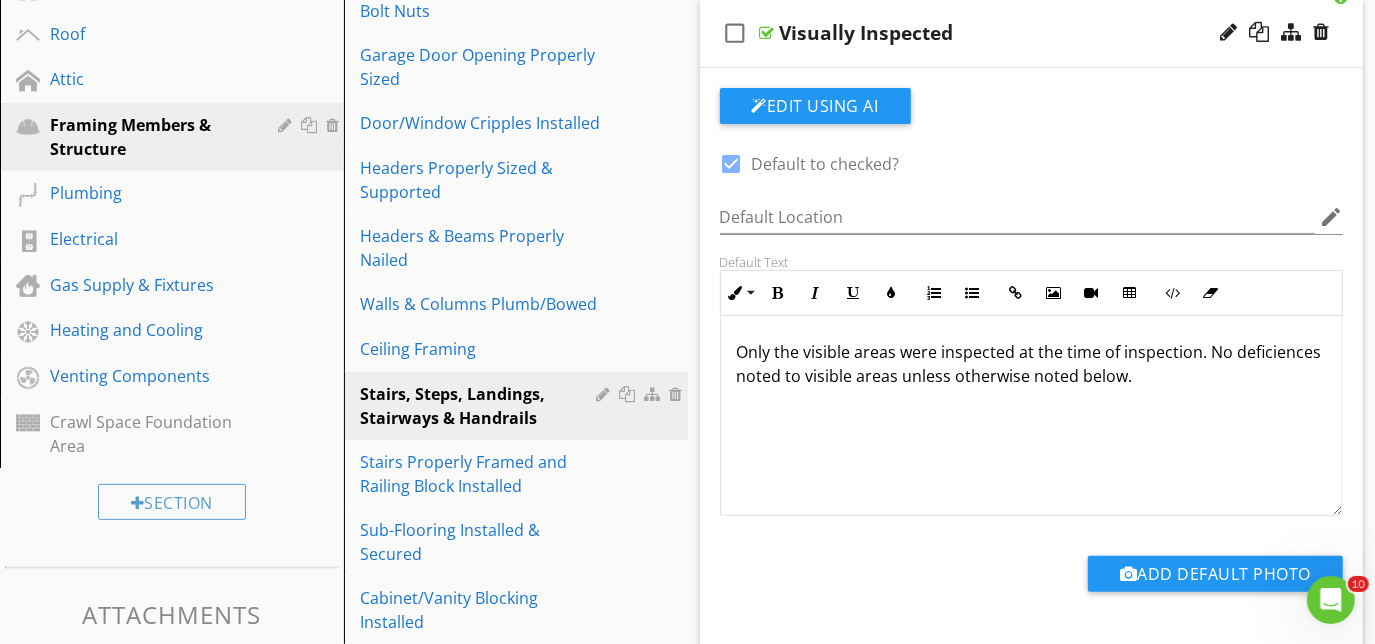 click on "Only the visible areas were inspected at the time of inspection. No deficiences noted to visible areas unless otherwise noted below." at bounding box center [1032, 364] 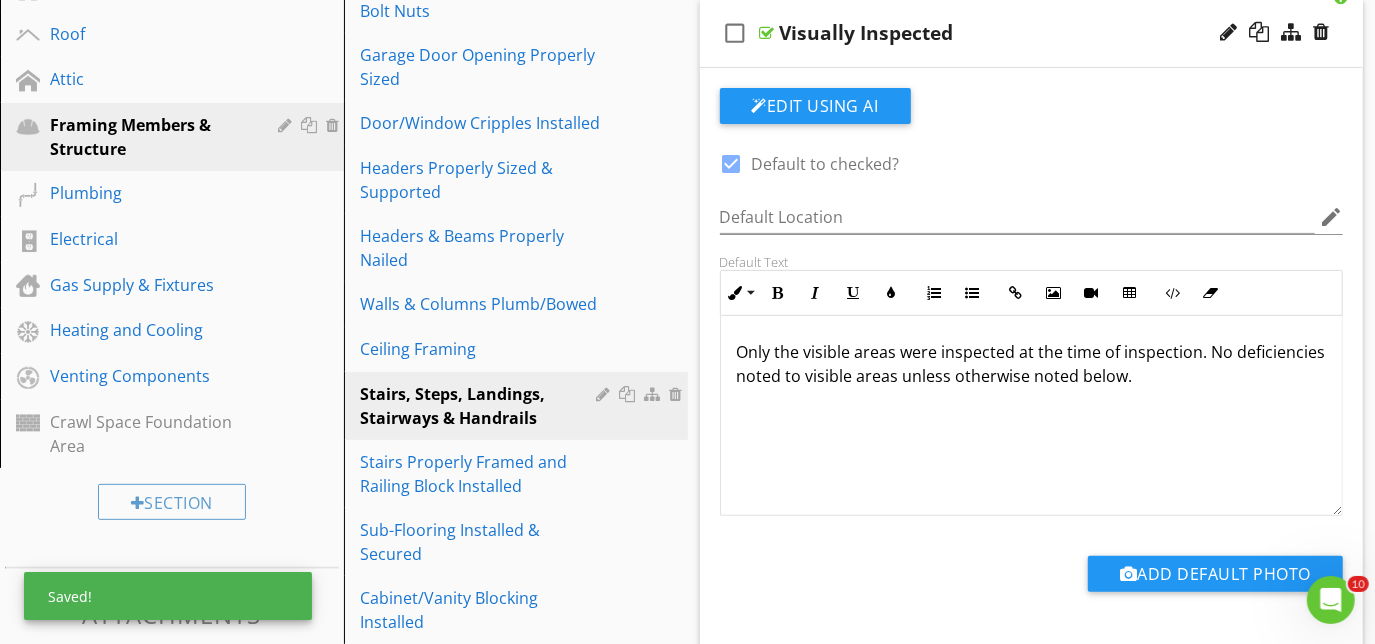 click on "check_box_outline_blank
Visually Inspected" at bounding box center (1032, 33) 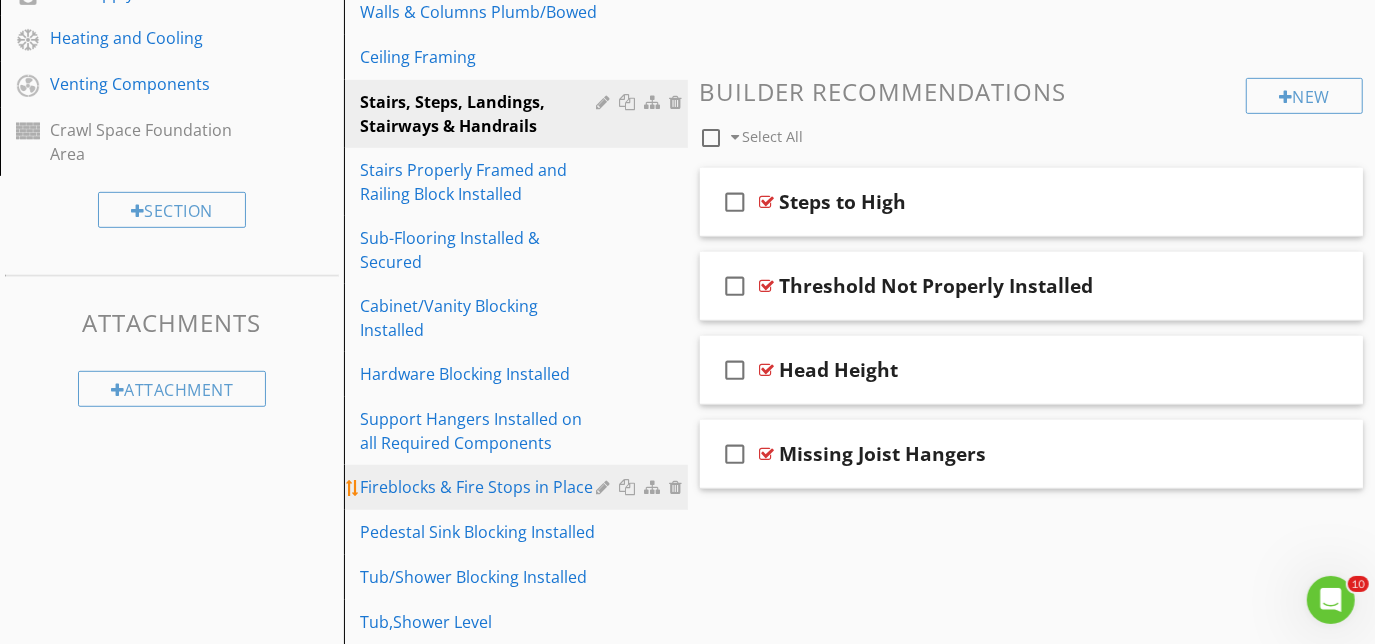 scroll, scrollTop: 613, scrollLeft: 0, axis: vertical 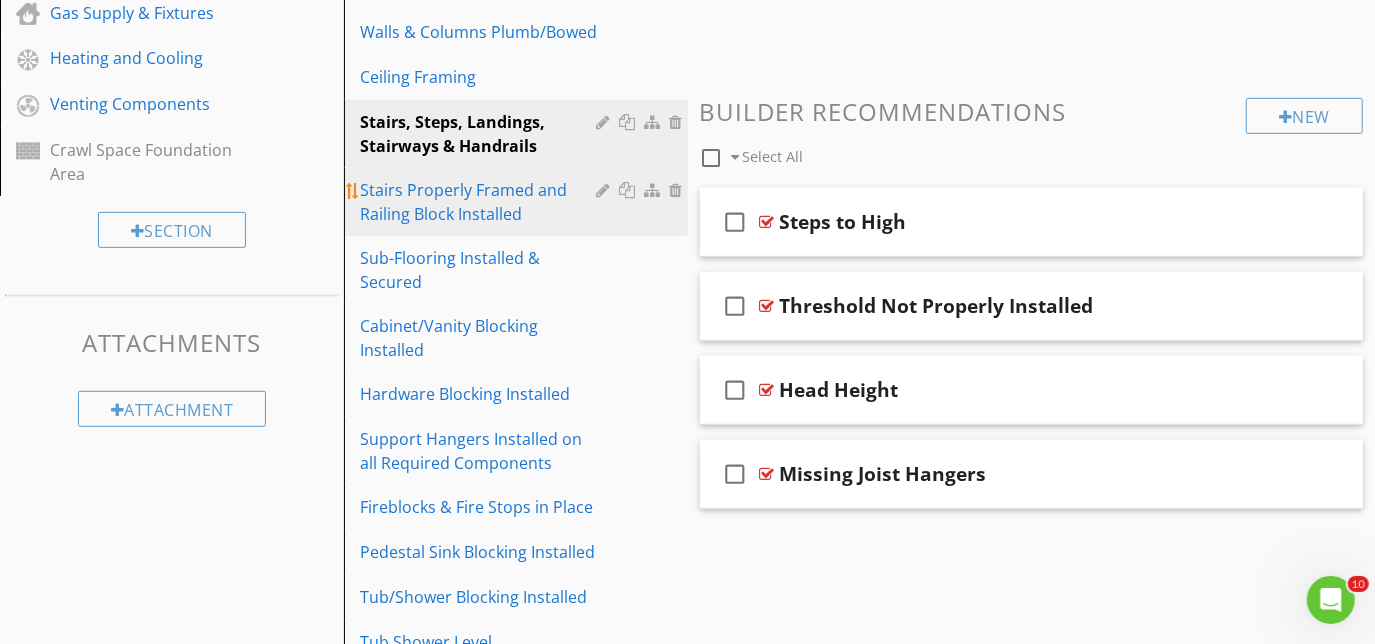 click on "Stairs Properly Framed and Railing Block Installed" at bounding box center [481, 202] 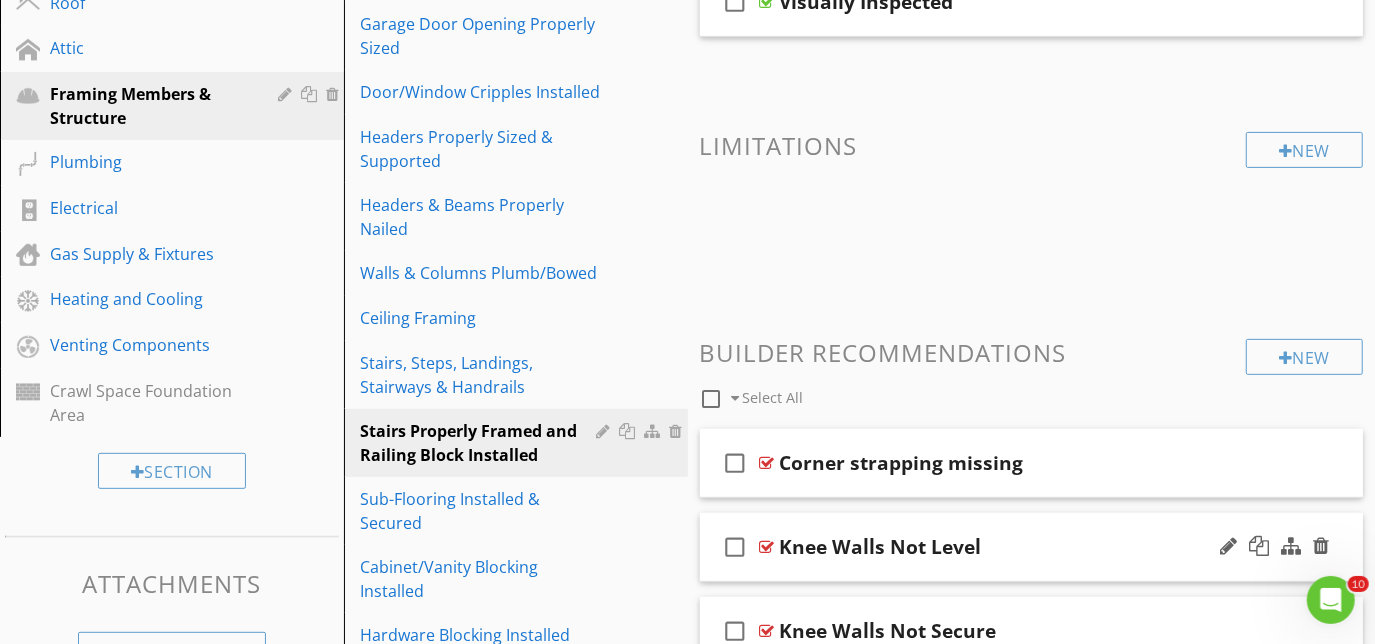 scroll, scrollTop: 341, scrollLeft: 0, axis: vertical 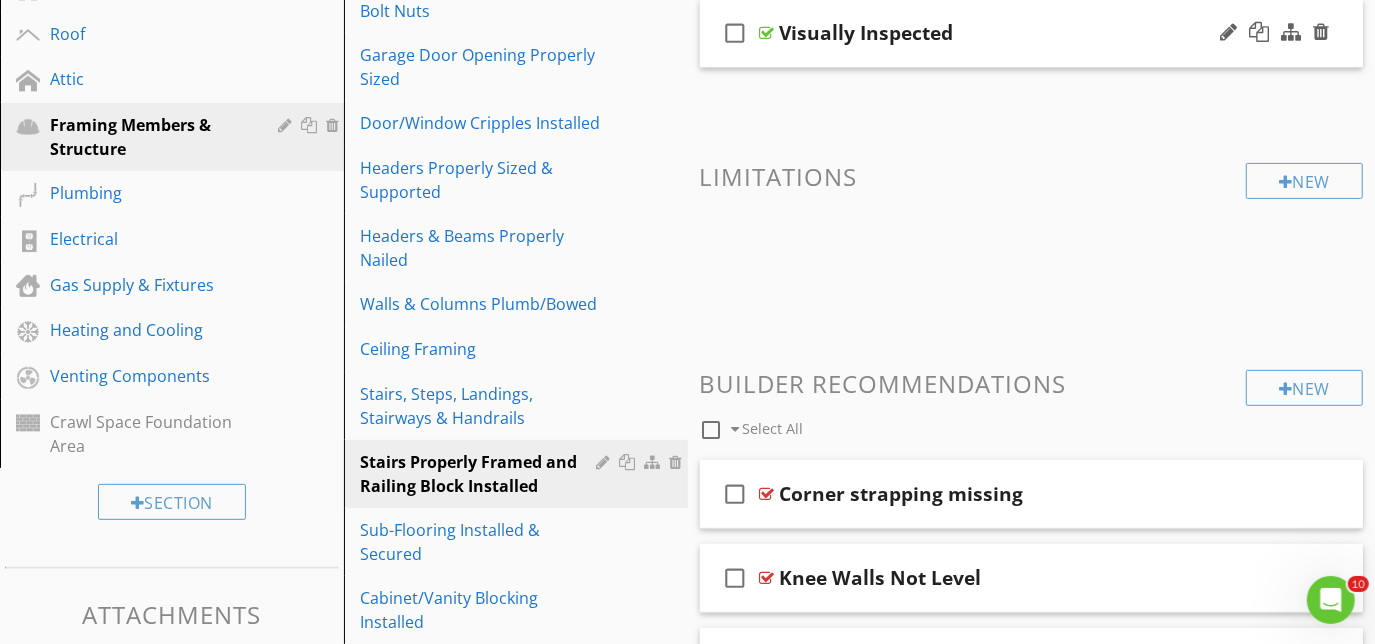 click on "check_box_outline_blank
Visually Inspected" at bounding box center [1032, 33] 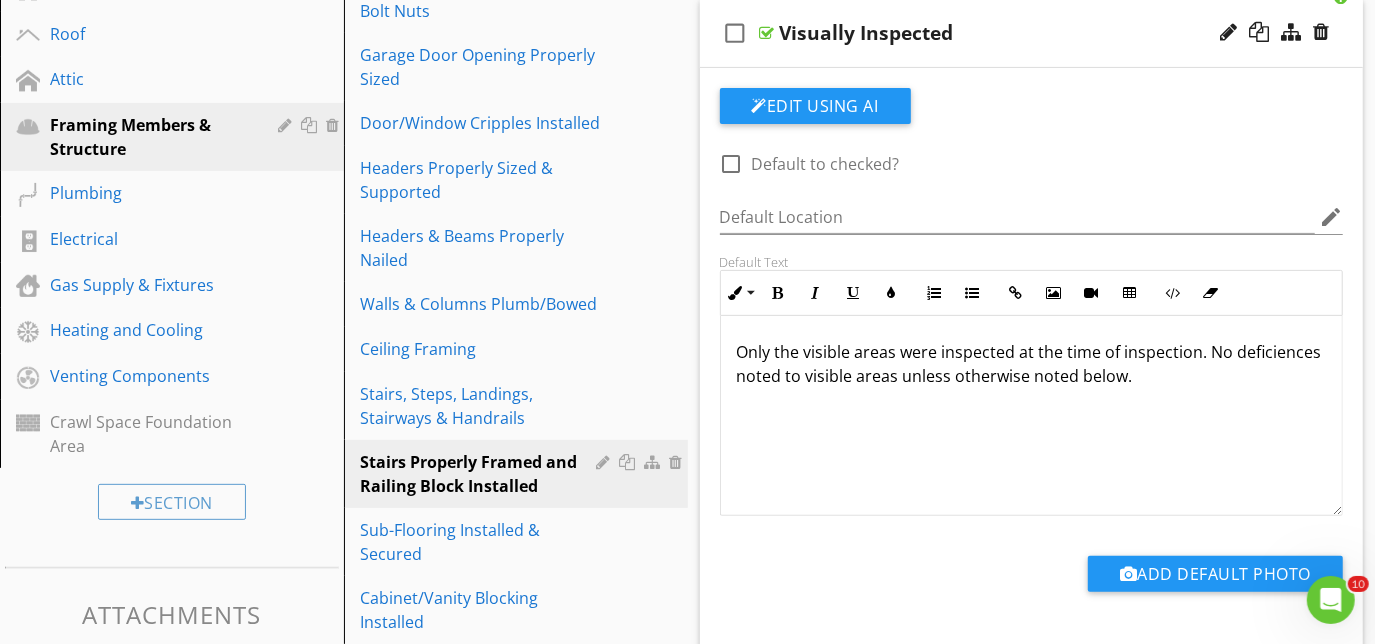 click on "Only the visible areas were inspected at the time of inspection. No deficiences noted to visible areas unless otherwise noted below." at bounding box center (1032, 364) 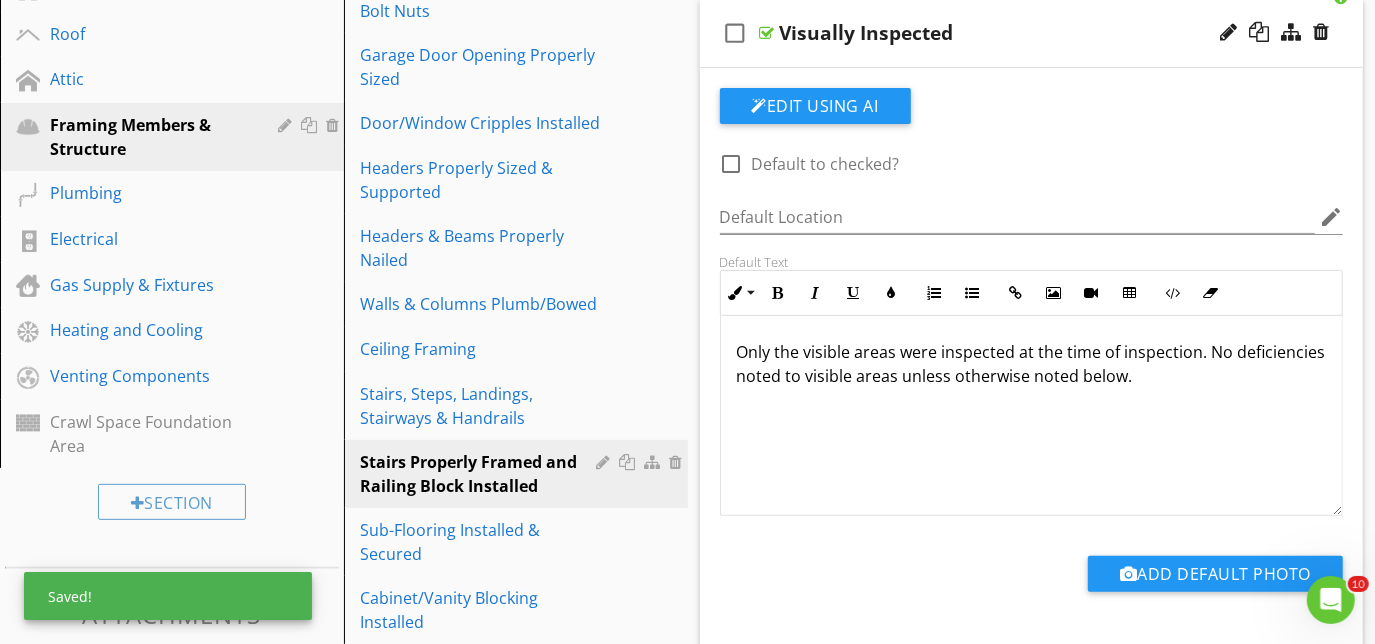 click on "check_box_outline_blank
Visually Inspected" at bounding box center (1032, 33) 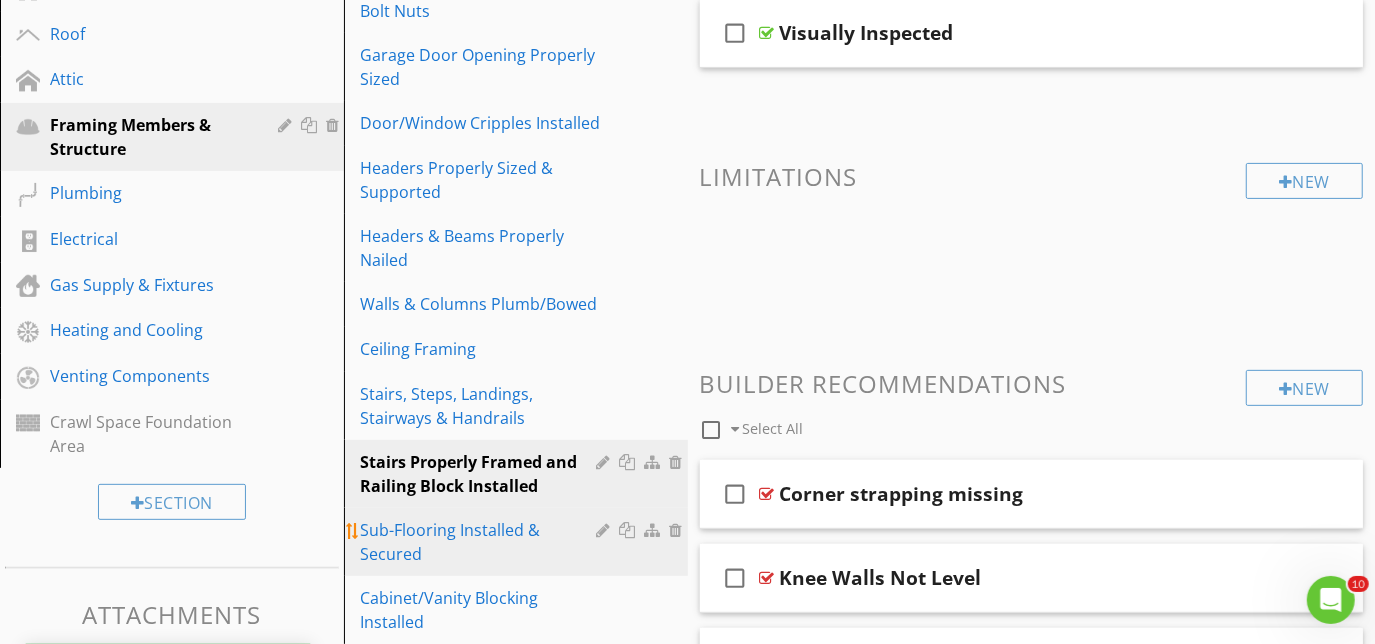 click on "Sub-Flooring Installed & Secured" at bounding box center [481, 542] 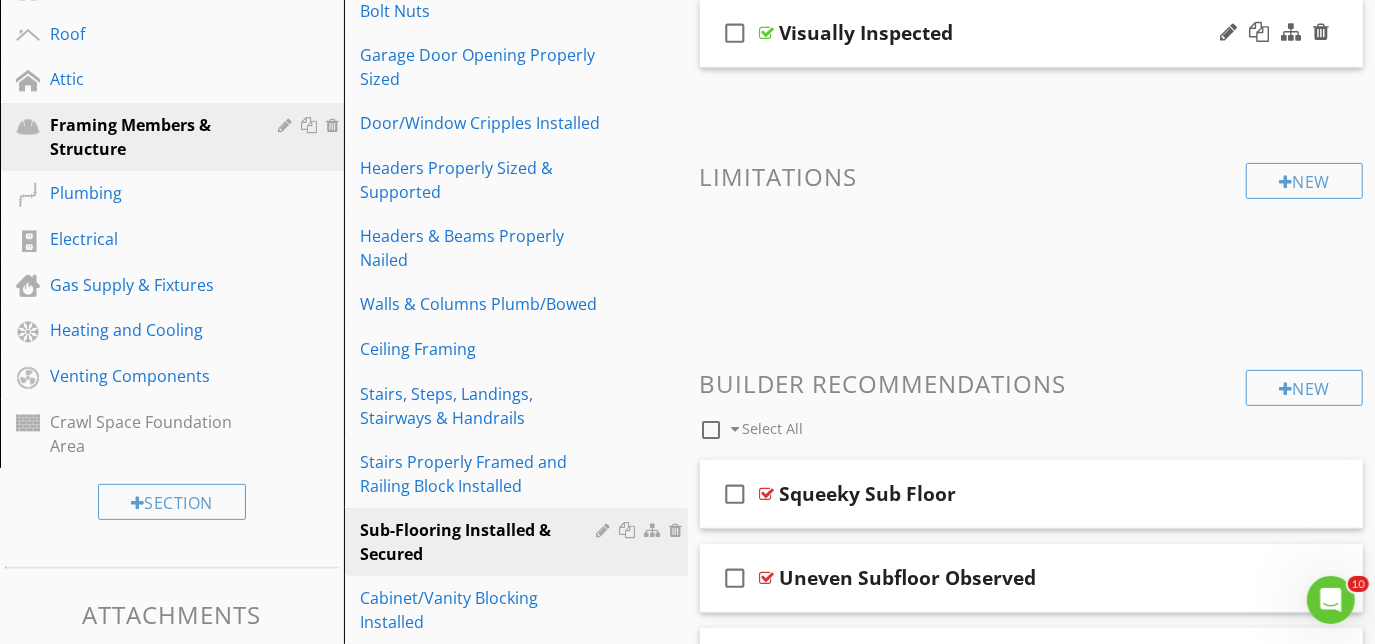 click on "check_box_outline_blank
Visually Inspected" at bounding box center [1032, 33] 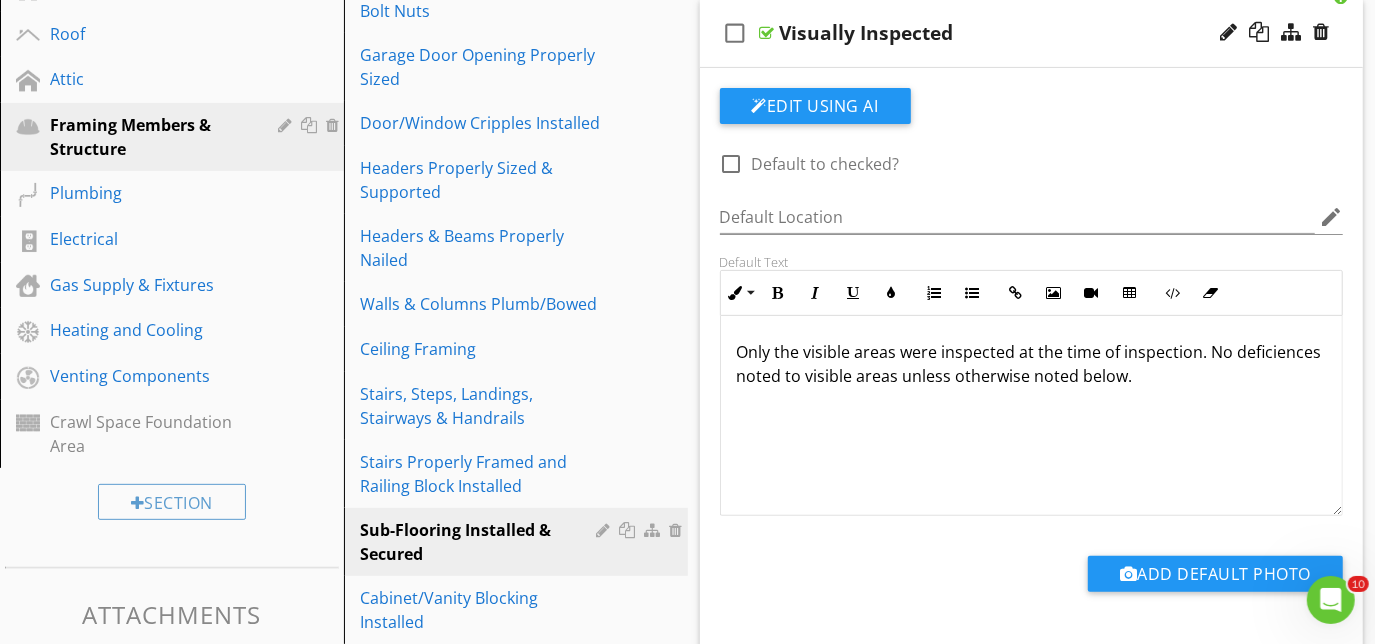 click on "Only the visible areas were inspected at the time of inspection. No deficiences noted to visible areas unless otherwise noted below." at bounding box center (1032, 364) 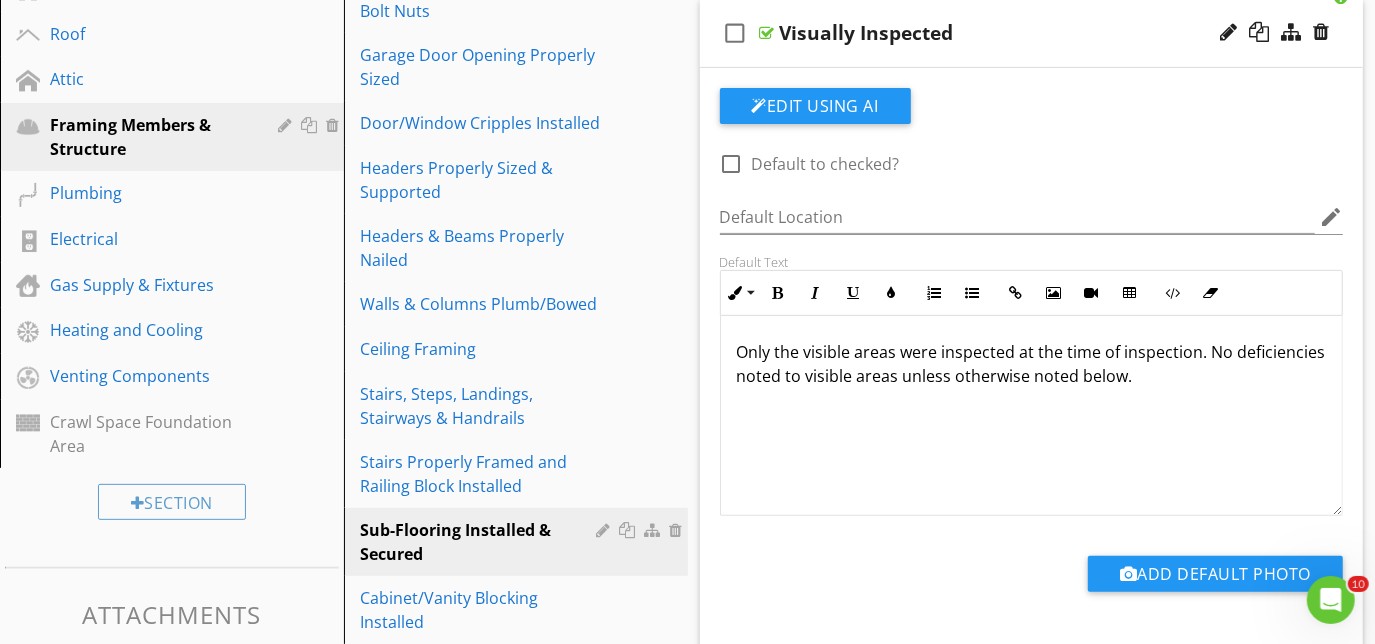 click on "check_box_outline_blank
Visually Inspected" at bounding box center (1032, 33) 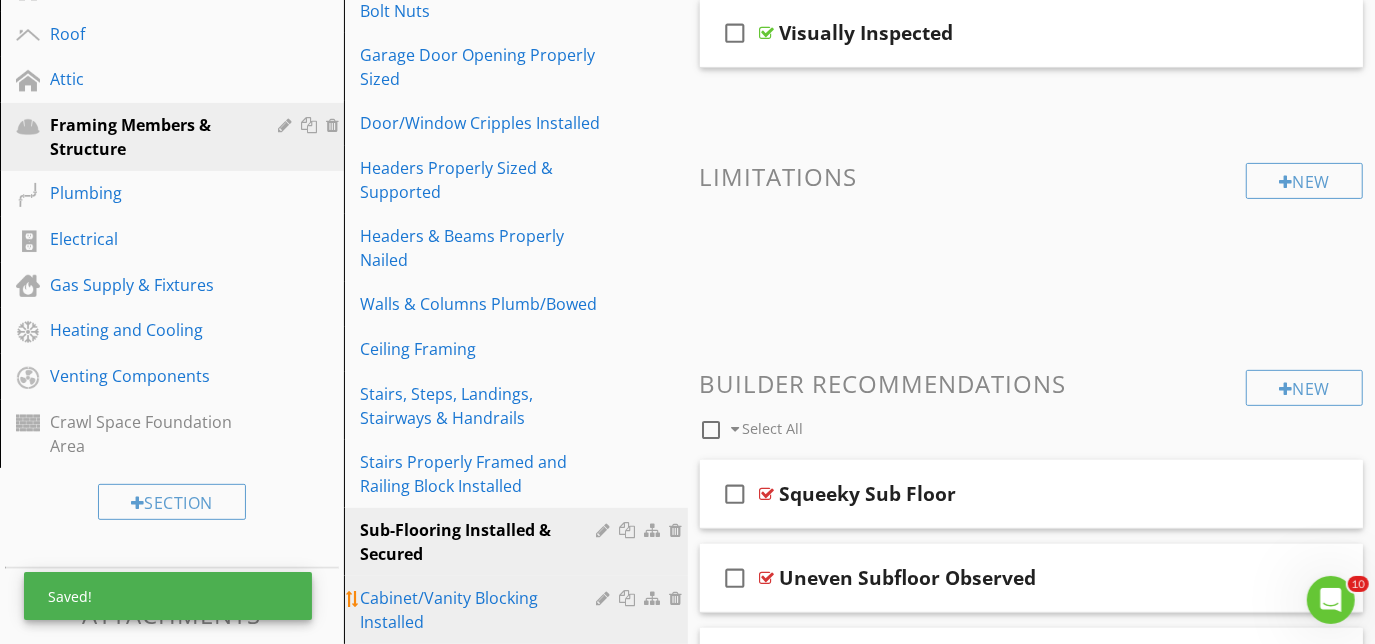 click on "Cabinet/Vanity Blocking Installed" at bounding box center (481, 610) 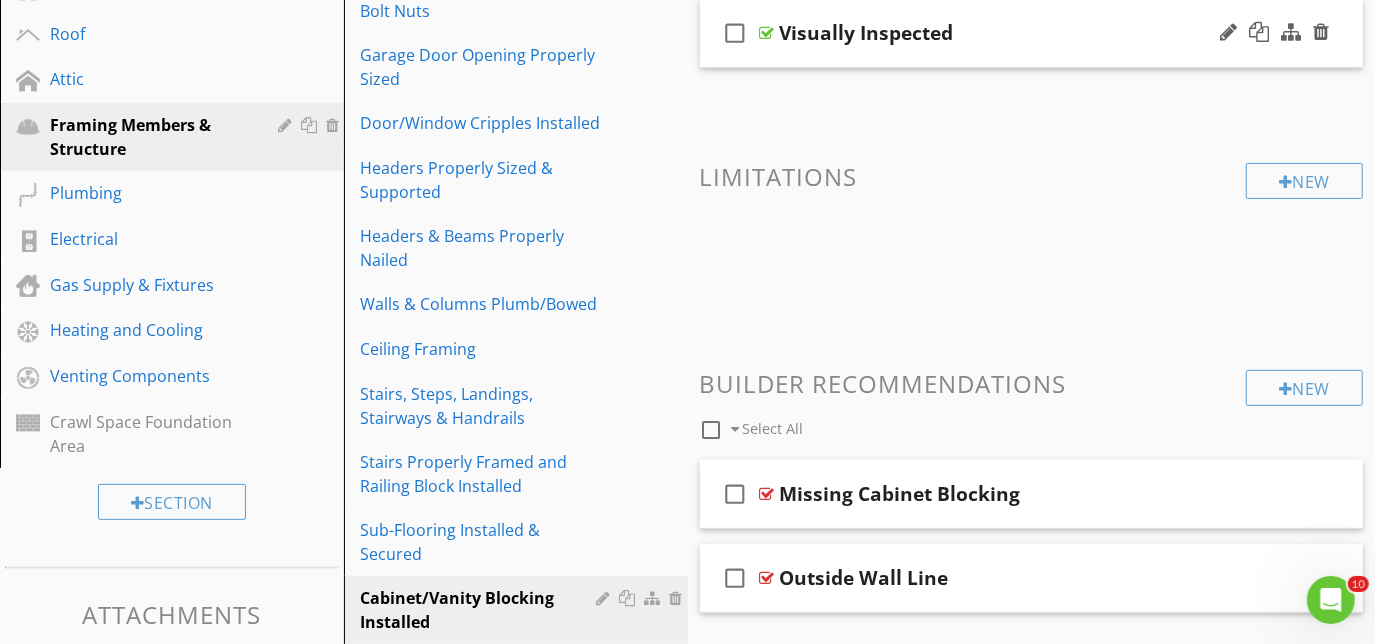 click on "check_box_outline_blank
Visually Inspected" at bounding box center (1032, 33) 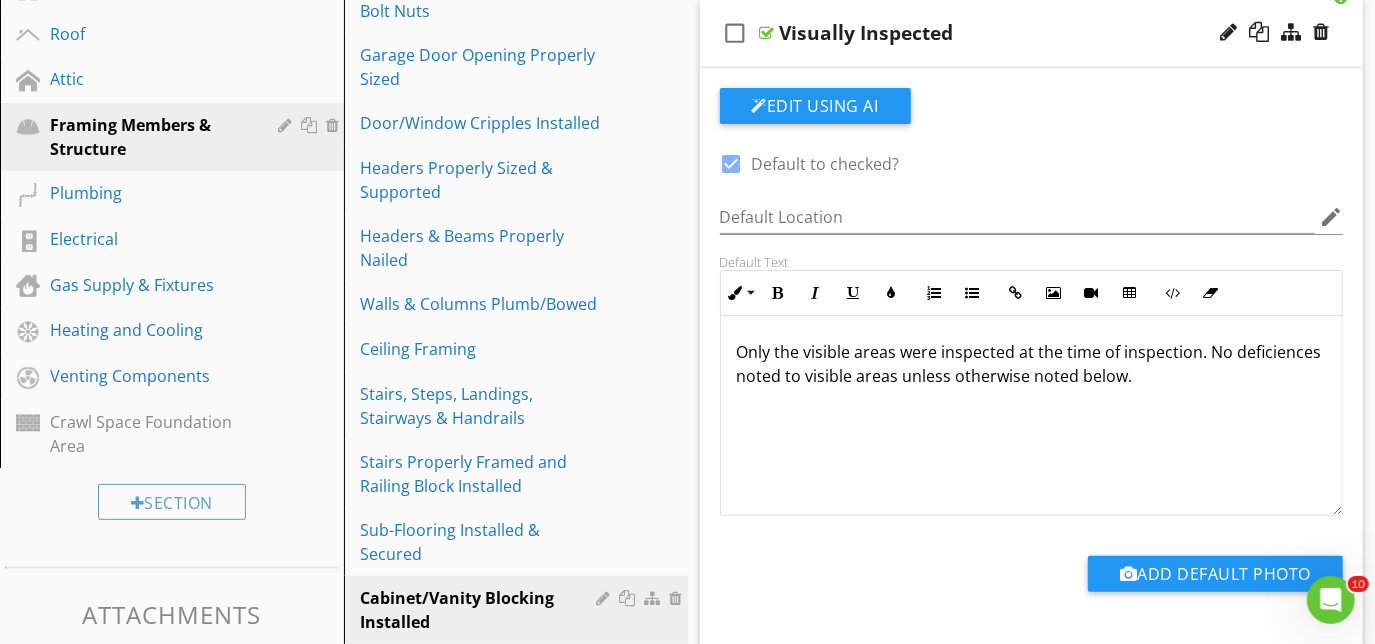 click on "Only the visible areas were inspected at the time of inspection. No deficiences noted to visible areas unless otherwise noted below." at bounding box center (1032, 364) 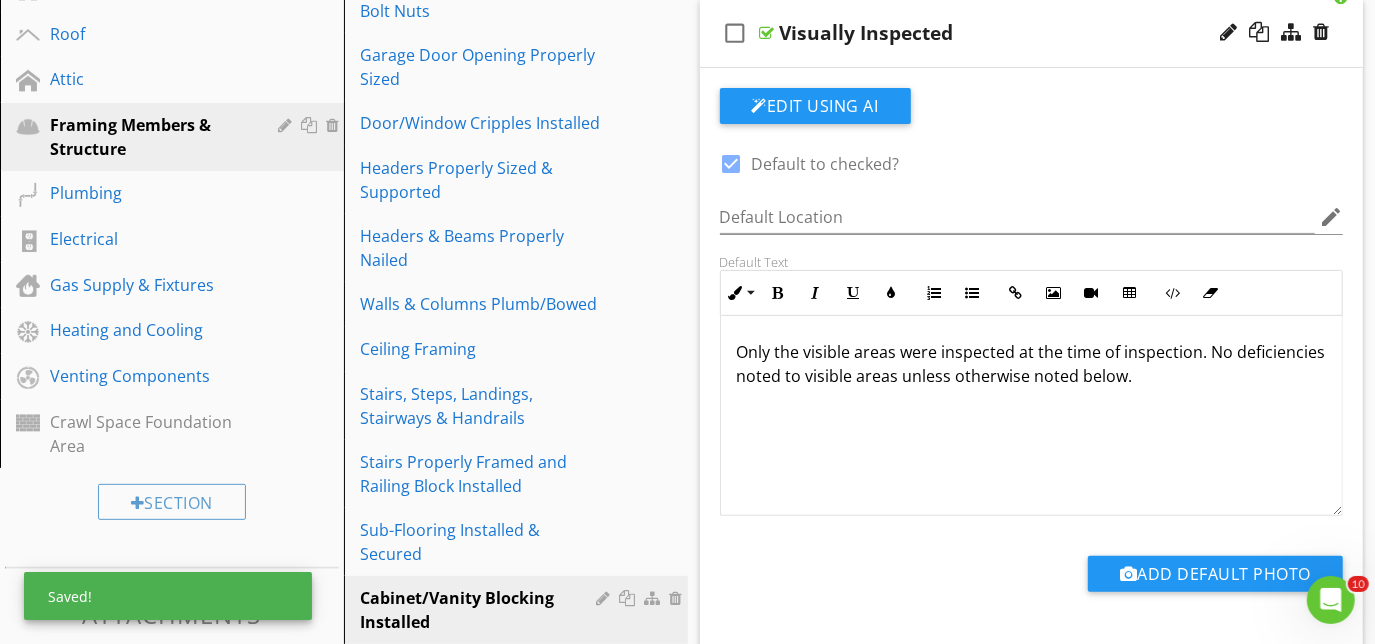 click on "check_box_outline_blank
Visually Inspected" at bounding box center (1032, 33) 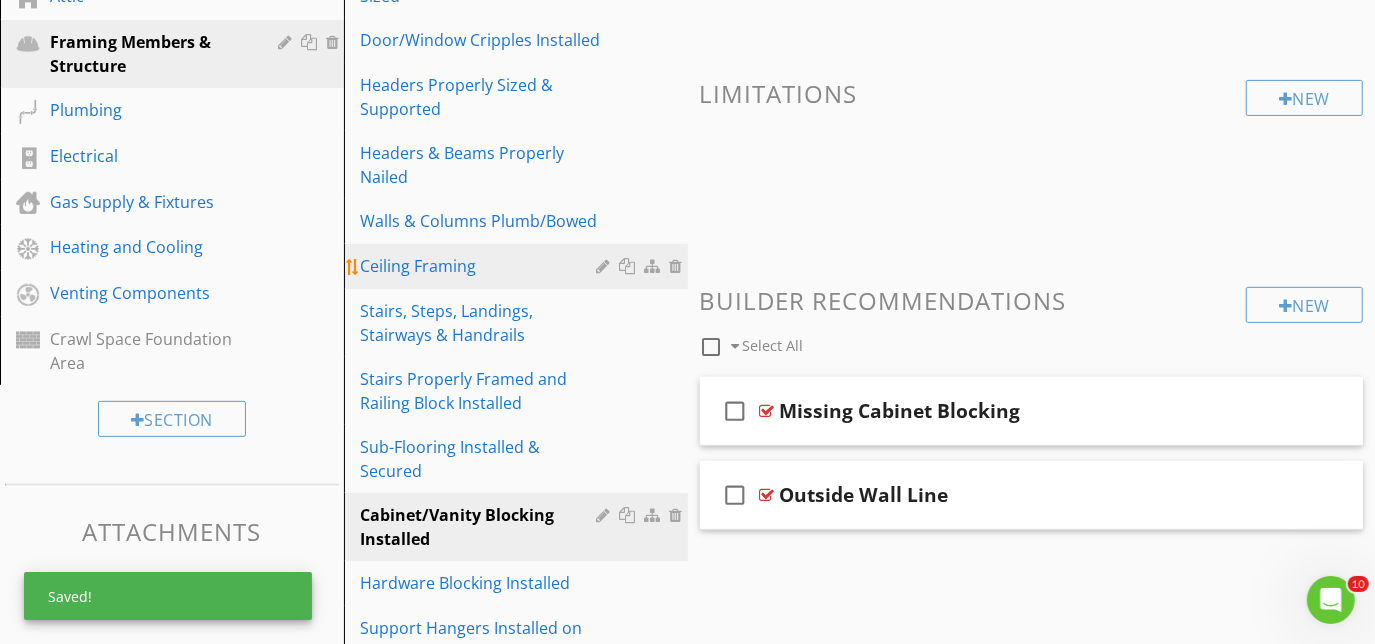 scroll, scrollTop: 522, scrollLeft: 0, axis: vertical 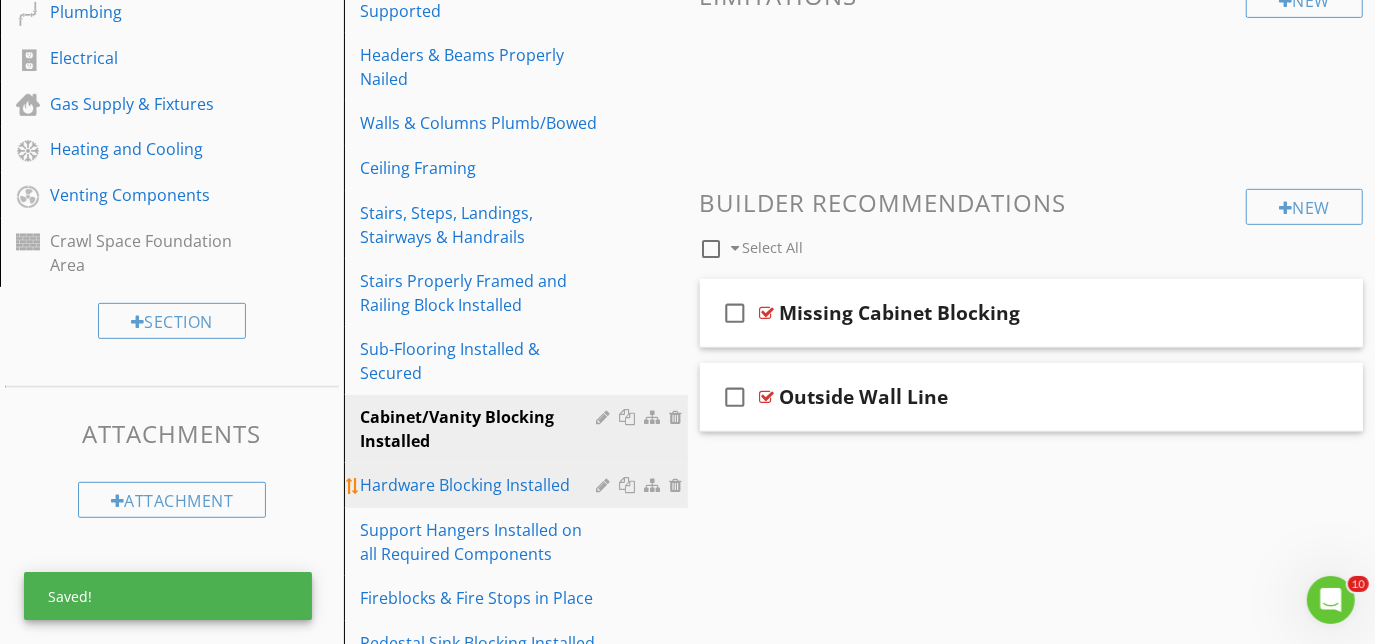 click on "Hardware Blocking Installed" at bounding box center [481, 485] 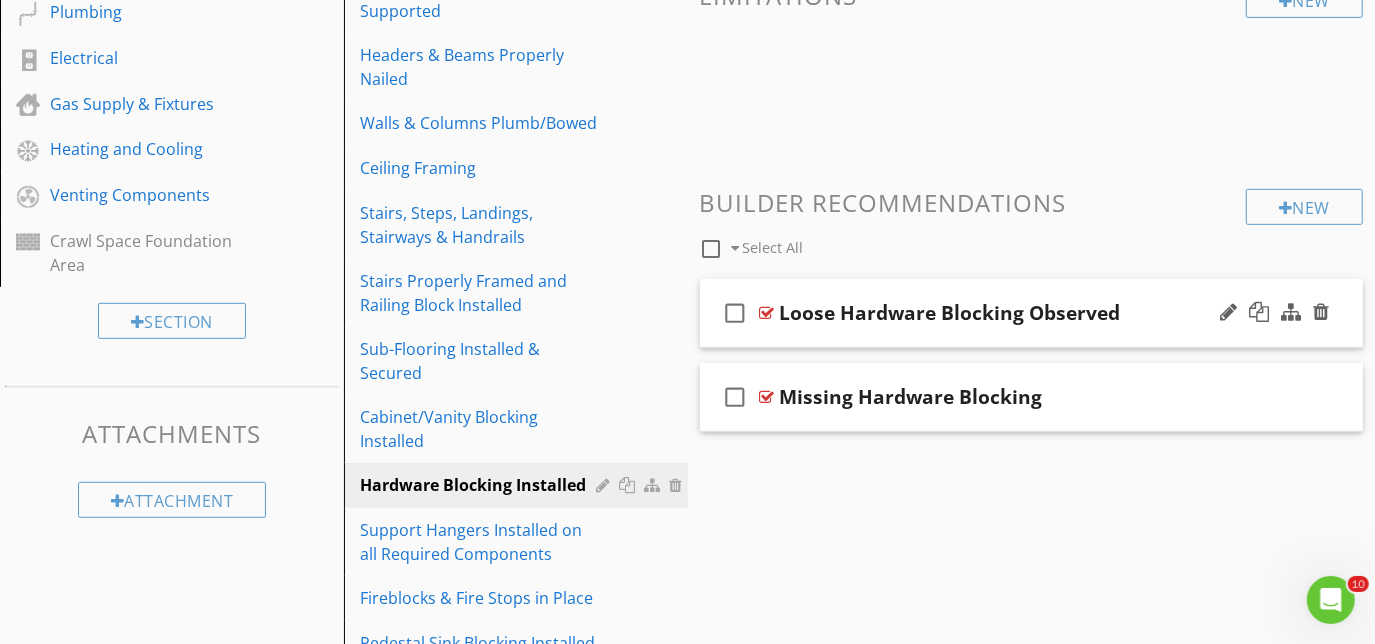 scroll, scrollTop: 341, scrollLeft: 0, axis: vertical 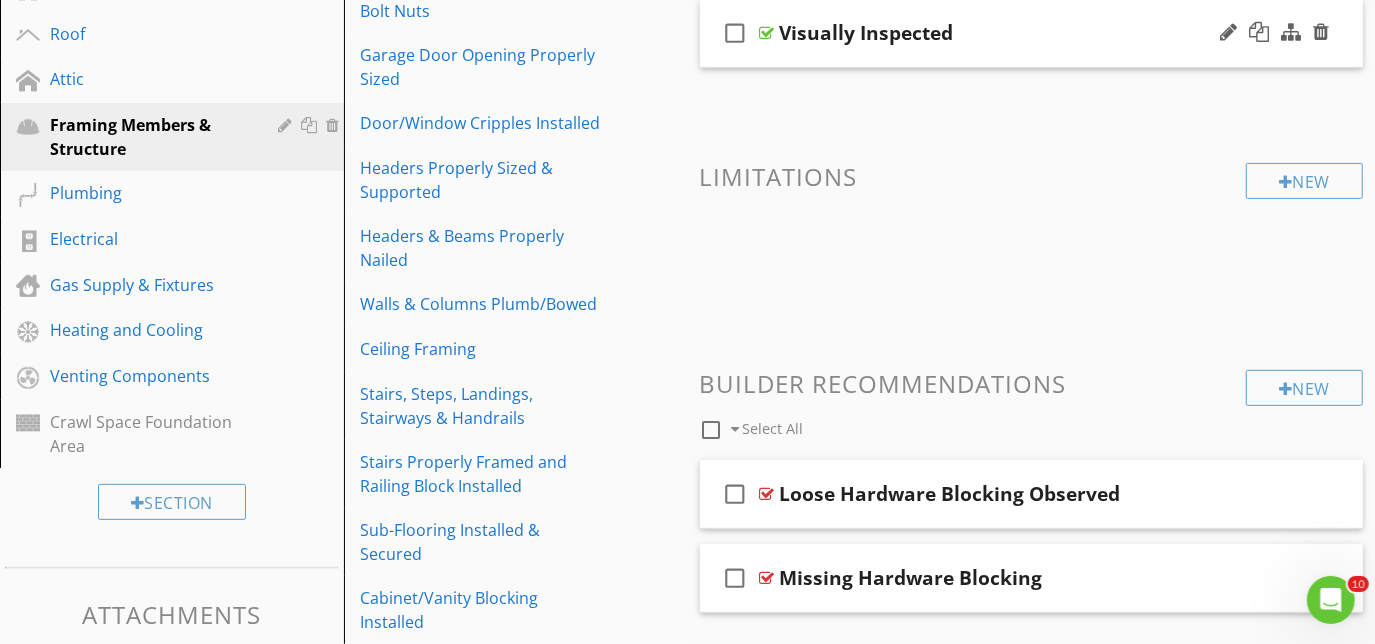 click on "check_box_outline_blank
Visually Inspected" at bounding box center [1032, 33] 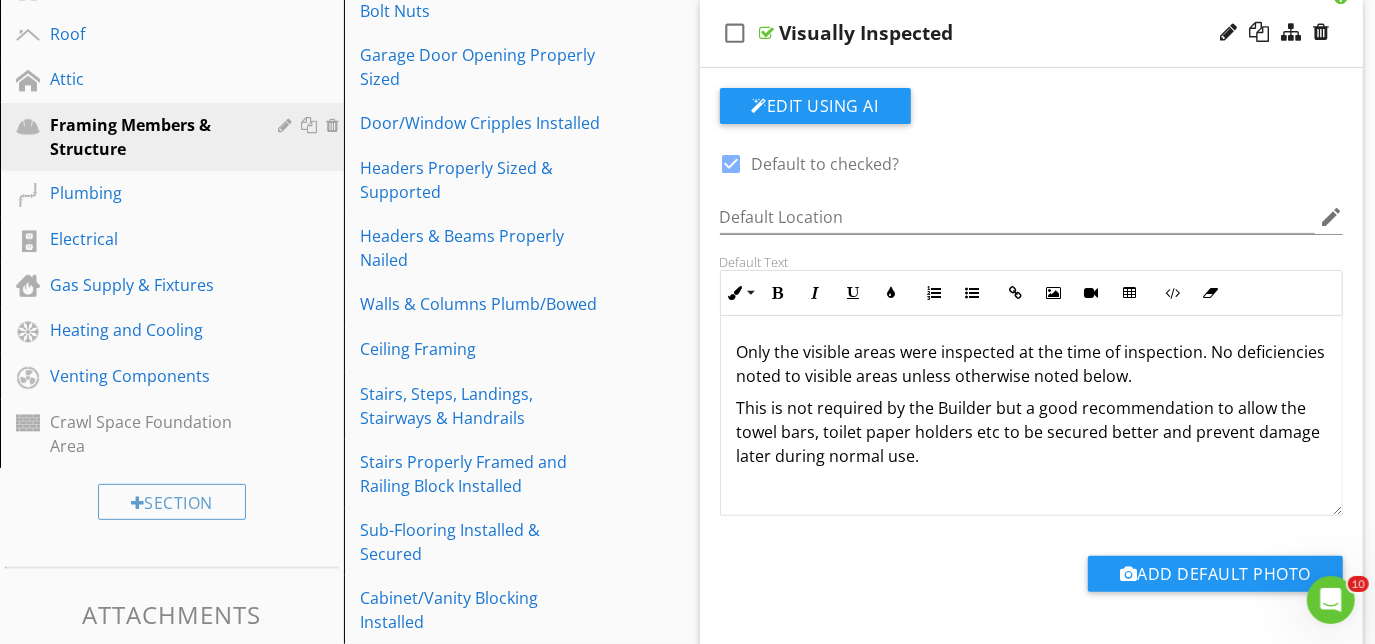click on "Only the visible areas were inspected at the time of inspection. No deficiencies noted to visible areas unless otherwise noted below." at bounding box center (1032, 364) 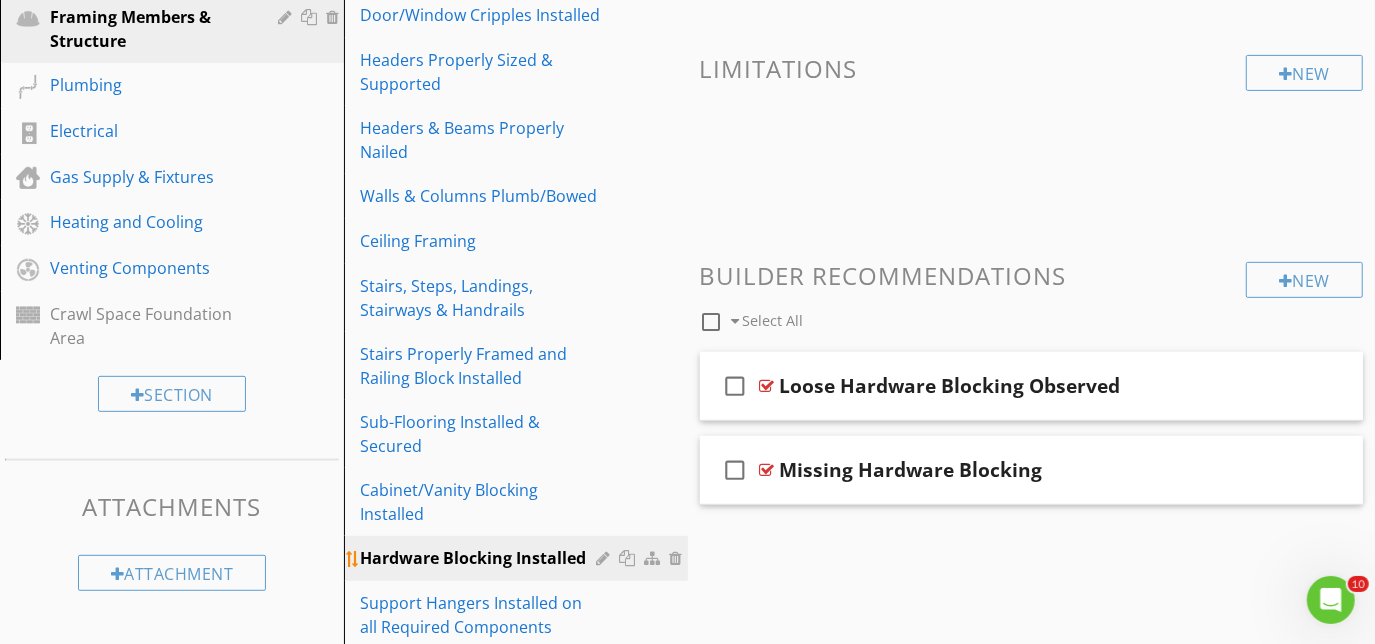 scroll, scrollTop: 522, scrollLeft: 0, axis: vertical 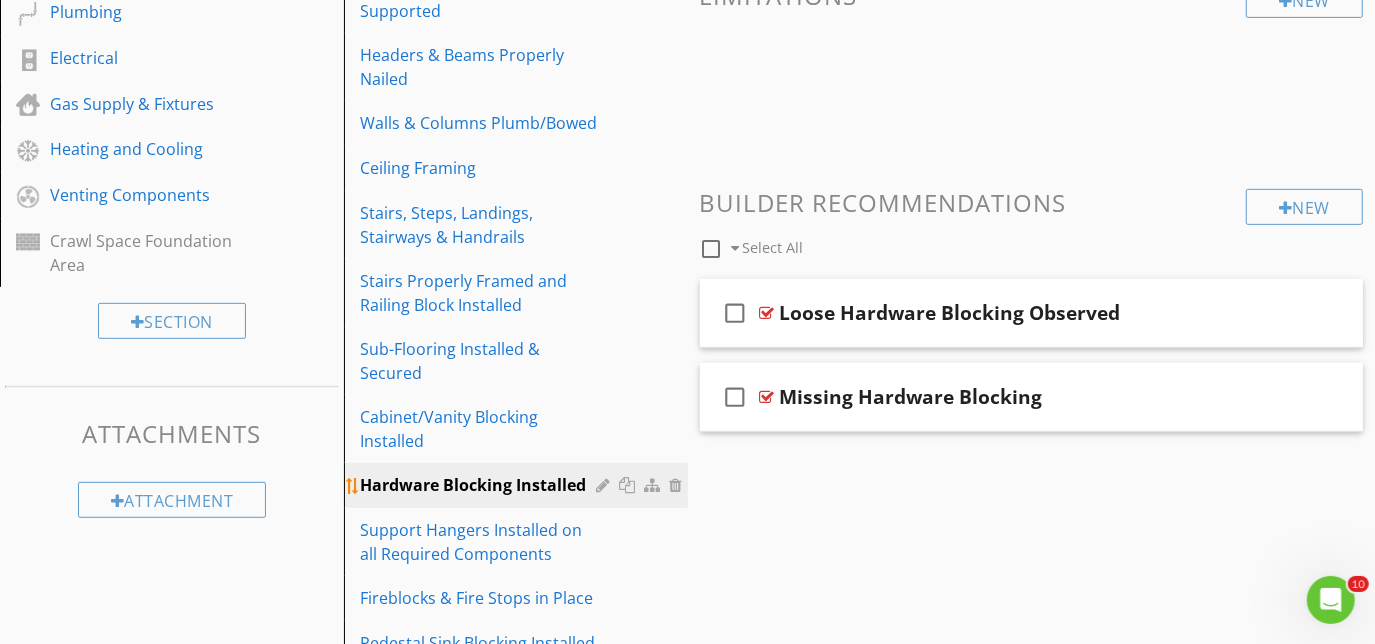 drag, startPoint x: 503, startPoint y: 526, endPoint x: 533, endPoint y: 479, distance: 55.758408 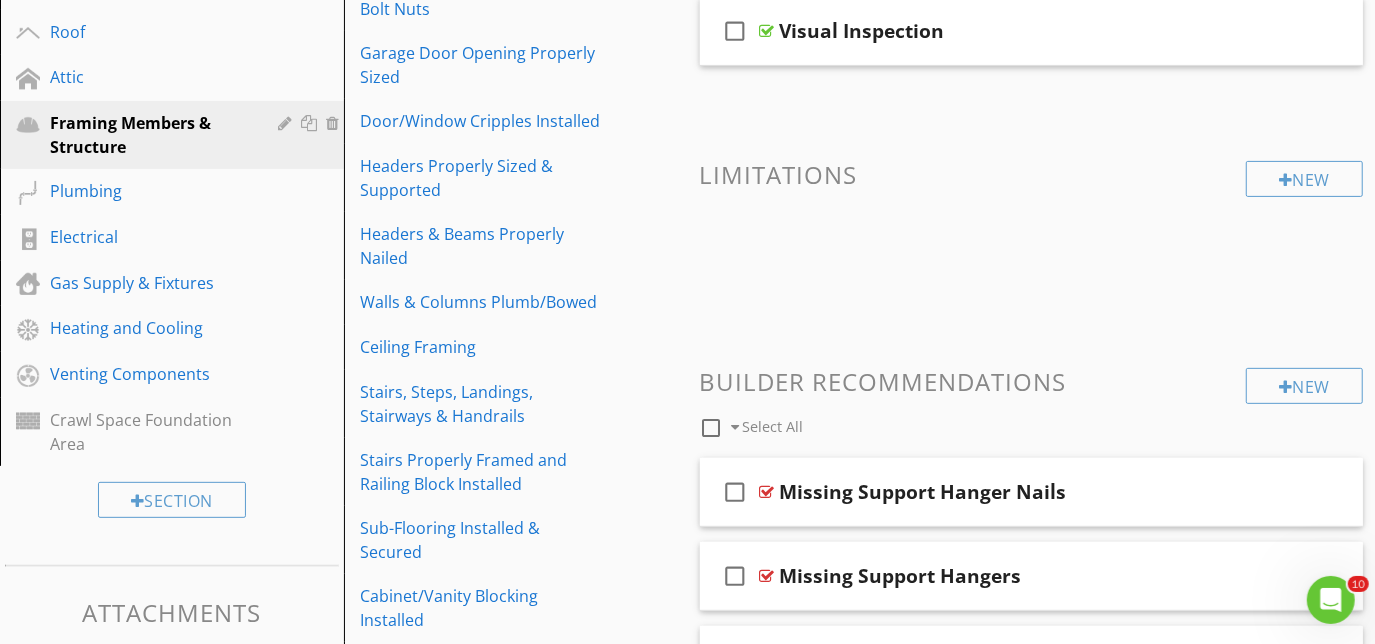 scroll, scrollTop: 341, scrollLeft: 0, axis: vertical 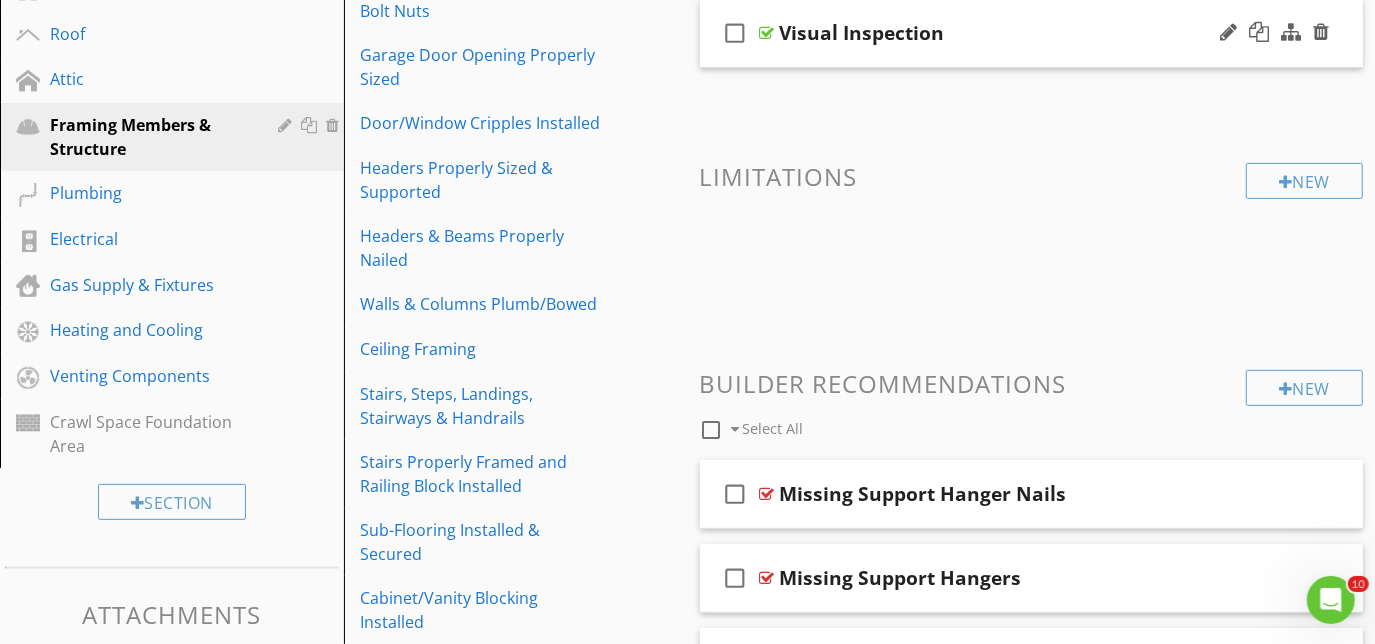 click on "check_box_outline_blank
Visual Inspection" at bounding box center [1032, 33] 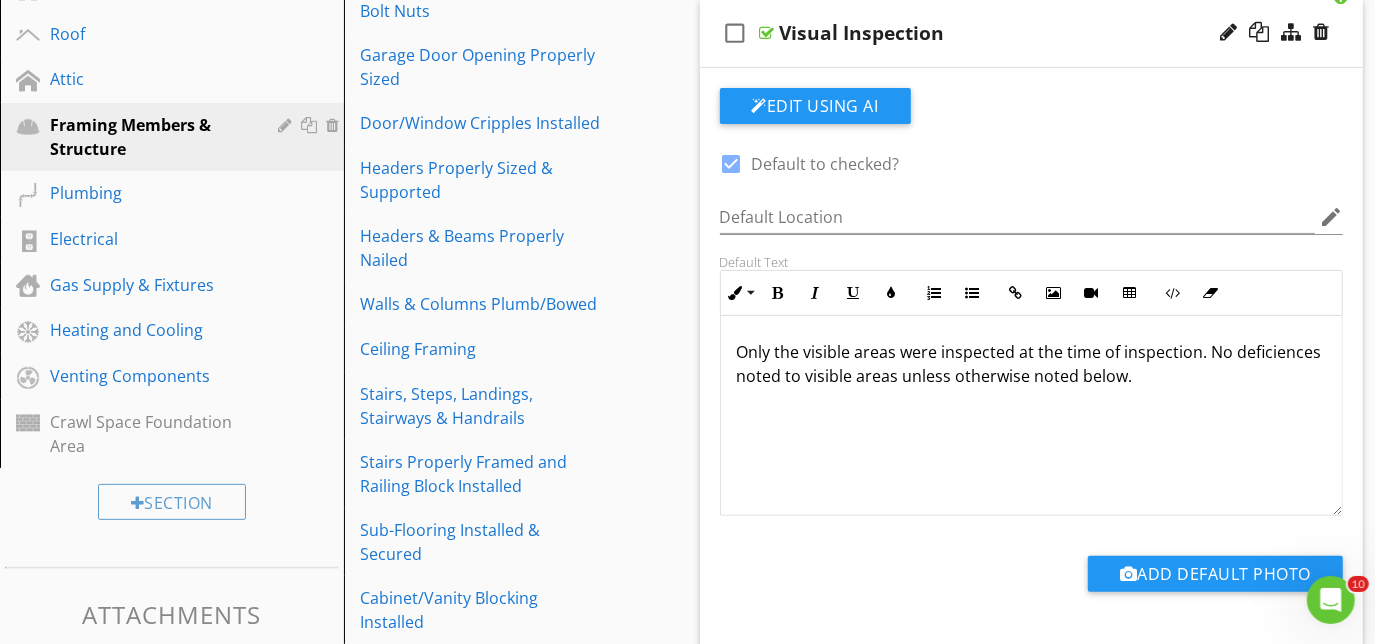 click on "Only the visible areas were inspected at the time of inspection. No deficiences noted to visible areas unless otherwise noted below." at bounding box center (1032, 364) 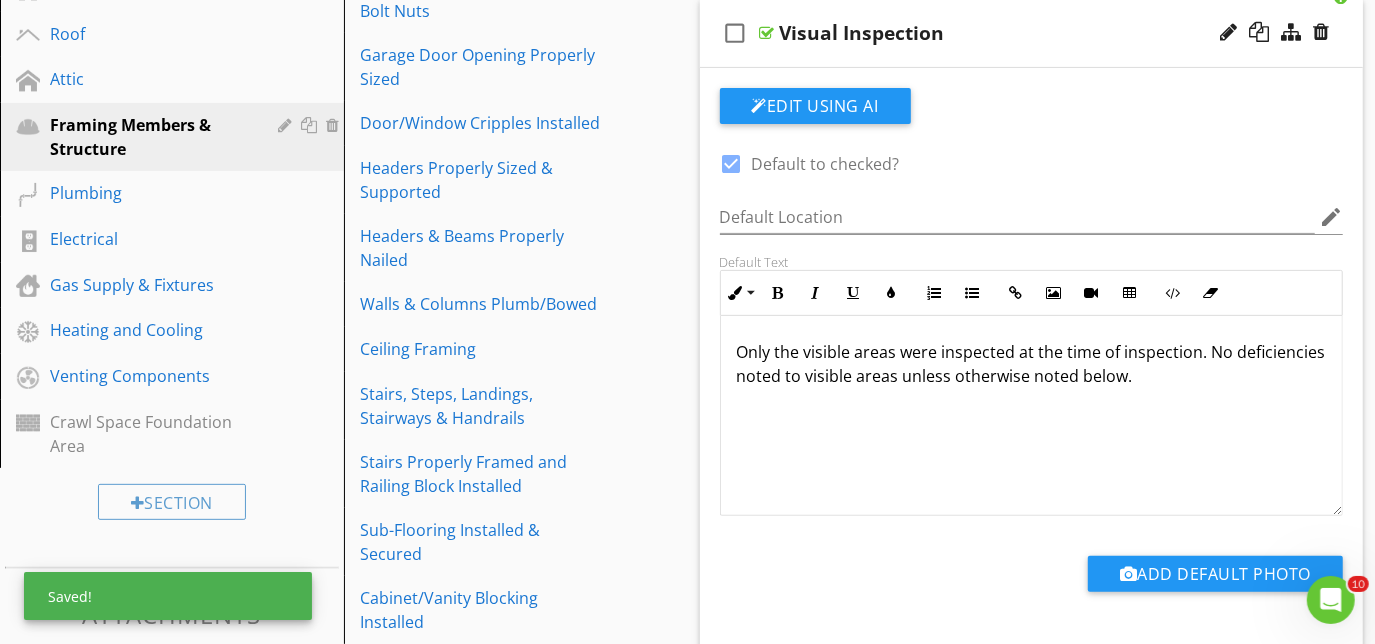 click on "check_box_outline_blank
Visual Inspection" at bounding box center (1032, 33) 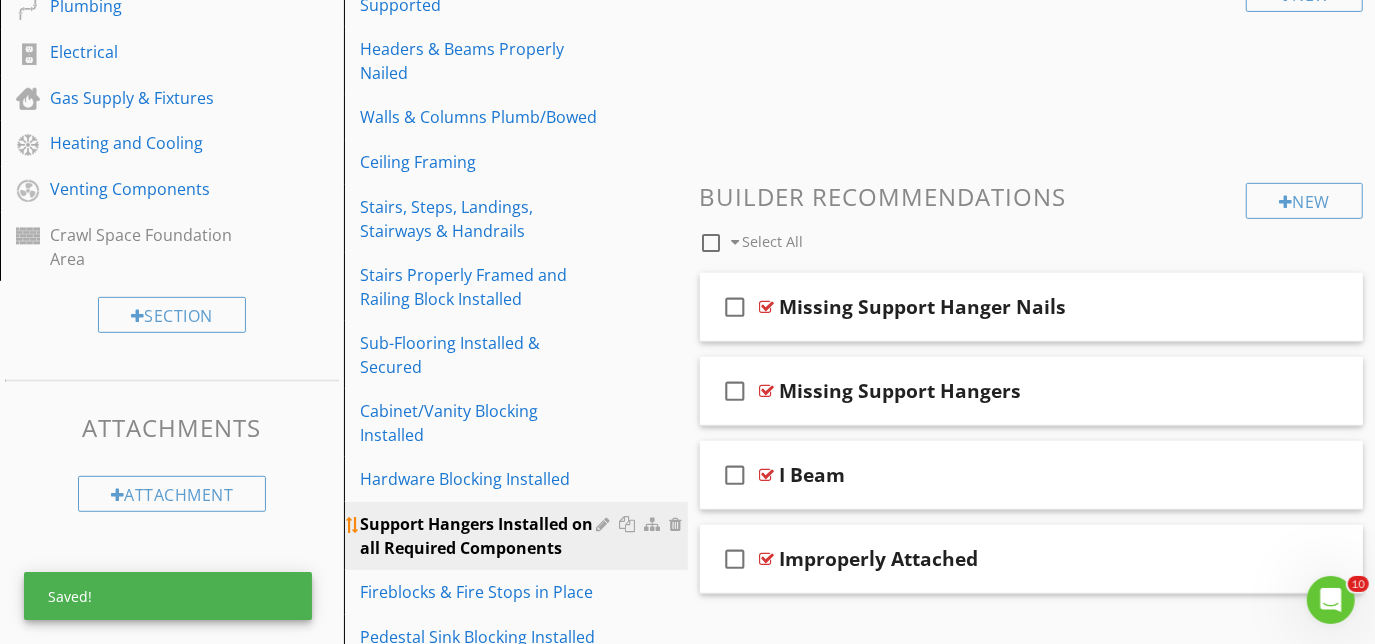 scroll, scrollTop: 613, scrollLeft: 0, axis: vertical 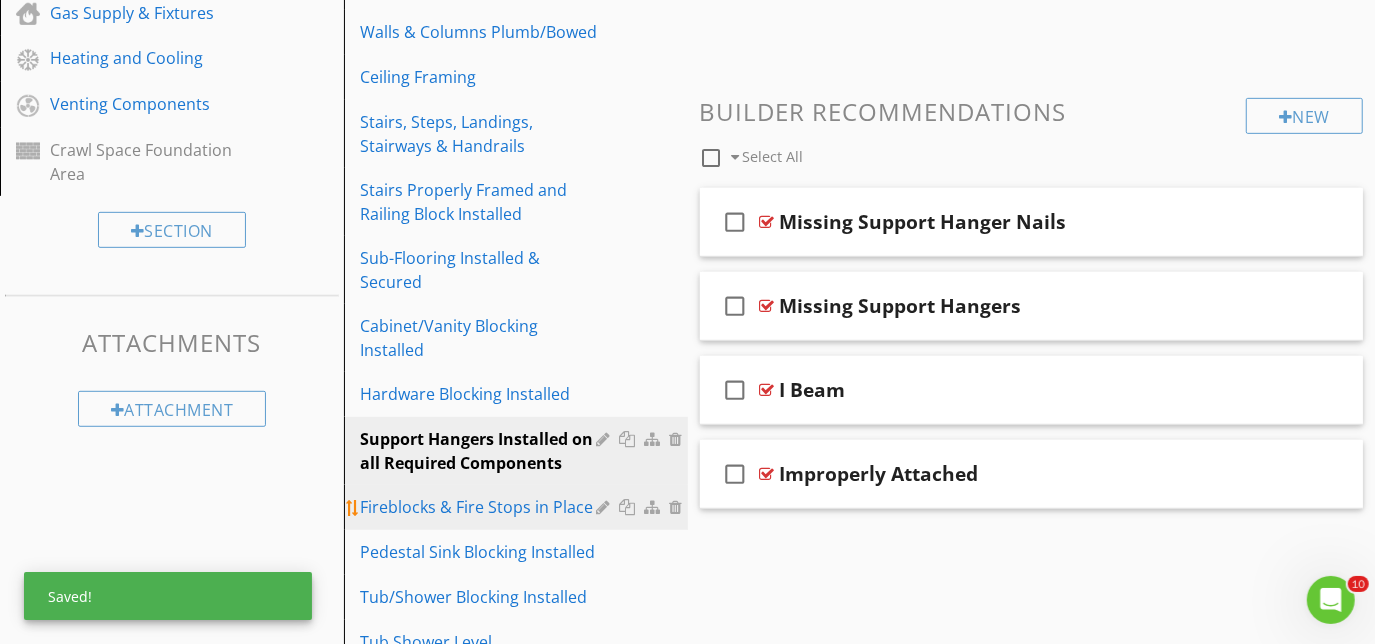 click on "Fireblocks & Fire Stops in Place" at bounding box center [481, 507] 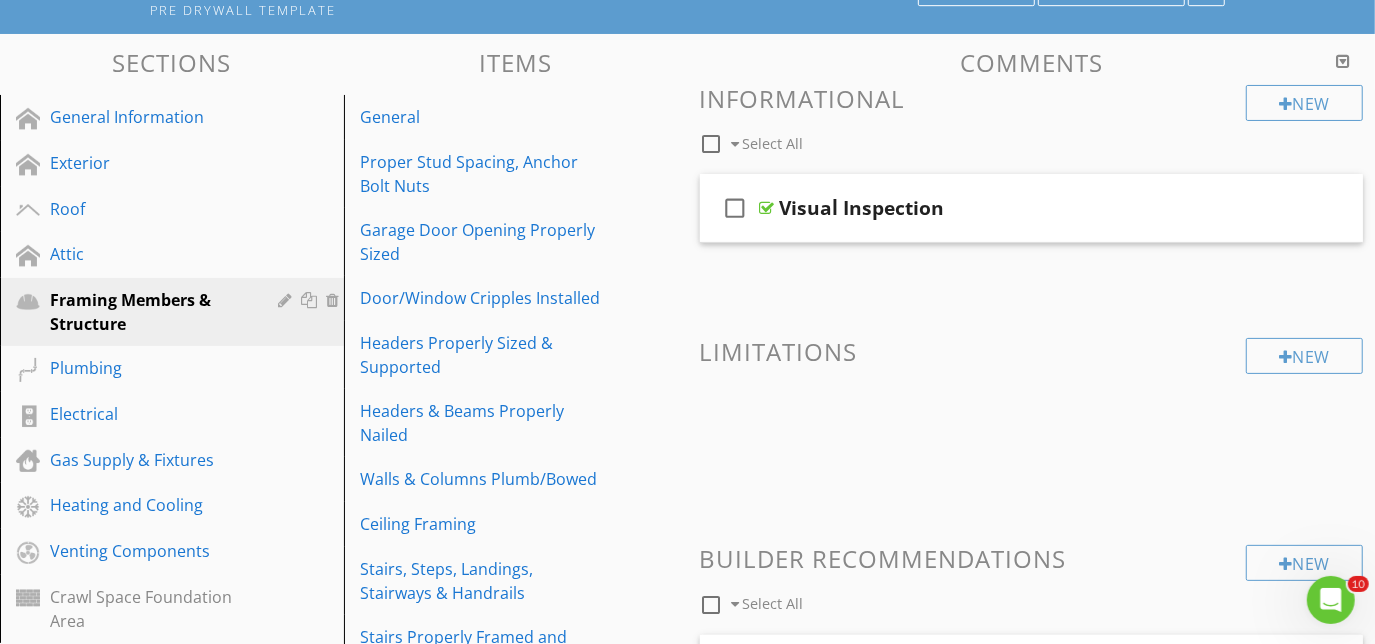 scroll, scrollTop: 159, scrollLeft: 0, axis: vertical 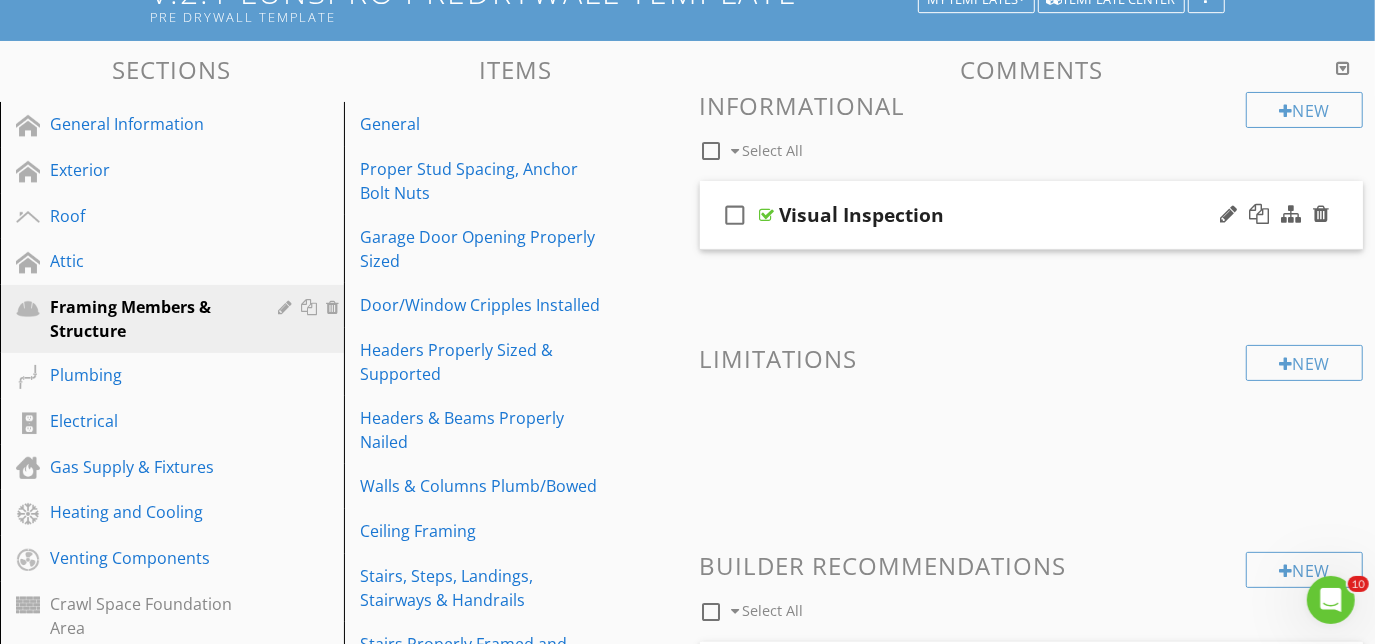 click on "check_box_outline_blank
Visual Inspection" at bounding box center [1032, 215] 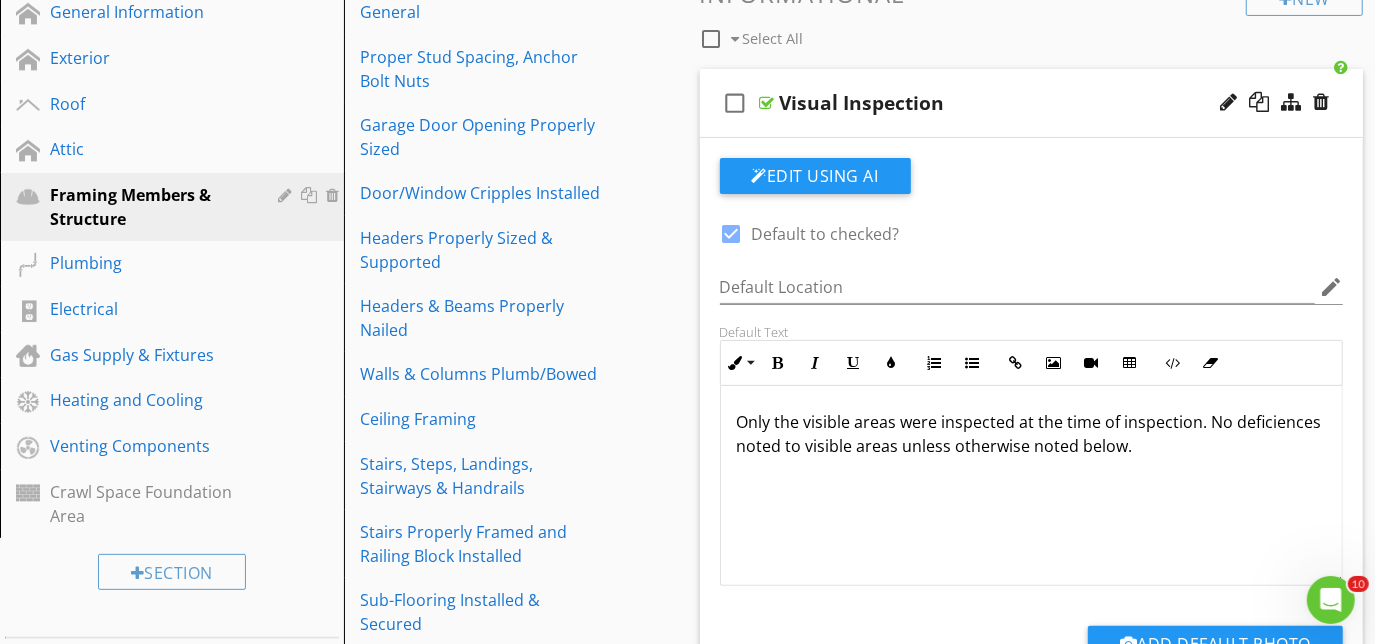 scroll, scrollTop: 341, scrollLeft: 0, axis: vertical 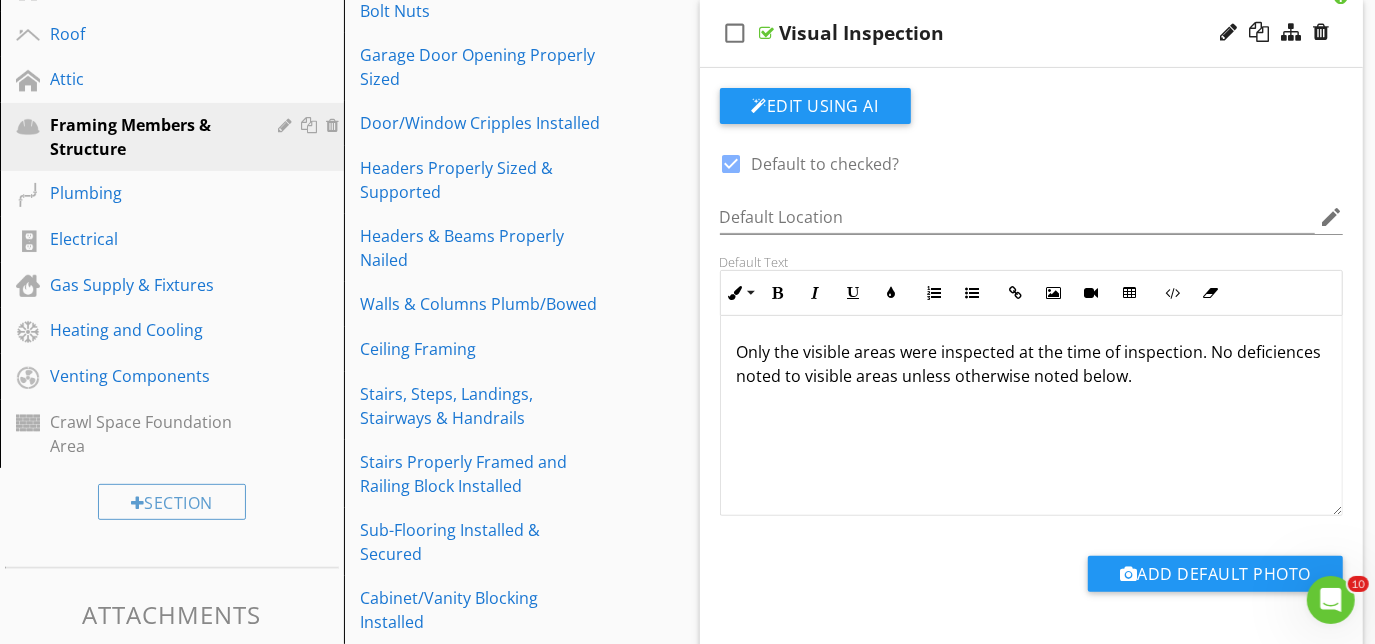 click on "Only the visible areas were inspected at the time of inspection. No deficiences noted to visible areas unless otherwise noted below." at bounding box center (1032, 364) 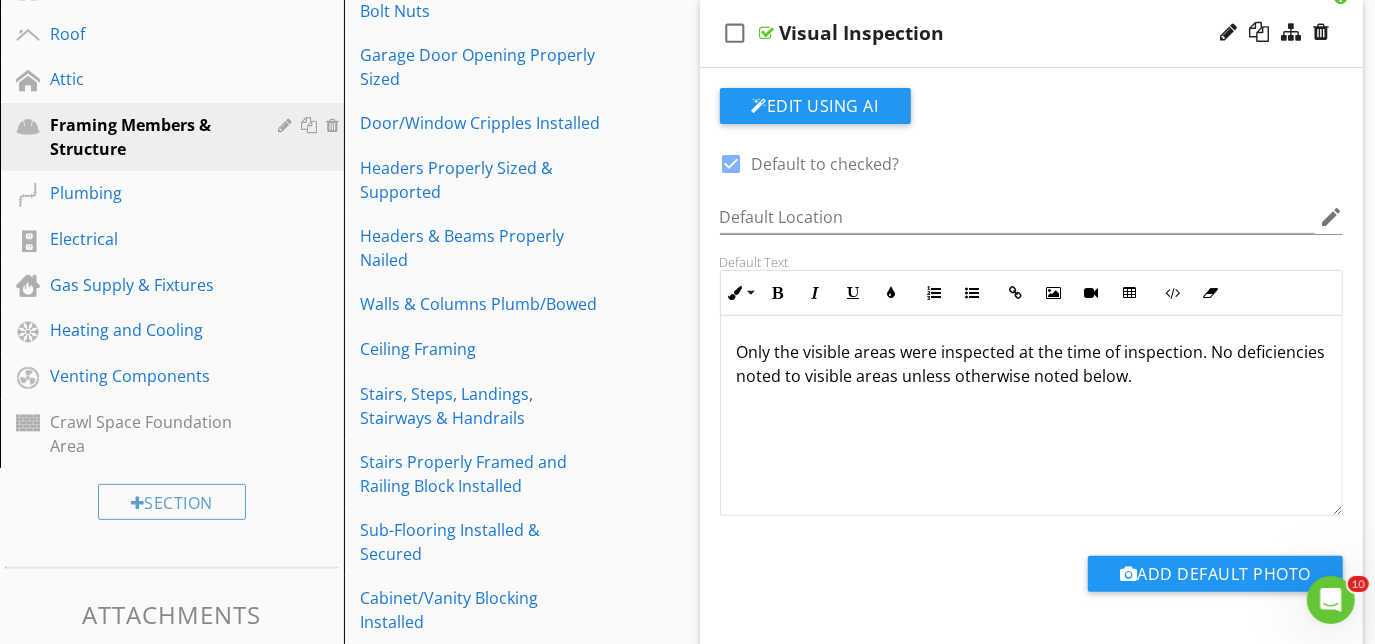 click on "check_box_outline_blank
Visual Inspection" at bounding box center (1032, 33) 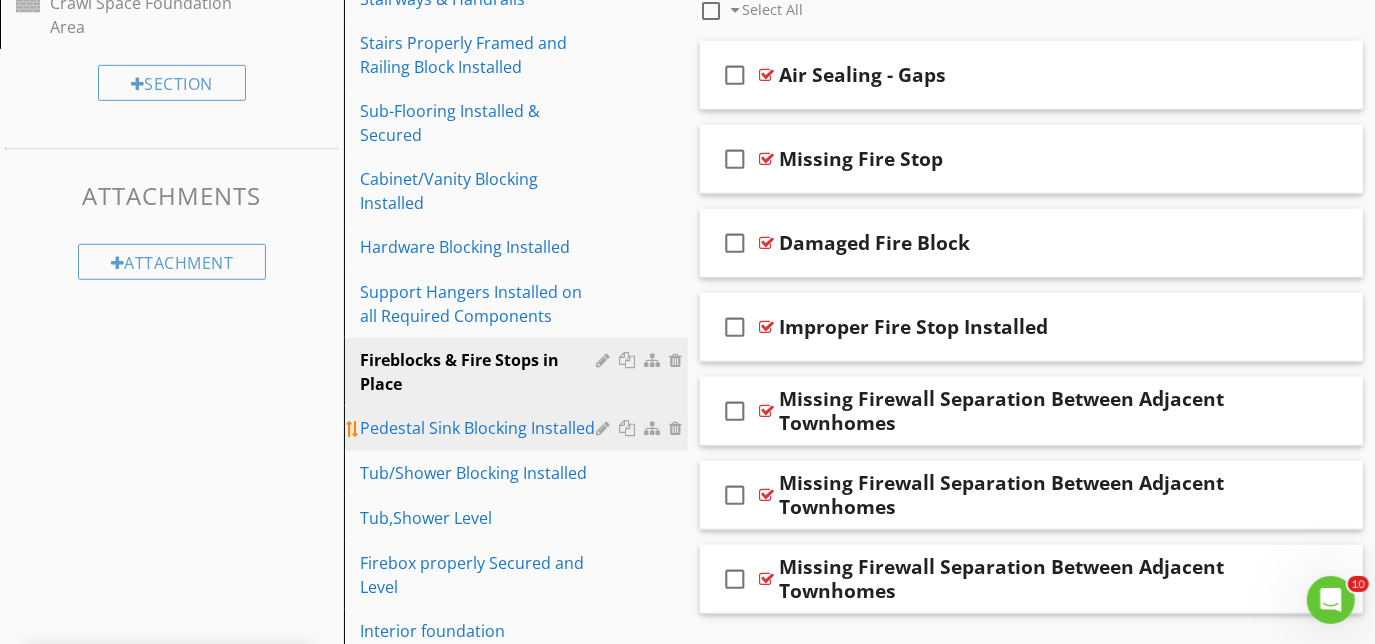scroll, scrollTop: 795, scrollLeft: 0, axis: vertical 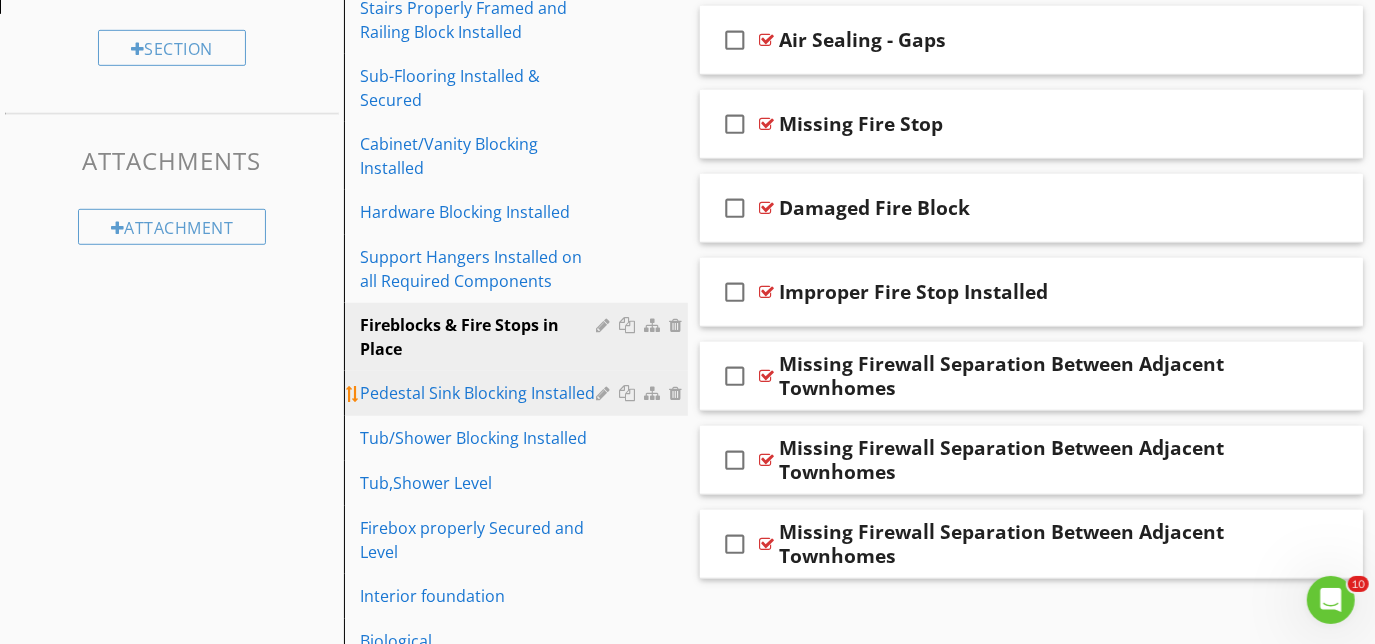 click on "Pedestal Sink Blocking Installed" at bounding box center [481, 393] 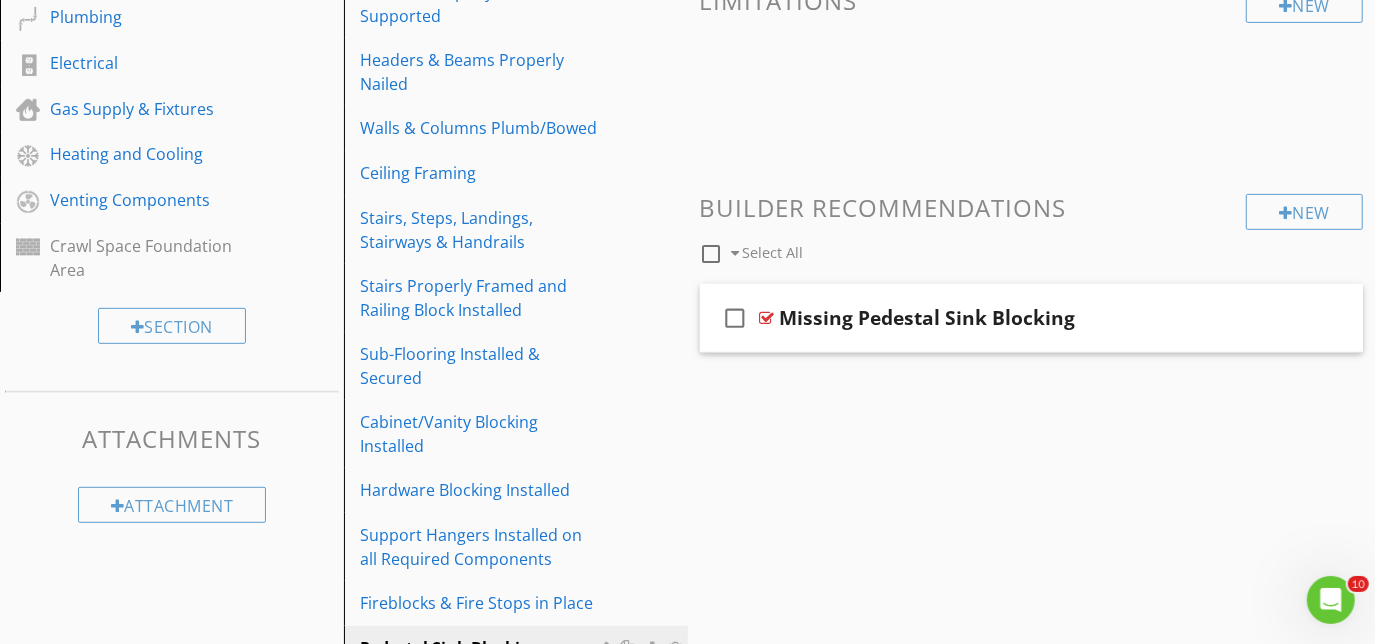 scroll, scrollTop: 250, scrollLeft: 0, axis: vertical 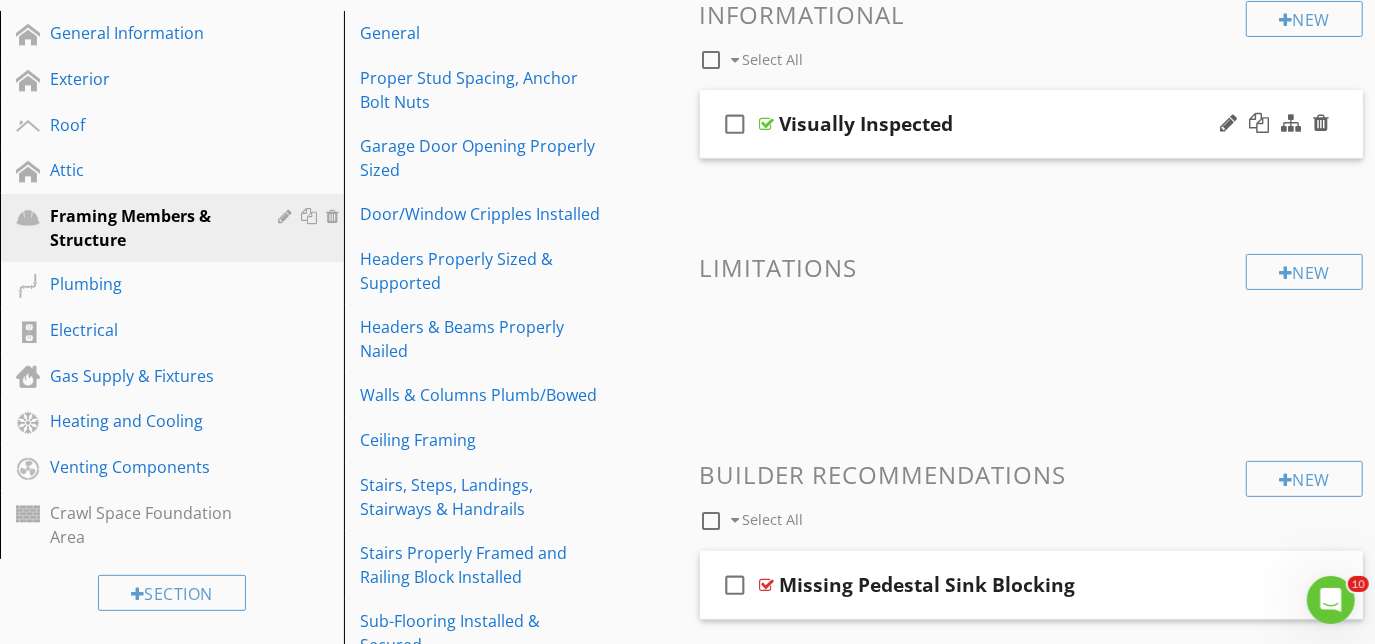 click on "check_box_outline_blank
Visually Inspected" at bounding box center (1032, 124) 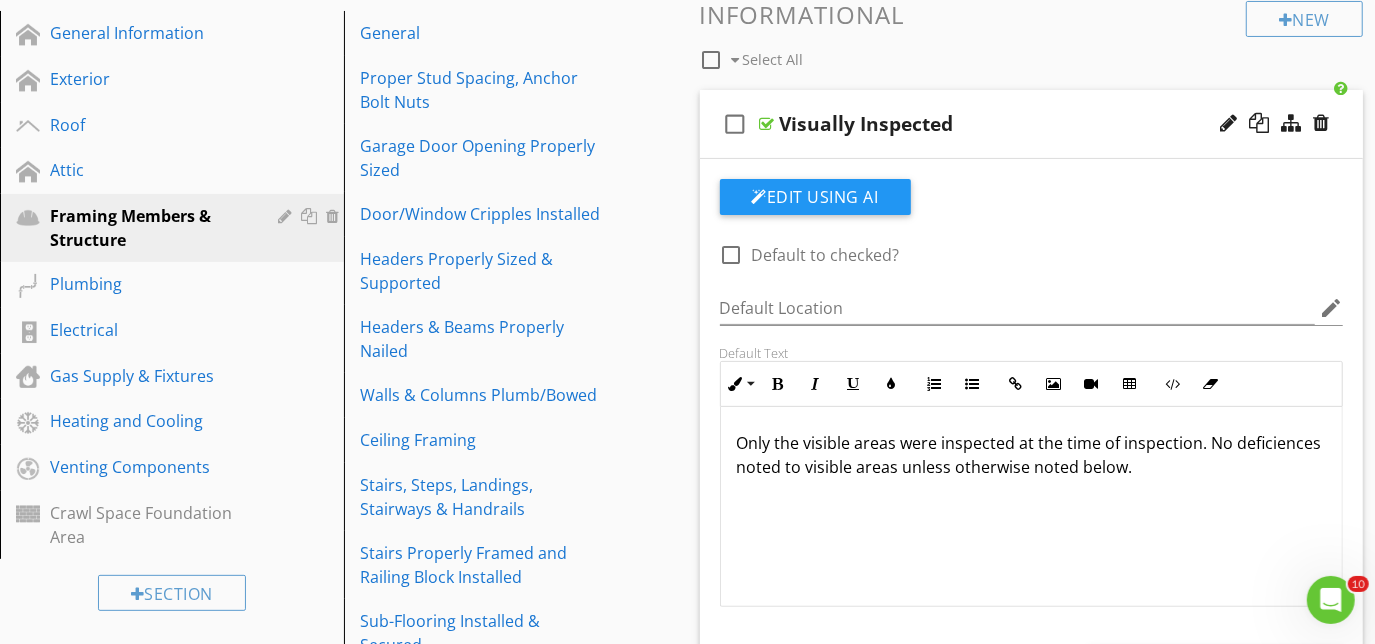 click on "Only the visible areas were inspected at the time of inspection. No deficiences noted to visible areas unless otherwise noted below." at bounding box center [1032, 455] 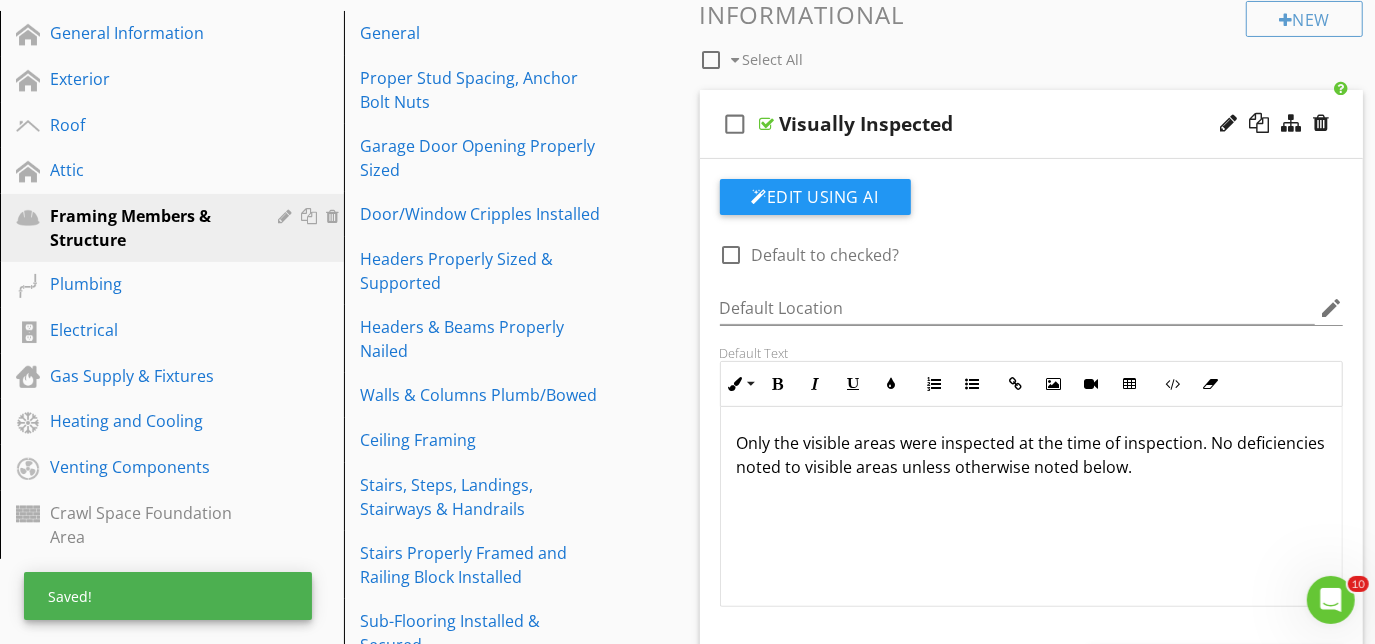 click on "check_box_outline_blank
Visually Inspected" at bounding box center (1032, 124) 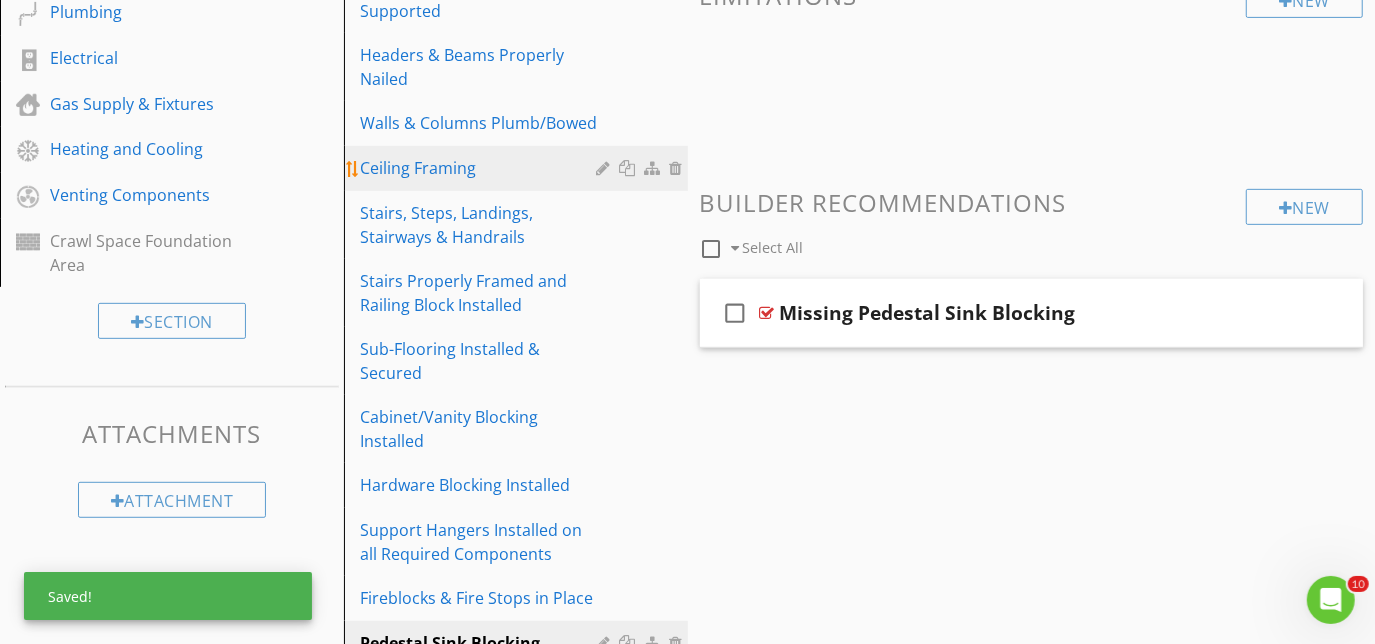 scroll, scrollTop: 795, scrollLeft: 0, axis: vertical 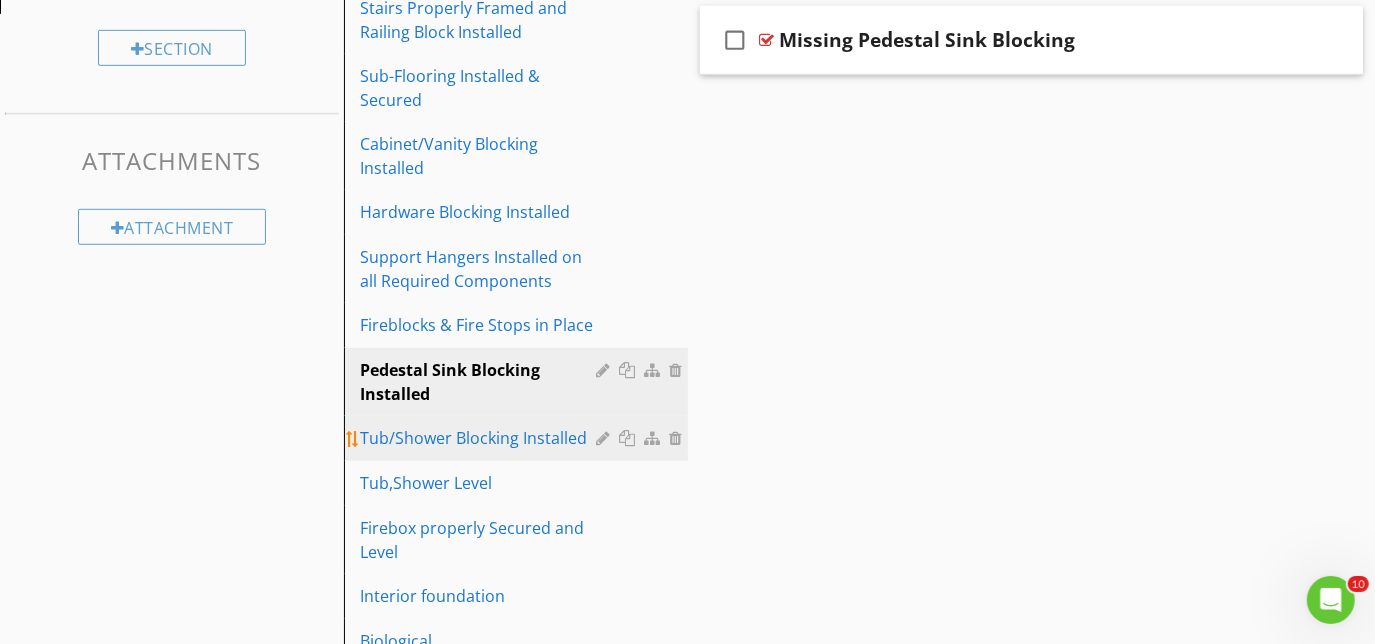 click on "Tub/Shower Blocking Installed" at bounding box center (481, 438) 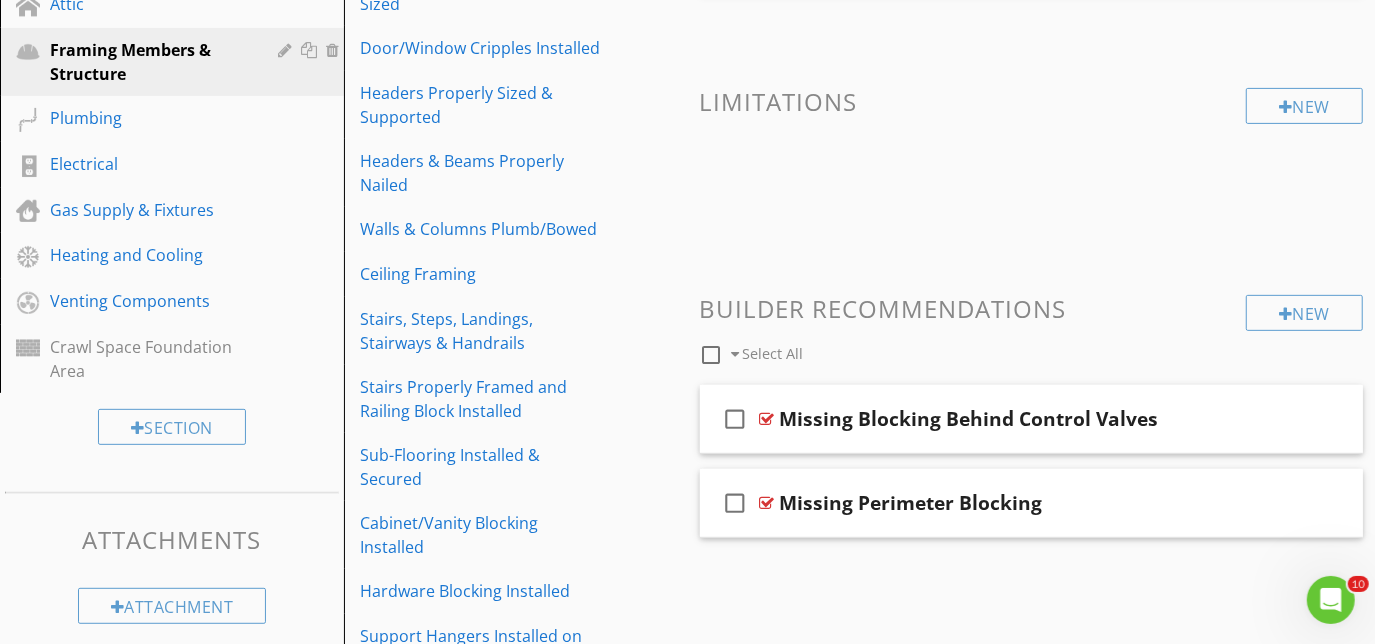 scroll, scrollTop: 341, scrollLeft: 0, axis: vertical 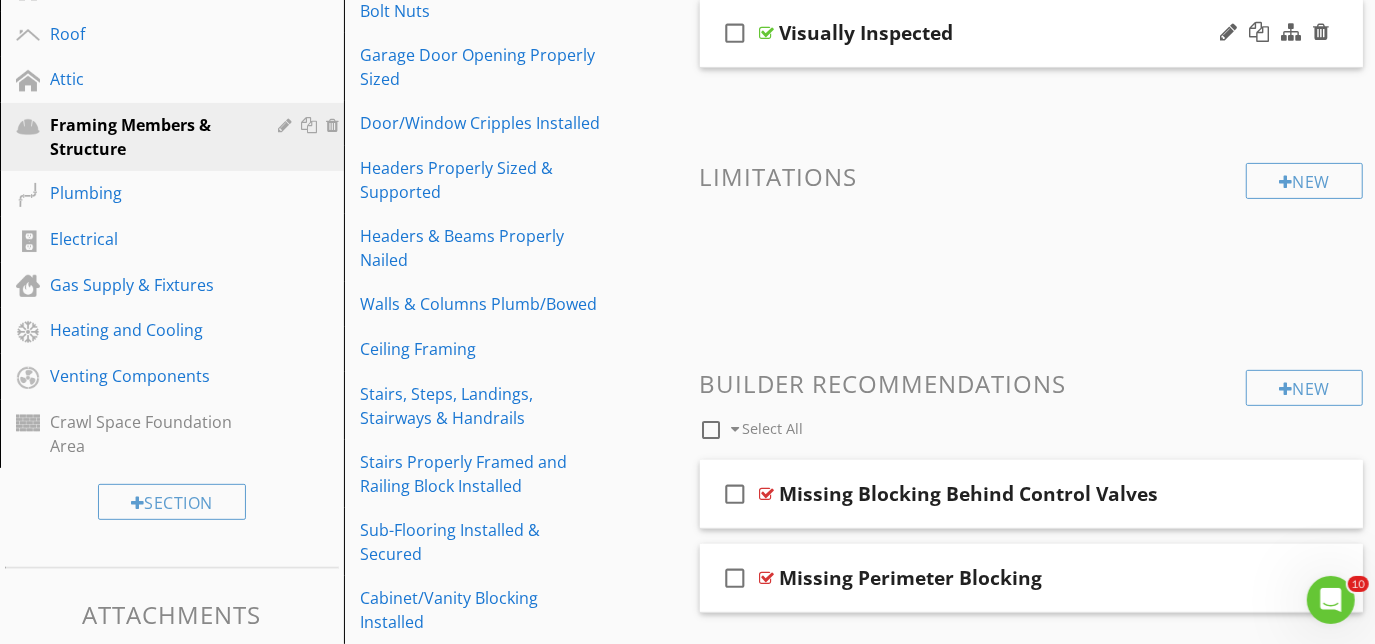 click on "check_box_outline_blank
Visually Inspected" at bounding box center (1032, 33) 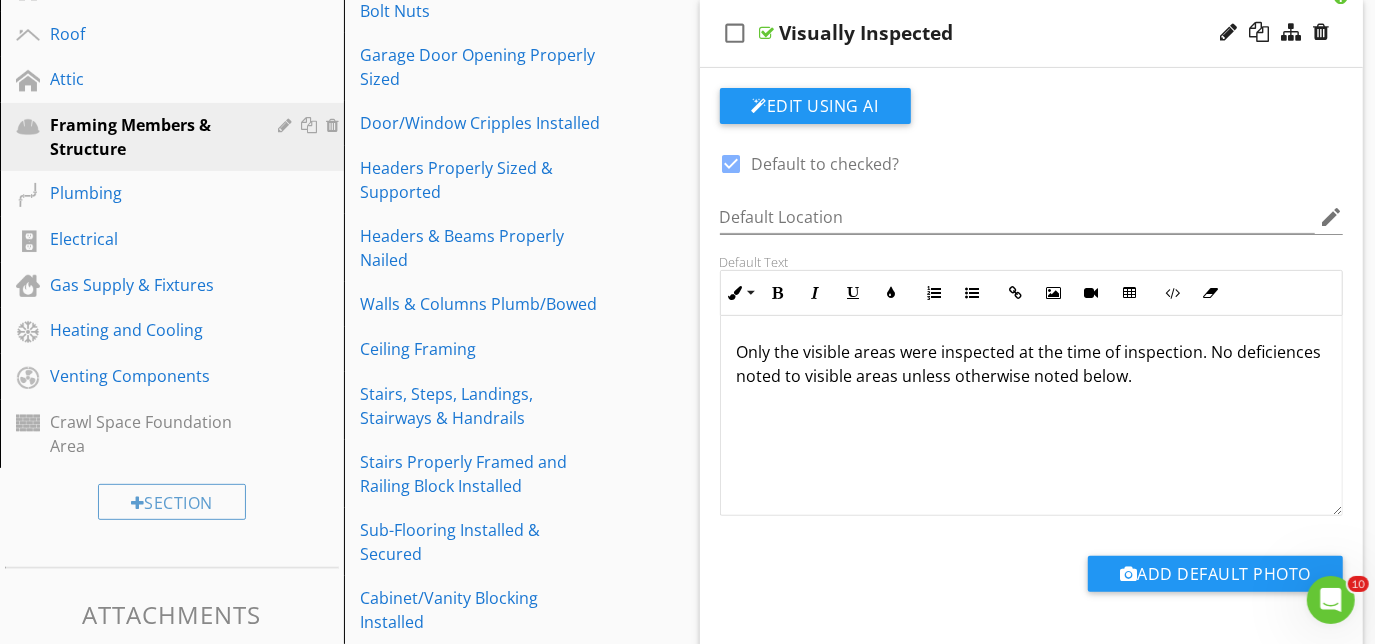 click on "Only the visible areas were inspected at the time of inspection. No deficiences noted to visible areas unless otherwise noted below." at bounding box center (1032, 364) 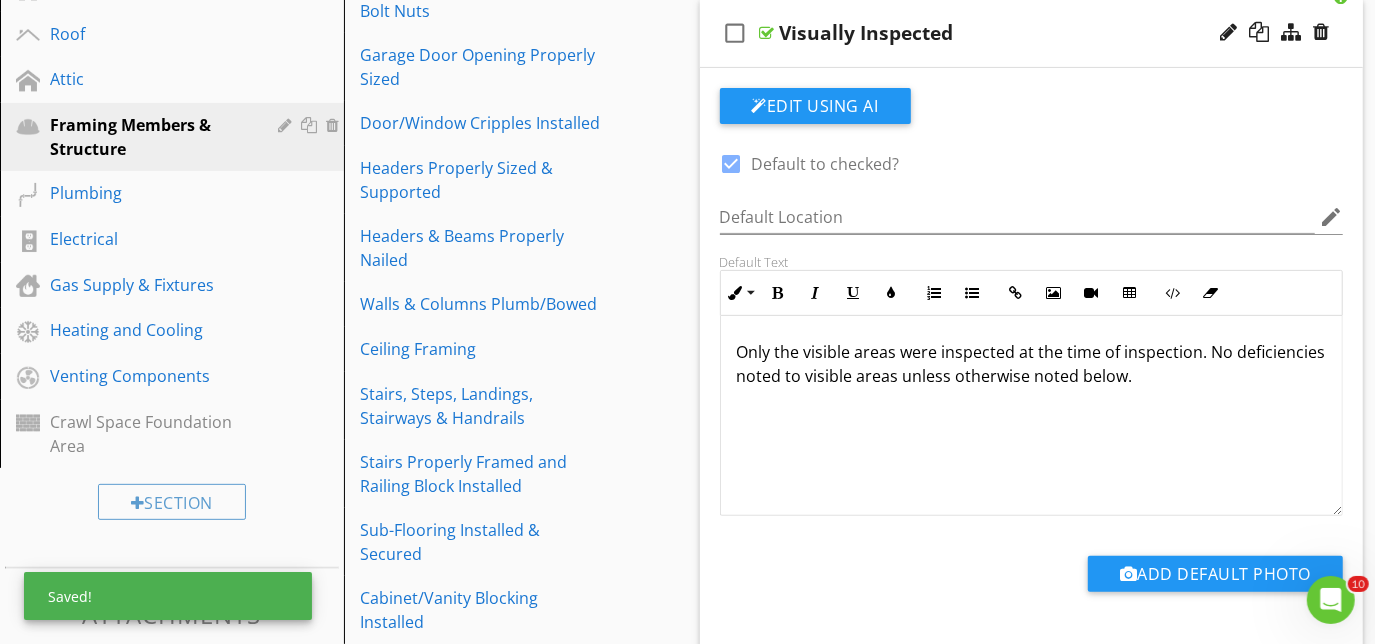 click on "check_box_outline_blank
Visually Inspected" at bounding box center [1032, 33] 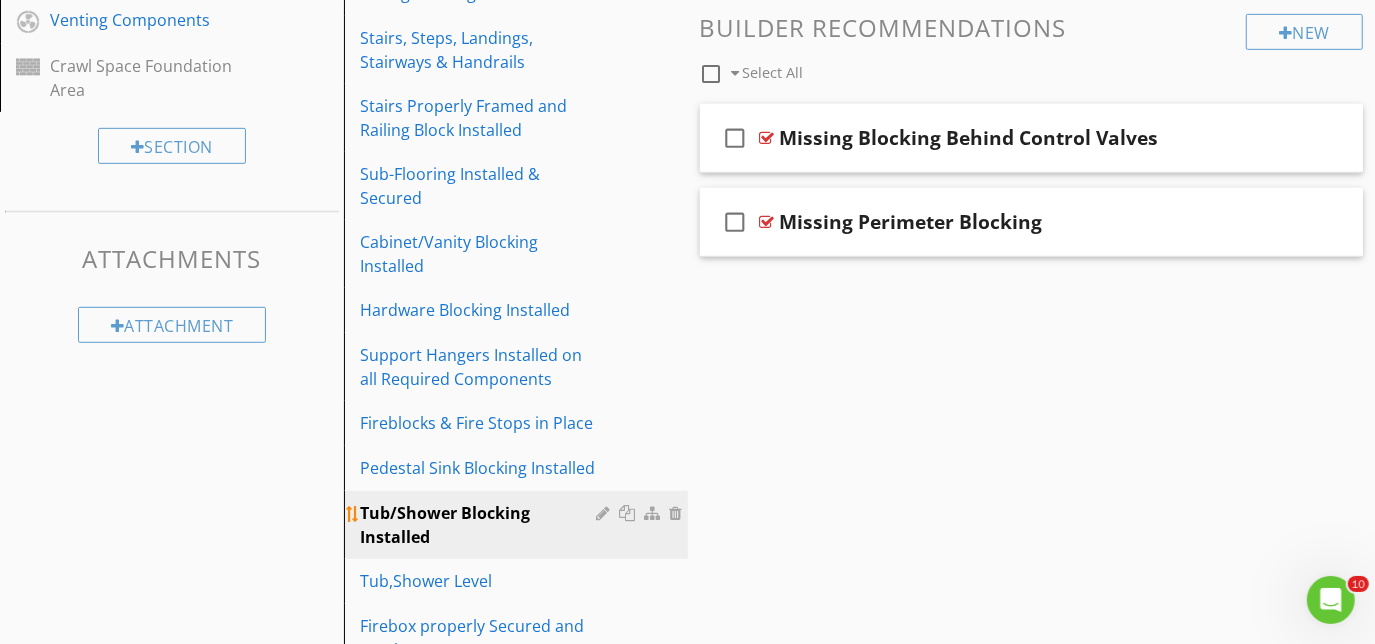scroll, scrollTop: 795, scrollLeft: 0, axis: vertical 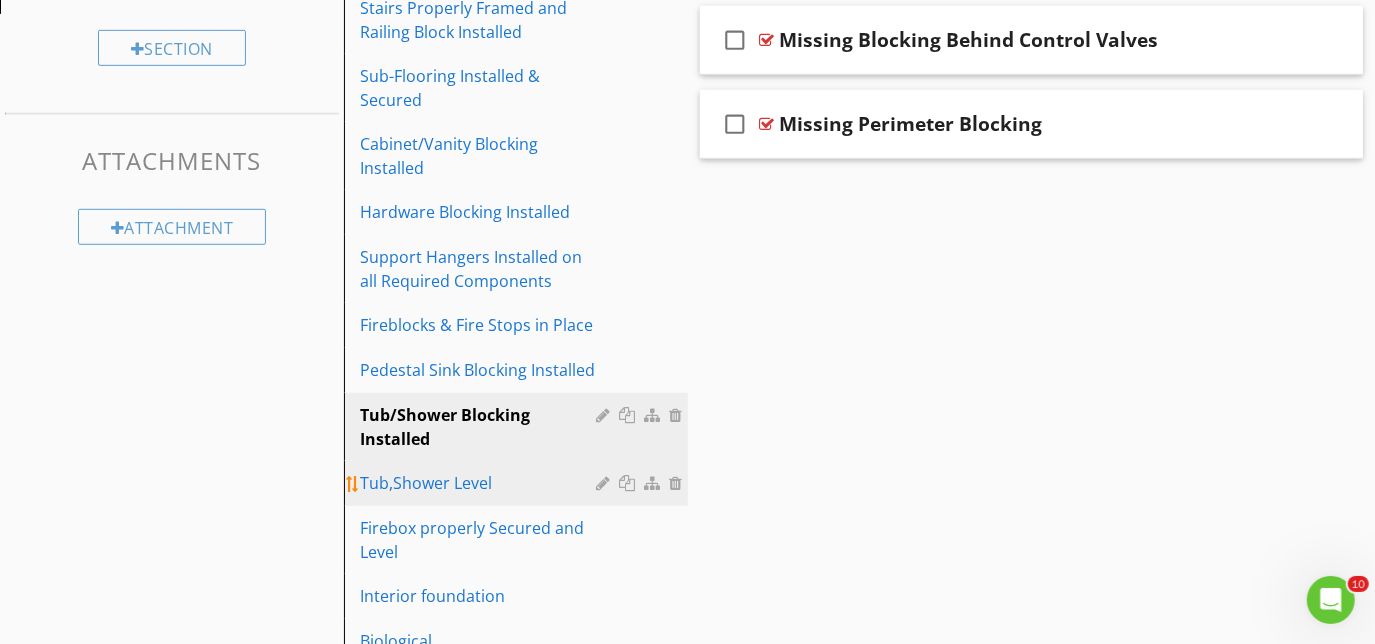 click on "Tub,Shower Level" at bounding box center (481, 483) 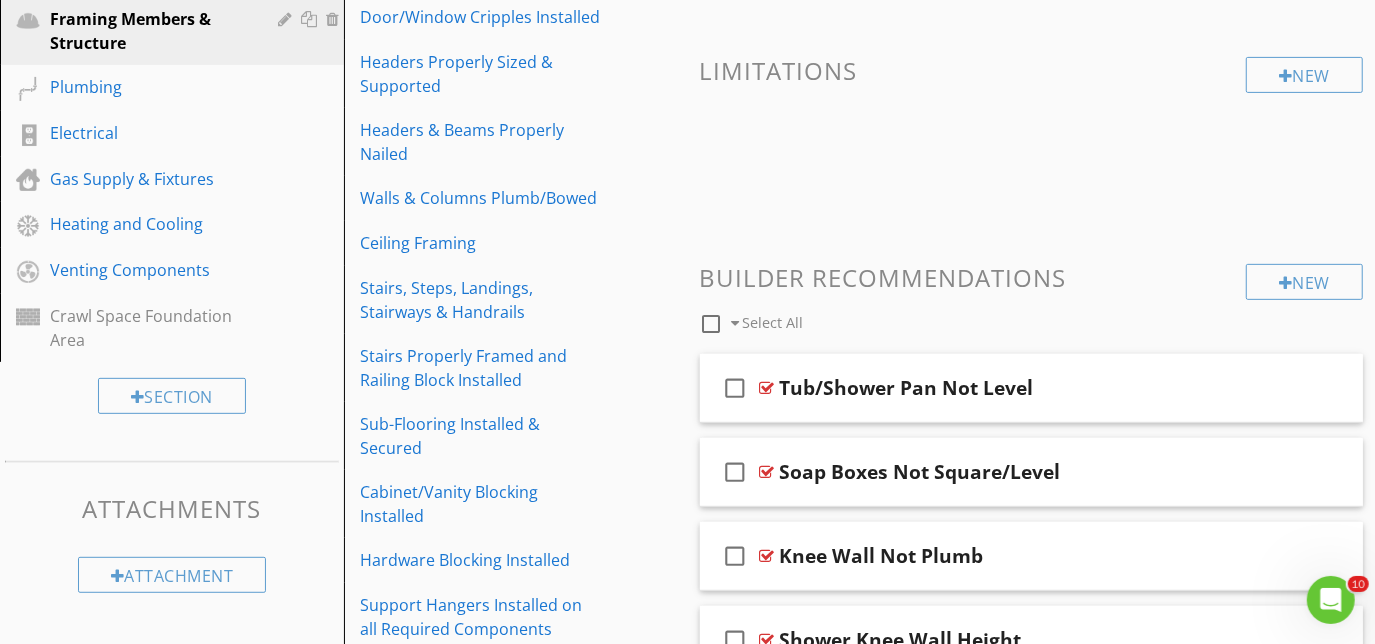 scroll, scrollTop: 341, scrollLeft: 0, axis: vertical 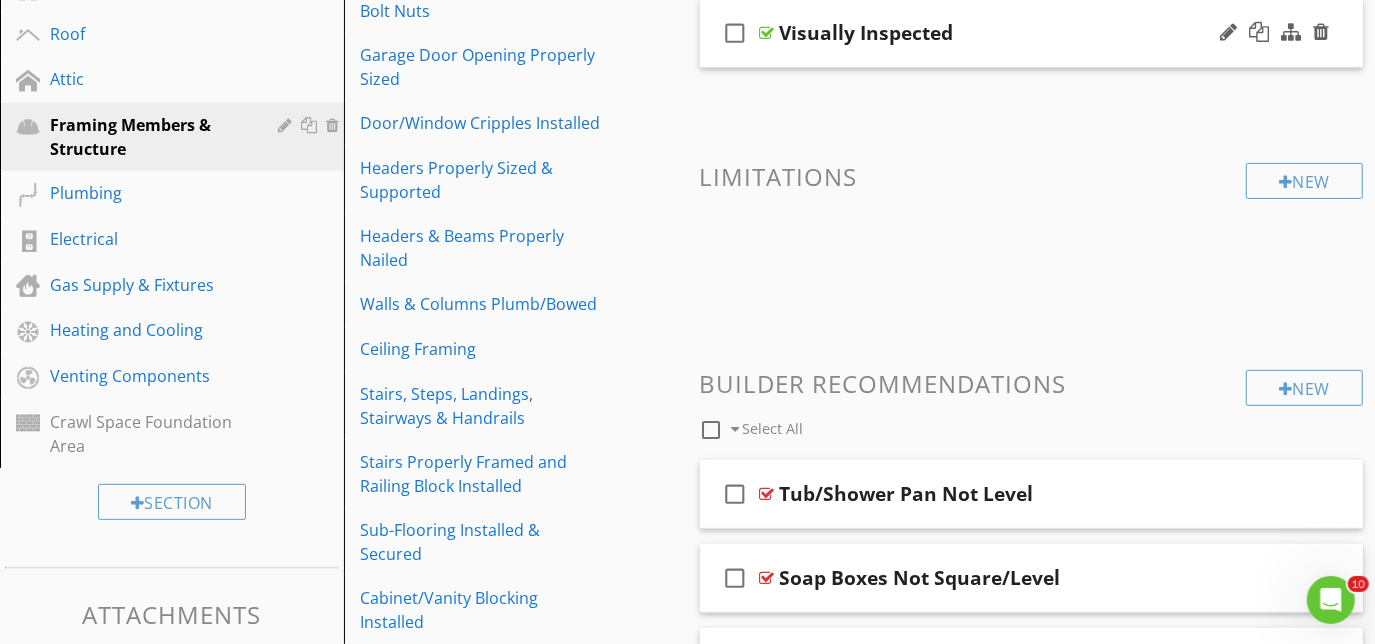 click on "check_box_outline_blank
Visually Inspected" at bounding box center [1032, 33] 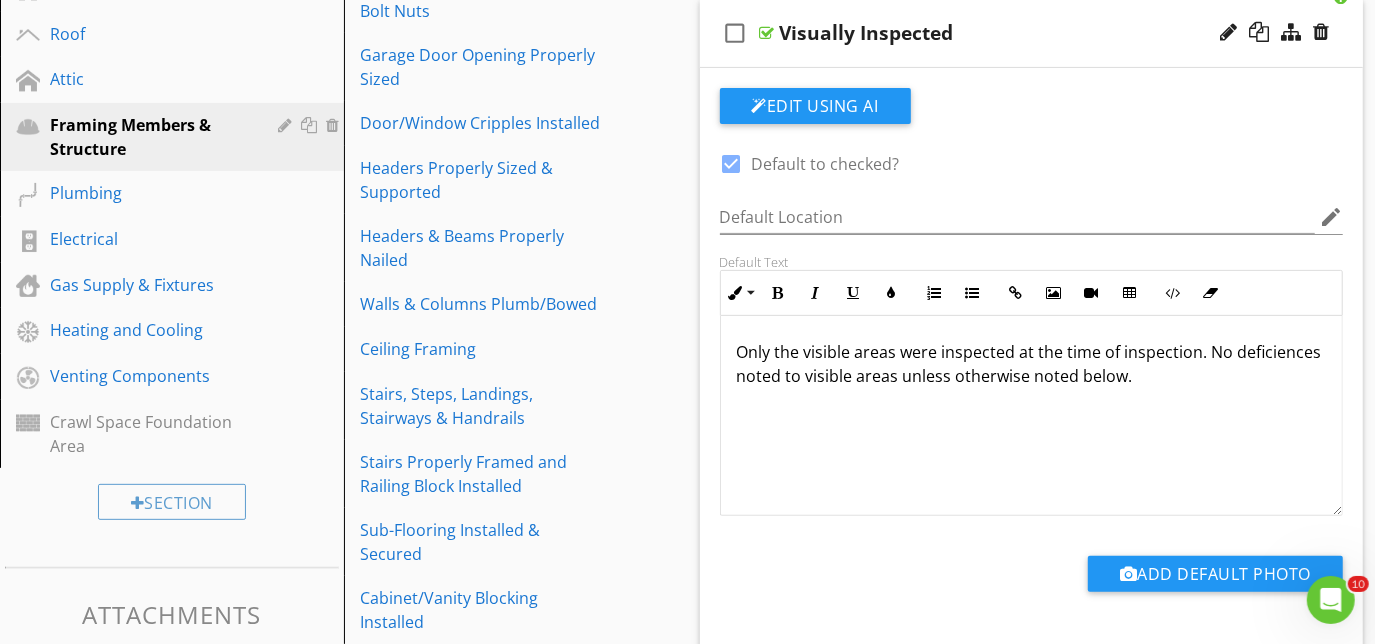 type 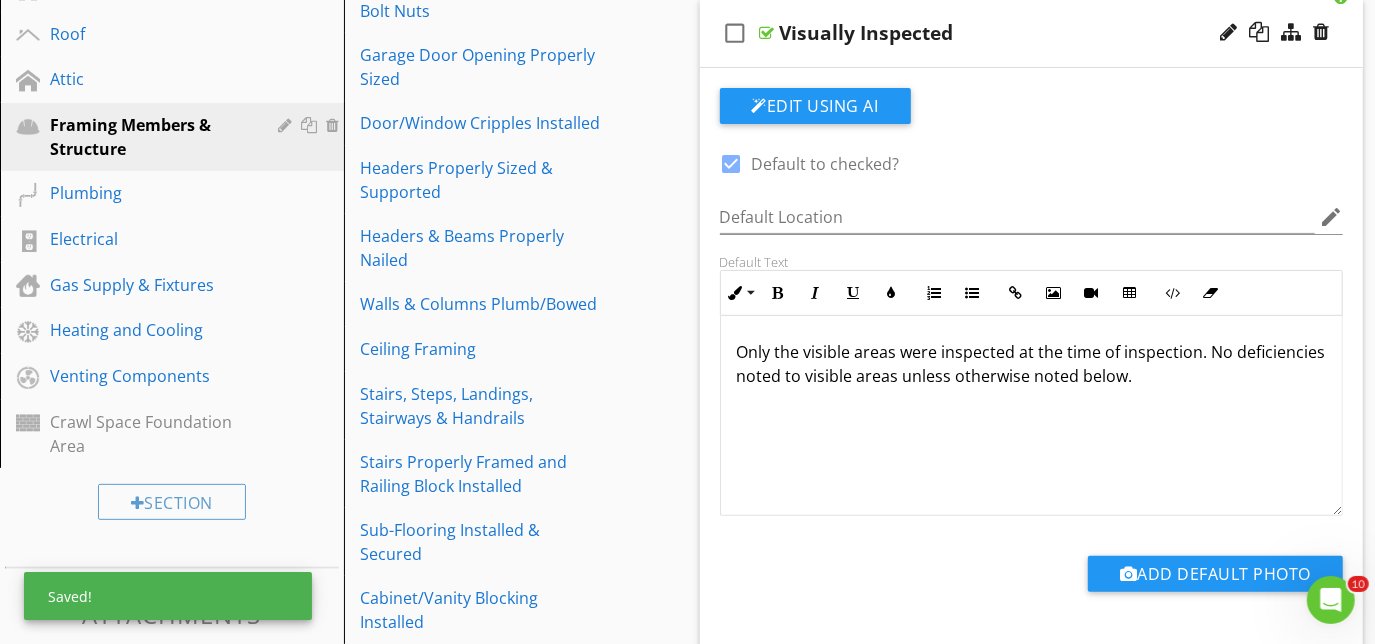 click on "check_box_outline_blank
Visually Inspected" at bounding box center [1032, 33] 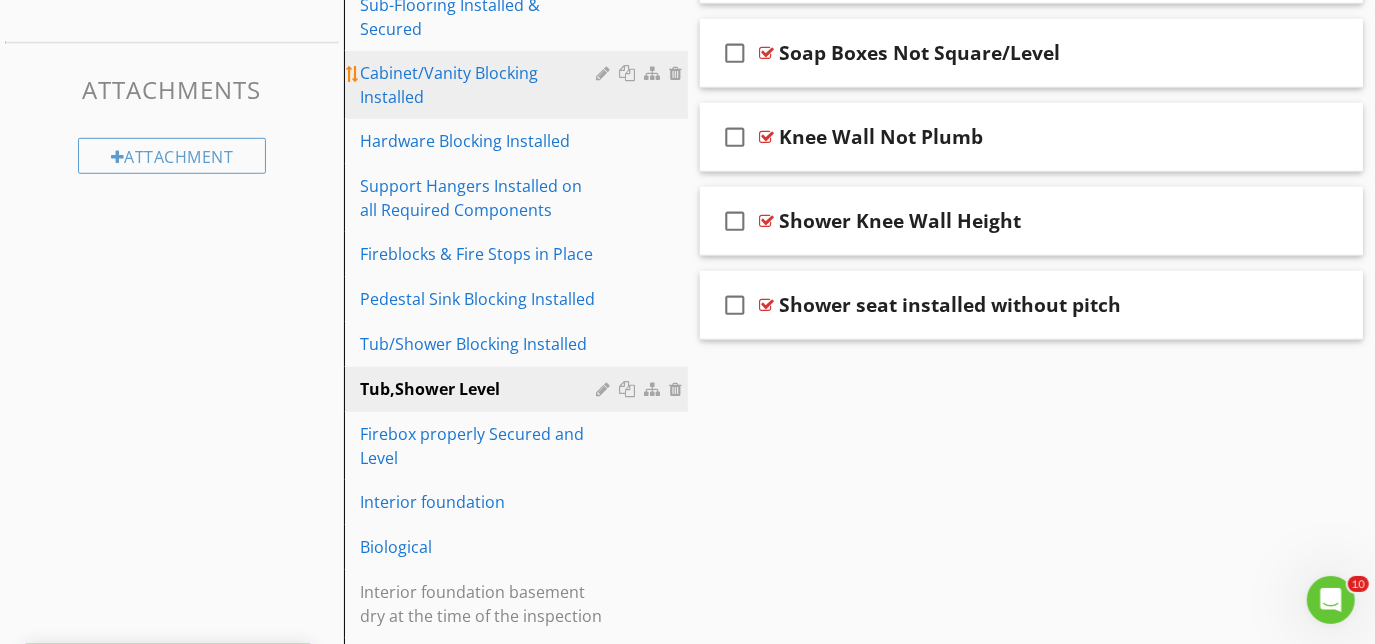 scroll, scrollTop: 977, scrollLeft: 0, axis: vertical 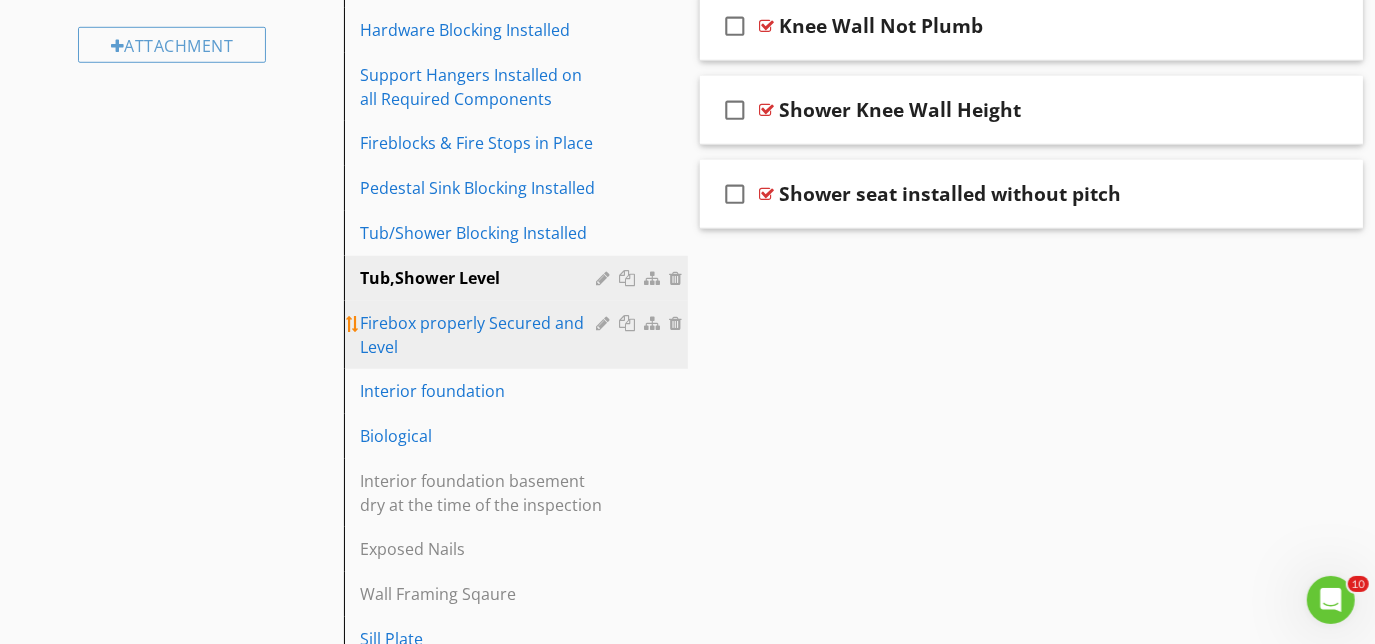 click on "Firebox properly Secured and Level" at bounding box center (481, 335) 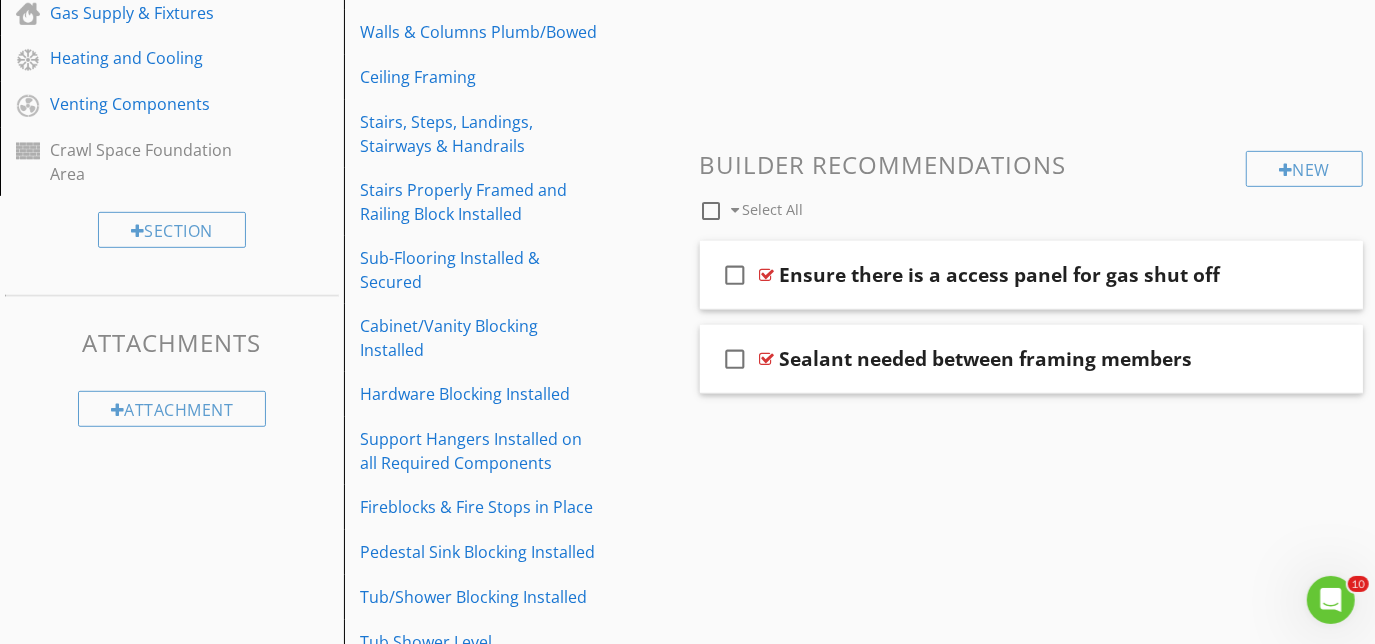 scroll, scrollTop: 432, scrollLeft: 0, axis: vertical 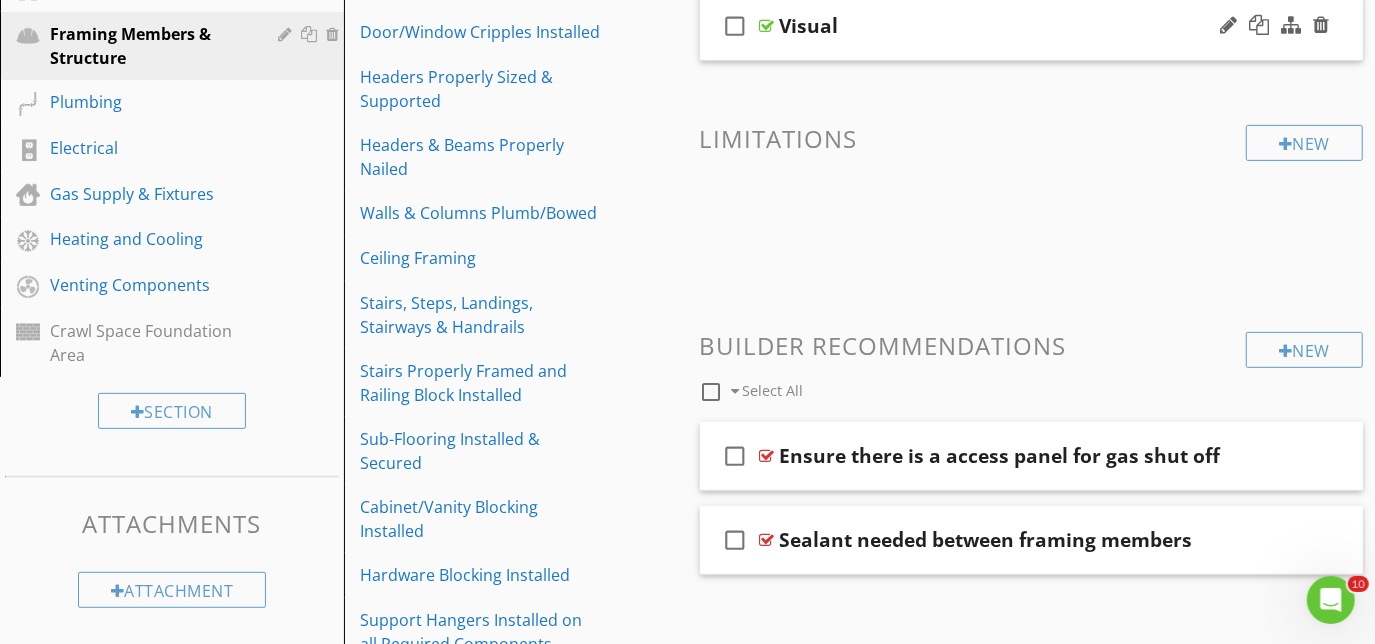 click on "check_box_outline_blank
Visual" at bounding box center [1032, 26] 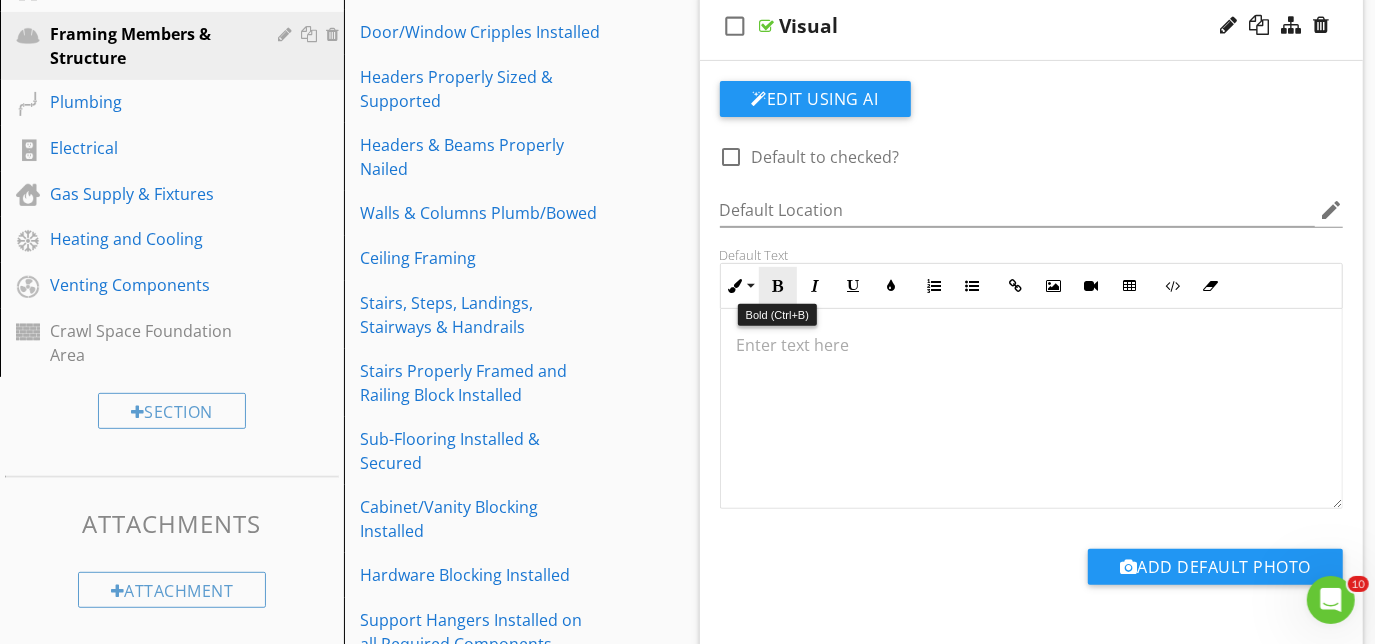 scroll, scrollTop: 159, scrollLeft: 0, axis: vertical 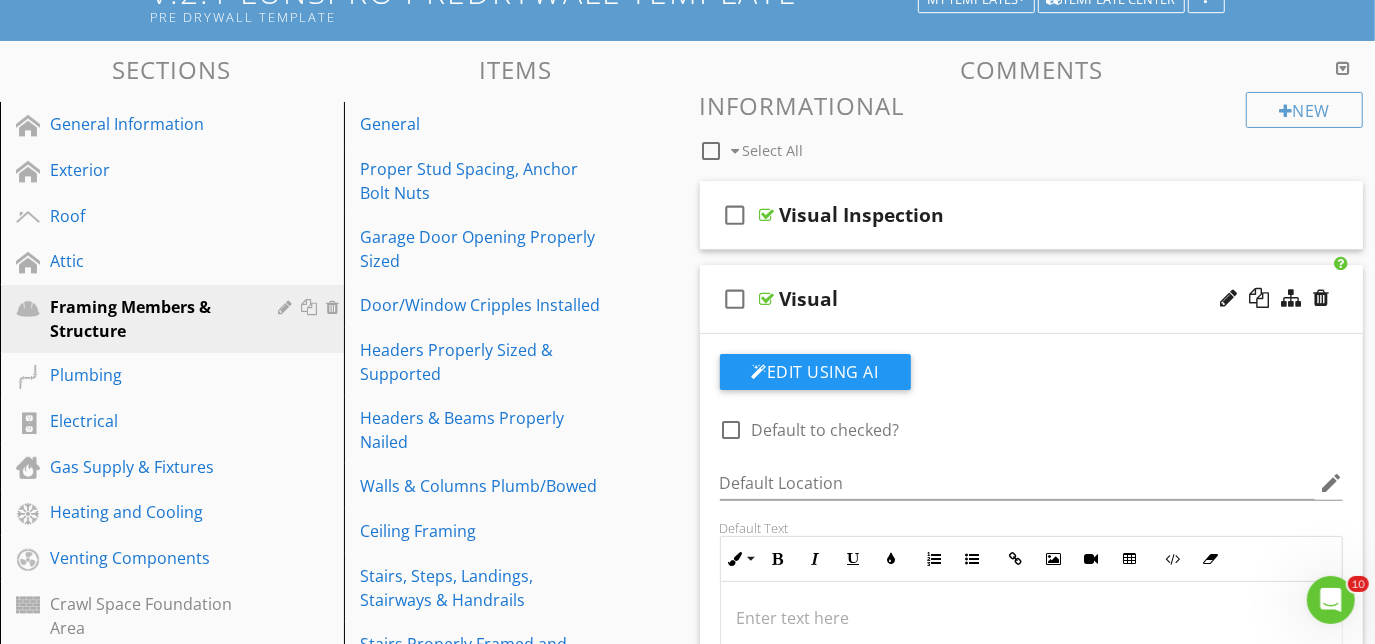 click on "check_box_outline_blank
Visual" at bounding box center (1032, 299) 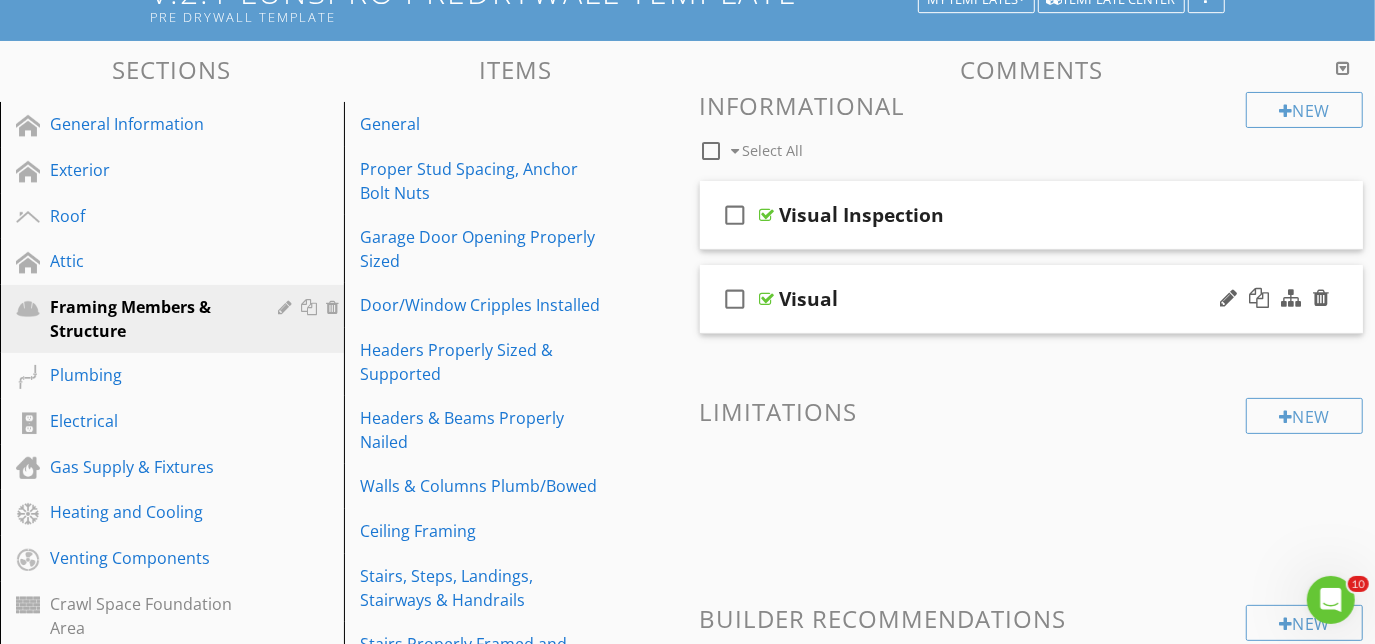 click on "check_box_outline_blank
Visual" at bounding box center (1032, 299) 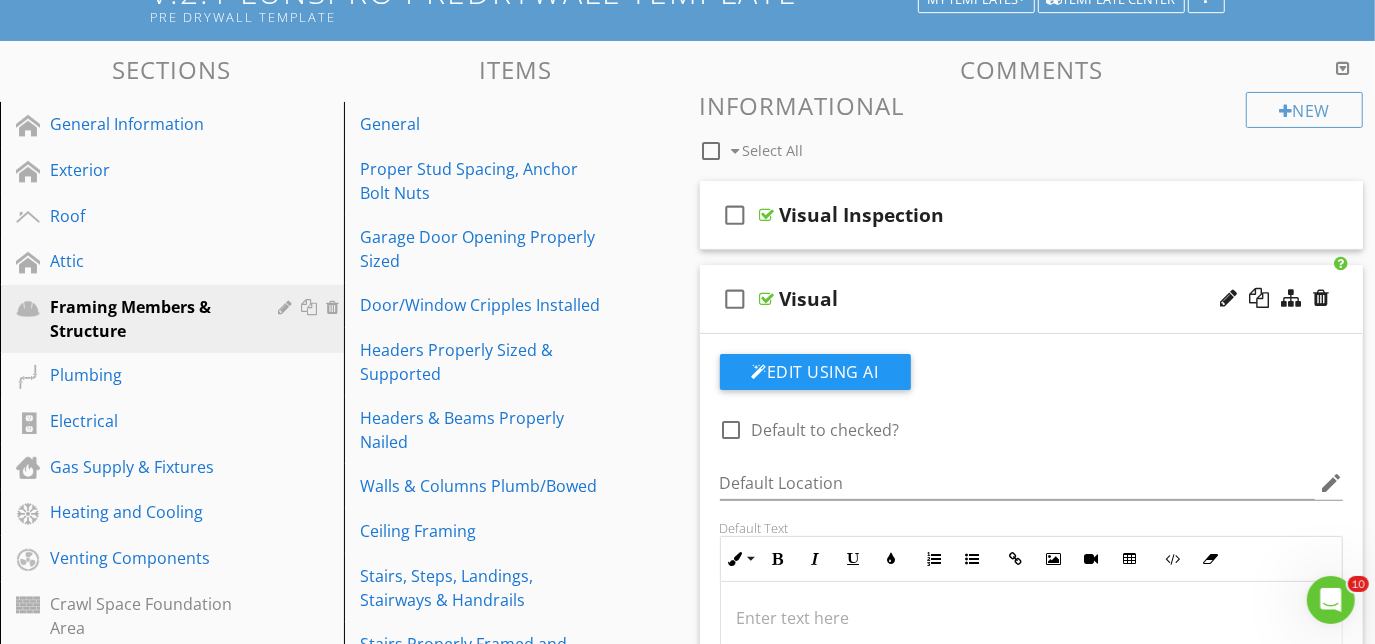 click on "check_box_outline_blank
Visual" at bounding box center [1032, 299] 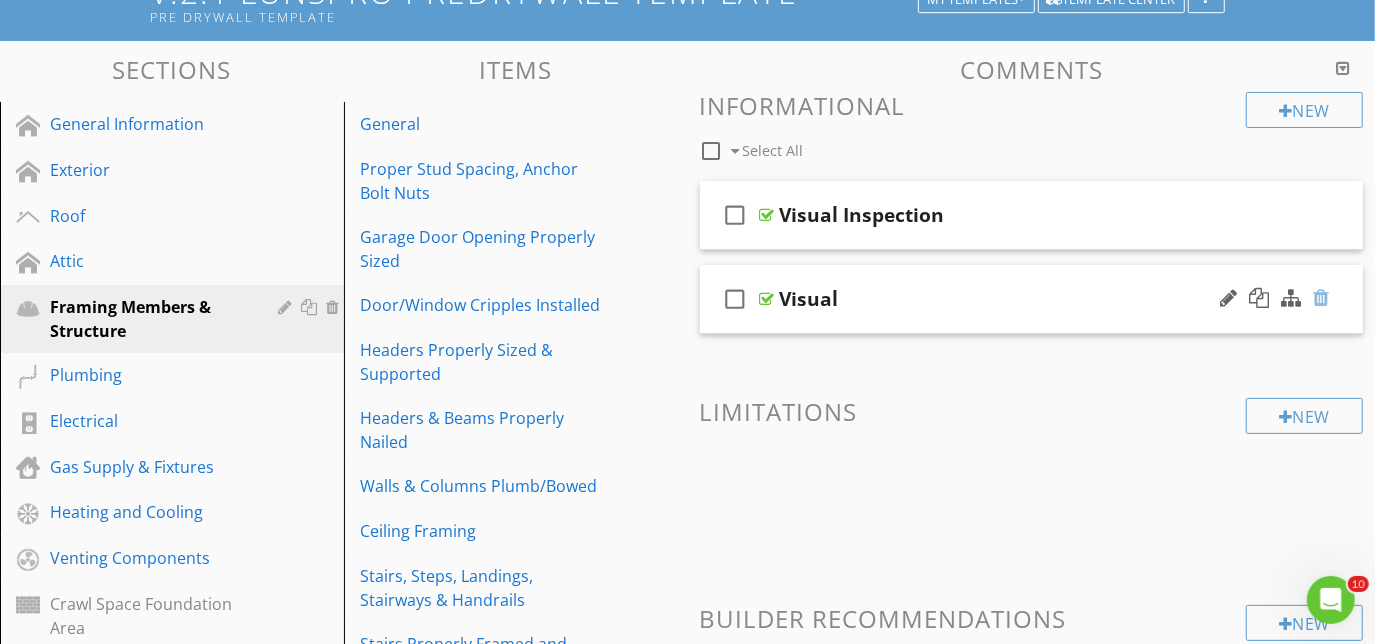 click at bounding box center [1321, 298] 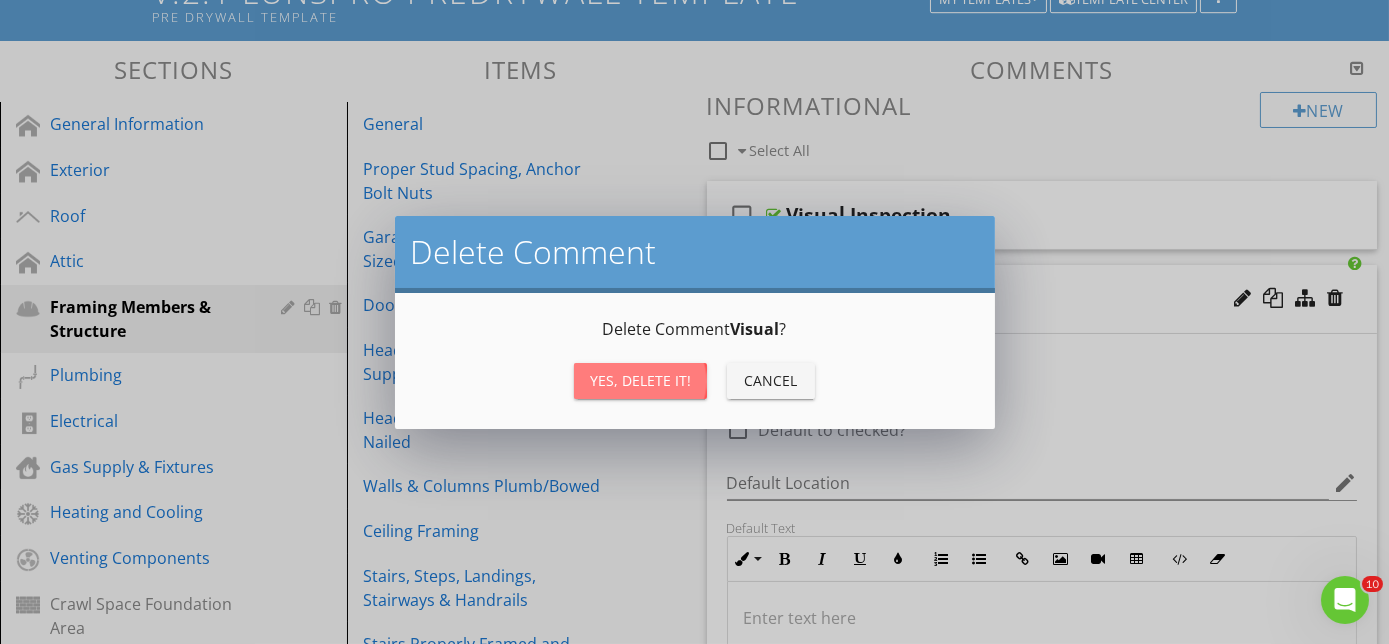 drag, startPoint x: 654, startPoint y: 381, endPoint x: 693, endPoint y: 365, distance: 42.154476 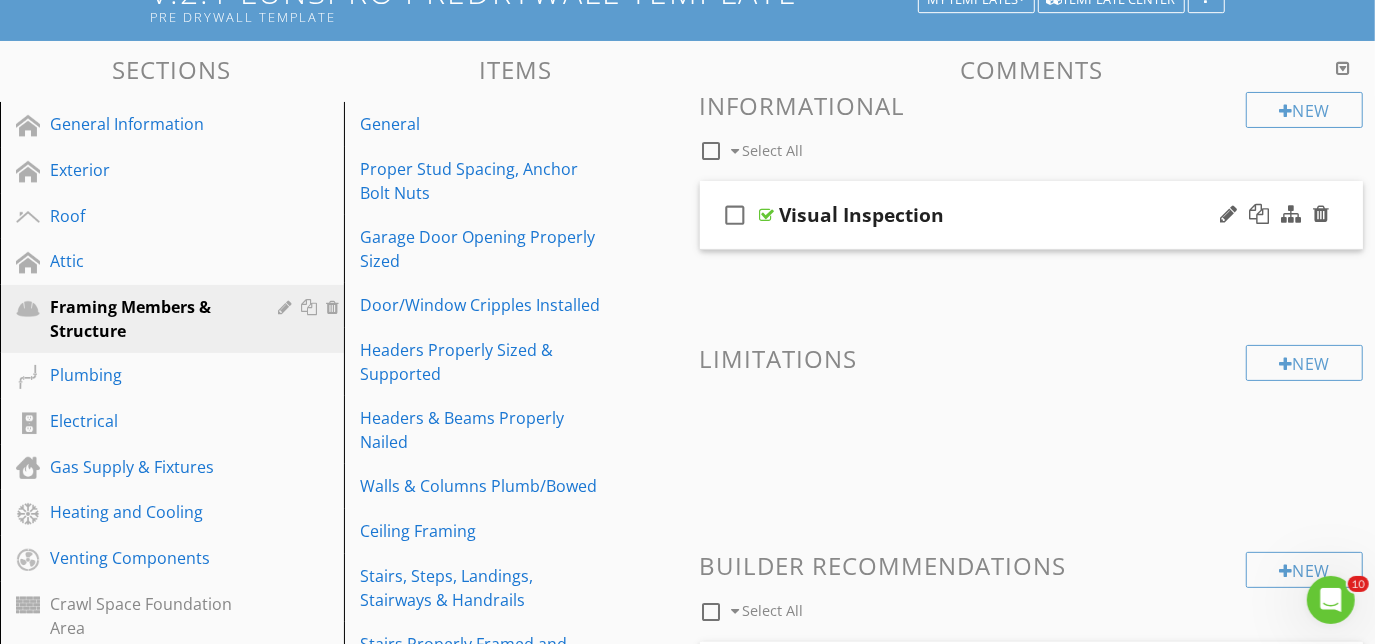 click on "check_box_outline_blank
Visual Inspection" at bounding box center (1032, 215) 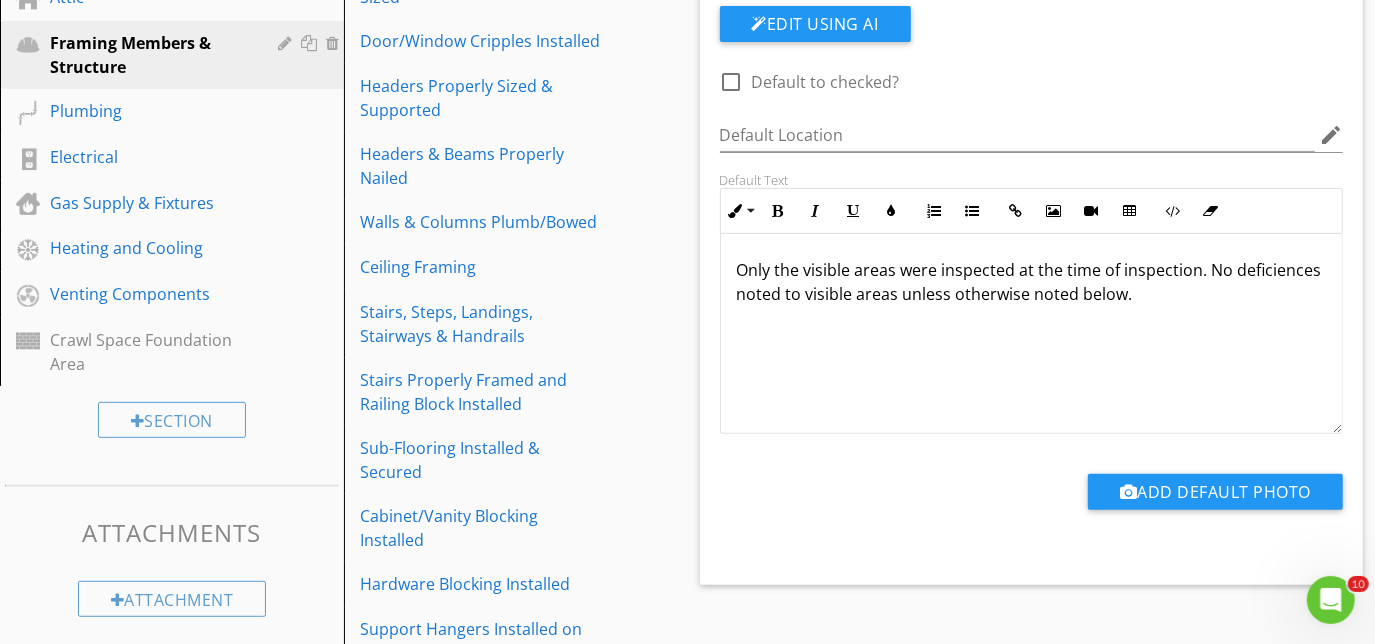 scroll, scrollTop: 432, scrollLeft: 0, axis: vertical 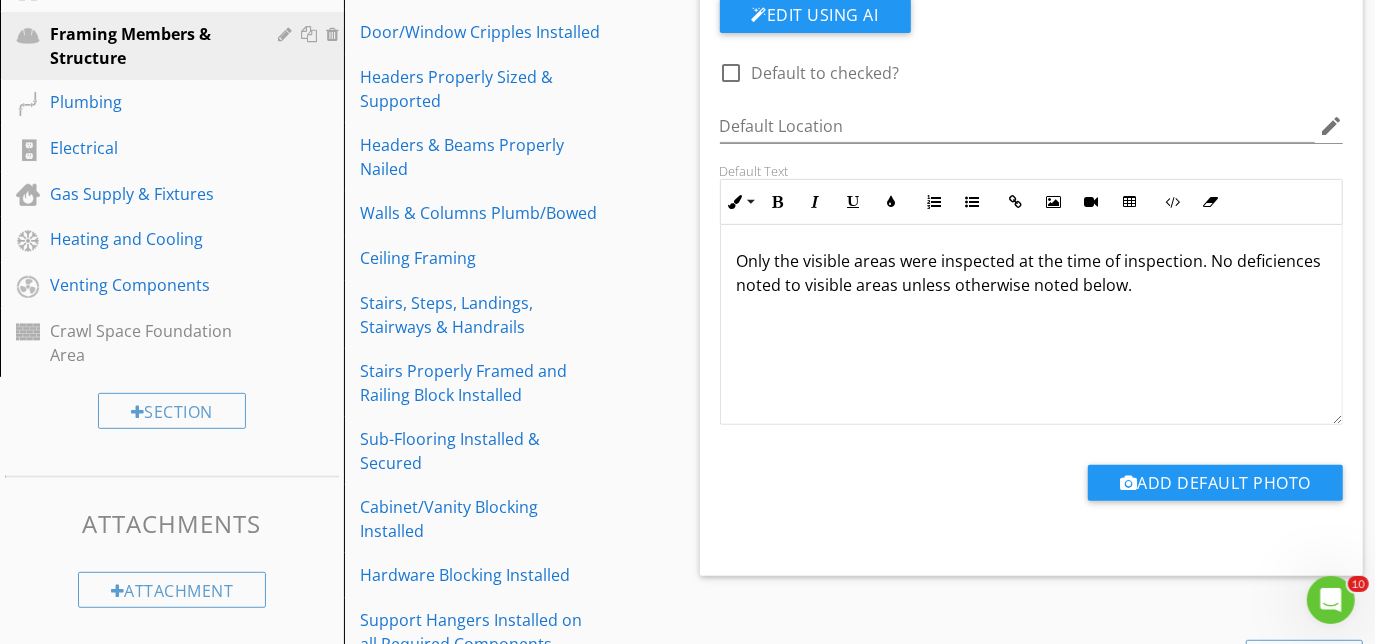 type 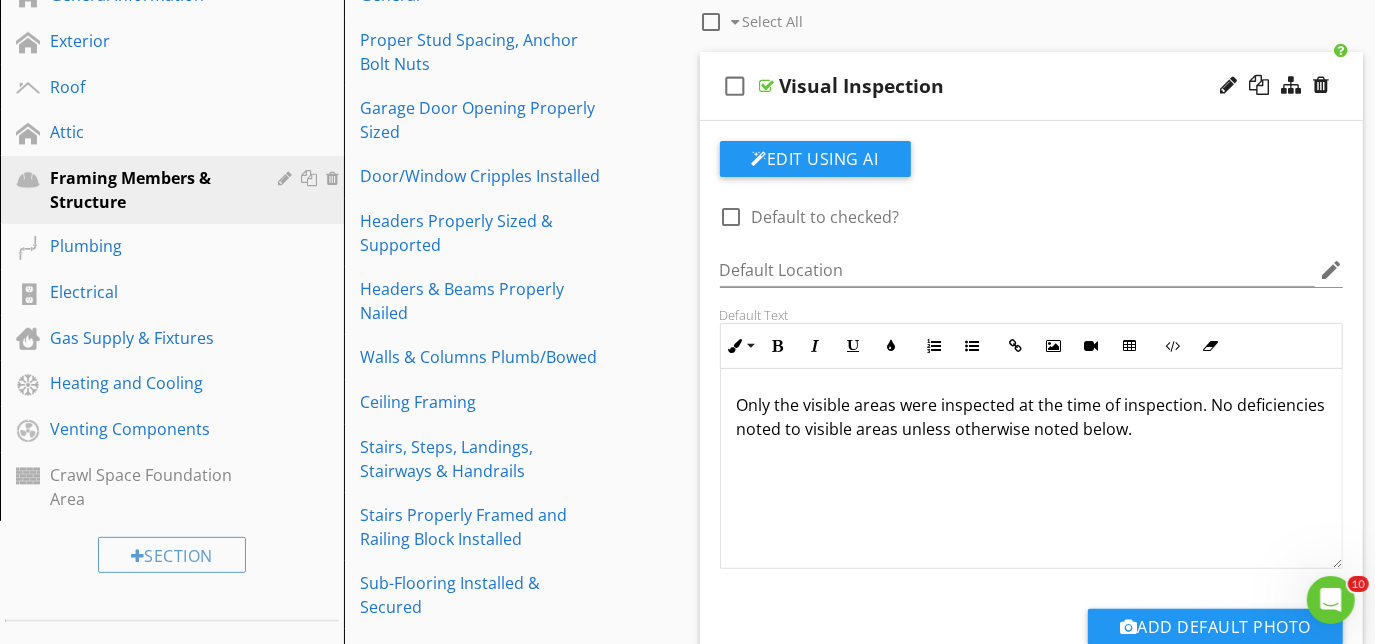 scroll, scrollTop: 159, scrollLeft: 0, axis: vertical 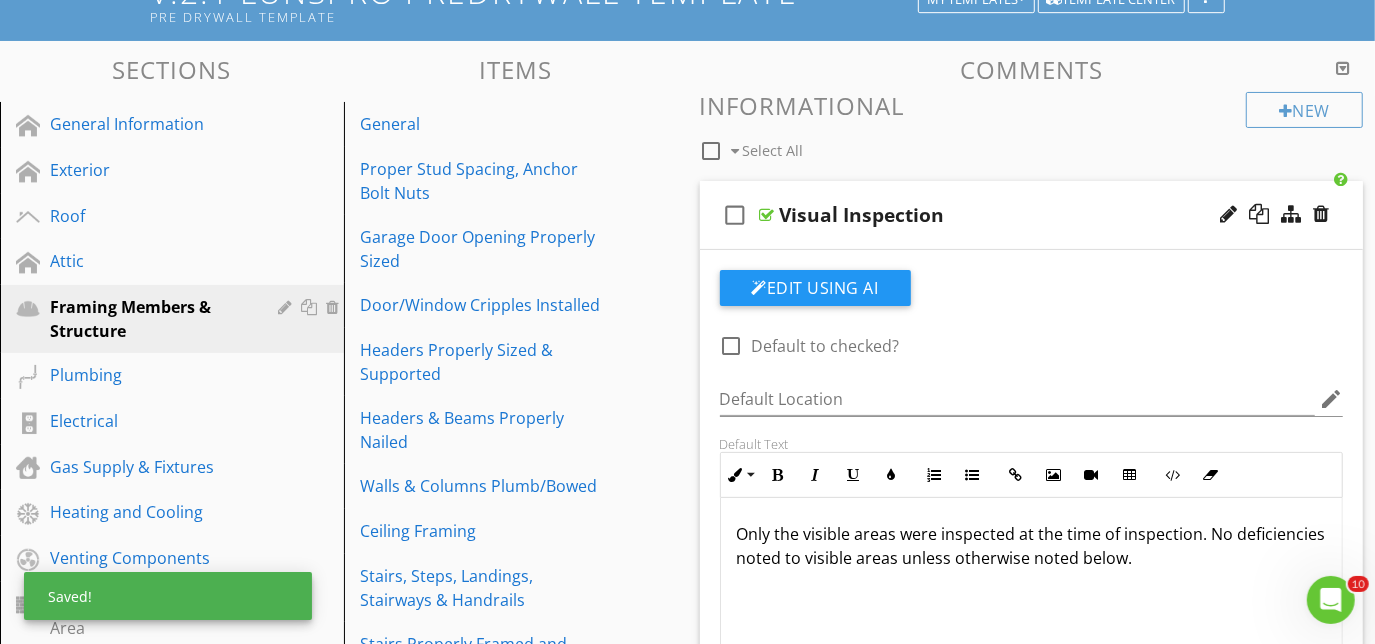 click on "check_box_outline_blank
Visual Inspection" at bounding box center [1032, 215] 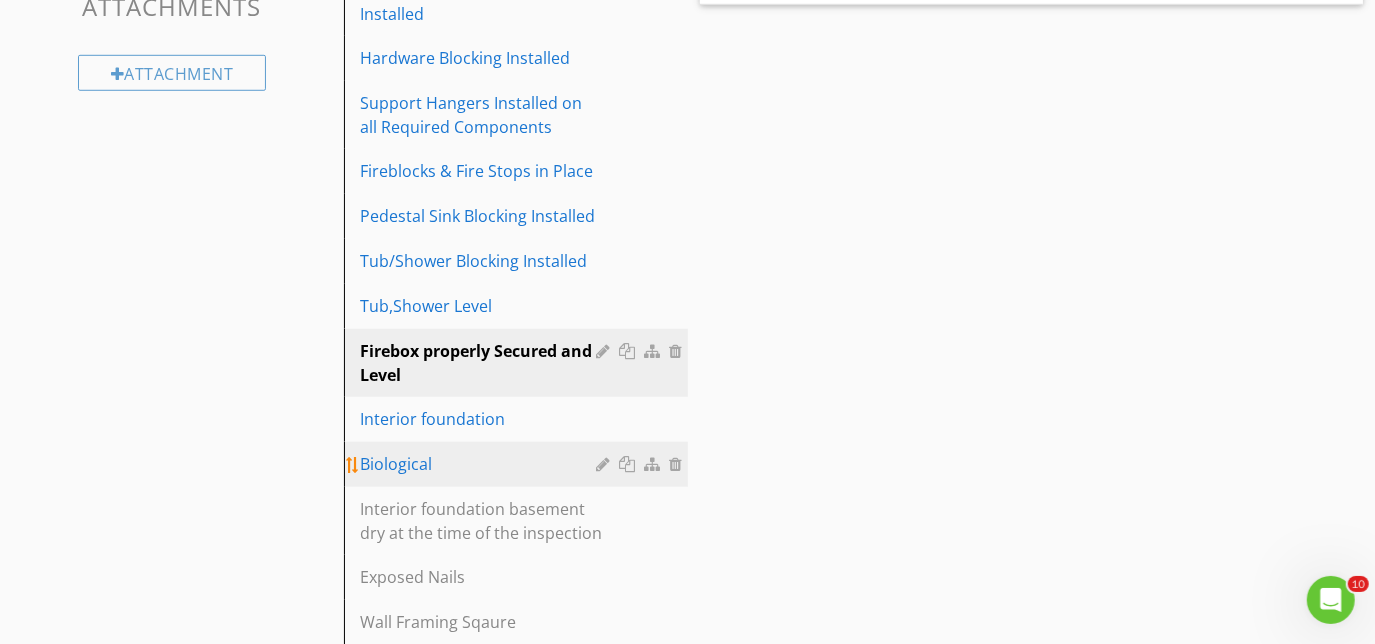 scroll, scrollTop: 1068, scrollLeft: 0, axis: vertical 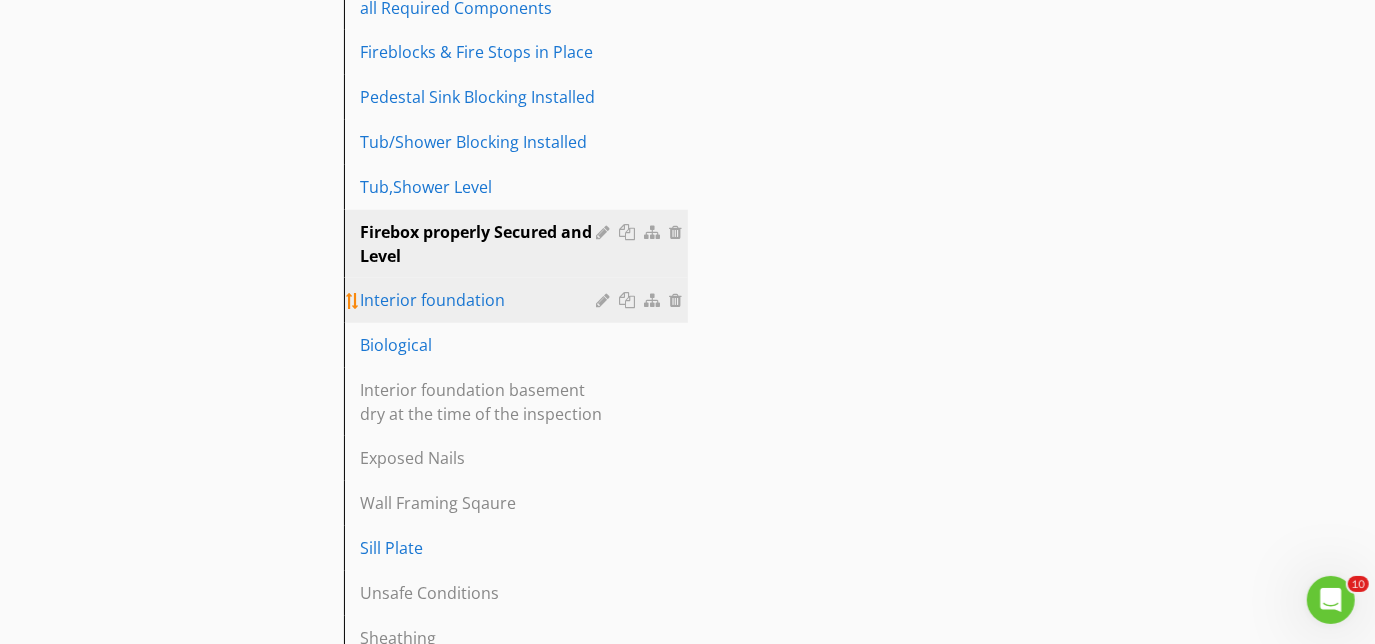 click on "Interior foundation" at bounding box center (481, 300) 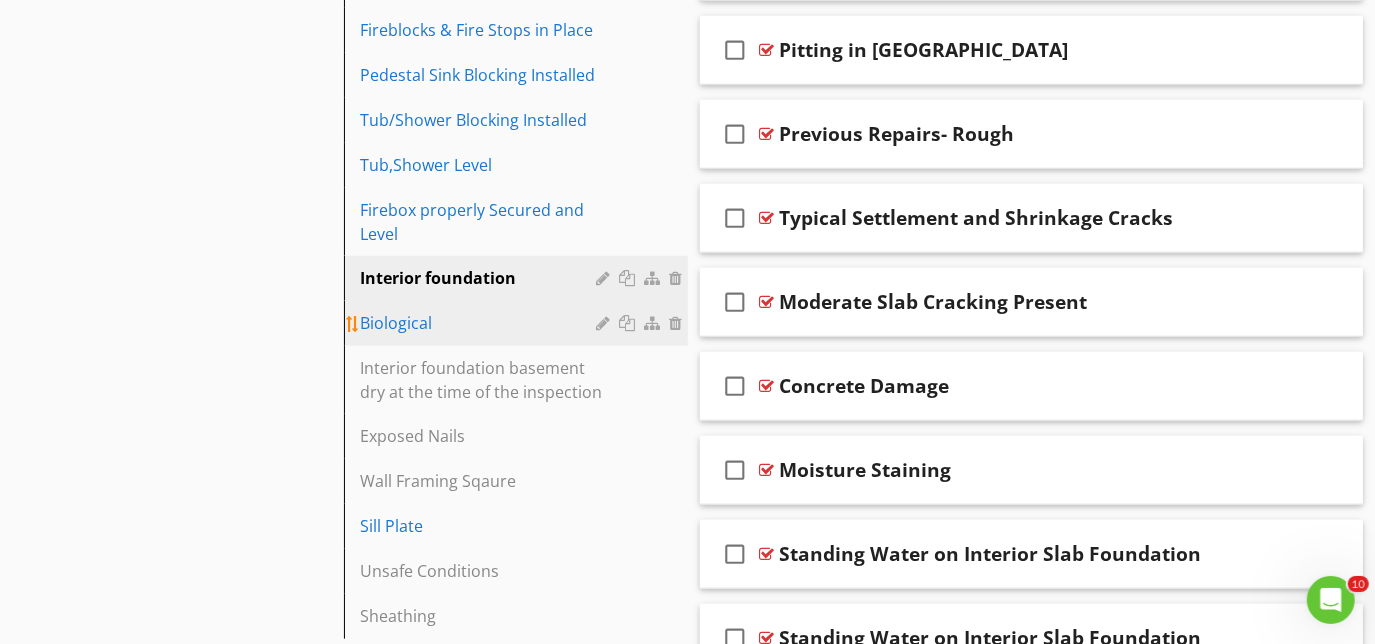 scroll, scrollTop: 1090, scrollLeft: 0, axis: vertical 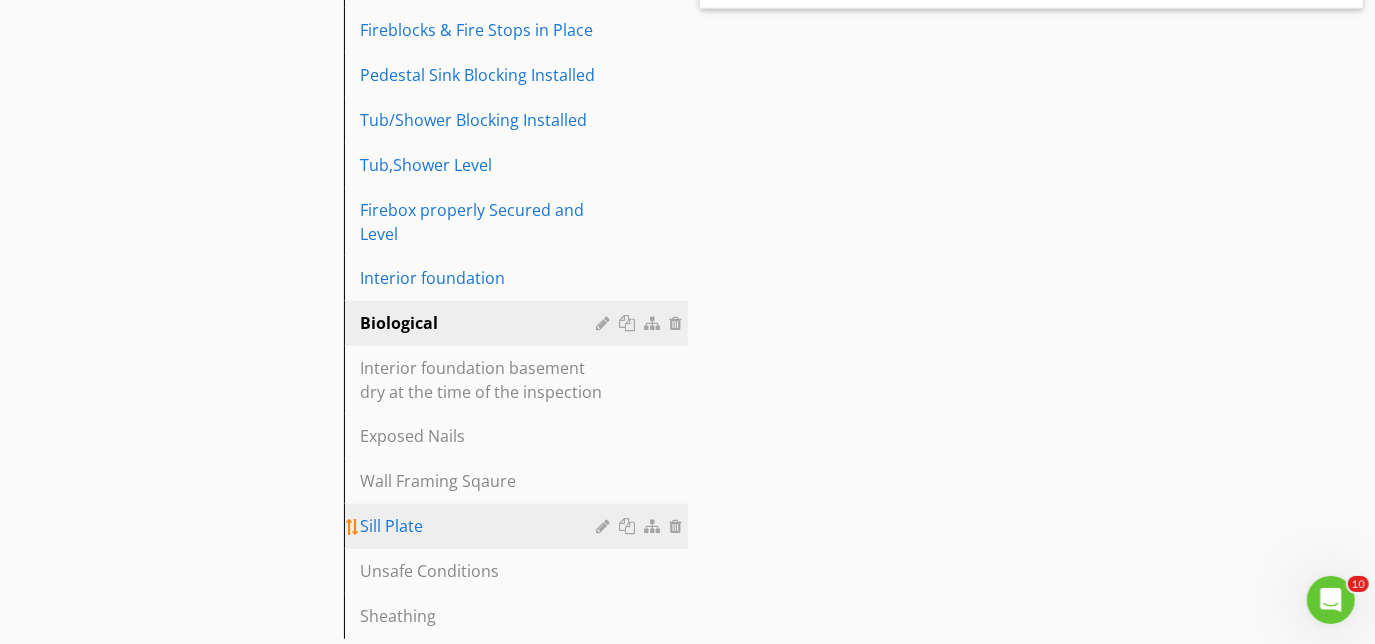 click on "Sill Plate" at bounding box center (481, 526) 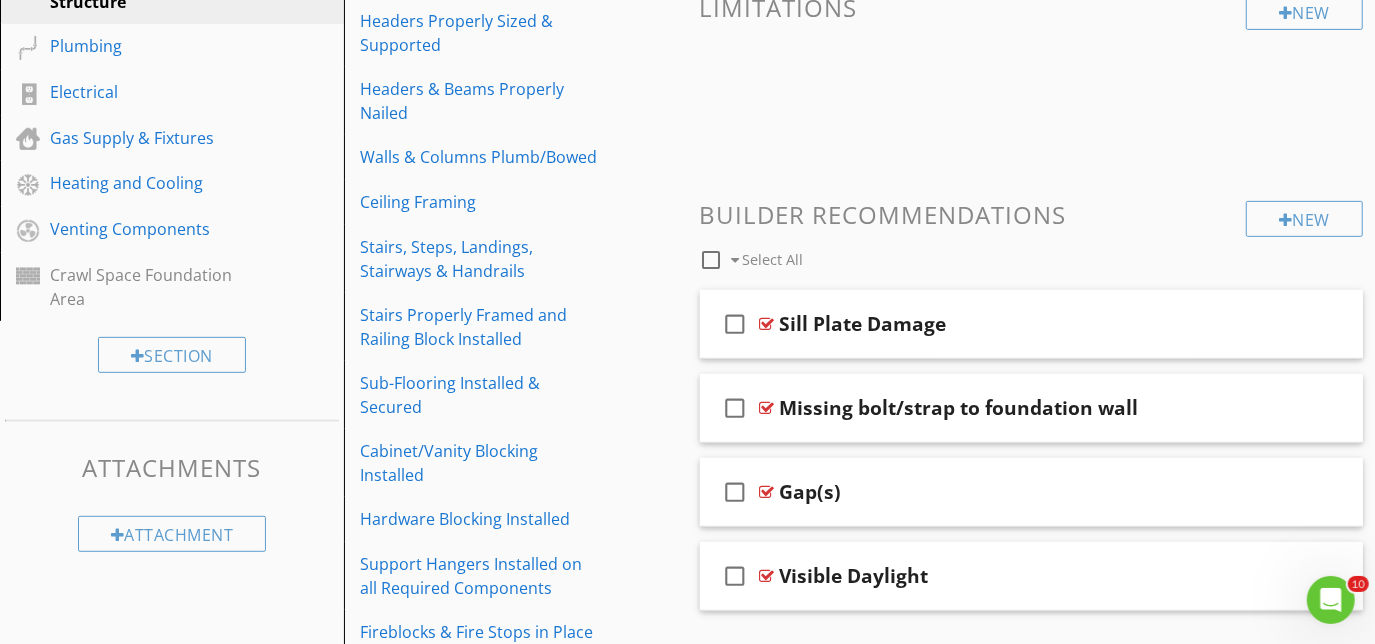 scroll, scrollTop: 330, scrollLeft: 0, axis: vertical 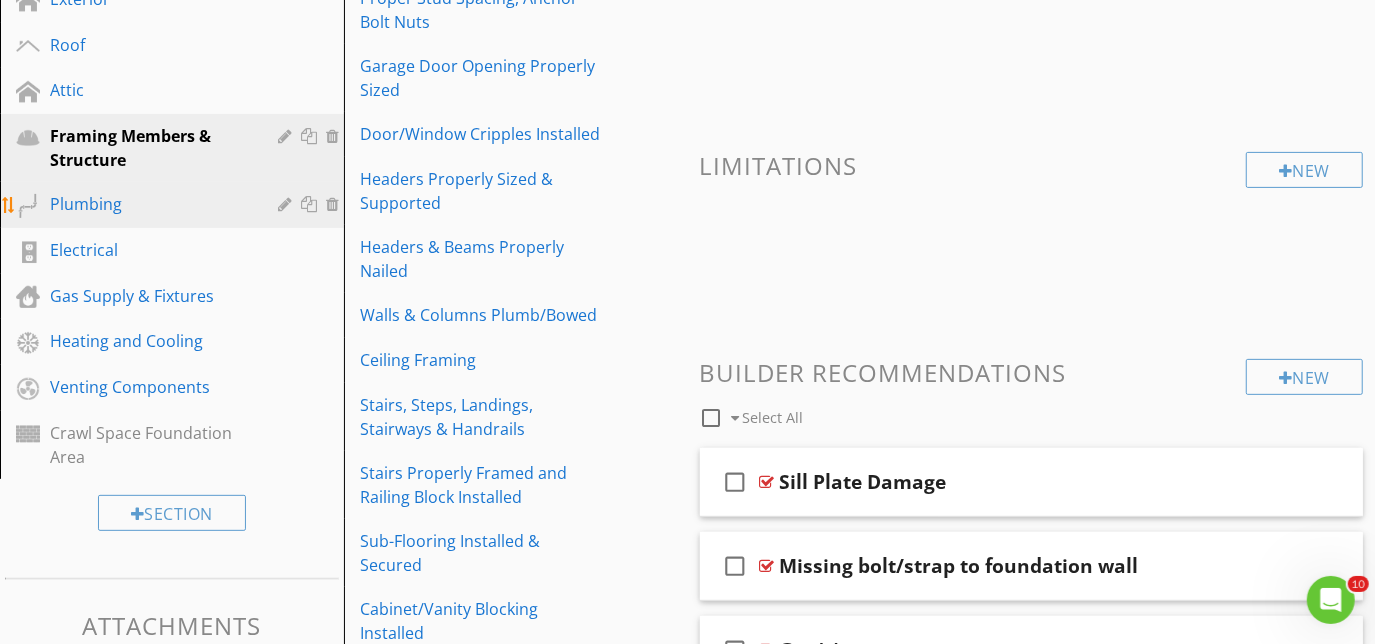 click on "Plumbing" at bounding box center (149, 204) 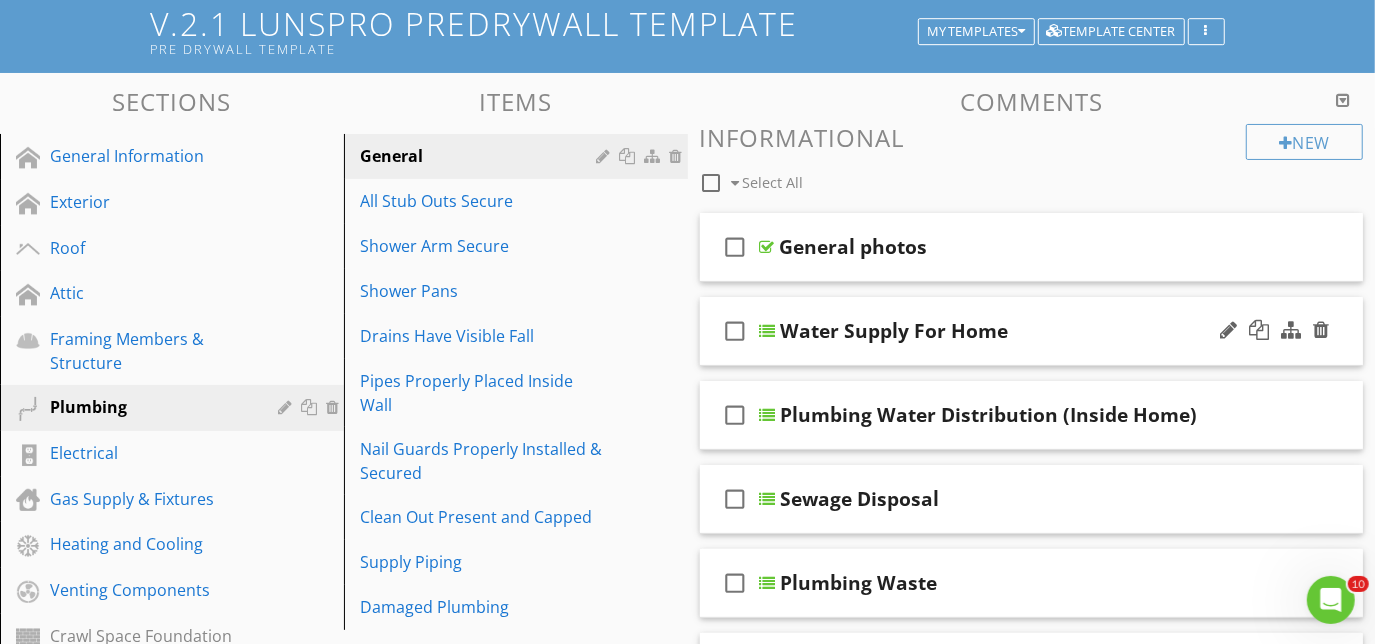 scroll, scrollTop: 0, scrollLeft: 0, axis: both 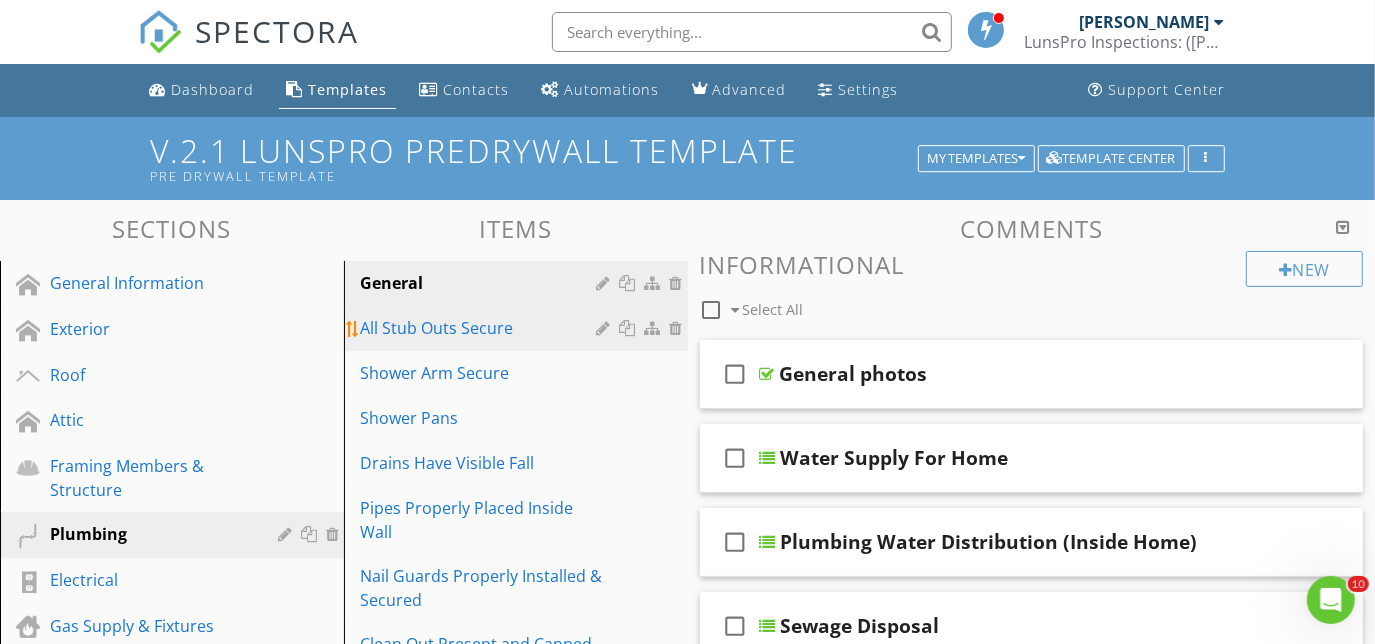 drag, startPoint x: 478, startPoint y: 326, endPoint x: 504, endPoint y: 316, distance: 27.856777 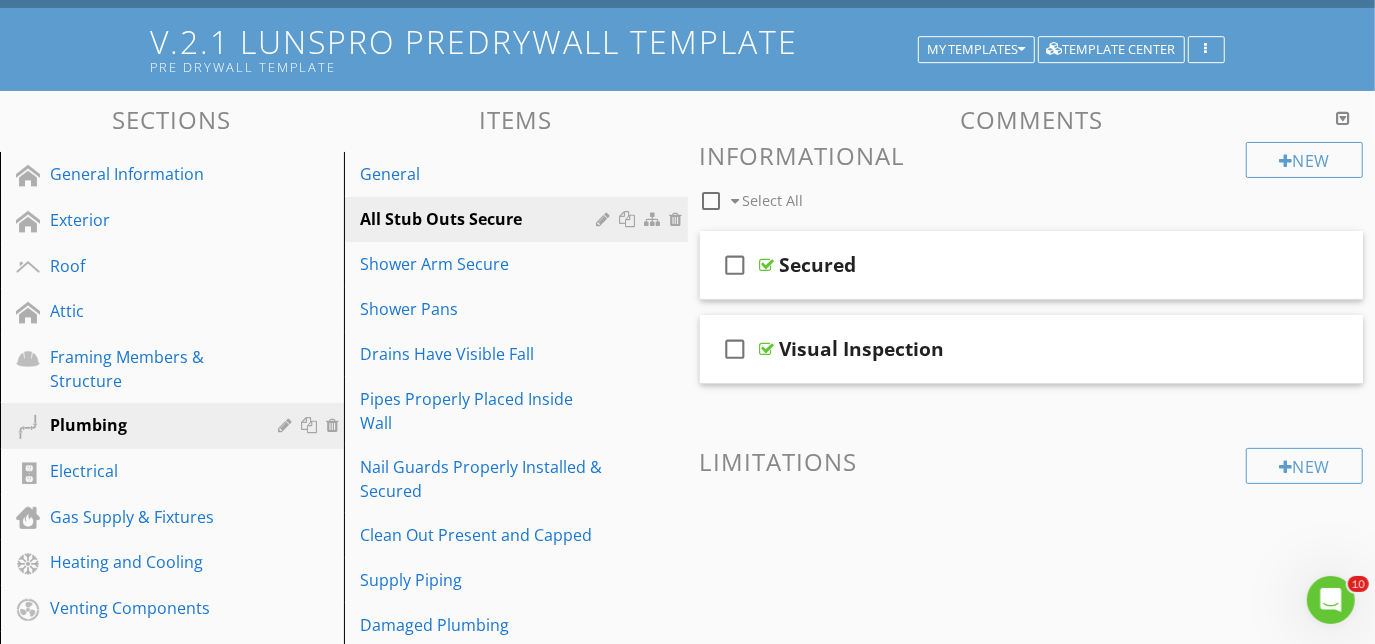 scroll, scrollTop: 272, scrollLeft: 0, axis: vertical 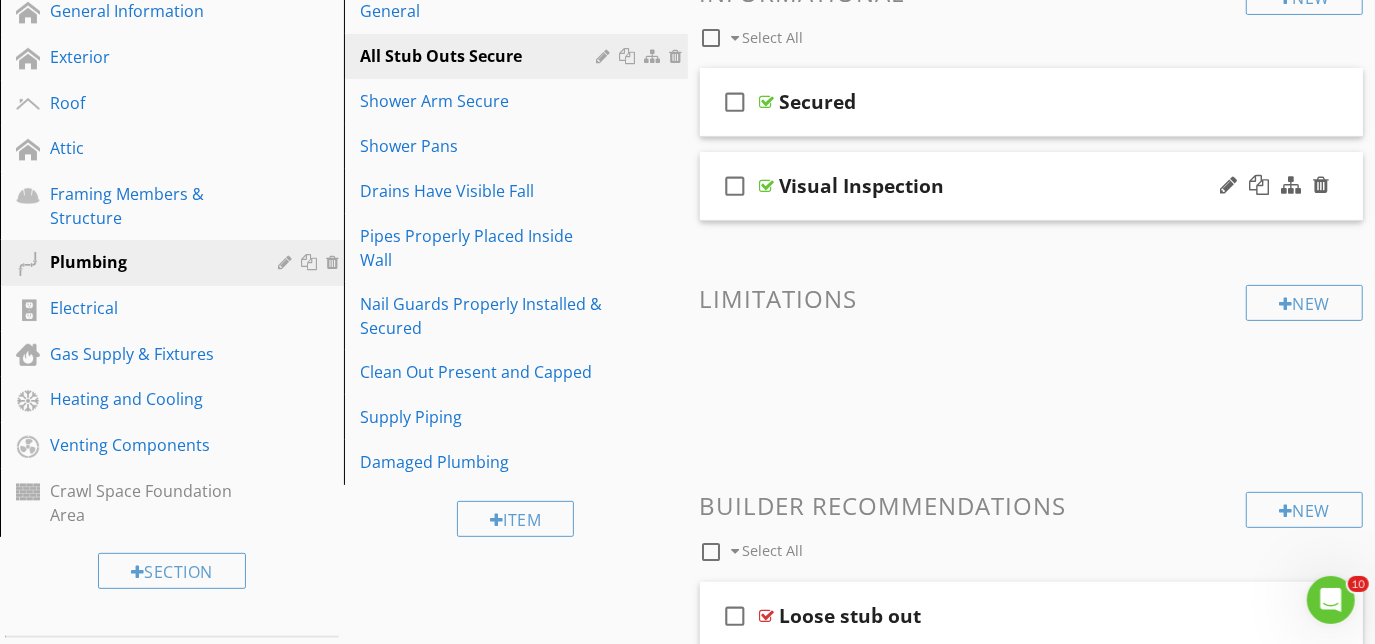 click on "check_box_outline_blank
Visual Inspection" at bounding box center [1032, 186] 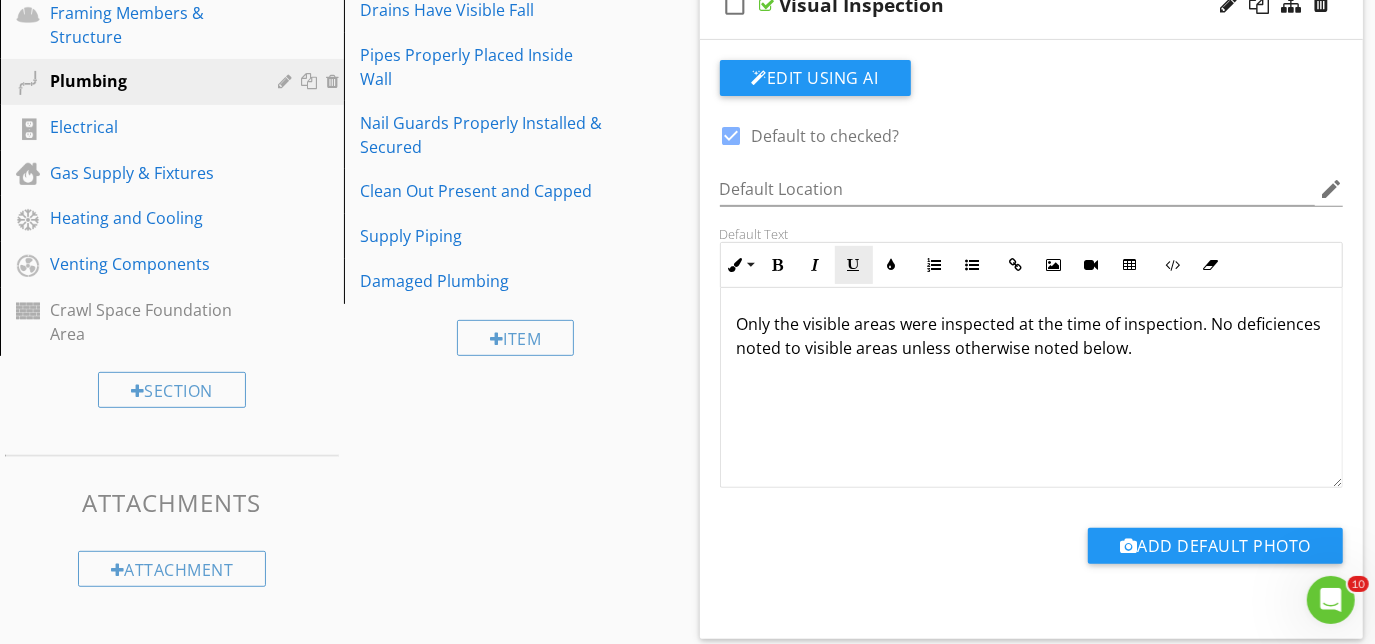 scroll, scrollTop: 454, scrollLeft: 0, axis: vertical 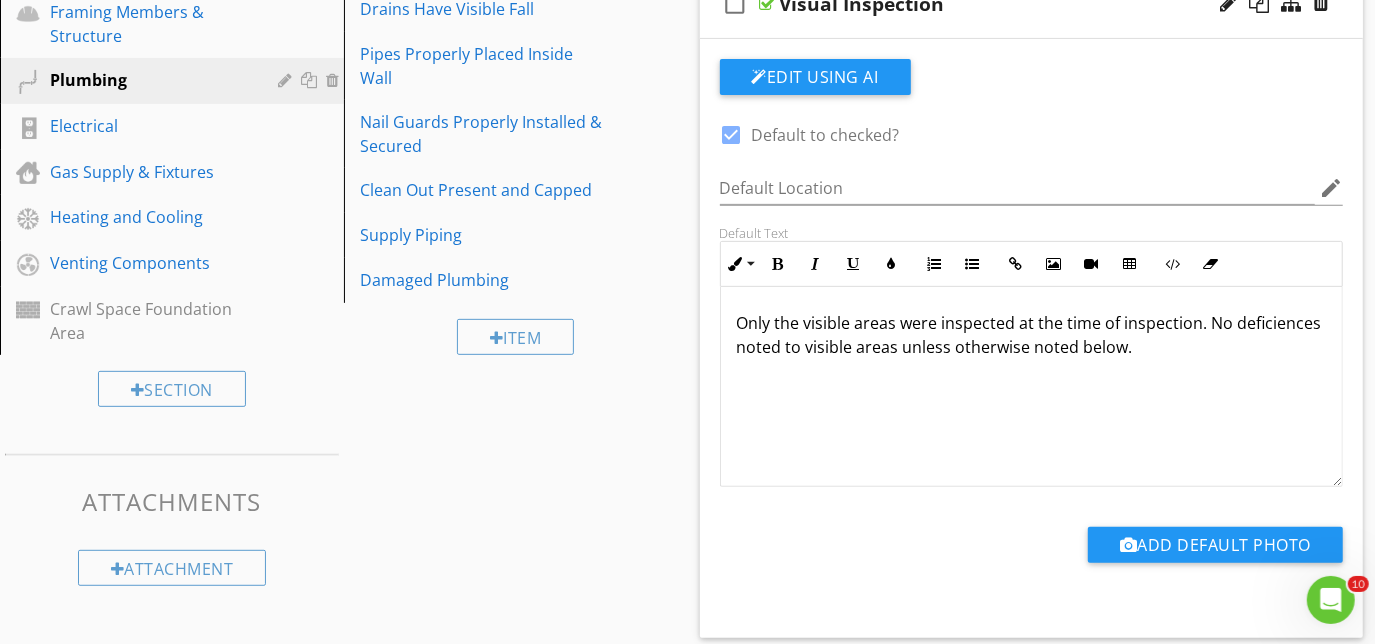 type 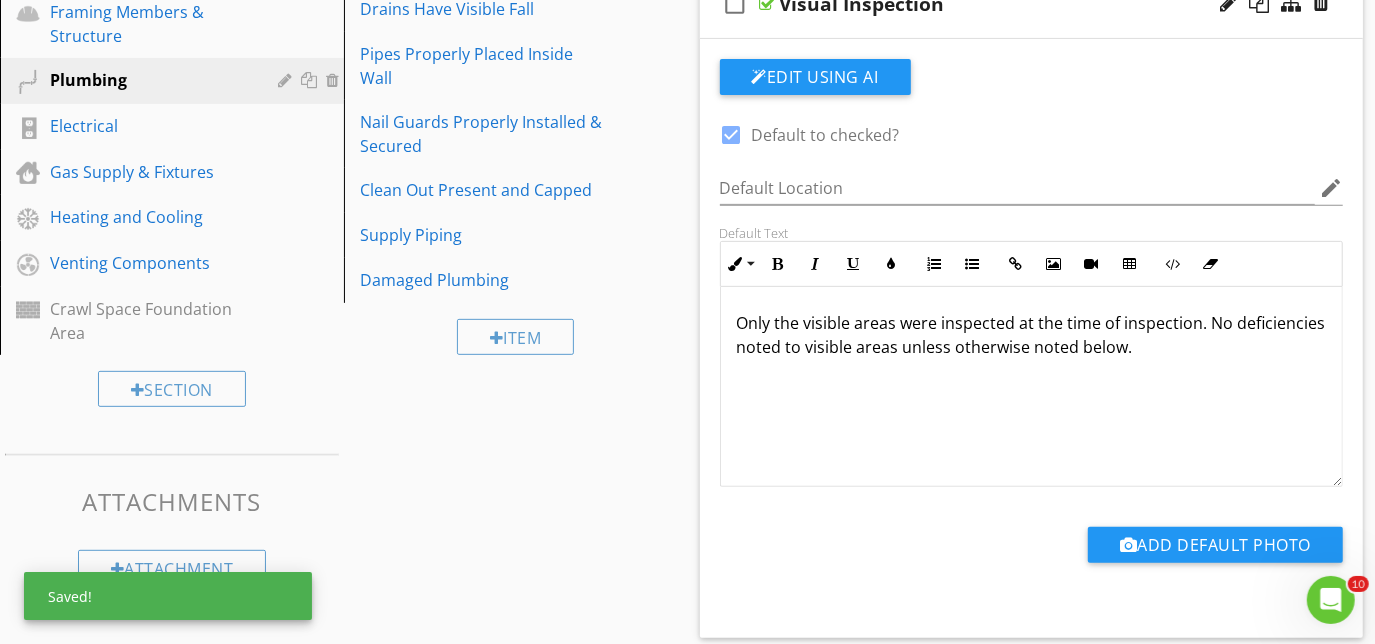 click on "check_box_outline_blank
Visual Inspection" at bounding box center (1032, 4) 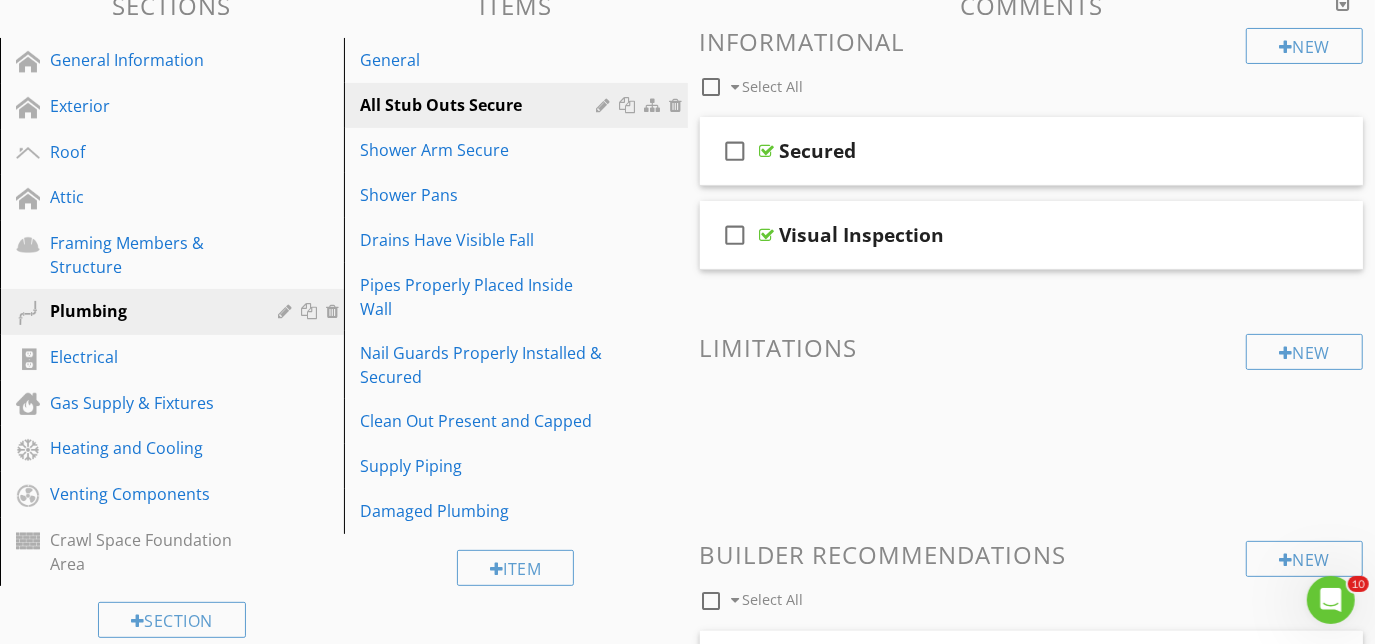 scroll, scrollTop: 173, scrollLeft: 0, axis: vertical 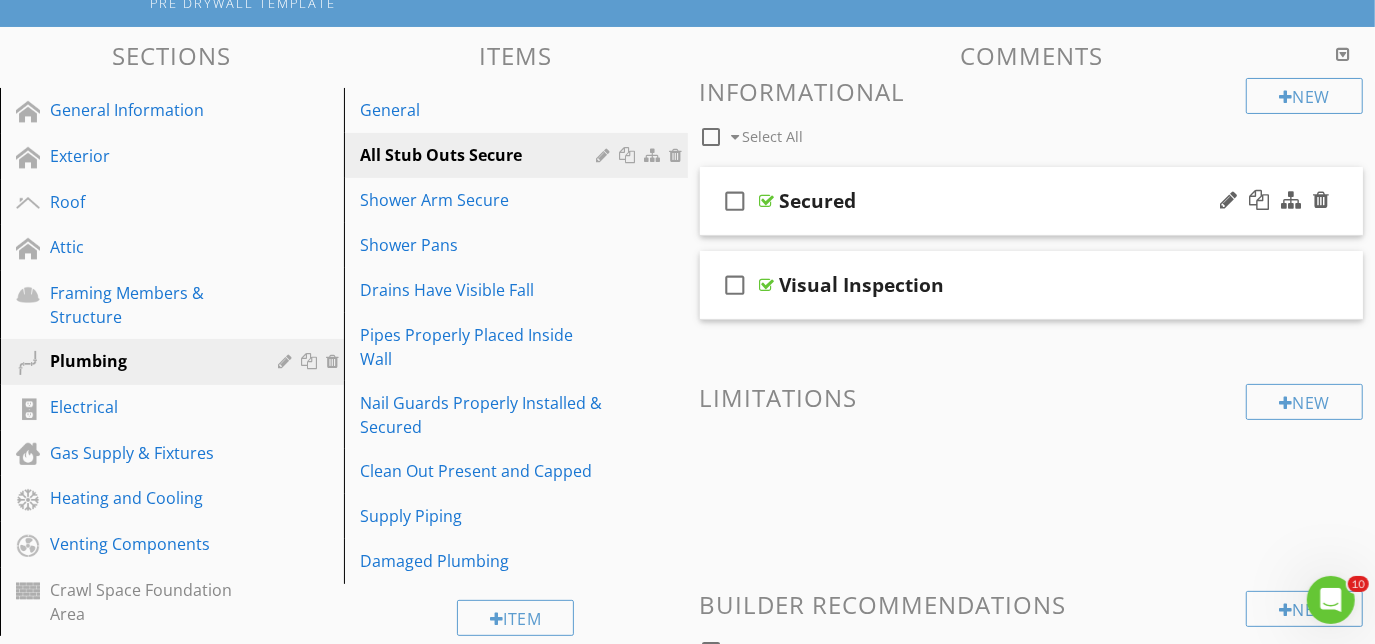 click on "check_box_outline_blank
Secured" at bounding box center (1032, 201) 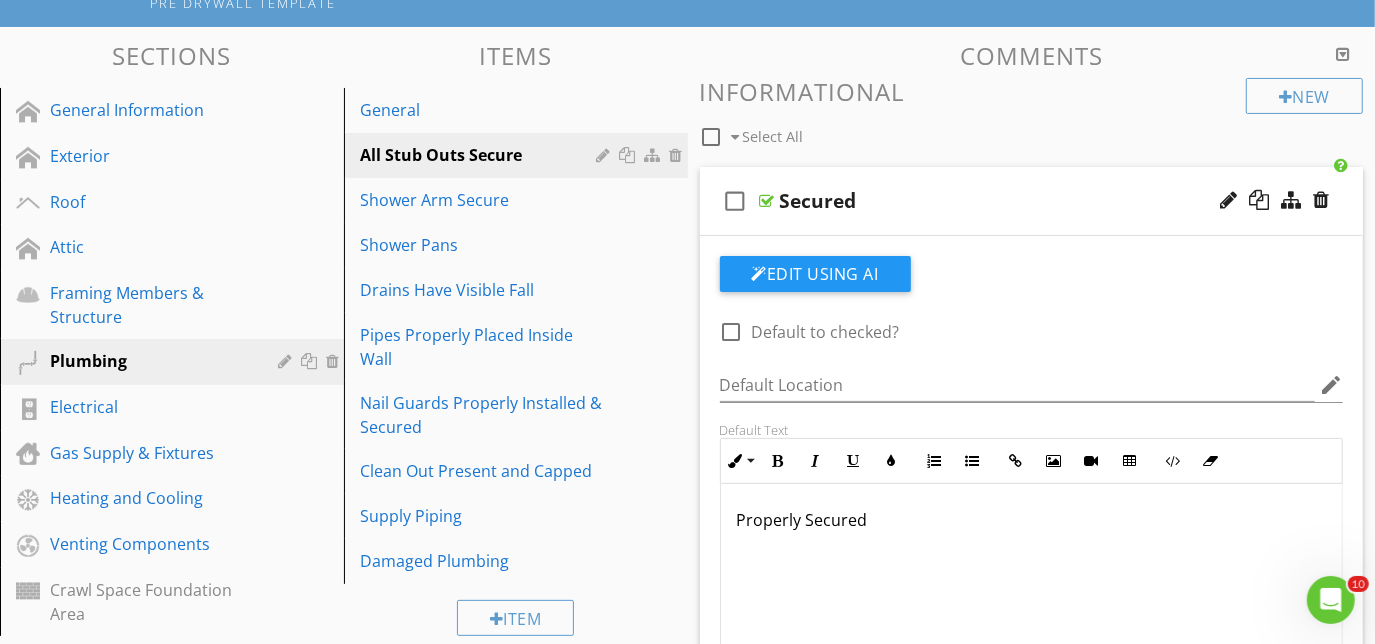 click on "check_box_outline_blank
Secured" at bounding box center (1032, 201) 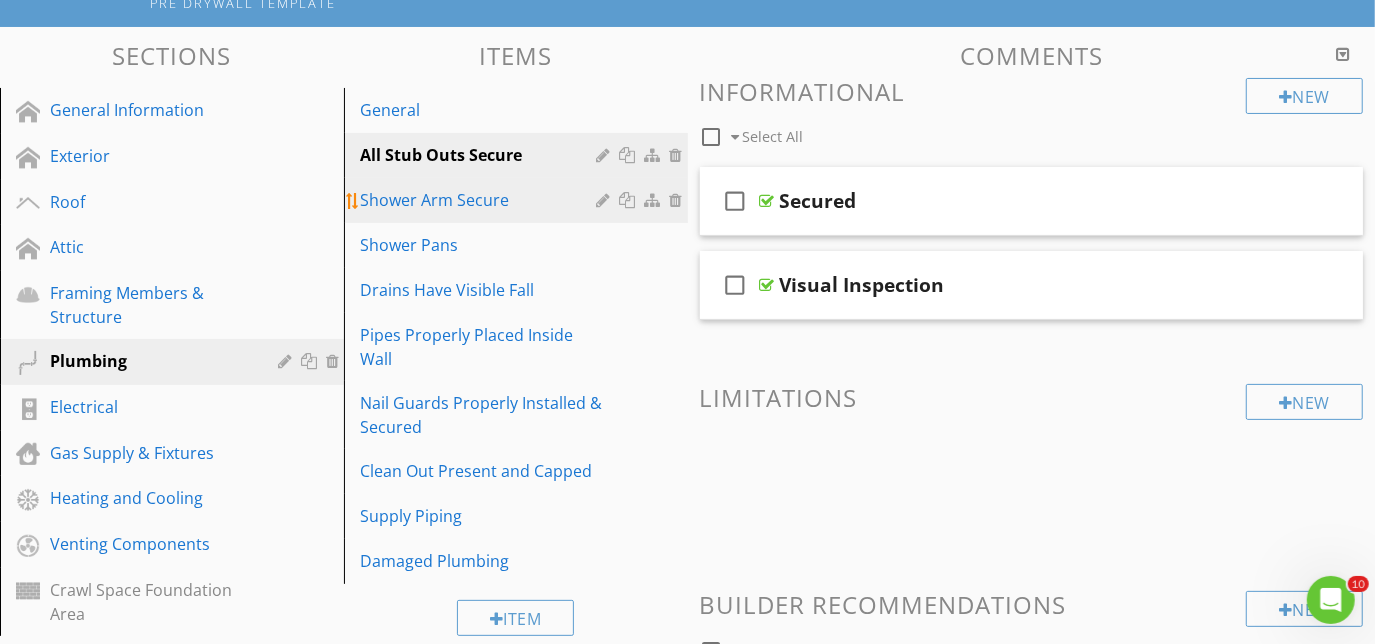 click on "Shower Arm Secure" at bounding box center [481, 200] 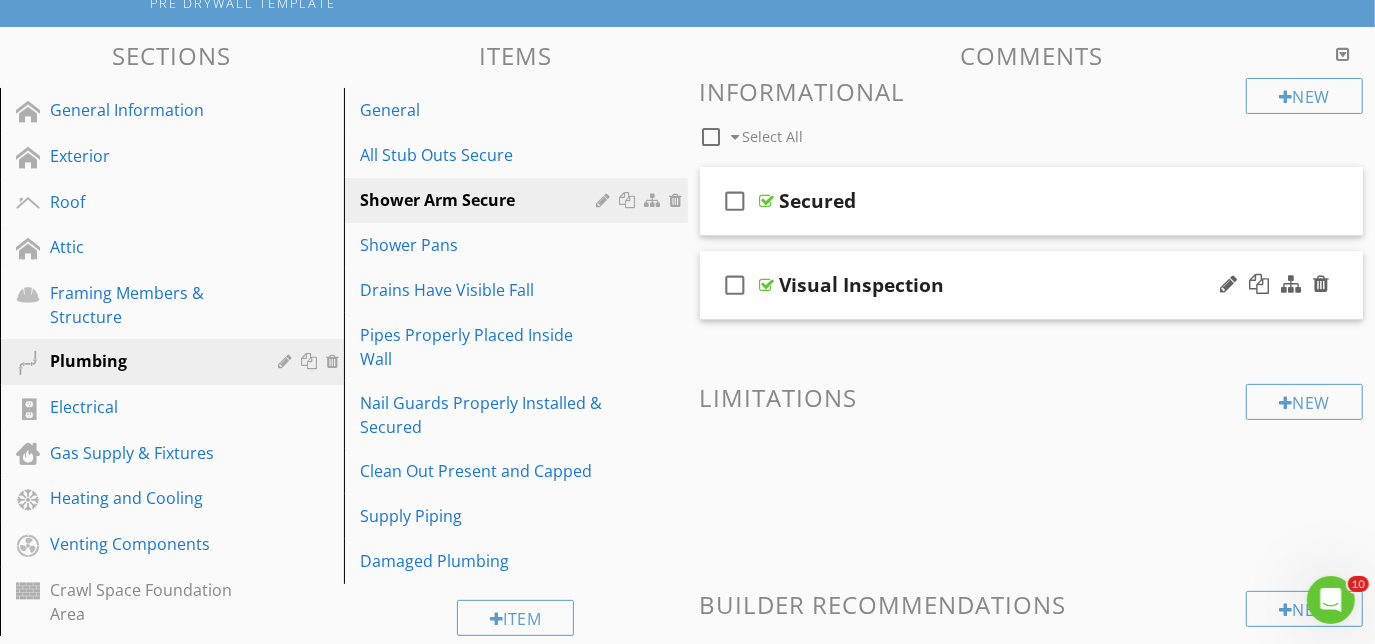 click on "check_box_outline_blank
Visual Inspection" at bounding box center [1032, 285] 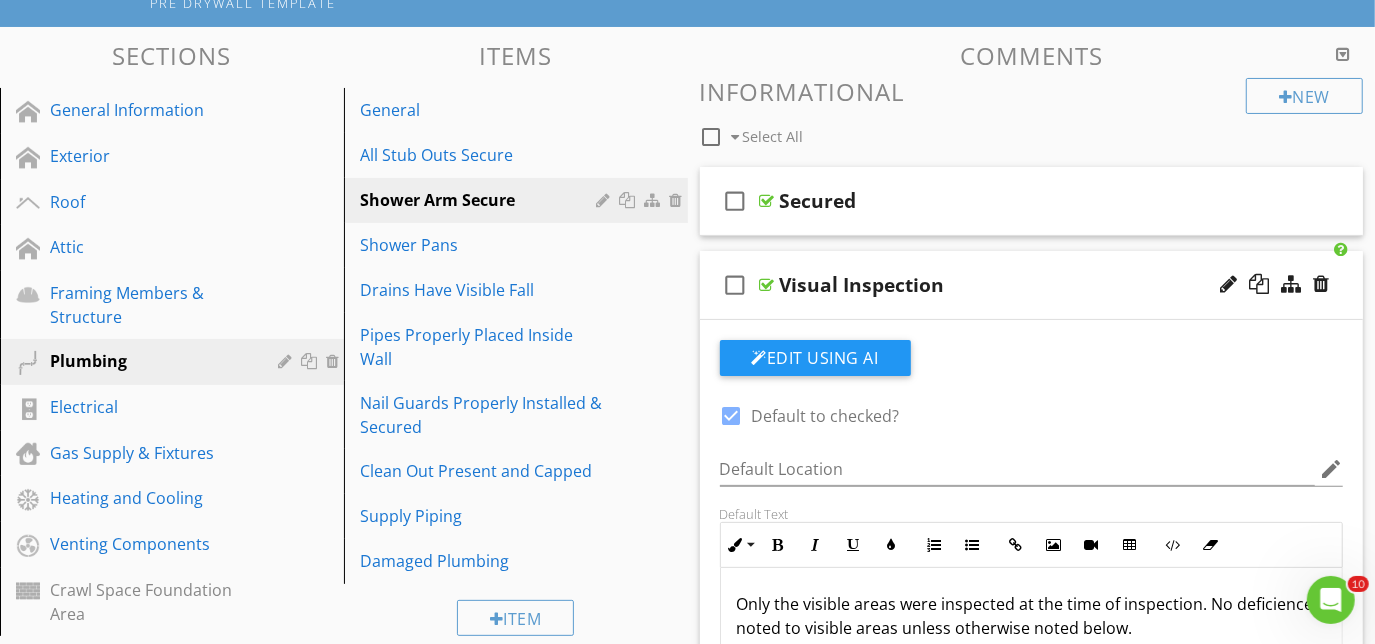 scroll, scrollTop: 536, scrollLeft: 0, axis: vertical 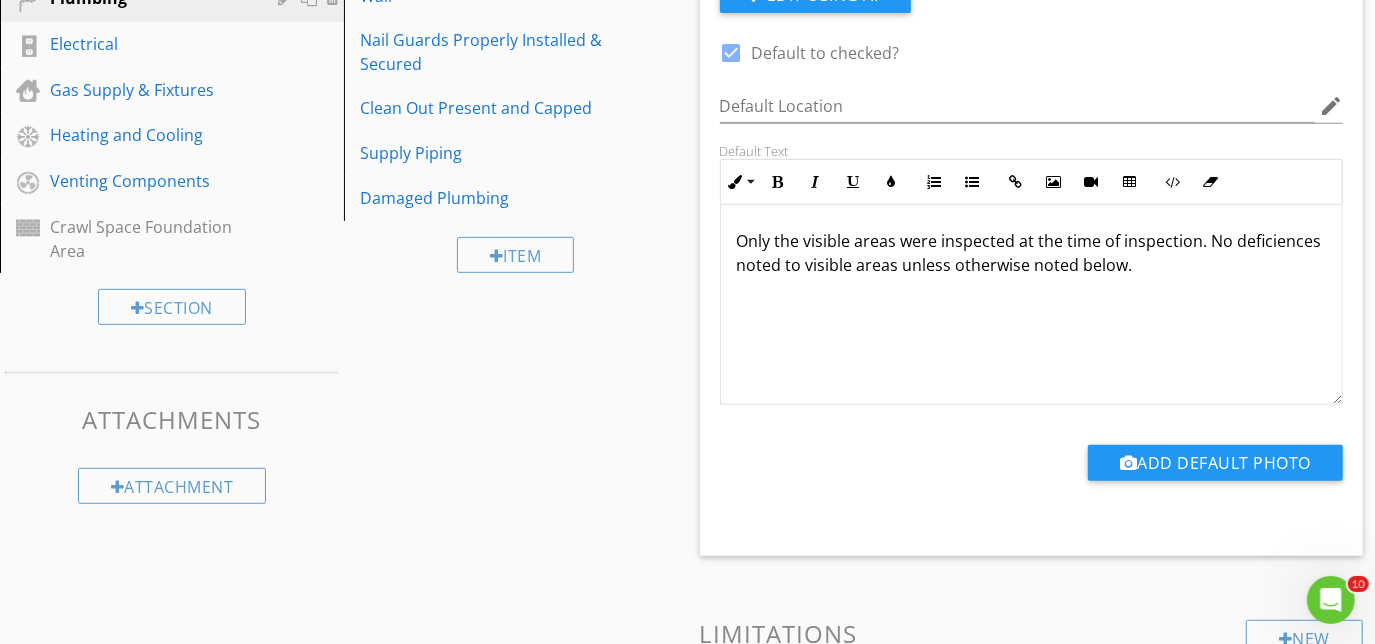 type 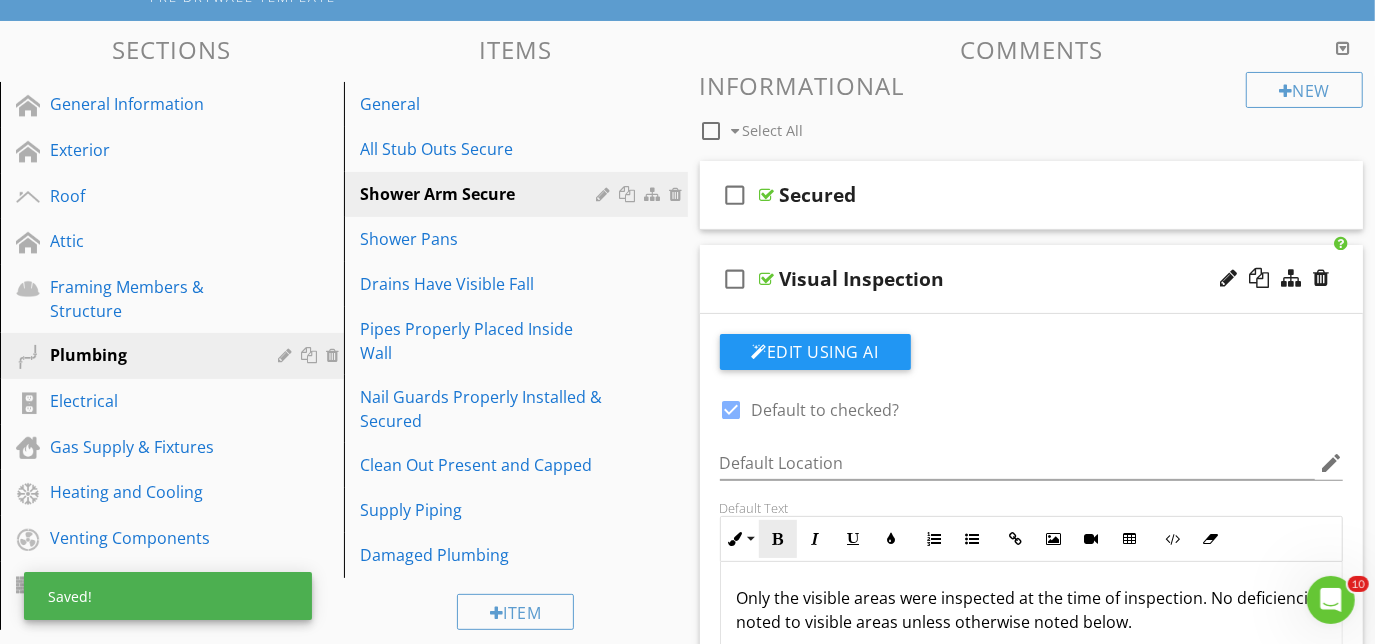 scroll, scrollTop: 173, scrollLeft: 0, axis: vertical 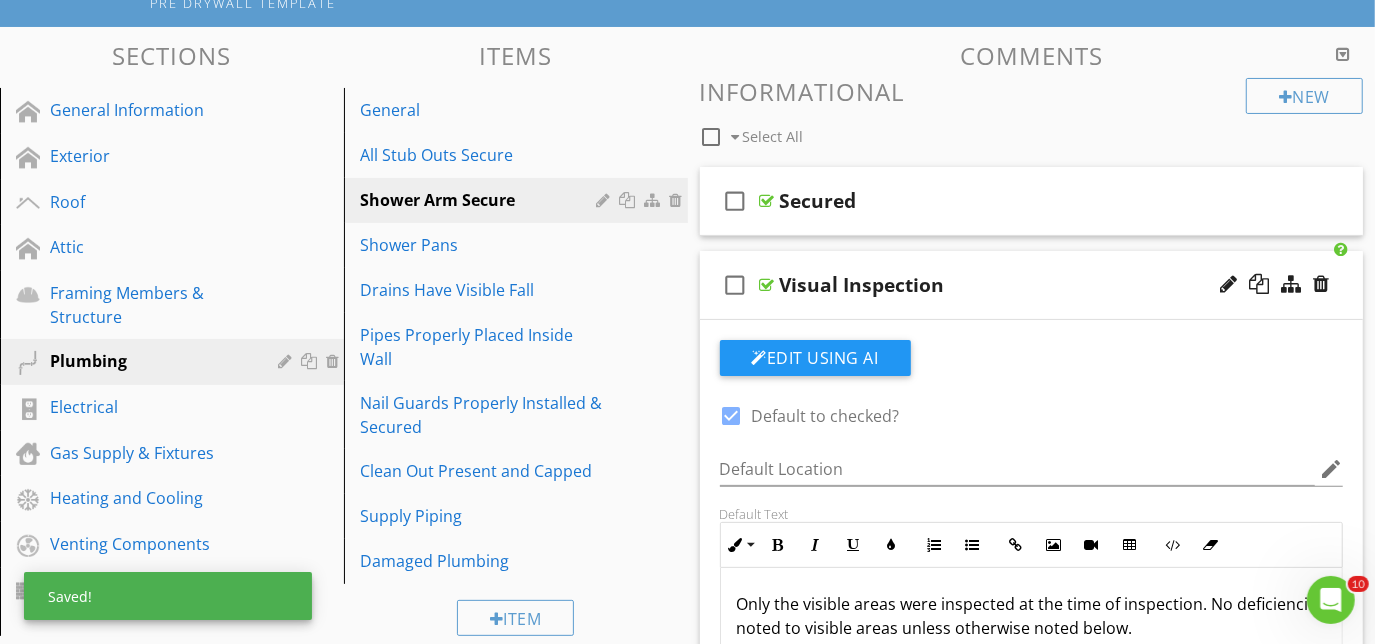 click on "check_box_outline_blank
Visual Inspection" at bounding box center (1032, 285) 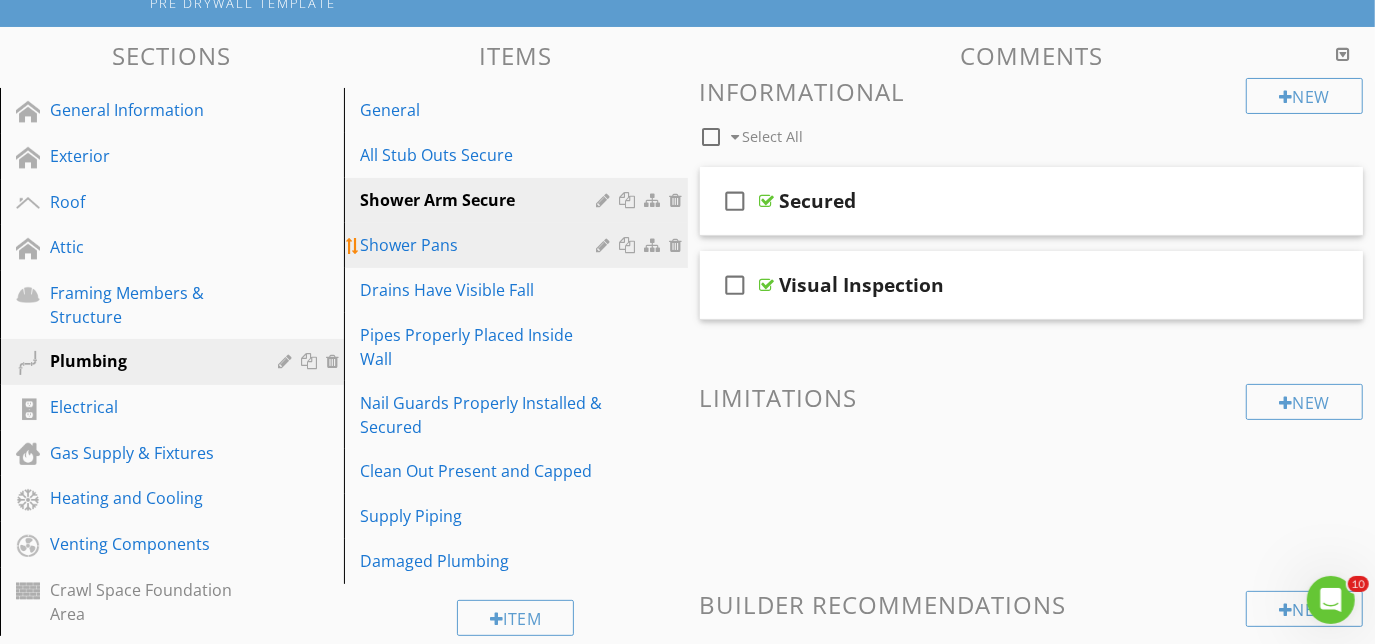 click on "Shower Pans" at bounding box center (481, 245) 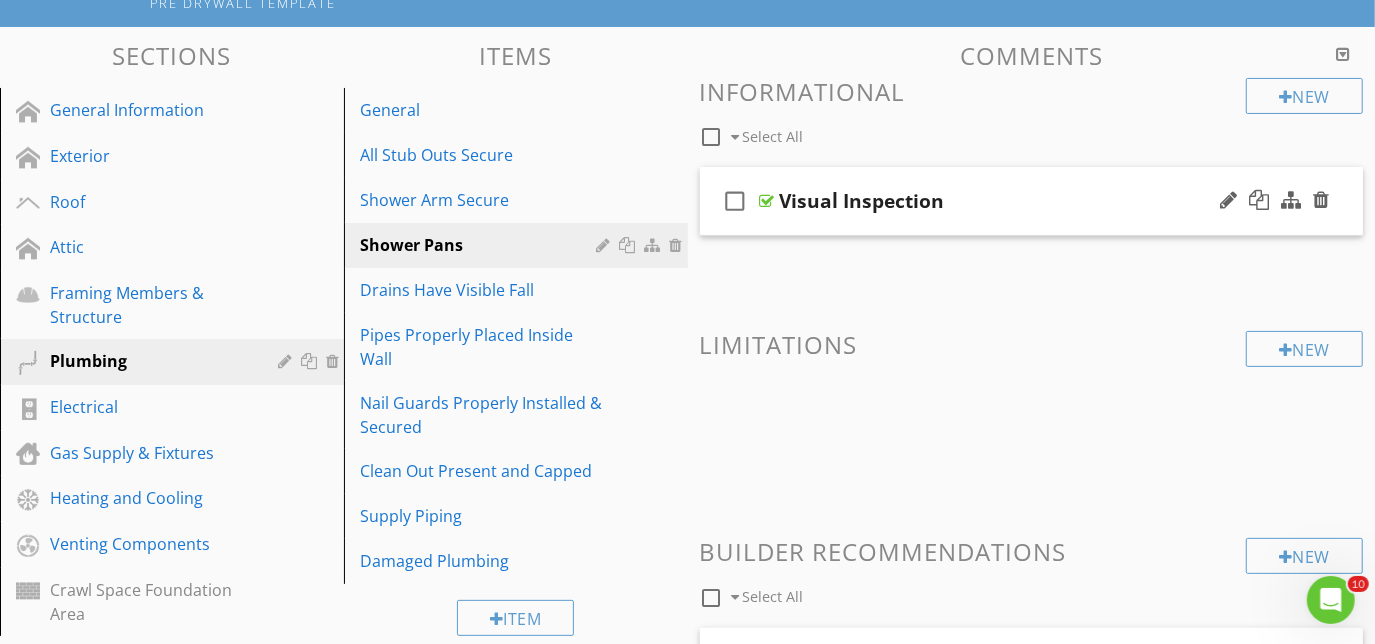 click on "check_box_outline_blank
Visual Inspection" at bounding box center (1032, 201) 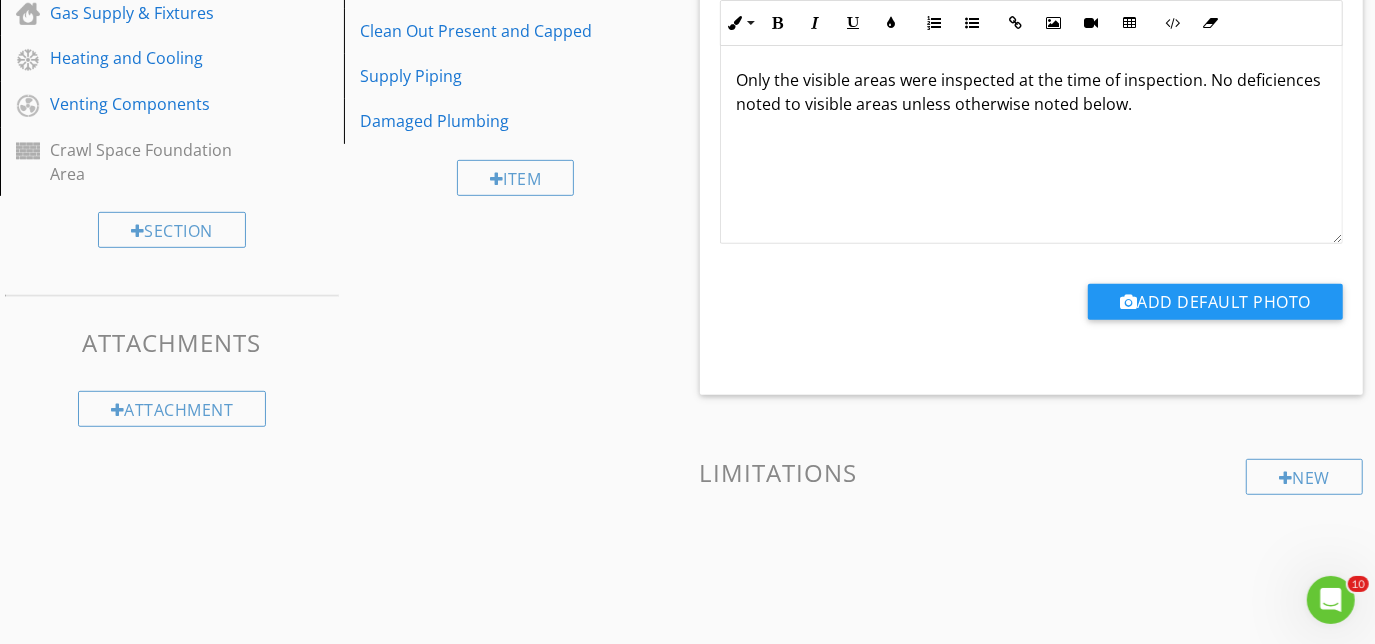 scroll, scrollTop: 627, scrollLeft: 0, axis: vertical 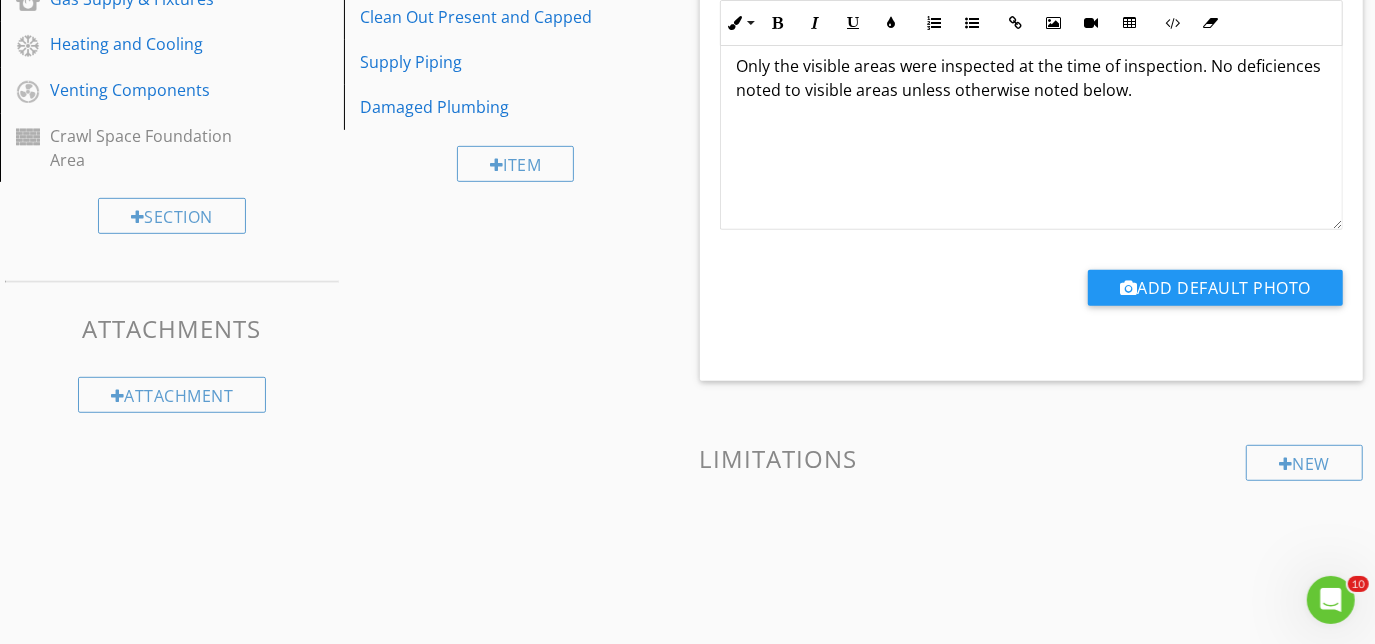 type 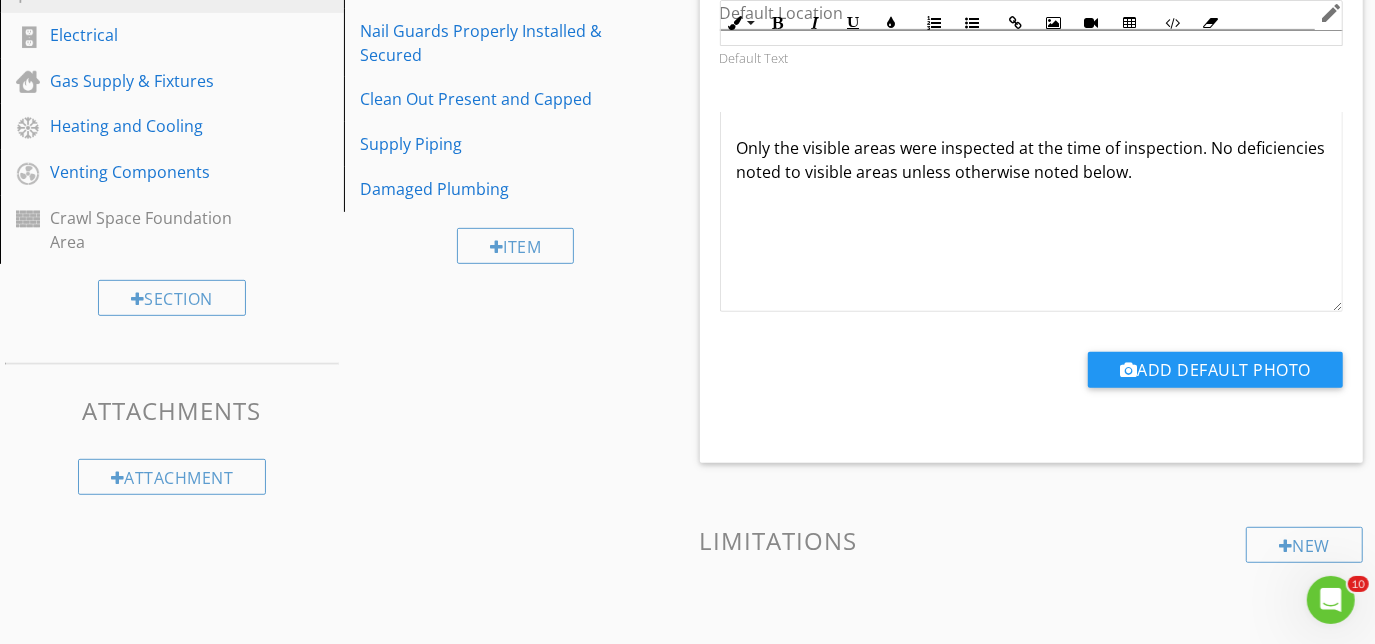 scroll, scrollTop: 264, scrollLeft: 0, axis: vertical 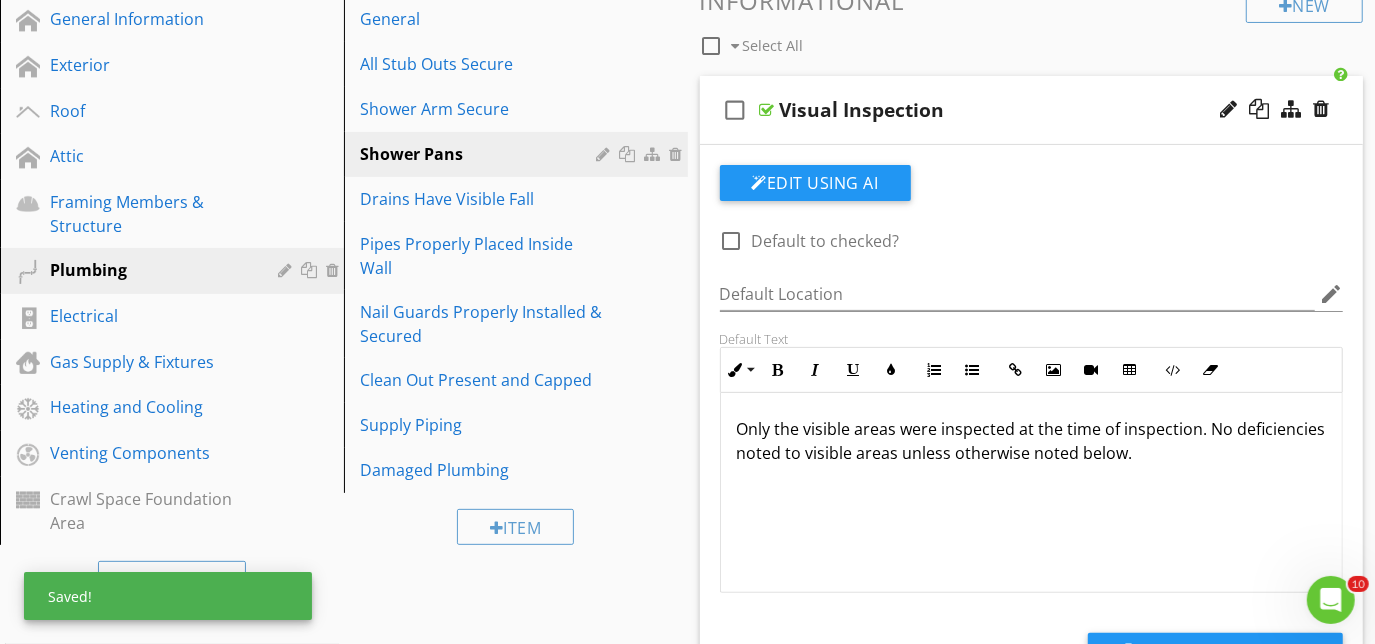click on "check_box_outline_blank
Visual Inspection" at bounding box center (1032, 110) 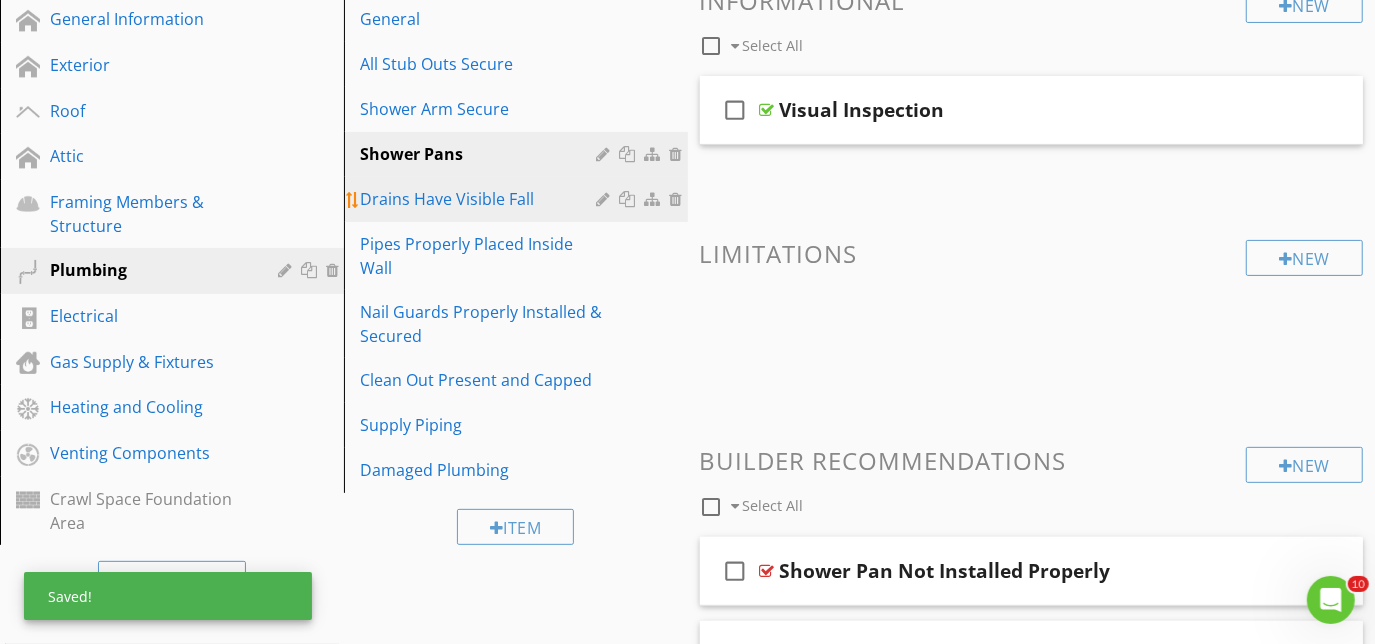click on "Drains Have Visible Fall" at bounding box center (481, 199) 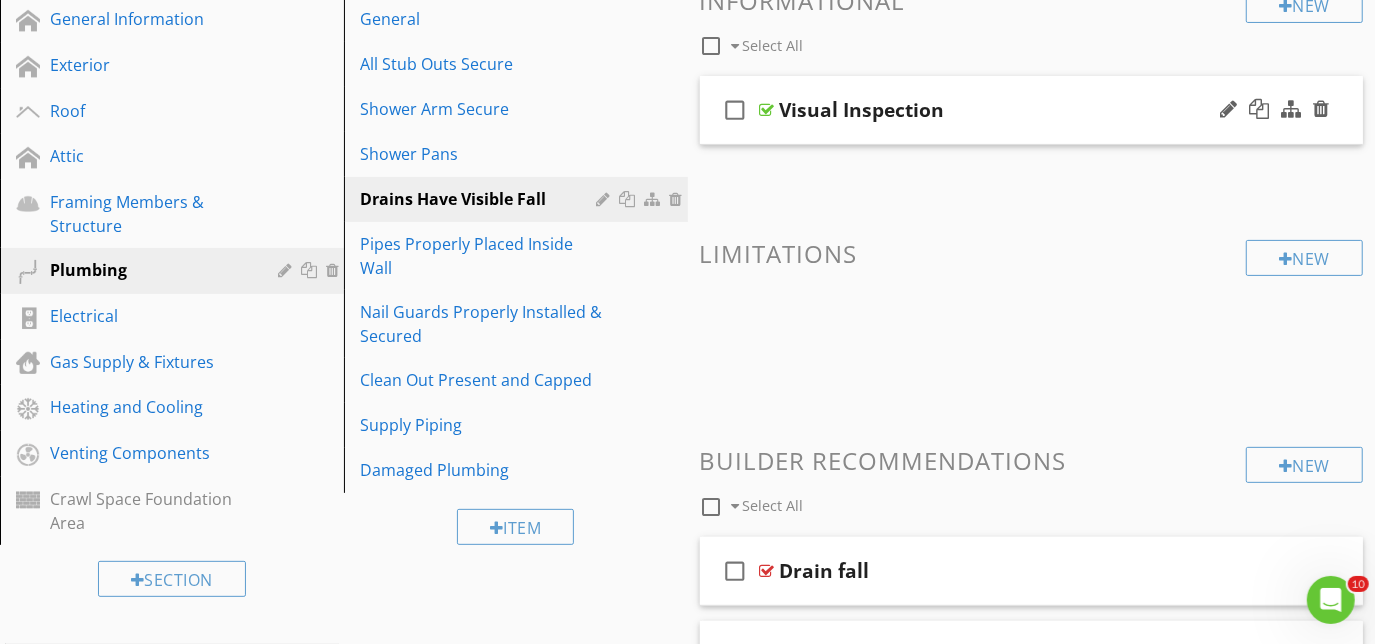 click on "check_box_outline_blank
Visual Inspection" at bounding box center (1032, 110) 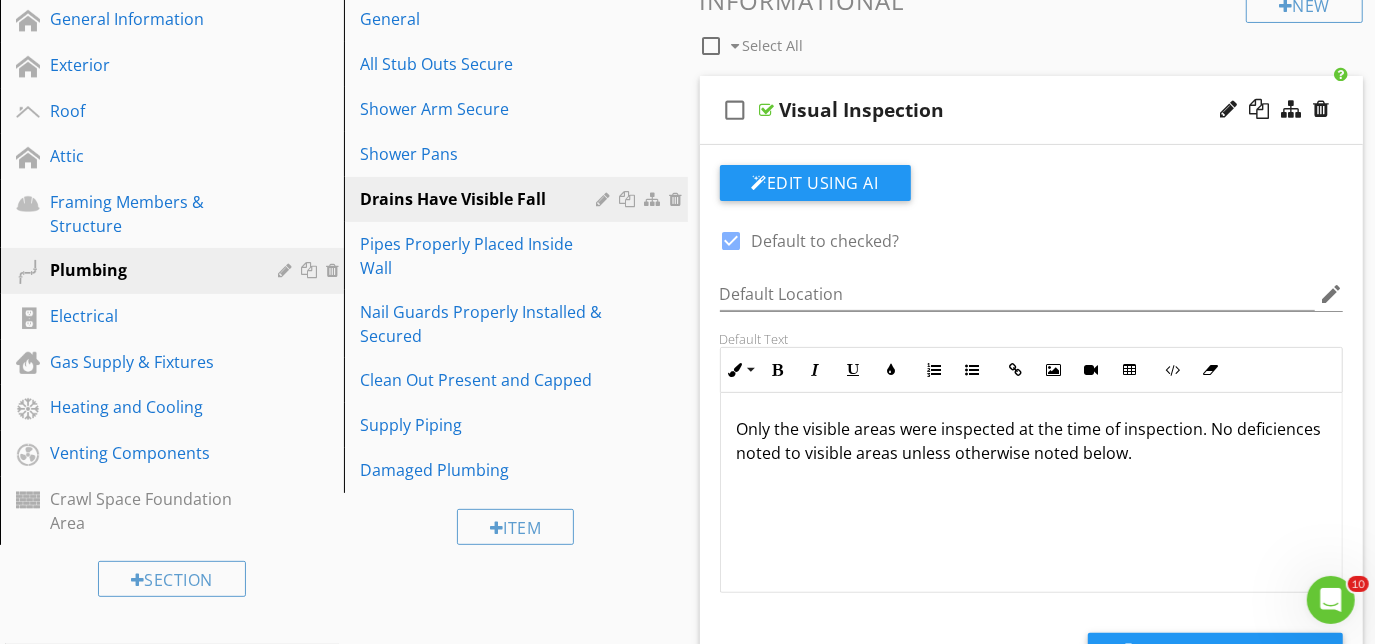 click on "Only the visible areas were inspected at the time of inspection. No deficiences noted to visible areas unless otherwise noted below." at bounding box center [1032, 441] 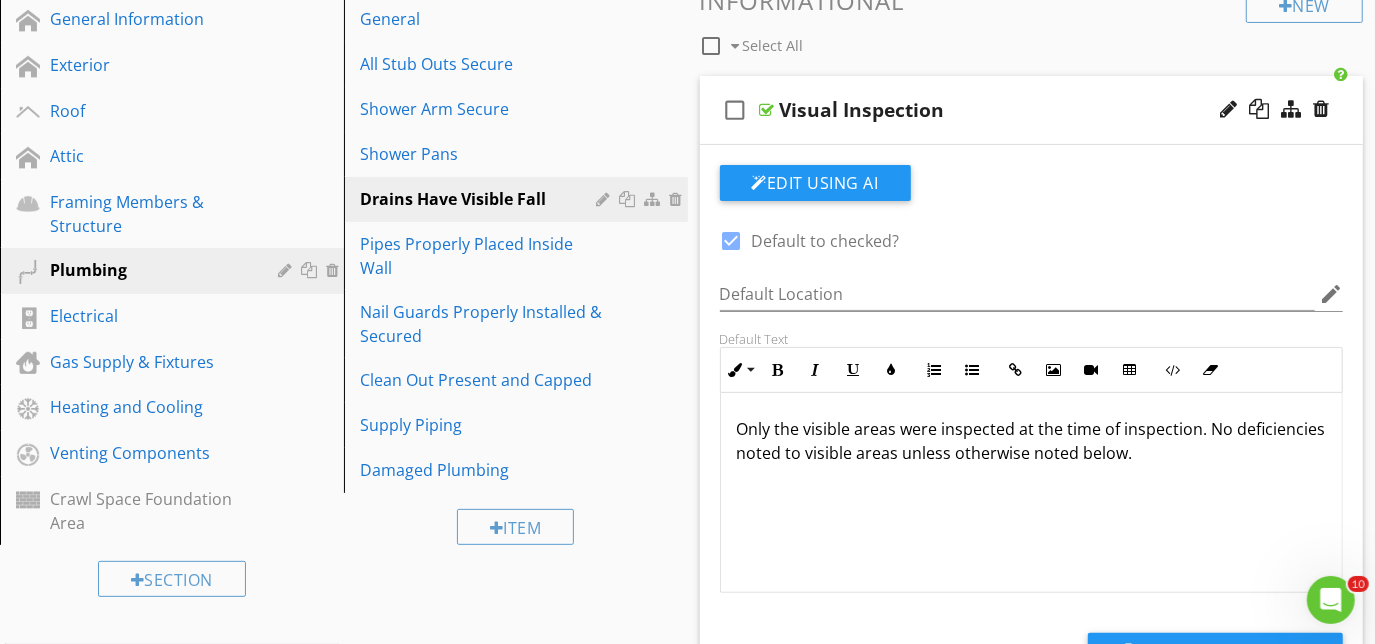 click on "check_box_outline_blank
Visual Inspection" at bounding box center [1032, 110] 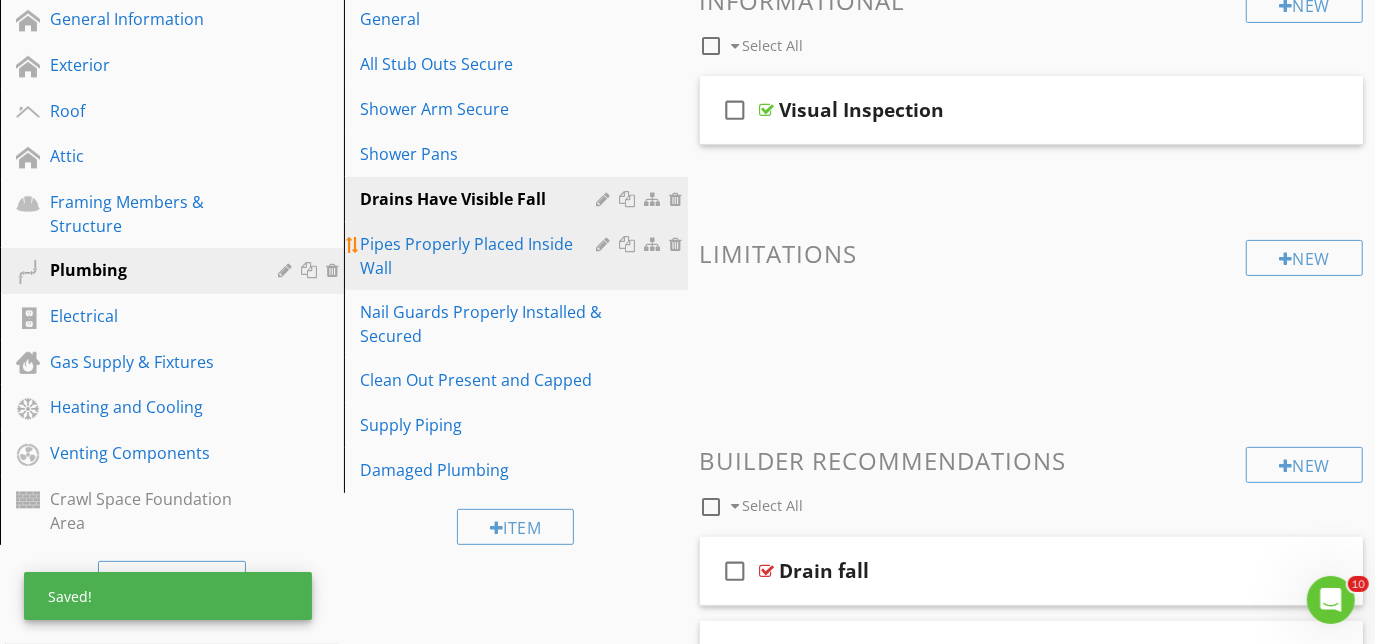click on "Pipes Properly Placed Inside Wall" at bounding box center (481, 256) 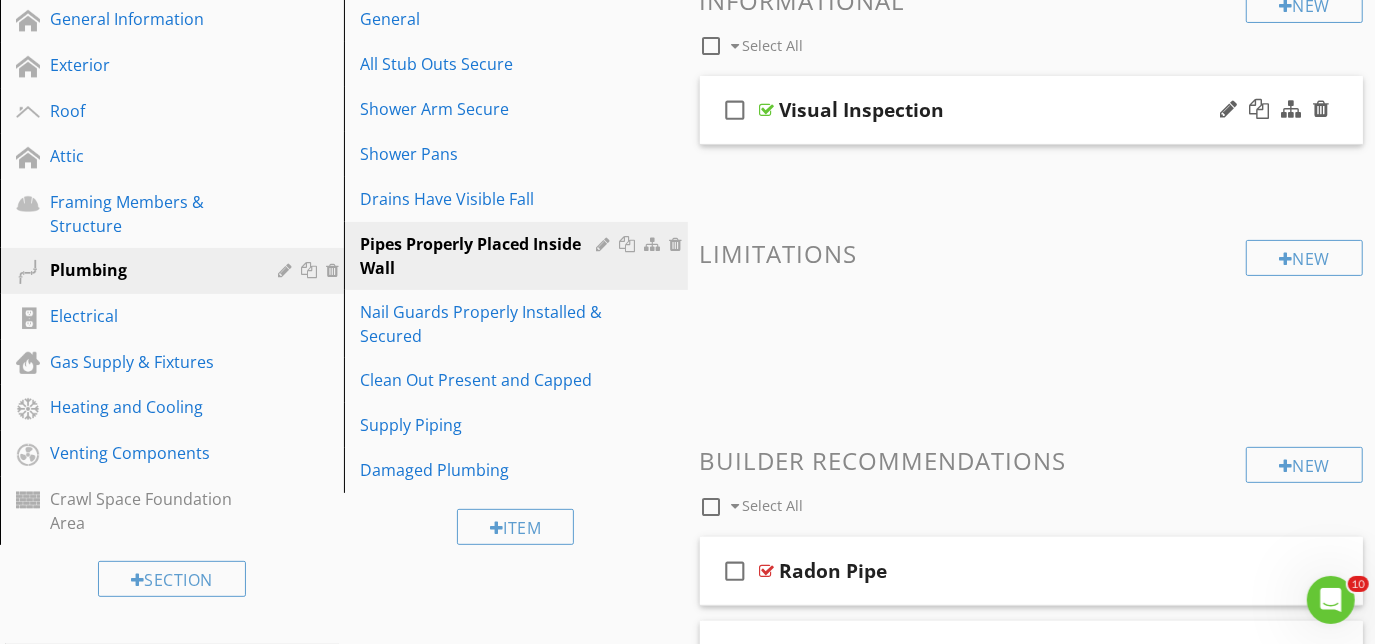 click on "check_box_outline_blank
Visual Inspection" at bounding box center [1032, 110] 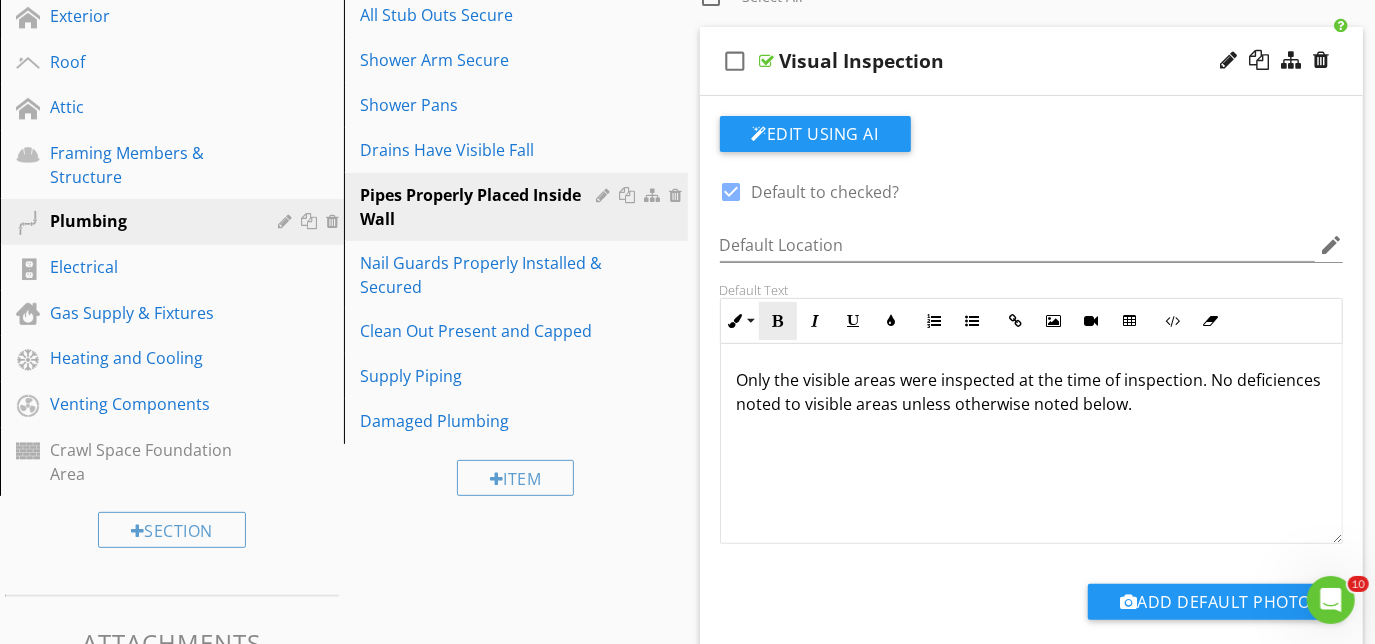 scroll, scrollTop: 445, scrollLeft: 0, axis: vertical 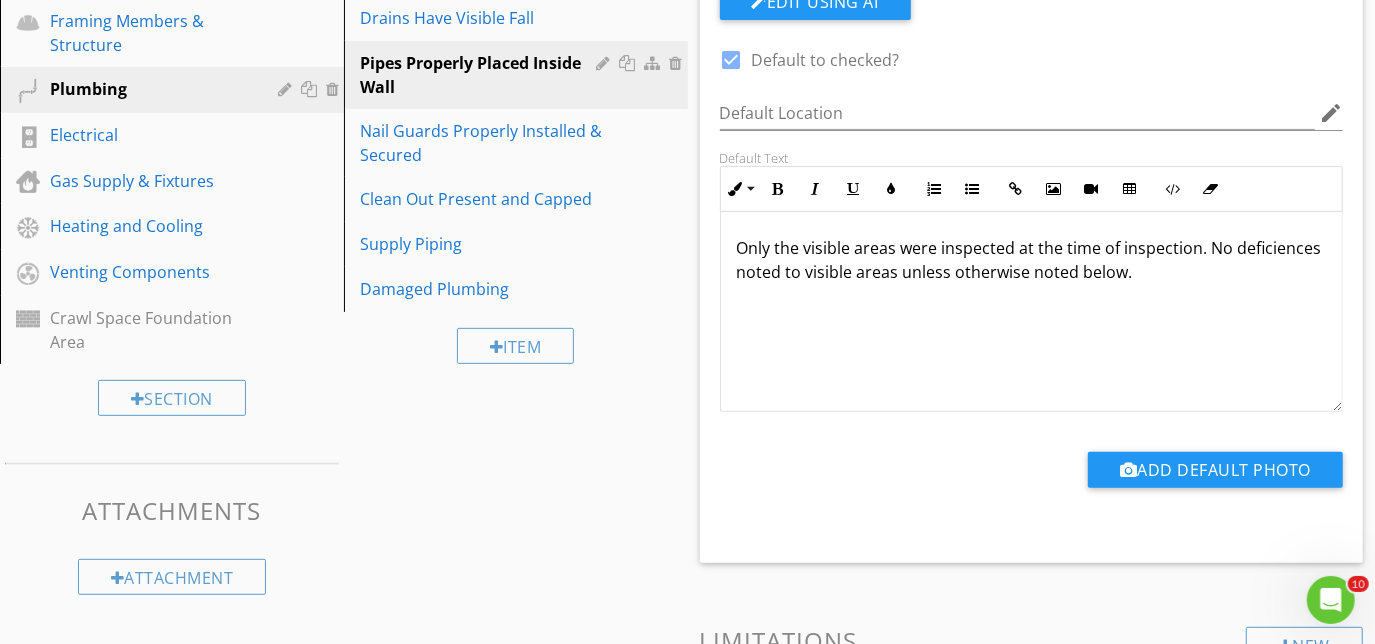 type 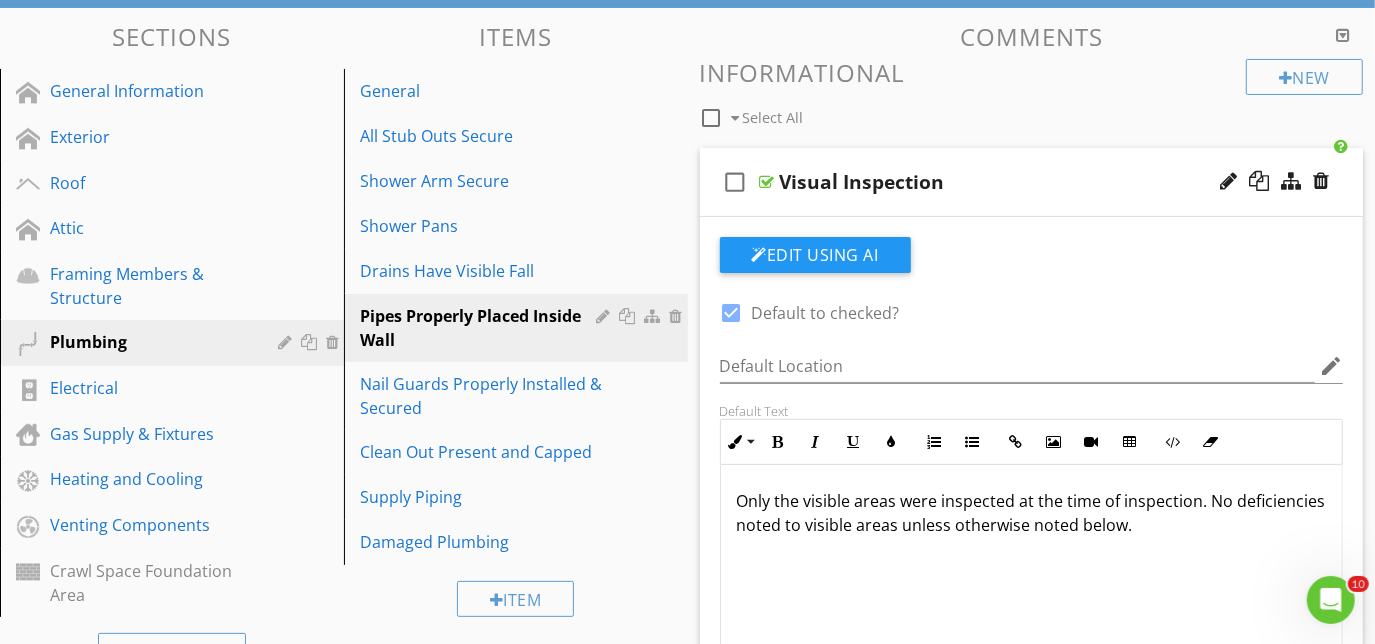 scroll, scrollTop: 173, scrollLeft: 0, axis: vertical 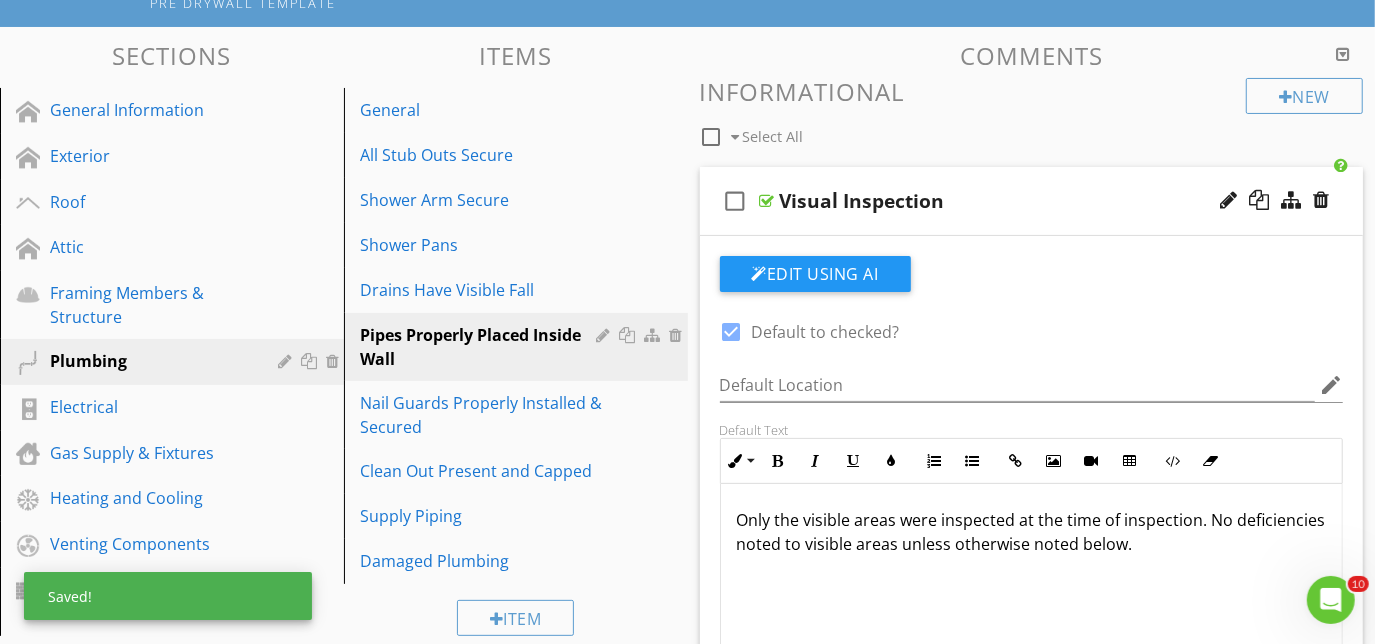 click on "check_box_outline_blank
Visual Inspection" at bounding box center (1032, 201) 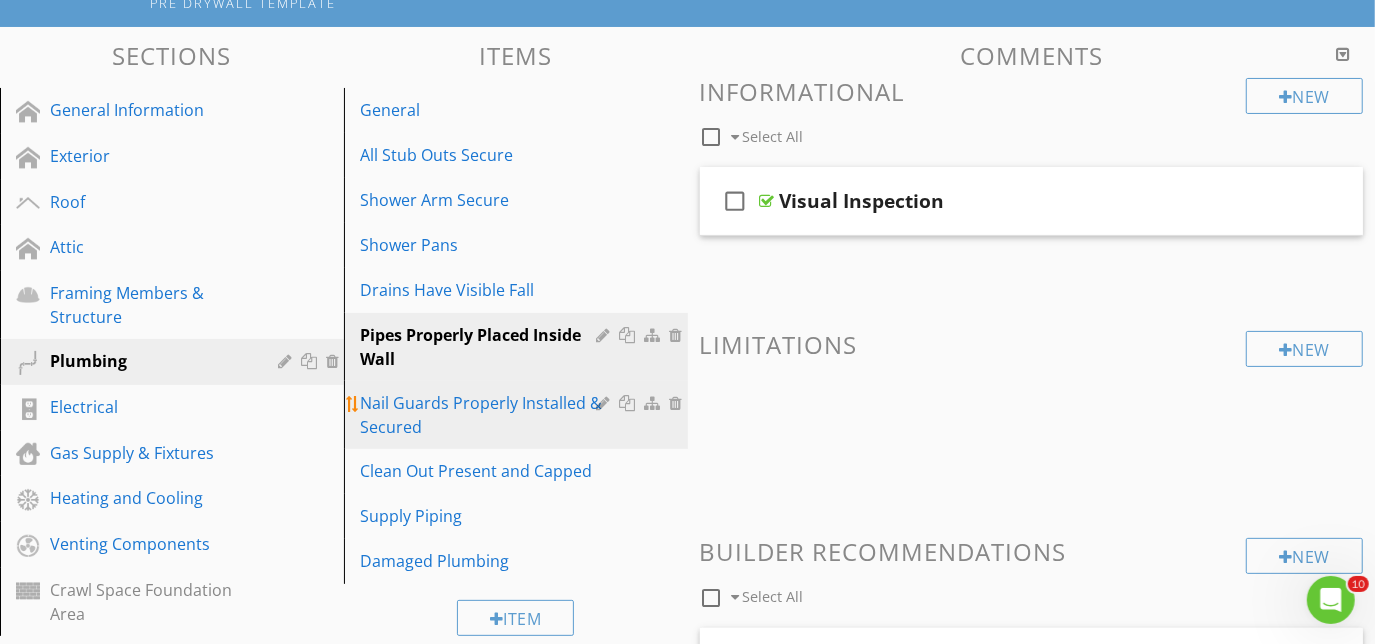 click on "Nail Guards Properly Installed & Secured" at bounding box center [481, 415] 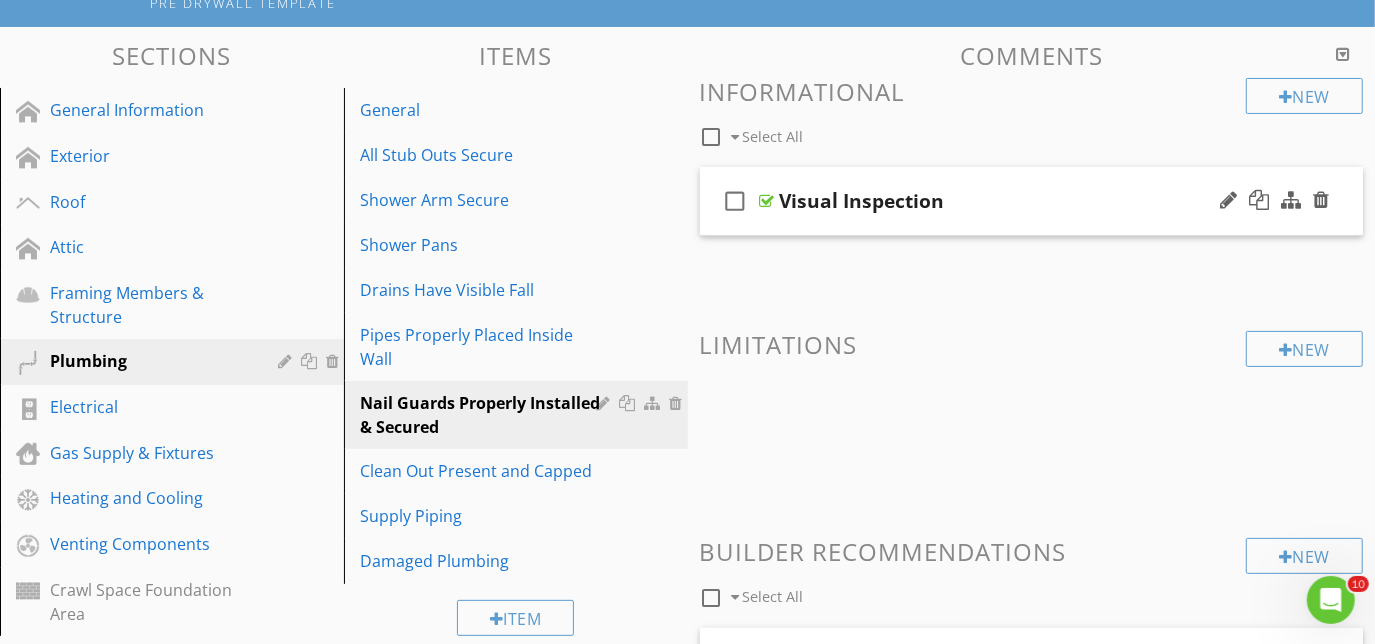 click on "check_box_outline_blank
Visual Inspection" at bounding box center (1032, 201) 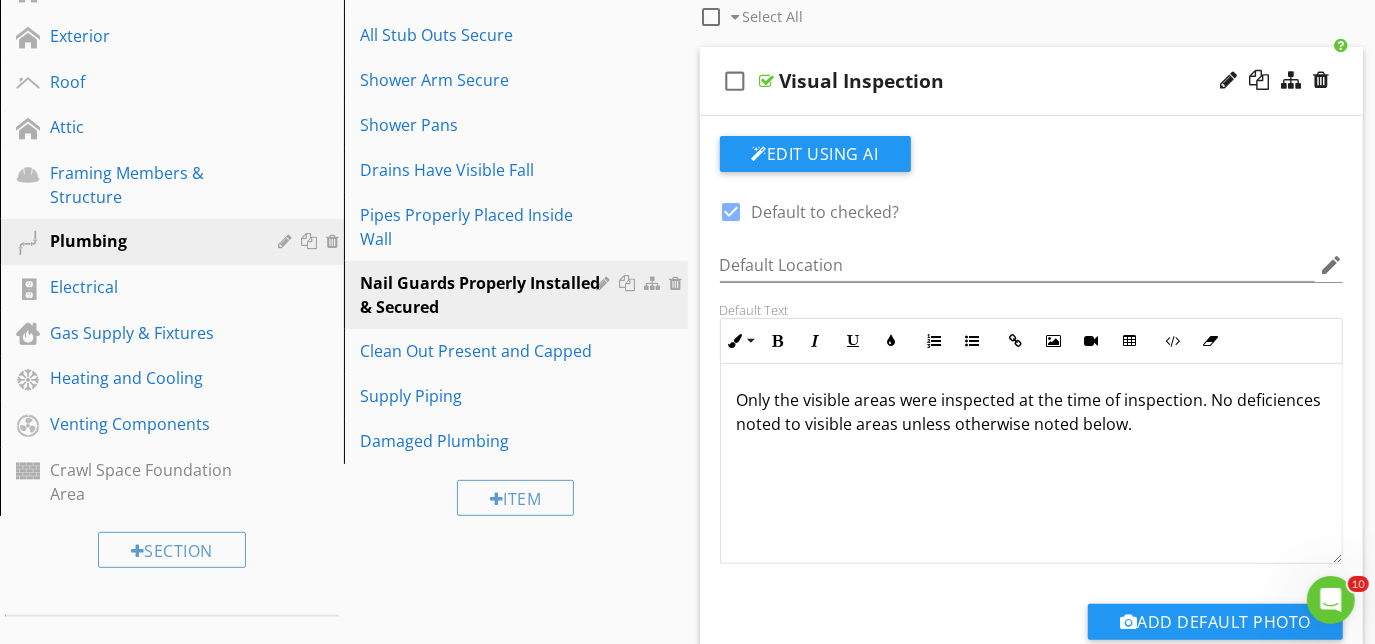 scroll, scrollTop: 445, scrollLeft: 0, axis: vertical 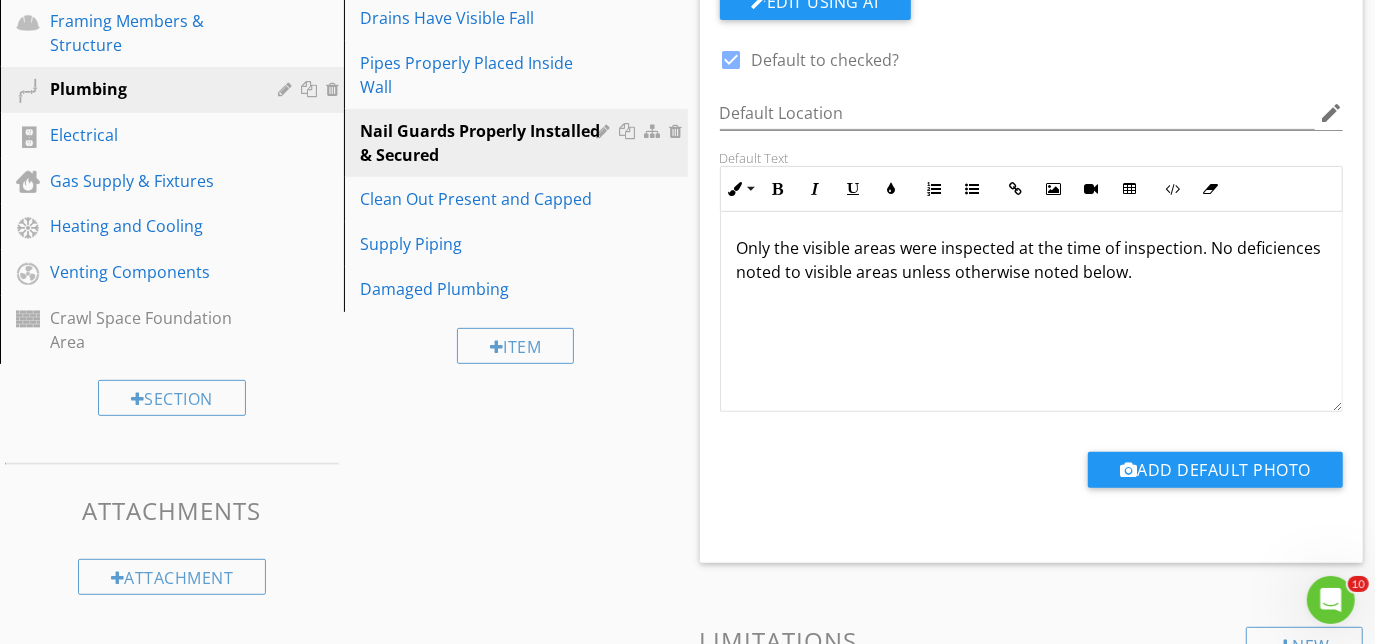 click on "Only the visible areas were inspected at the time of inspection. No deficiences noted to visible areas unless otherwise noted below." at bounding box center (1032, 260) 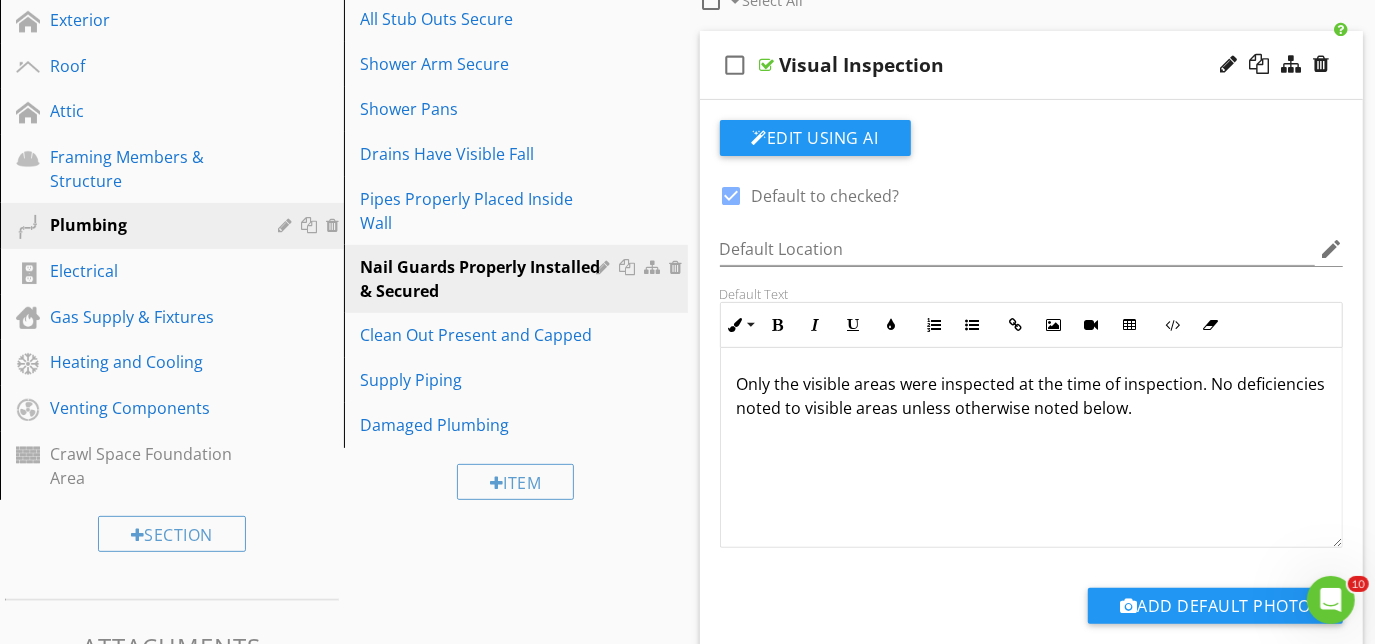 scroll, scrollTop: 173, scrollLeft: 0, axis: vertical 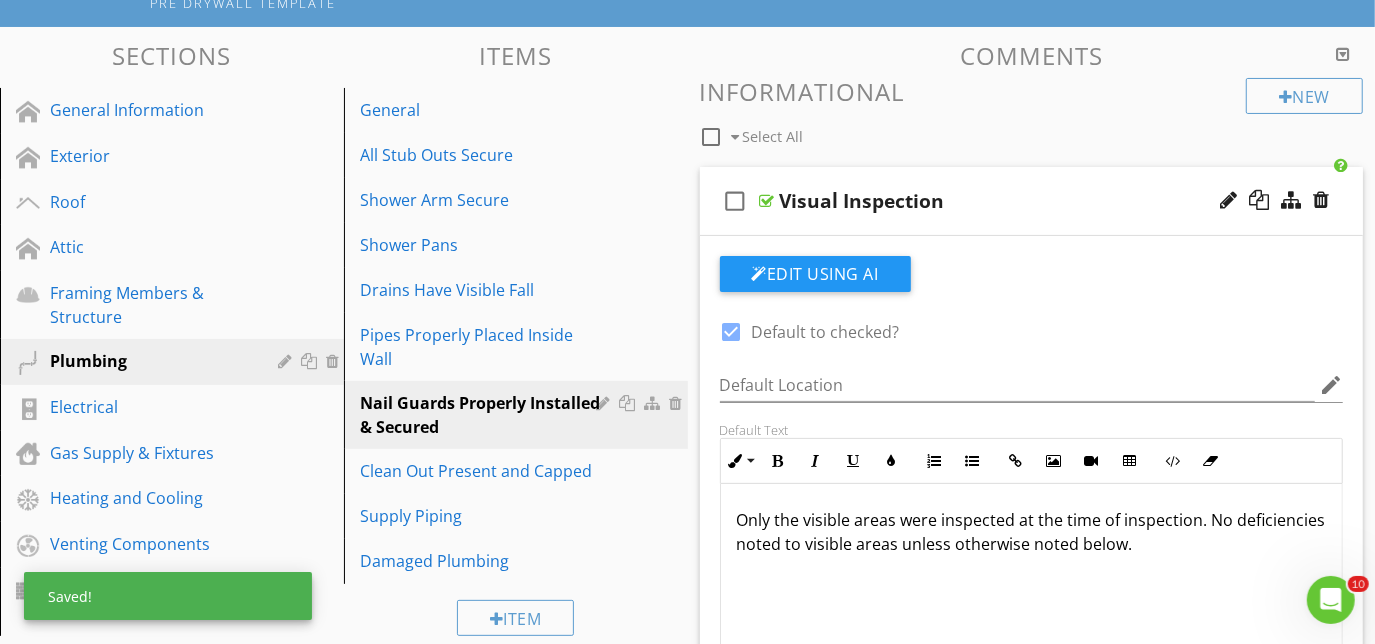 click on "check_box_outline_blank
Visual Inspection" at bounding box center [1032, 201] 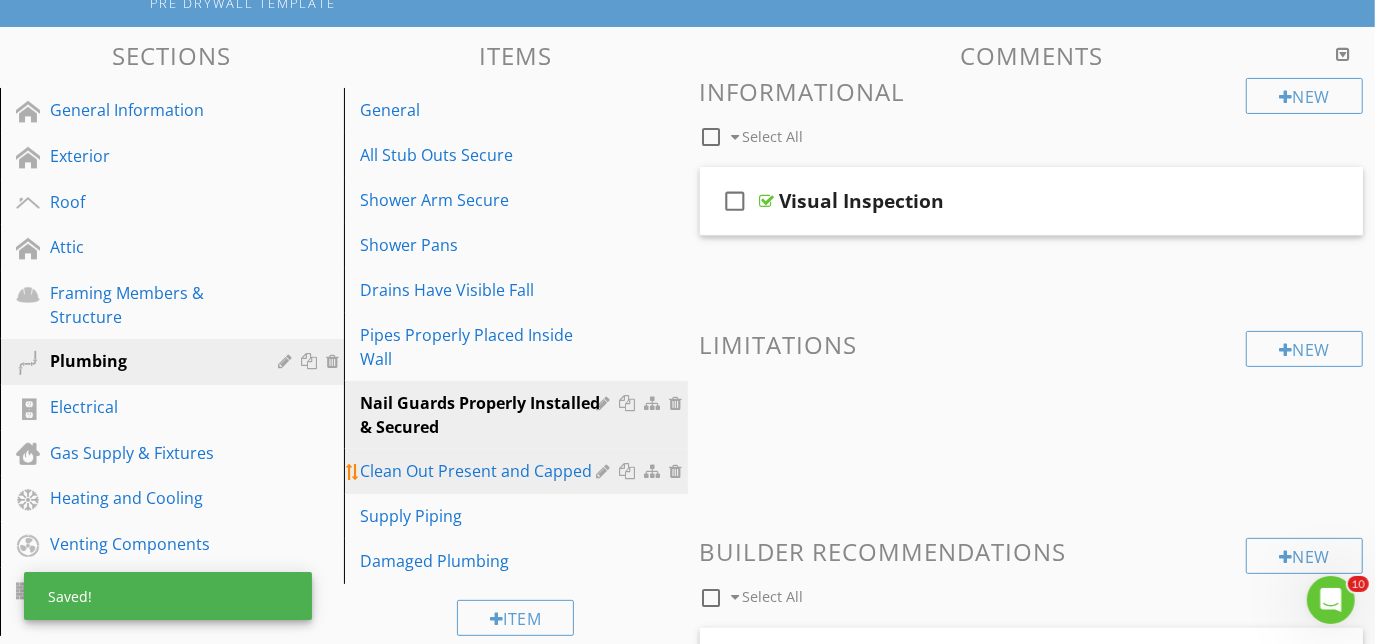 click on "Clean Out Present and Capped" at bounding box center [481, 471] 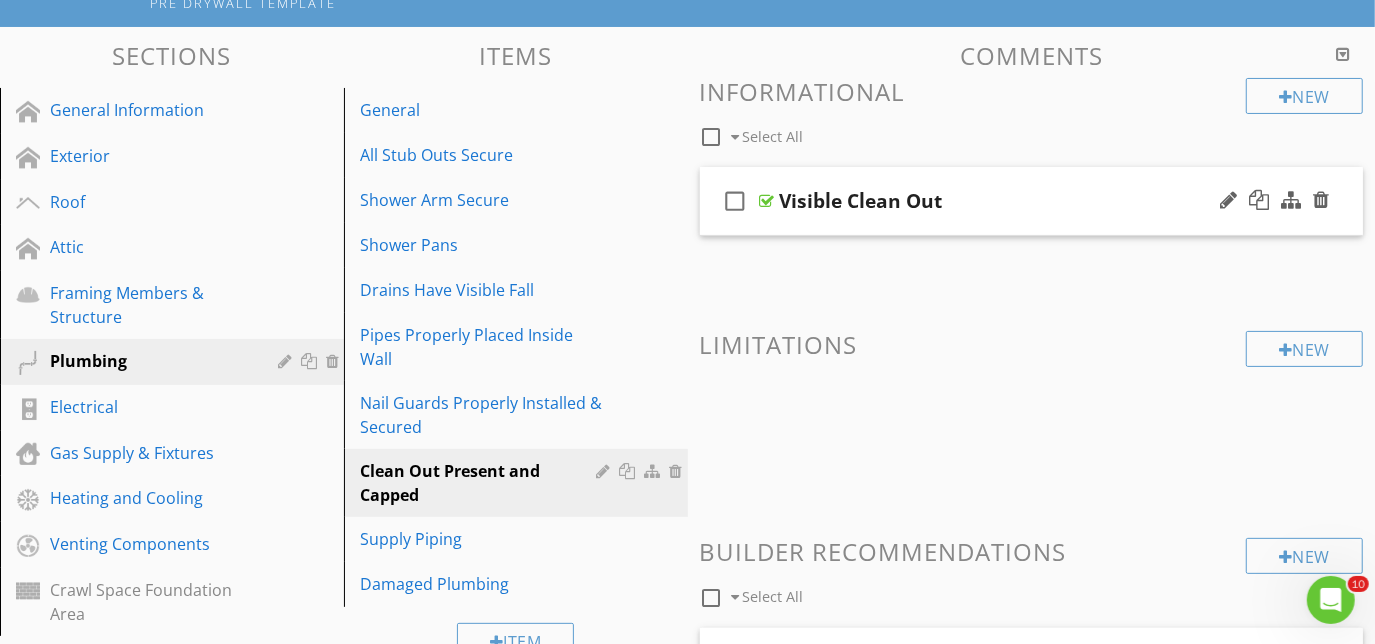 click on "check_box_outline_blank
Visible Clean Out" at bounding box center (1032, 201) 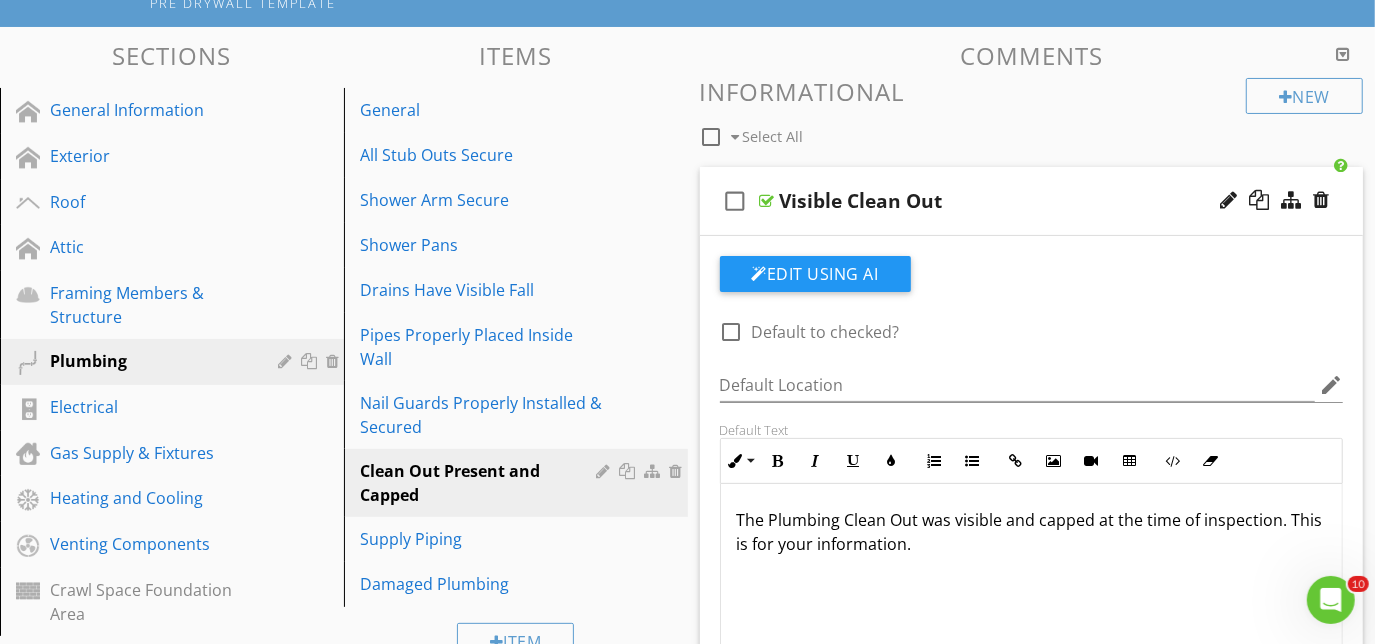 click on "check_box_outline_blank" at bounding box center (740, 201) 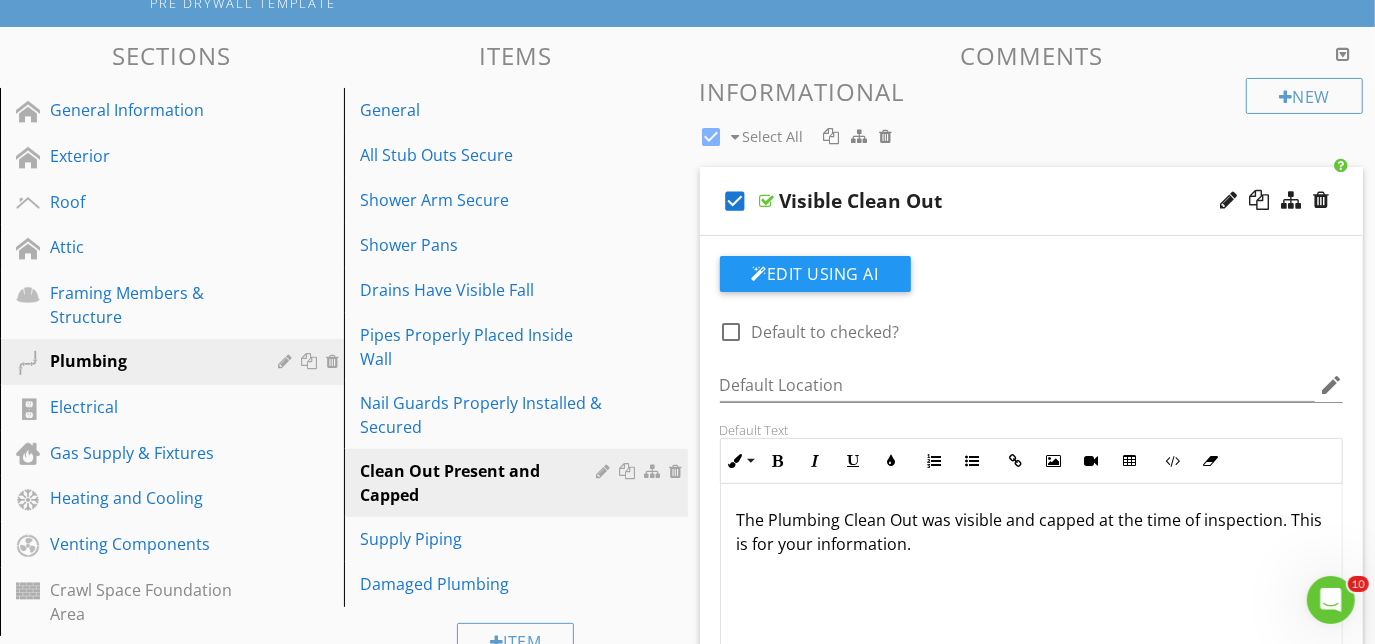 click on "check_box" at bounding box center [740, 201] 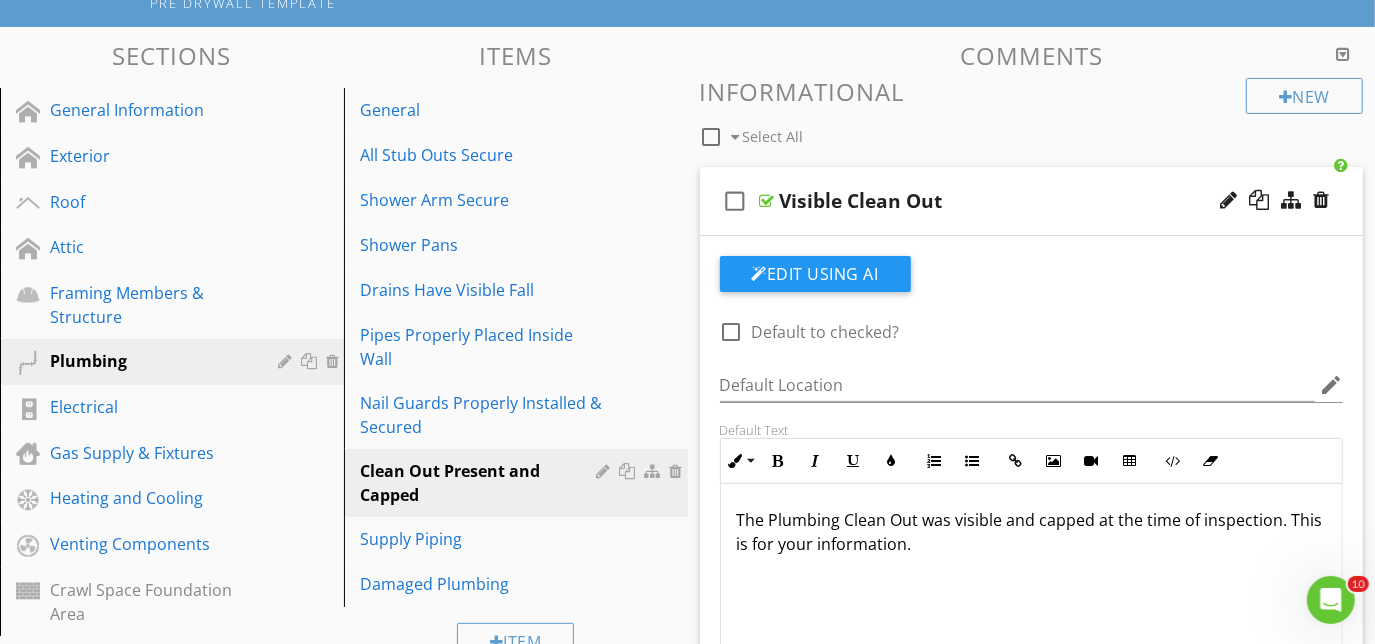 click on "check_box_outline_blank
Visible Clean Out" at bounding box center [1032, 201] 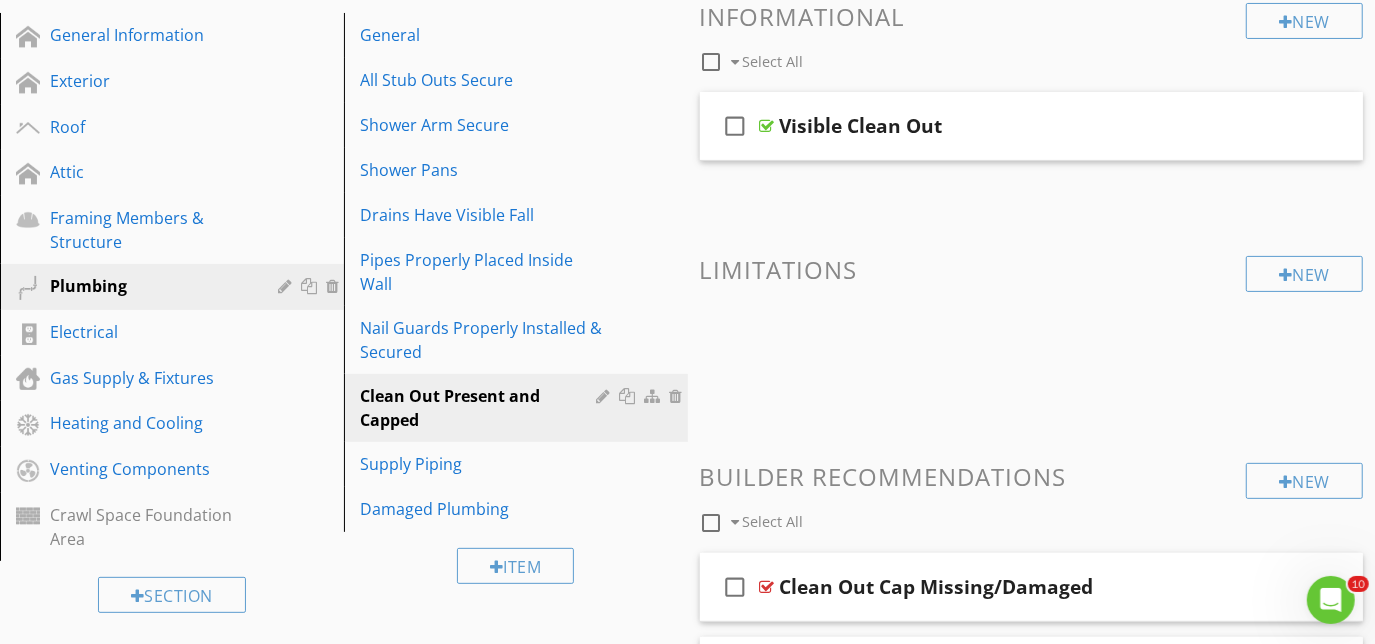 scroll, scrollTop: 354, scrollLeft: 0, axis: vertical 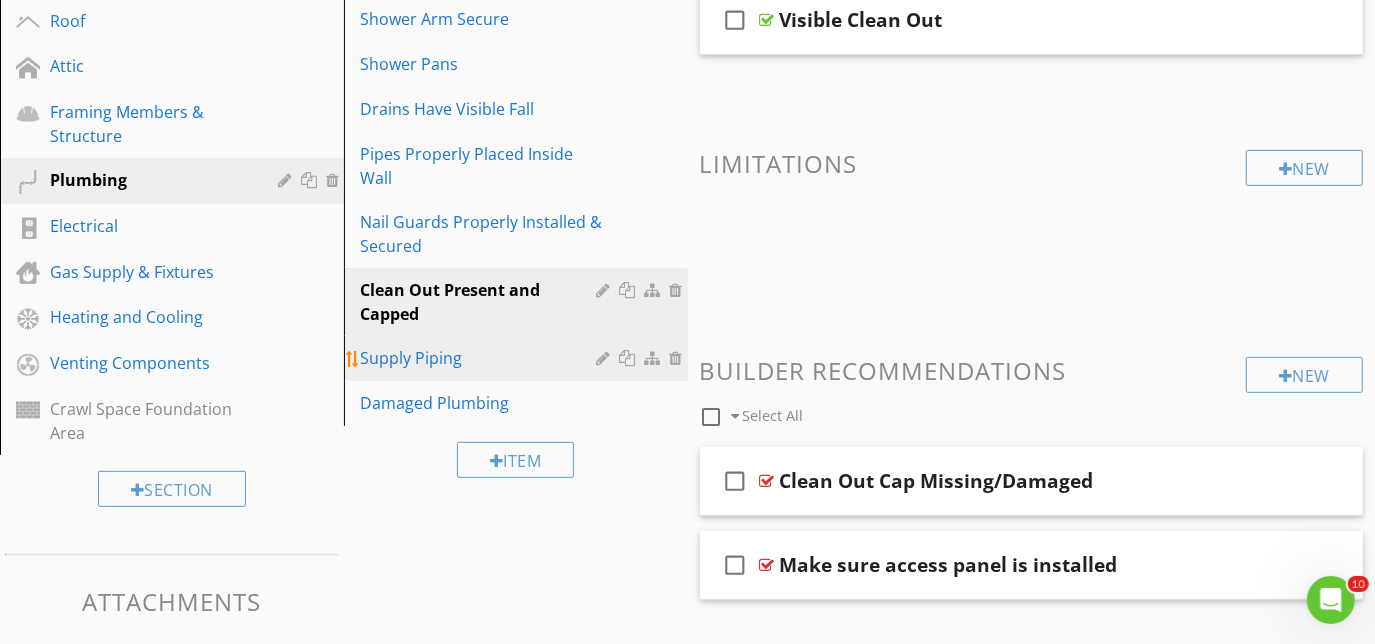 click on "Supply Piping" at bounding box center [481, 358] 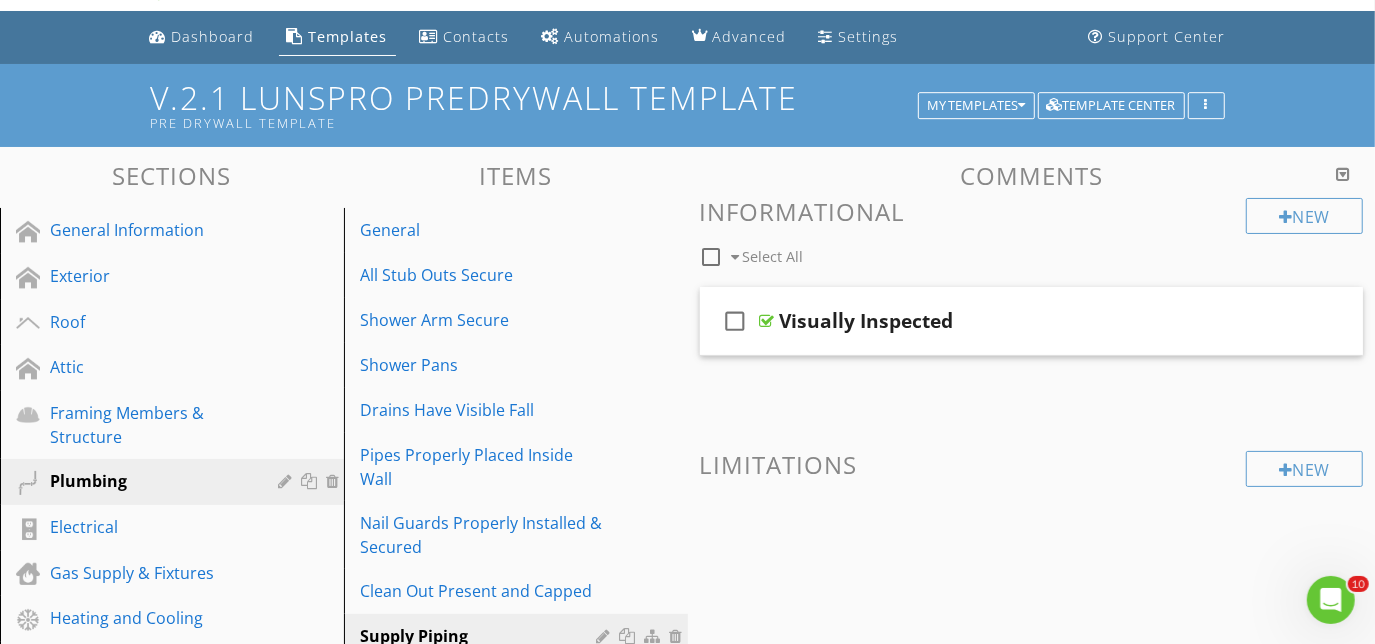 scroll, scrollTop: 0, scrollLeft: 0, axis: both 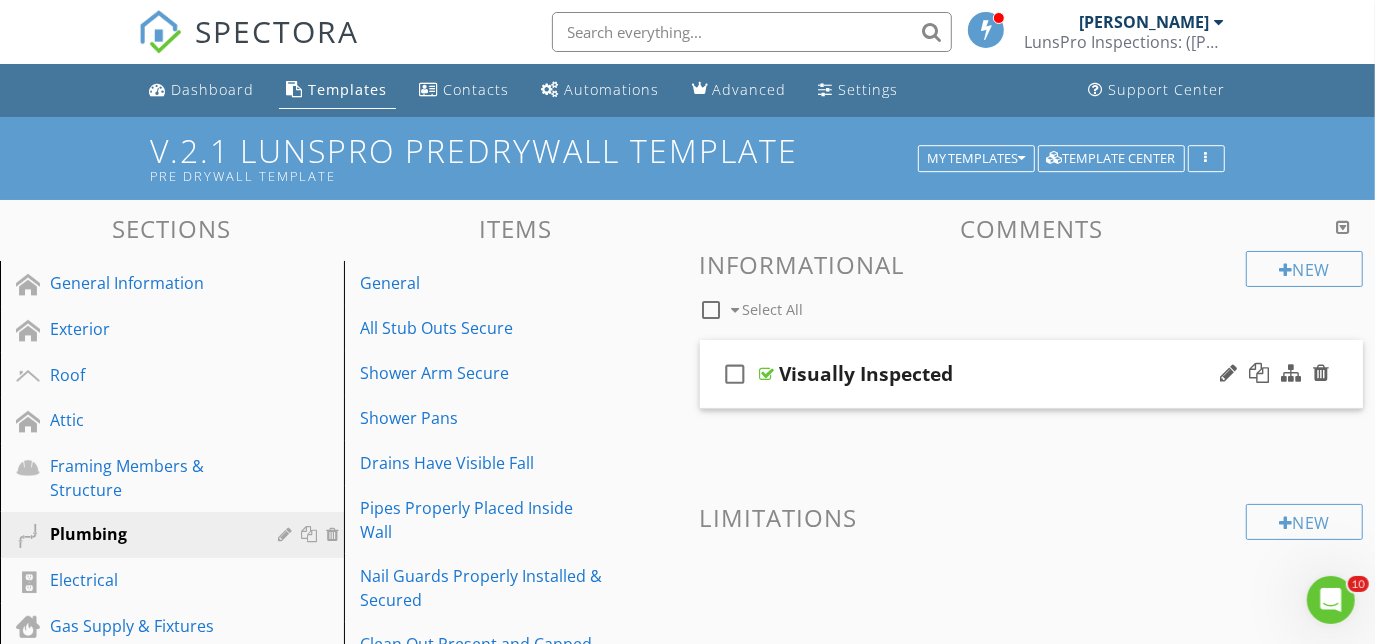 click on "check_box_outline_blank
Visually Inspected" at bounding box center [1032, 374] 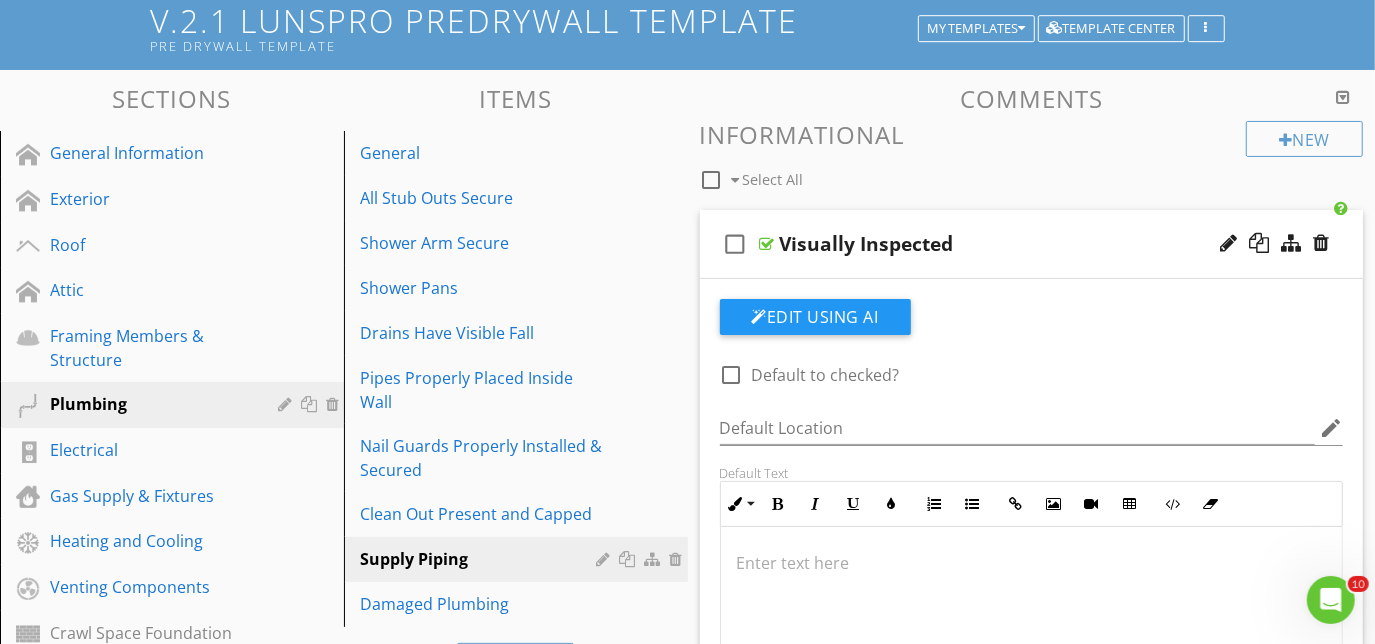 scroll, scrollTop: 90, scrollLeft: 0, axis: vertical 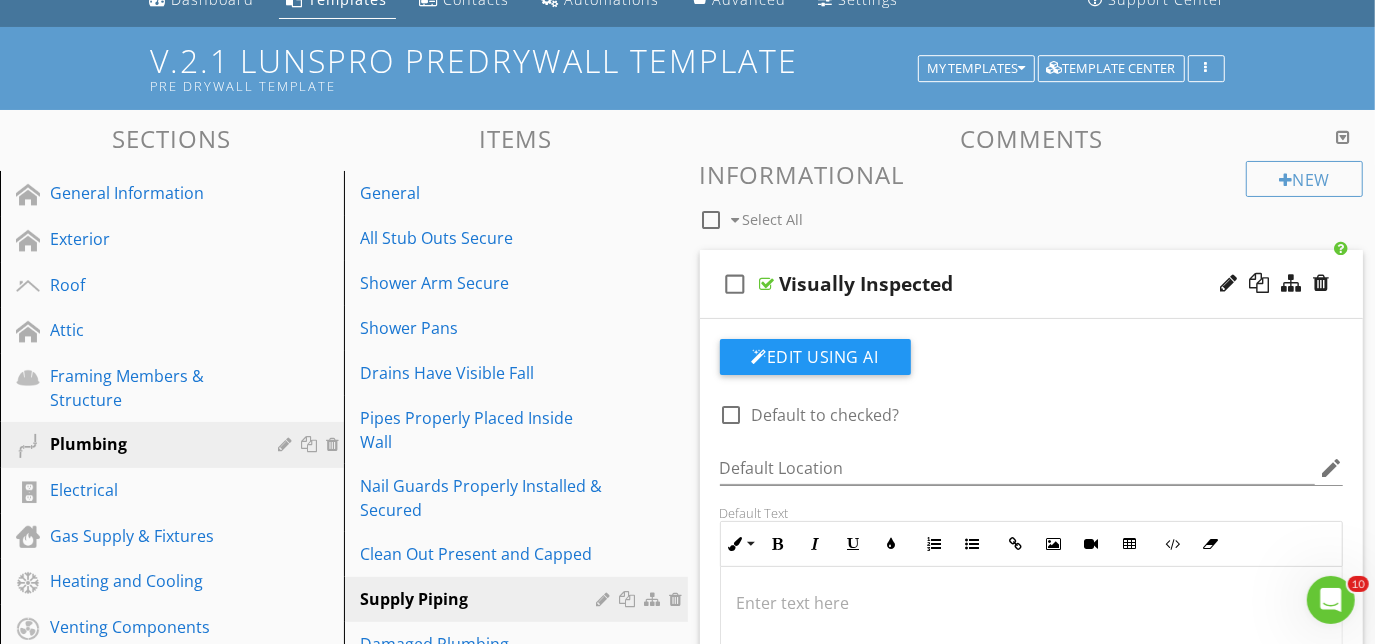 click on "check_box_outline_blank
Visually Inspected" at bounding box center [1032, 284] 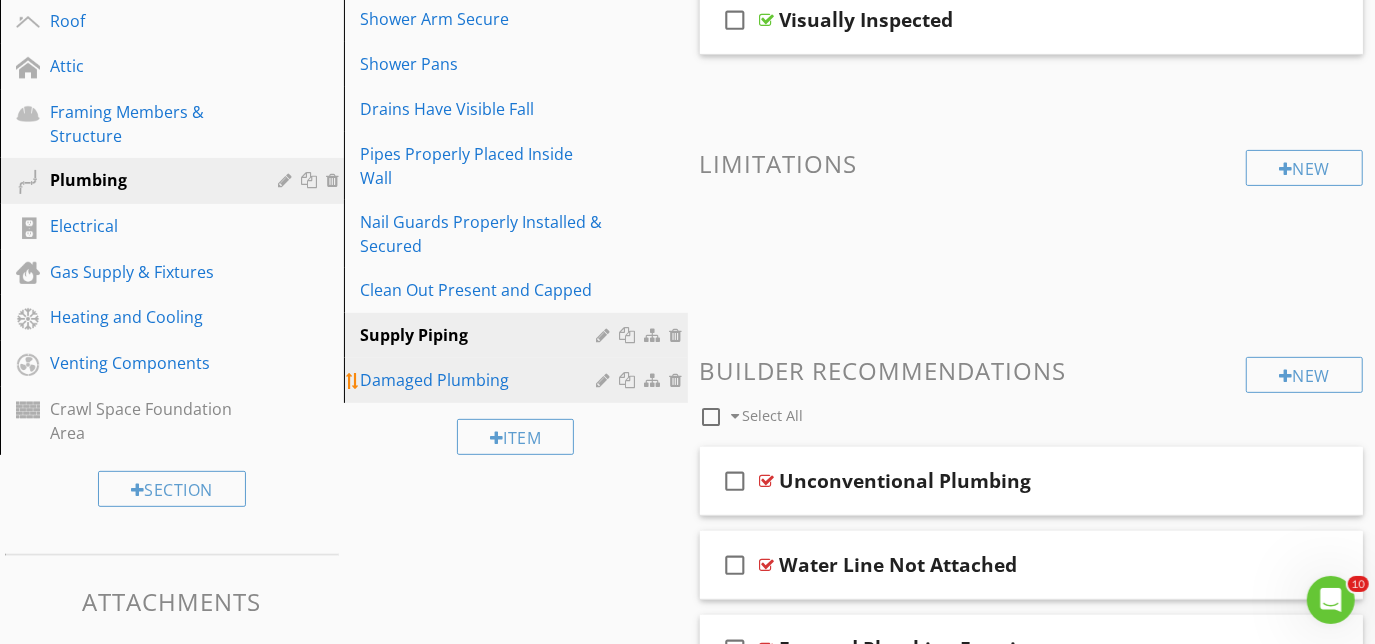 scroll, scrollTop: 363, scrollLeft: 0, axis: vertical 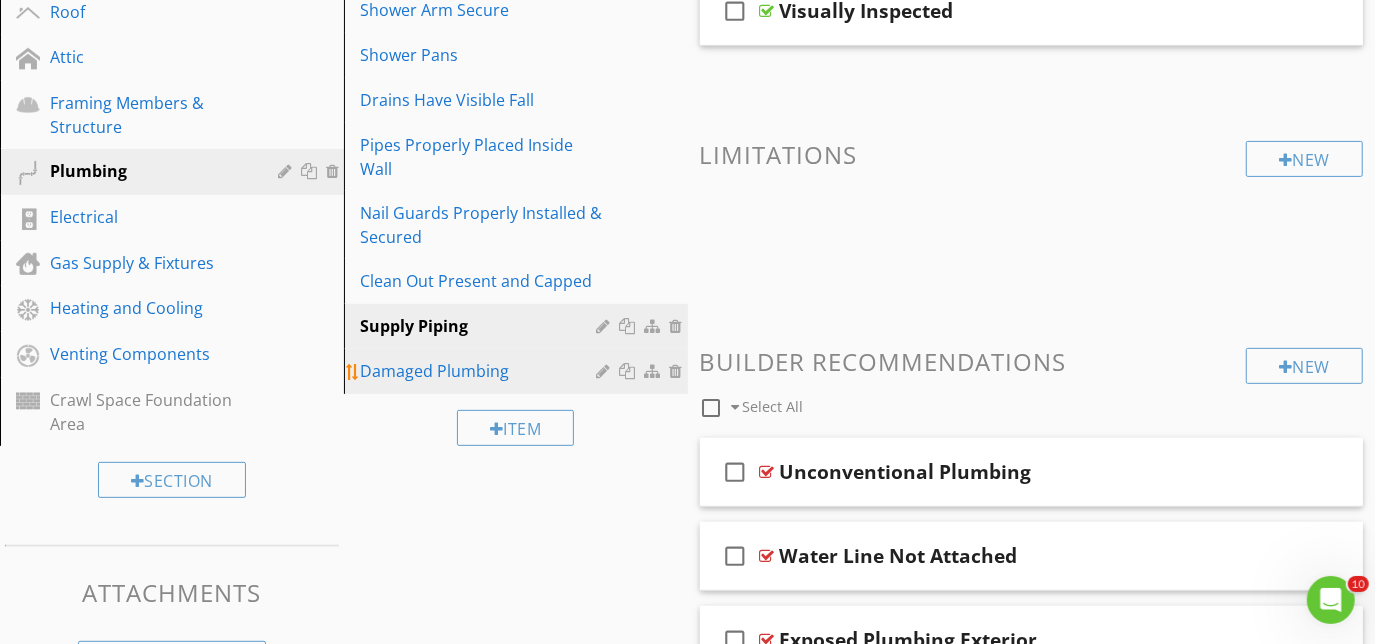 click on "Damaged Plumbing" at bounding box center [481, 371] 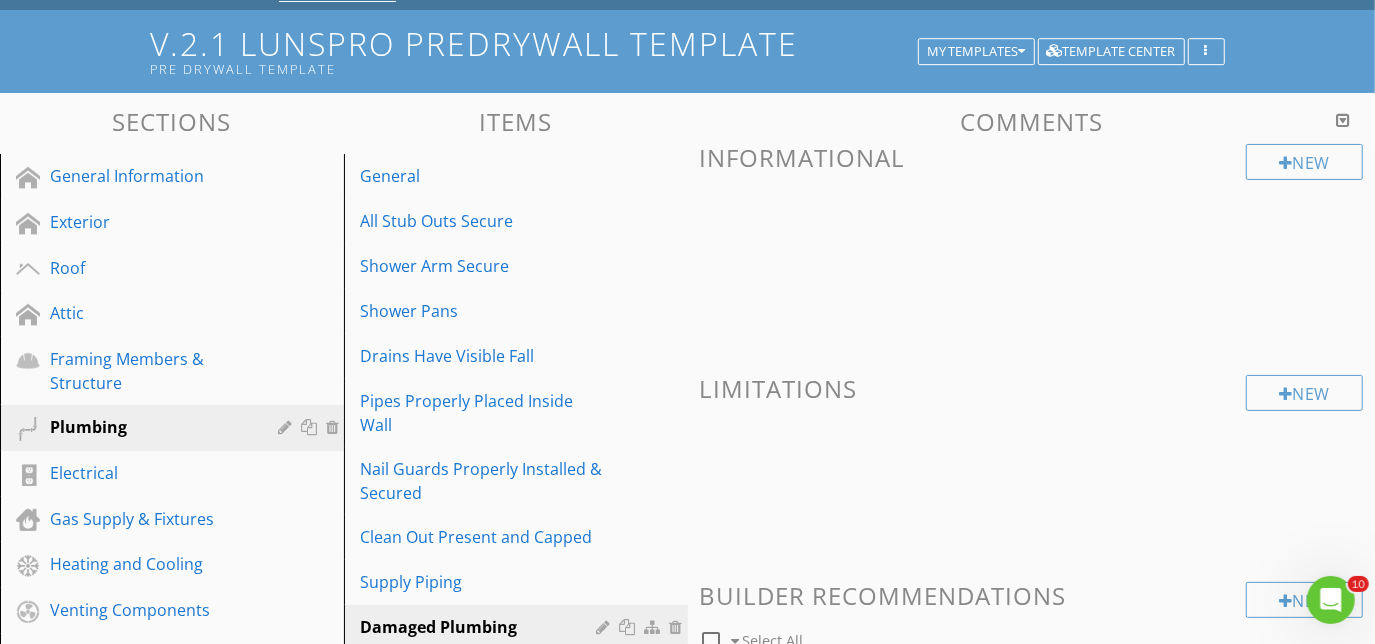 scroll, scrollTop: 272, scrollLeft: 0, axis: vertical 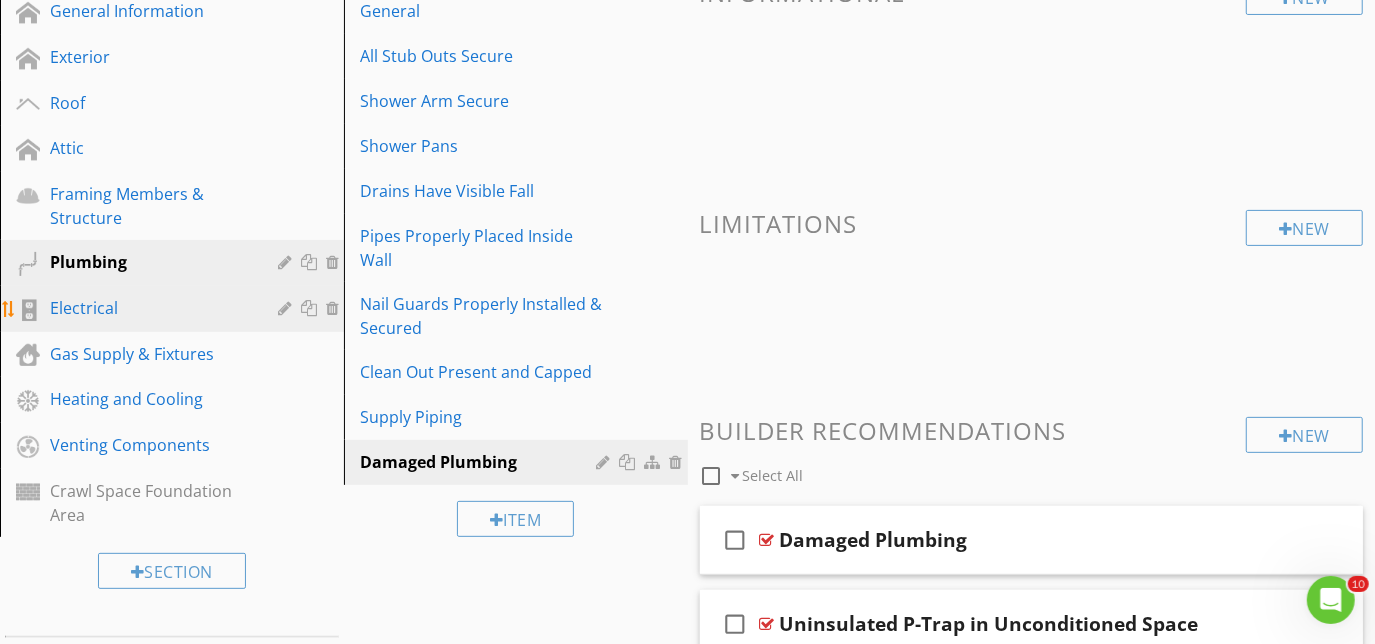 click on "Electrical" at bounding box center (149, 308) 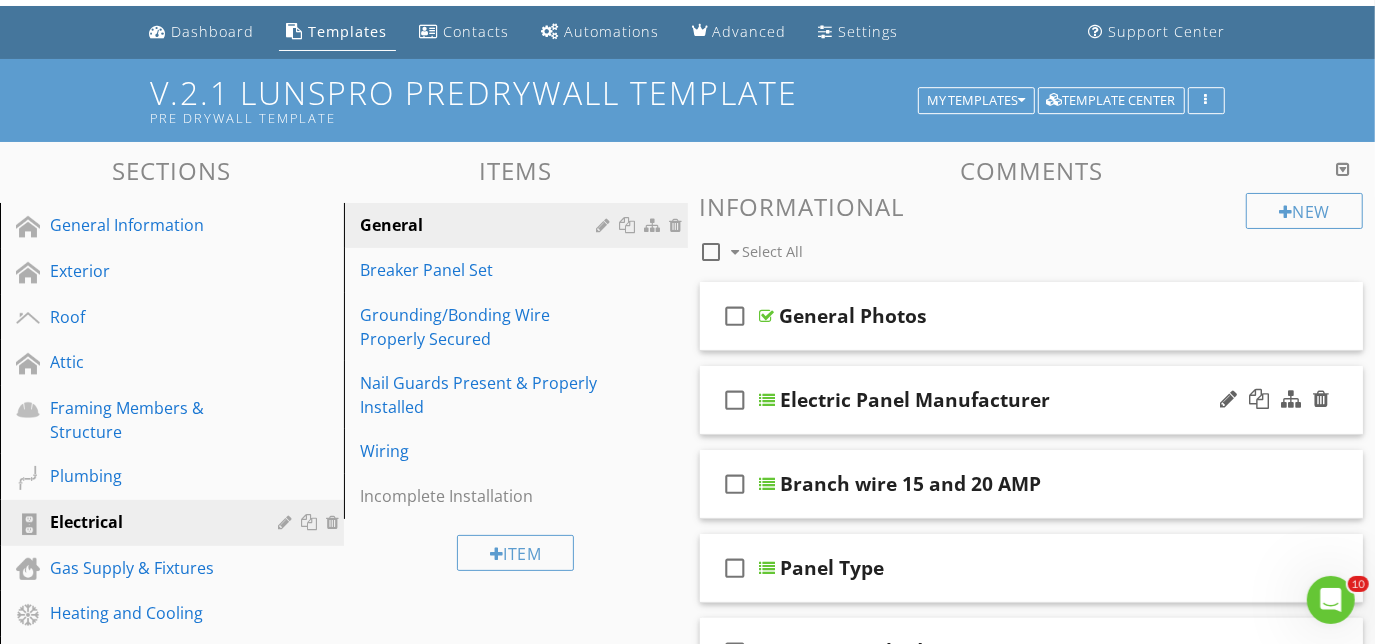 scroll, scrollTop: 181, scrollLeft: 0, axis: vertical 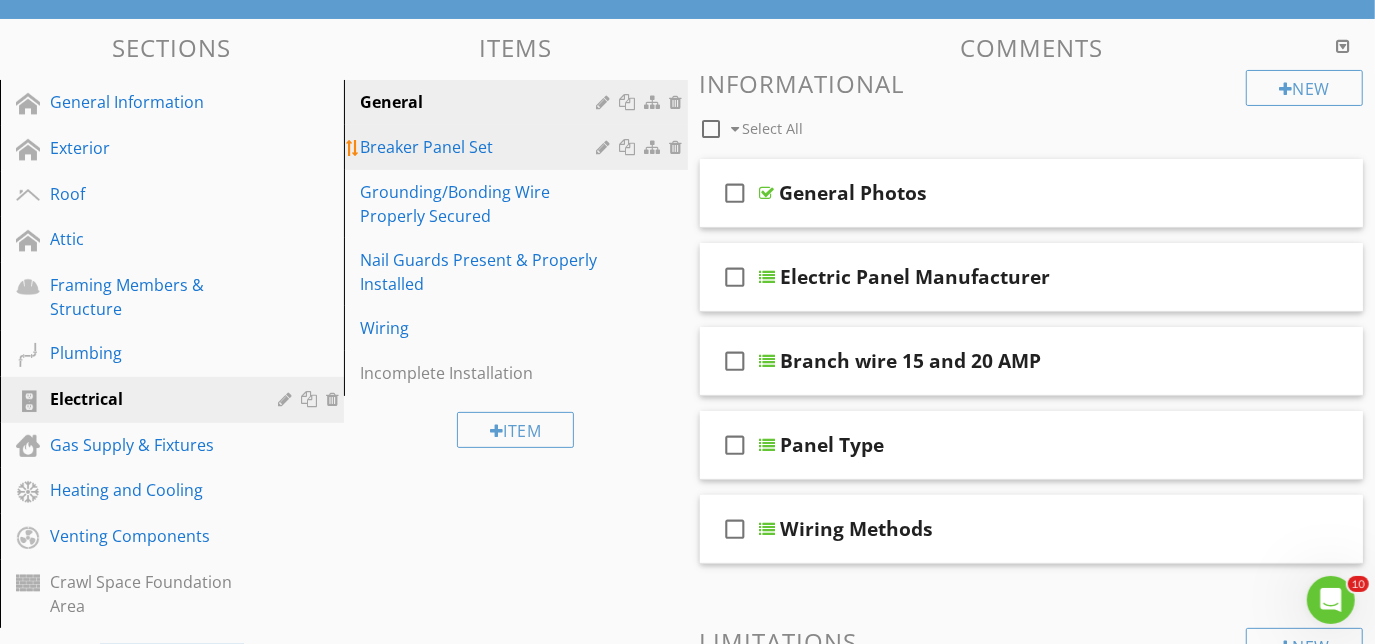 click on "Breaker Panel Set" at bounding box center [481, 147] 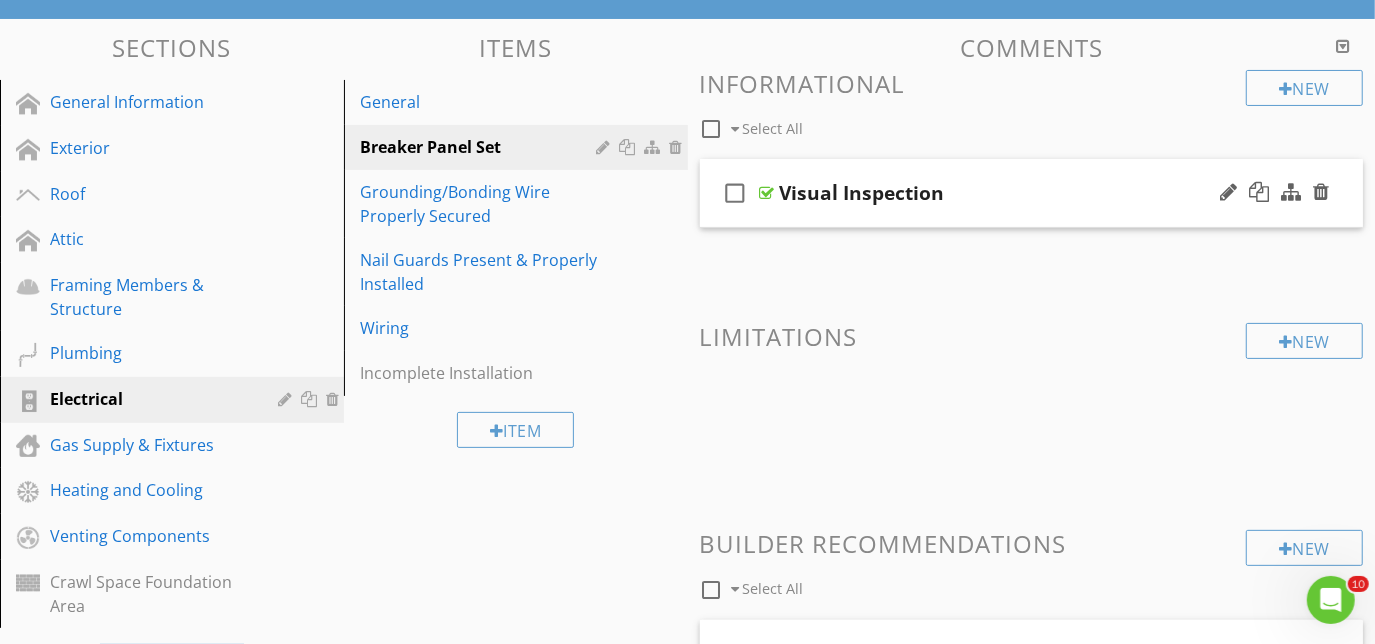 click on "check_box_outline_blank
Visual Inspection" at bounding box center (1032, 193) 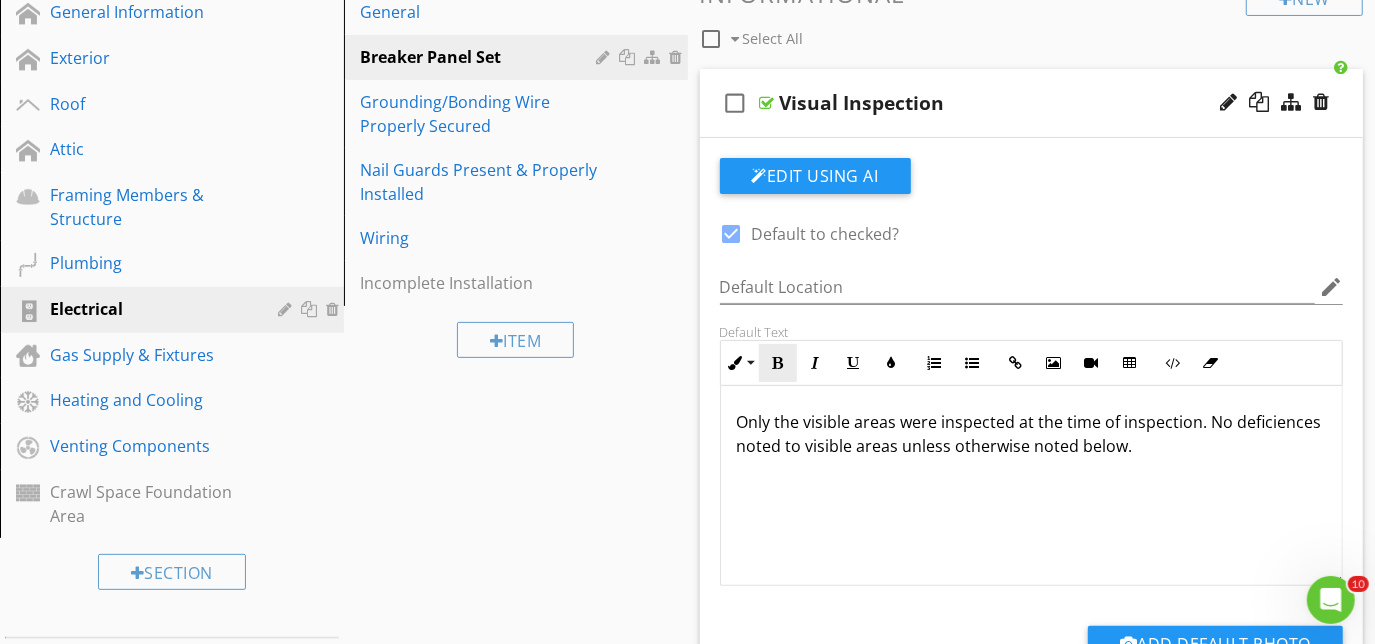 scroll, scrollTop: 272, scrollLeft: 0, axis: vertical 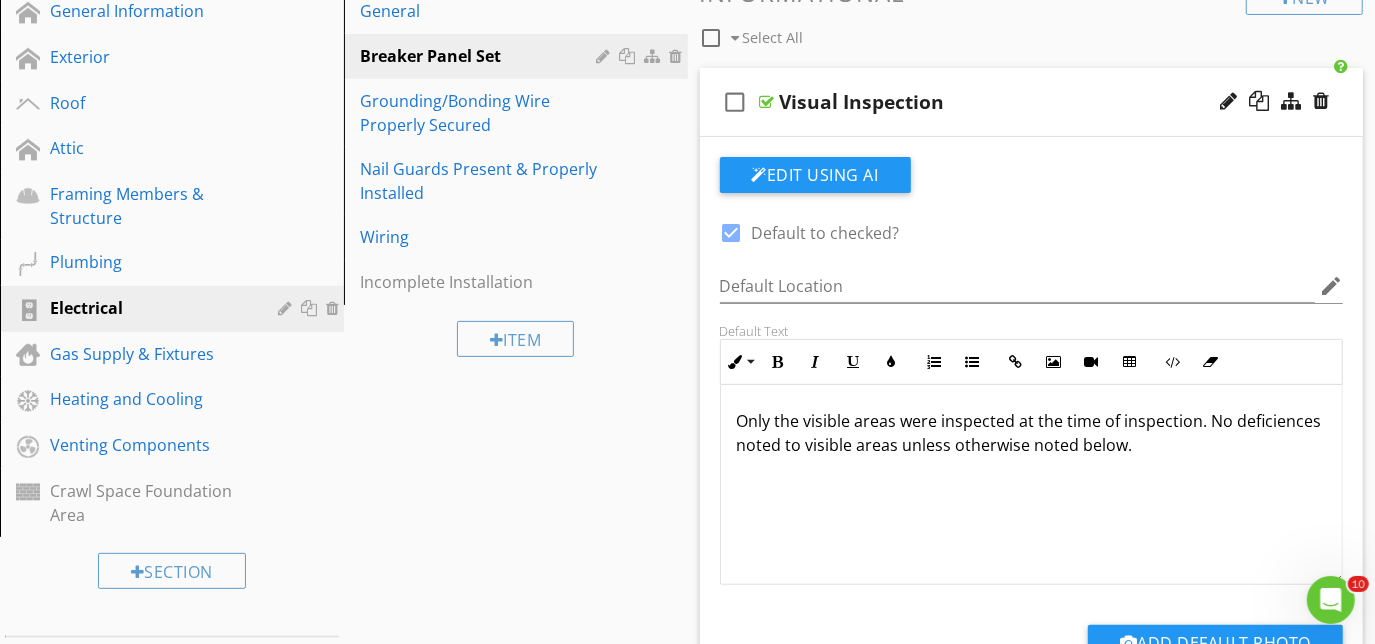 type 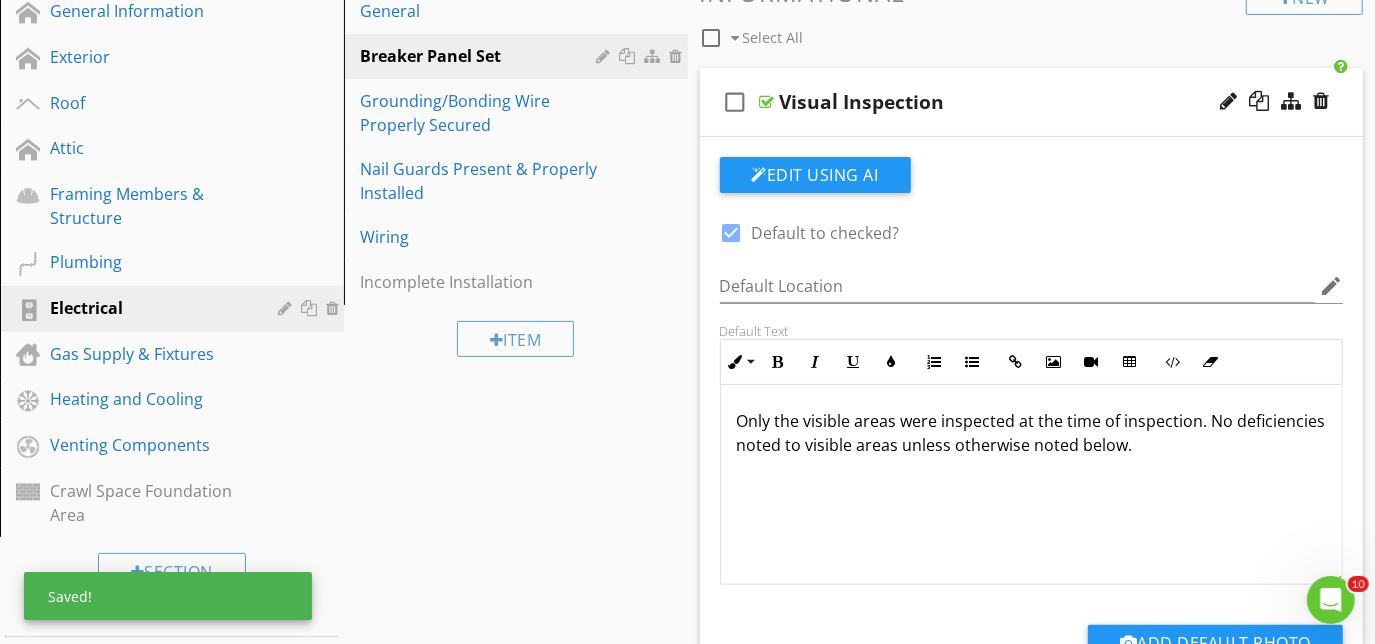 click on "check_box_outline_blank
Visual Inspection" at bounding box center [1032, 102] 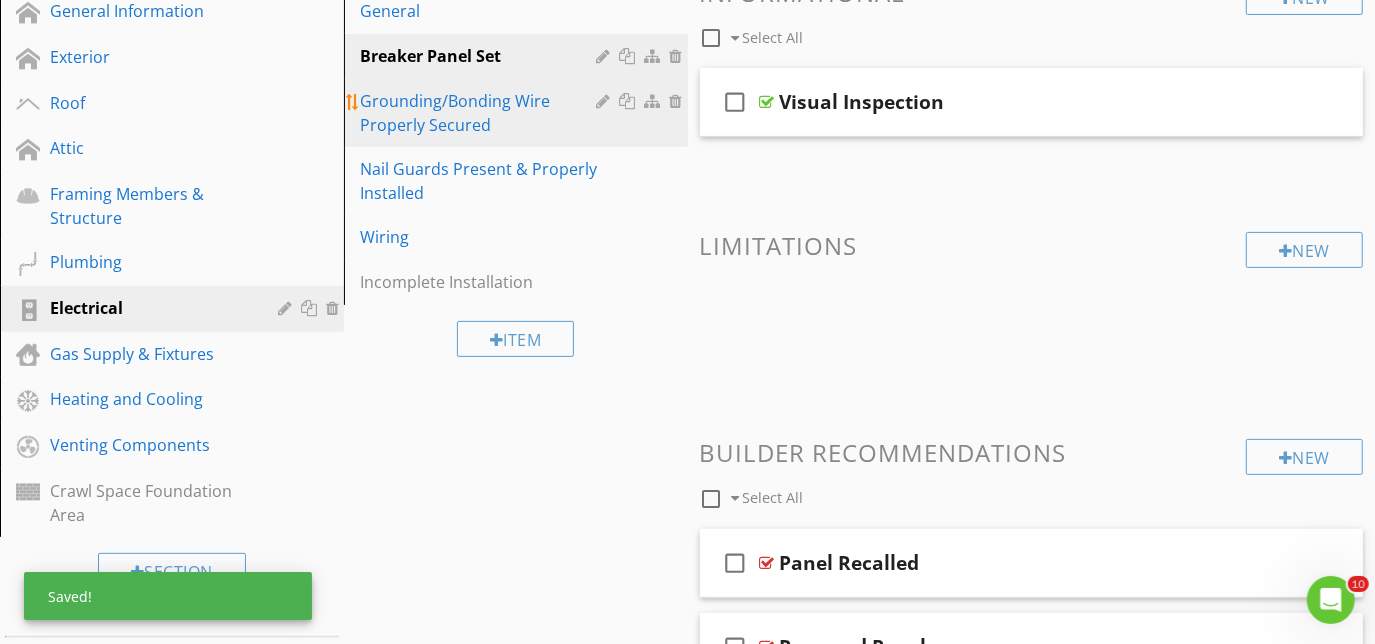 click on "Grounding/Bonding Wire Properly Secured" at bounding box center (481, 113) 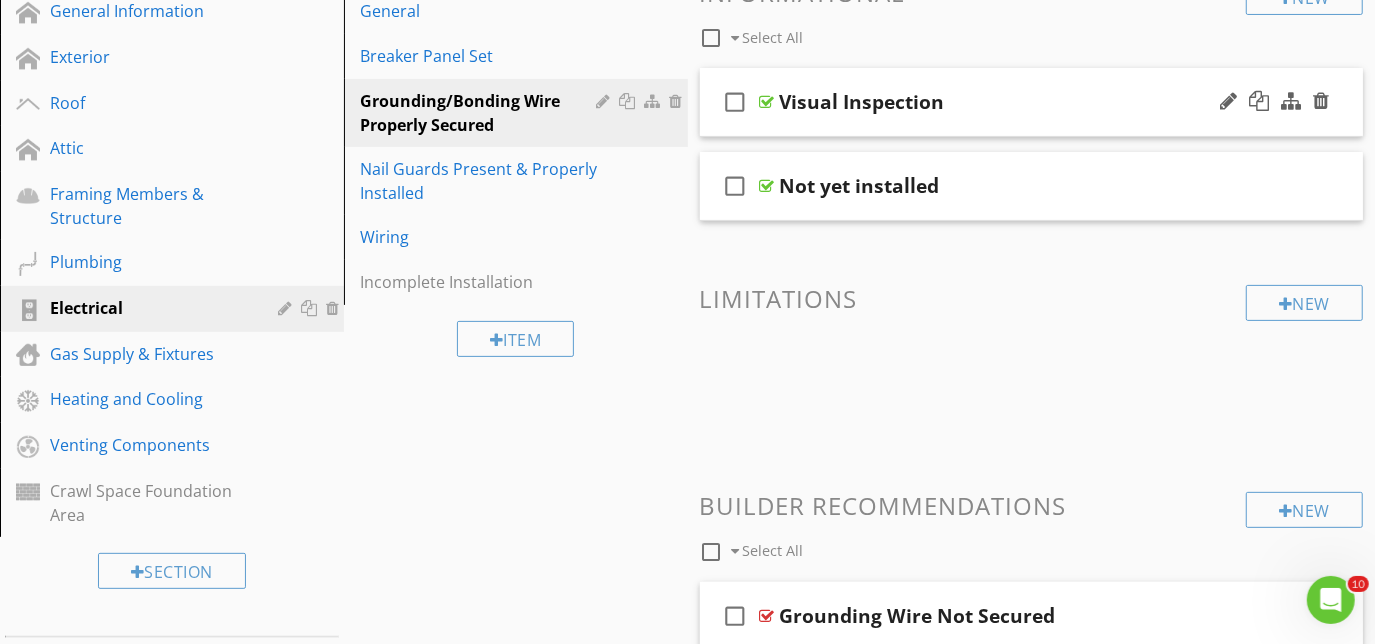 click on "check_box_outline_blank
Visual Inspection" at bounding box center (1032, 102) 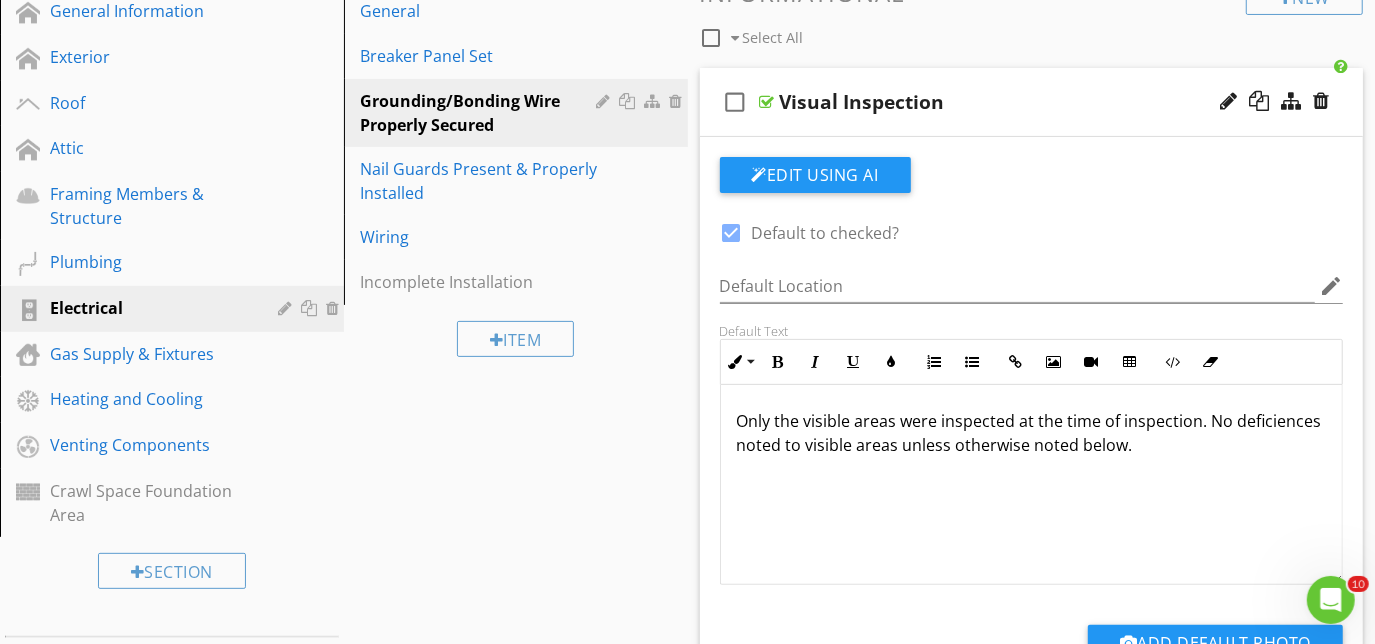 click on "Only the visible areas were inspected at the time of inspection. No deficiences noted to visible areas unless otherwise noted below." at bounding box center [1032, 433] 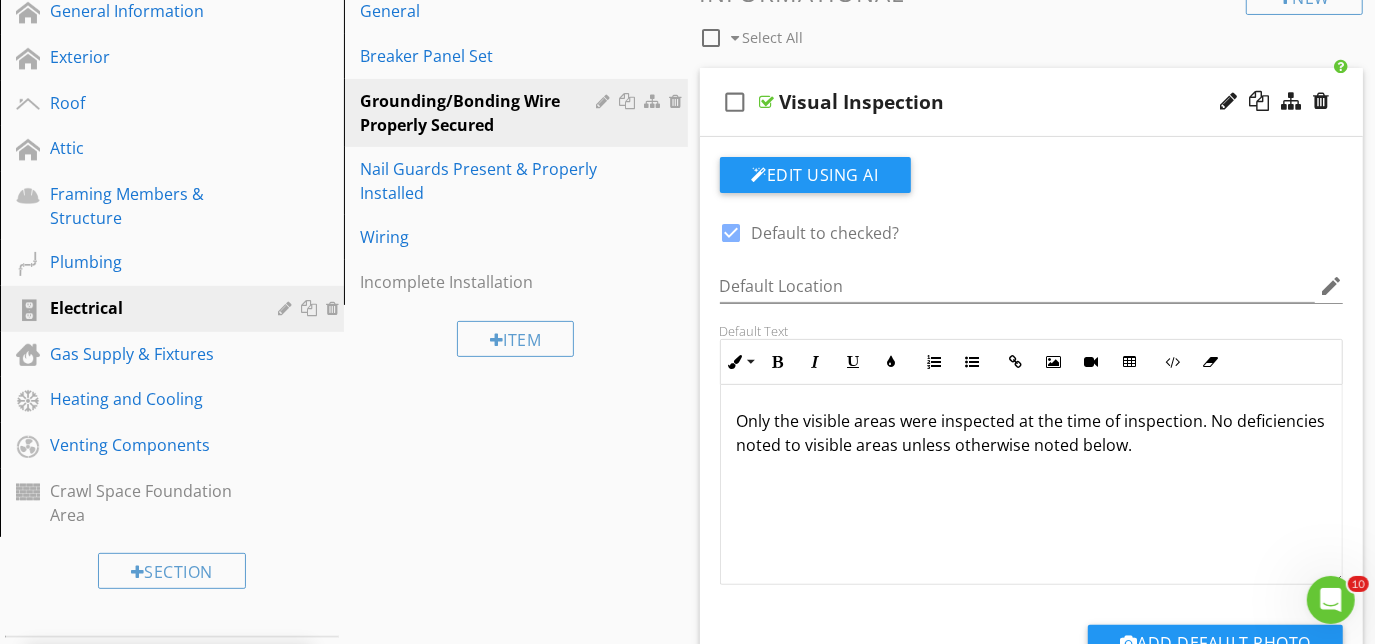 click on "check_box_outline_blank
Visual Inspection" at bounding box center [1032, 102] 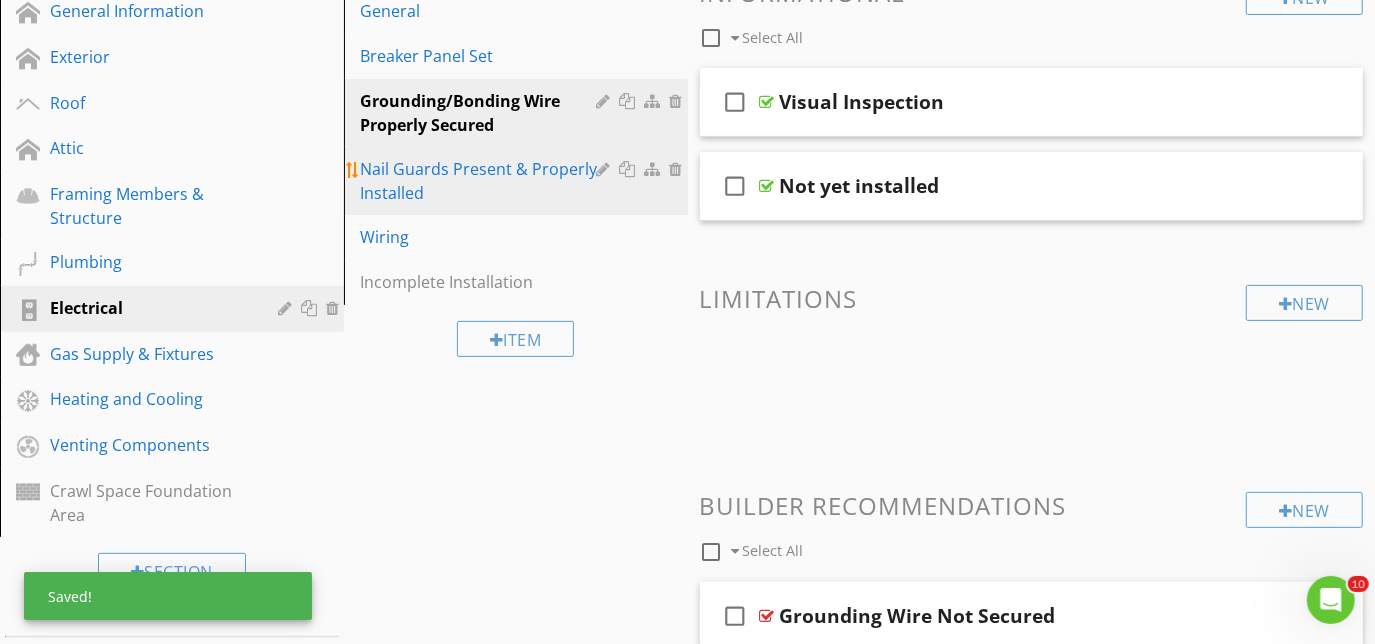 click on "Nail Guards Present & Properly Installed" at bounding box center [481, 181] 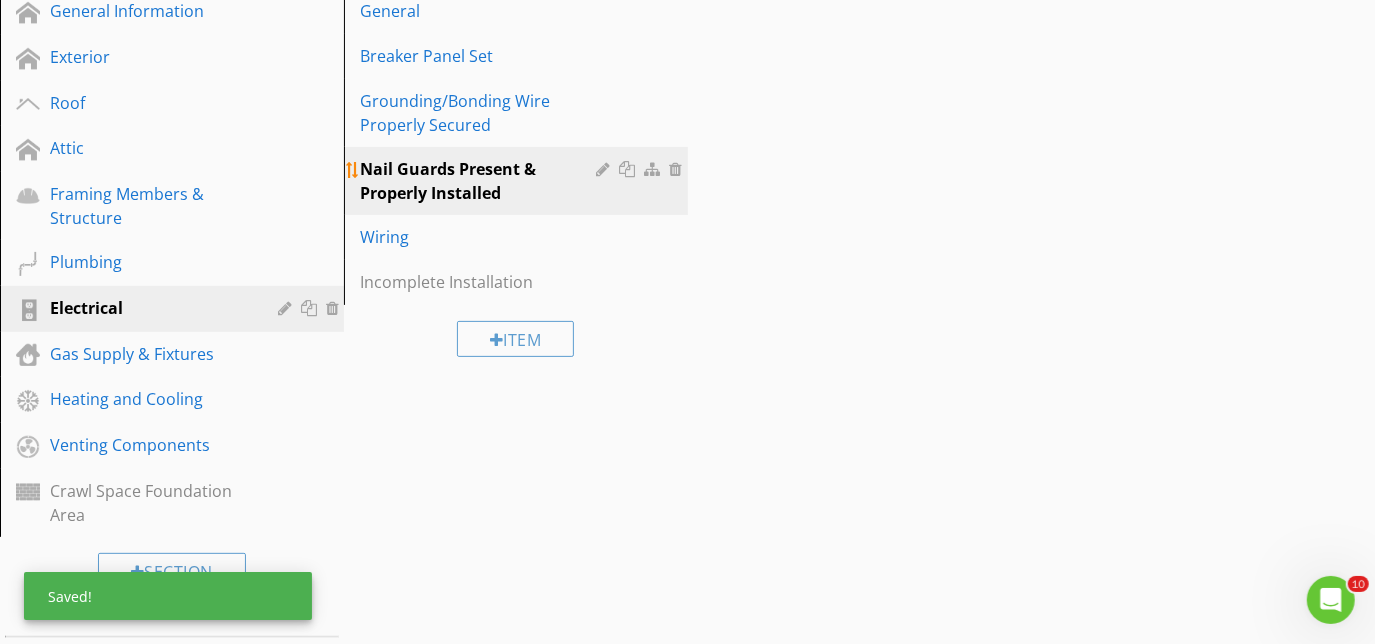 click on "check_box_outline_blank
Visual Inspection" at bounding box center [1042, 102] 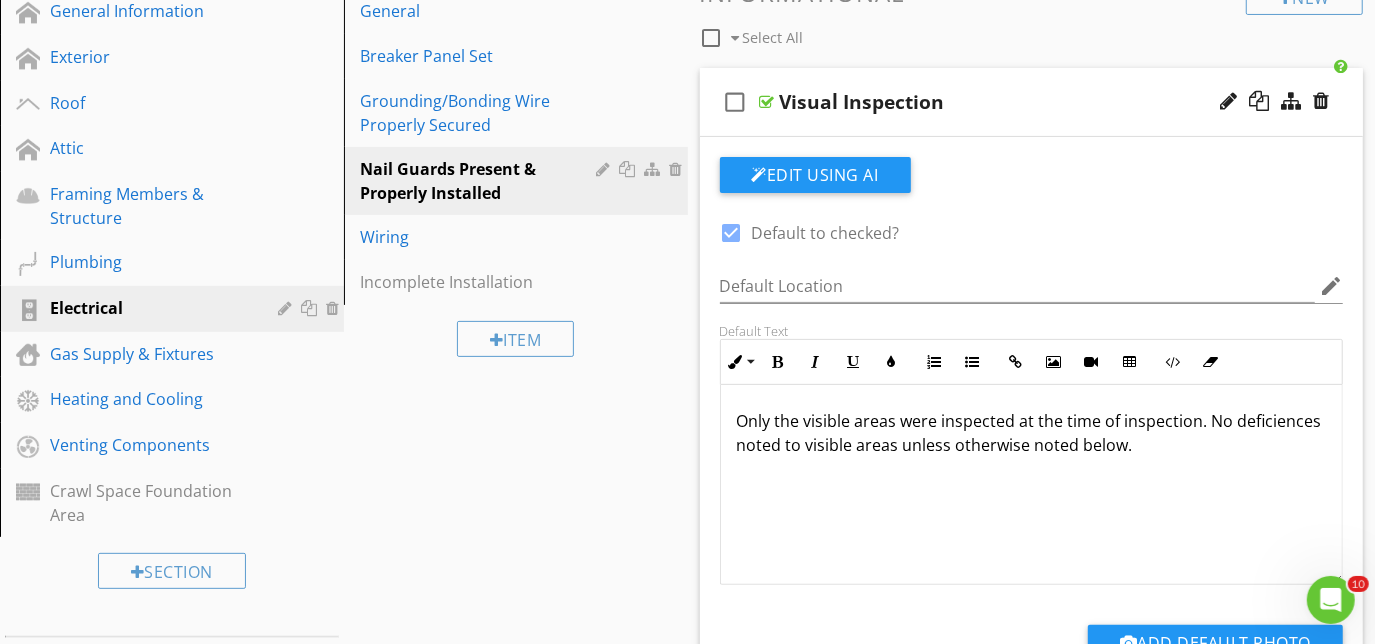 click on "Only the visible areas were inspected at the time of inspection. No deficiences noted to visible areas unless otherwise noted below." at bounding box center [1032, 433] 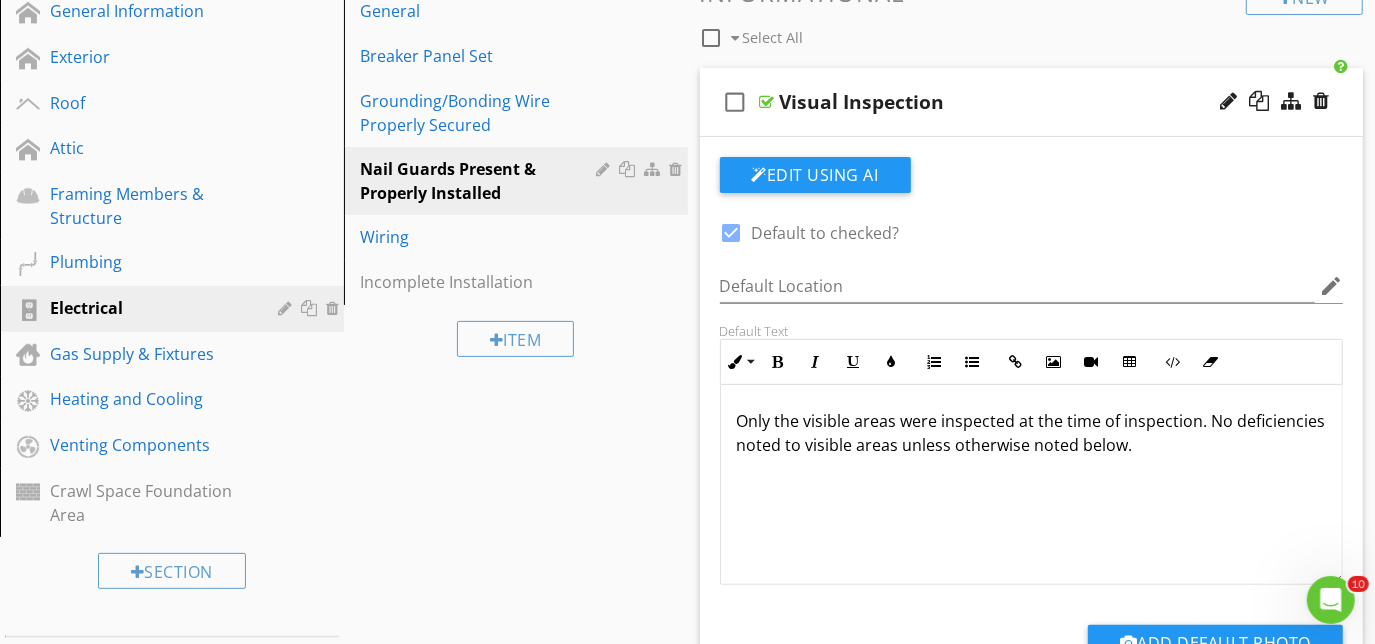 click on "check_box_outline_blank
Visual Inspection" at bounding box center [1032, 102] 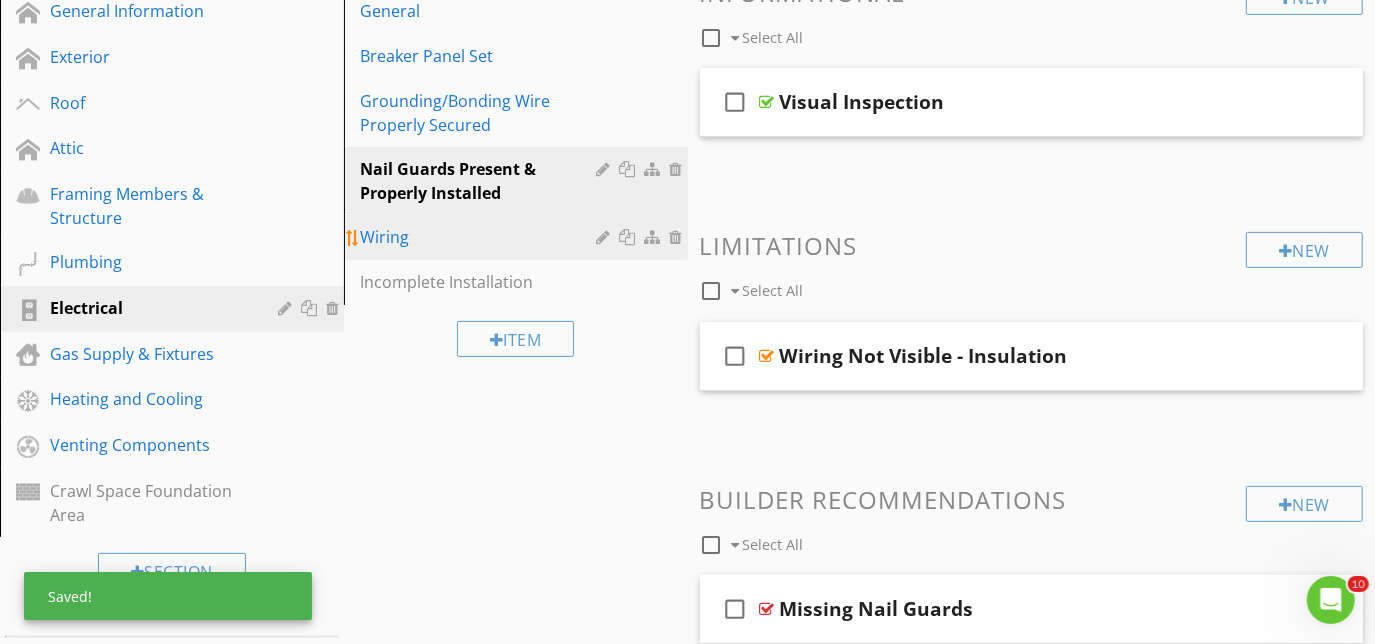click on "Wiring" at bounding box center (481, 237) 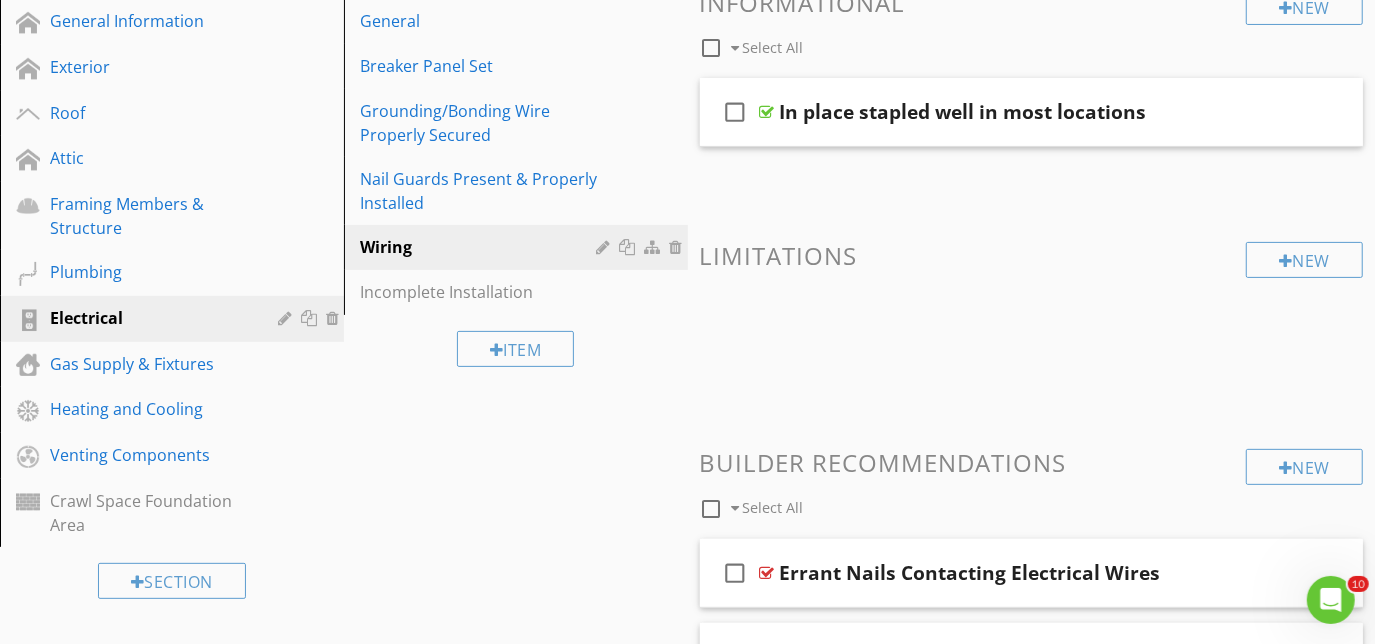 scroll, scrollTop: 272, scrollLeft: 0, axis: vertical 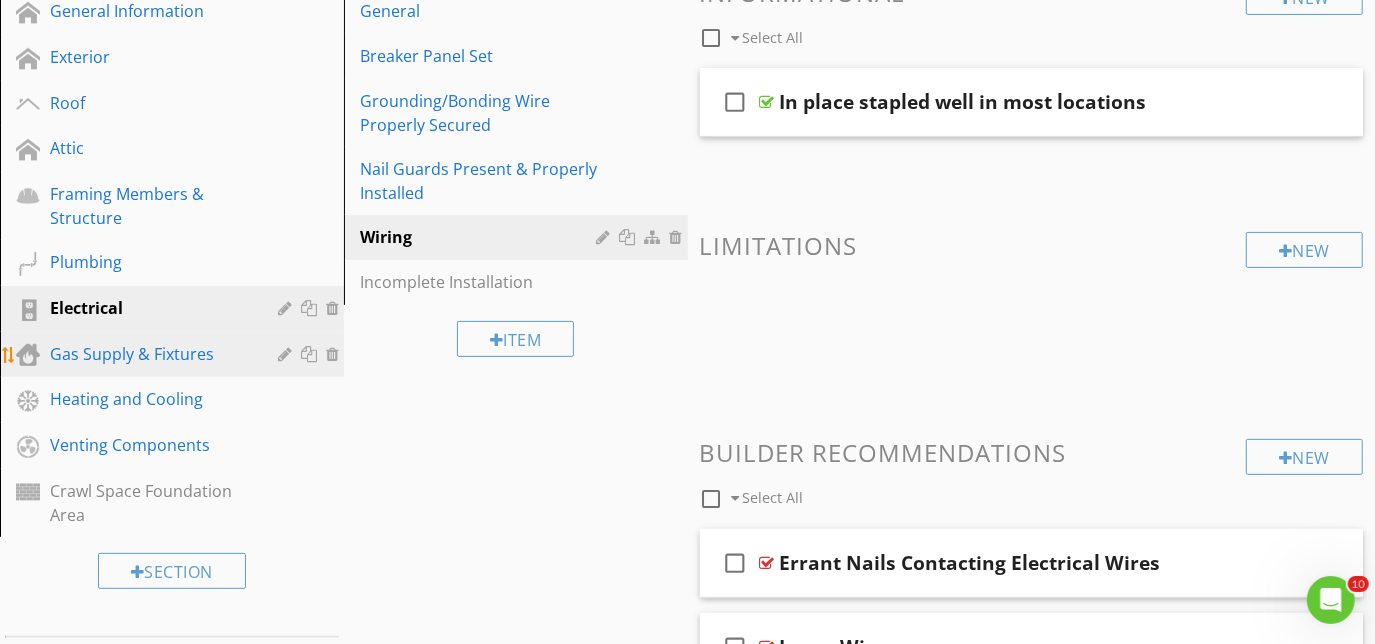 click on "Gas Supply & Fixtures" at bounding box center (149, 354) 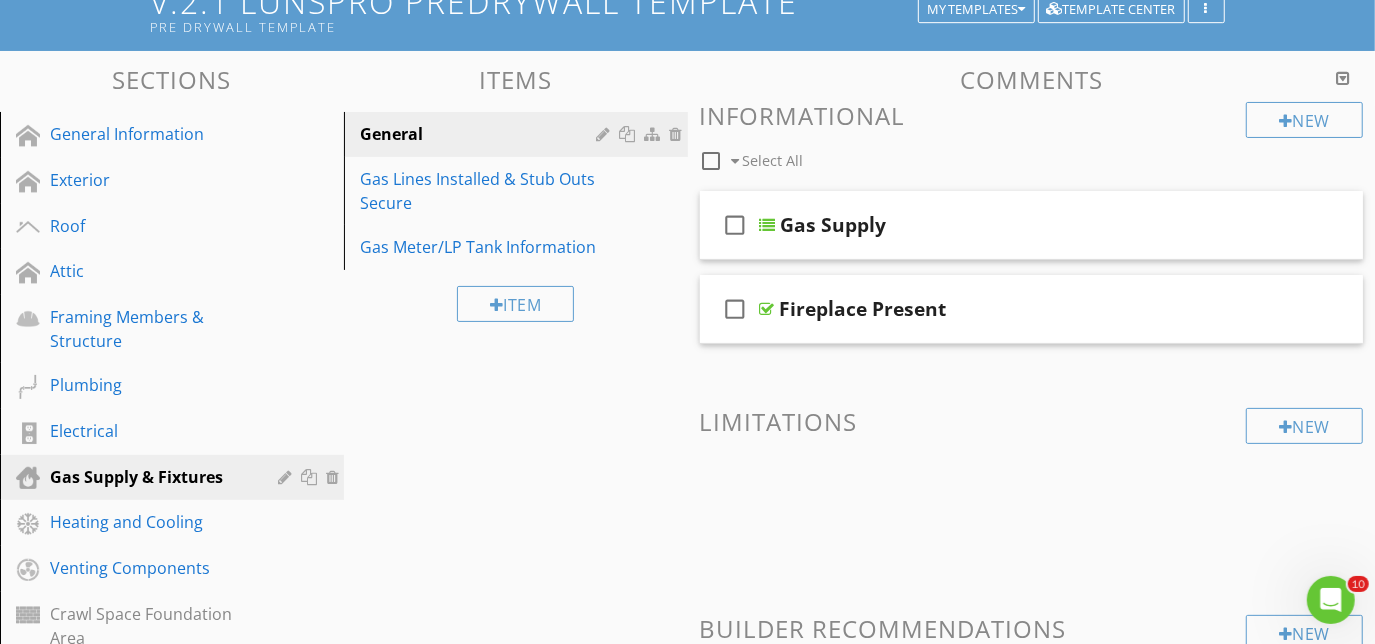 scroll, scrollTop: 90, scrollLeft: 0, axis: vertical 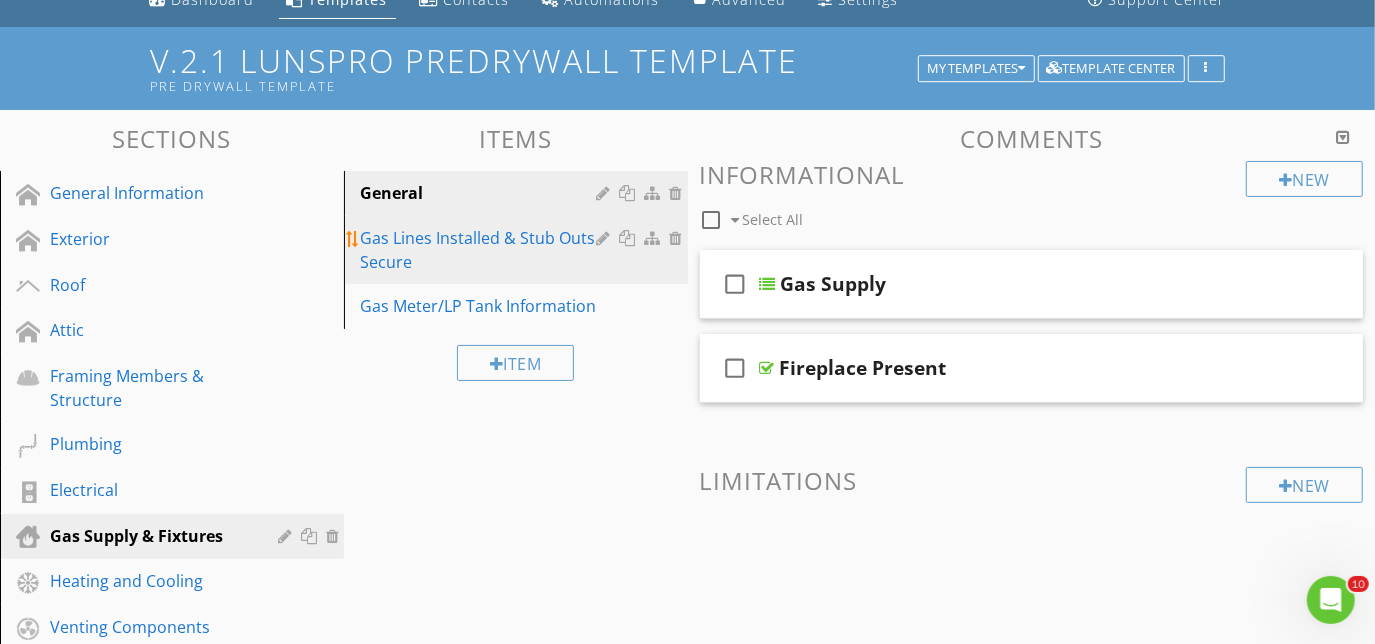 click on "Gas Lines Installed & Stub Outs Secure" at bounding box center [481, 250] 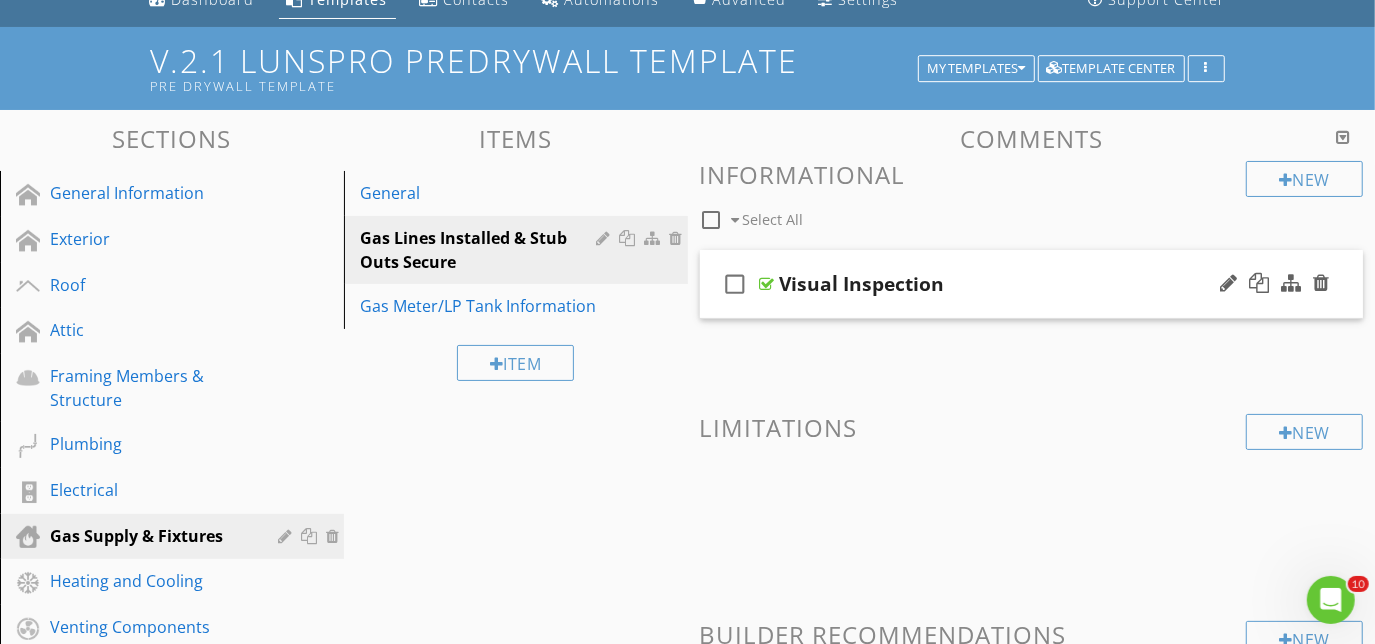 click on "check_box_outline_blank
Visual Inspection" at bounding box center [1032, 284] 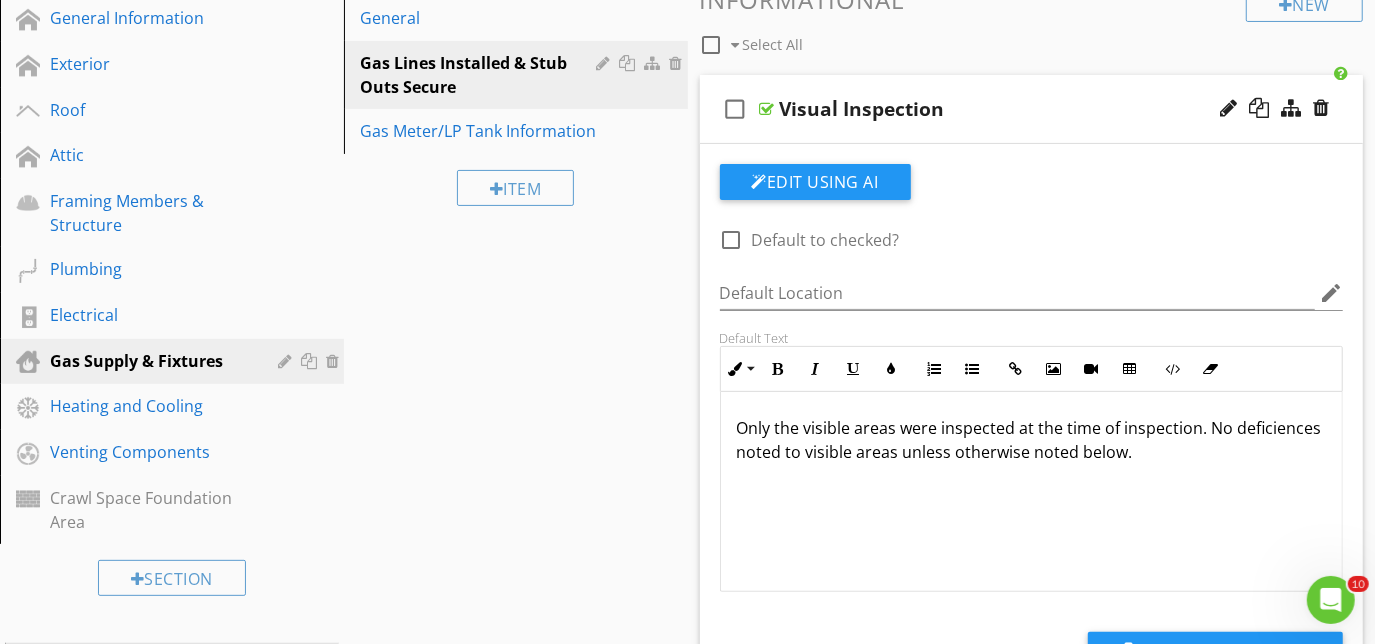 scroll, scrollTop: 363, scrollLeft: 0, axis: vertical 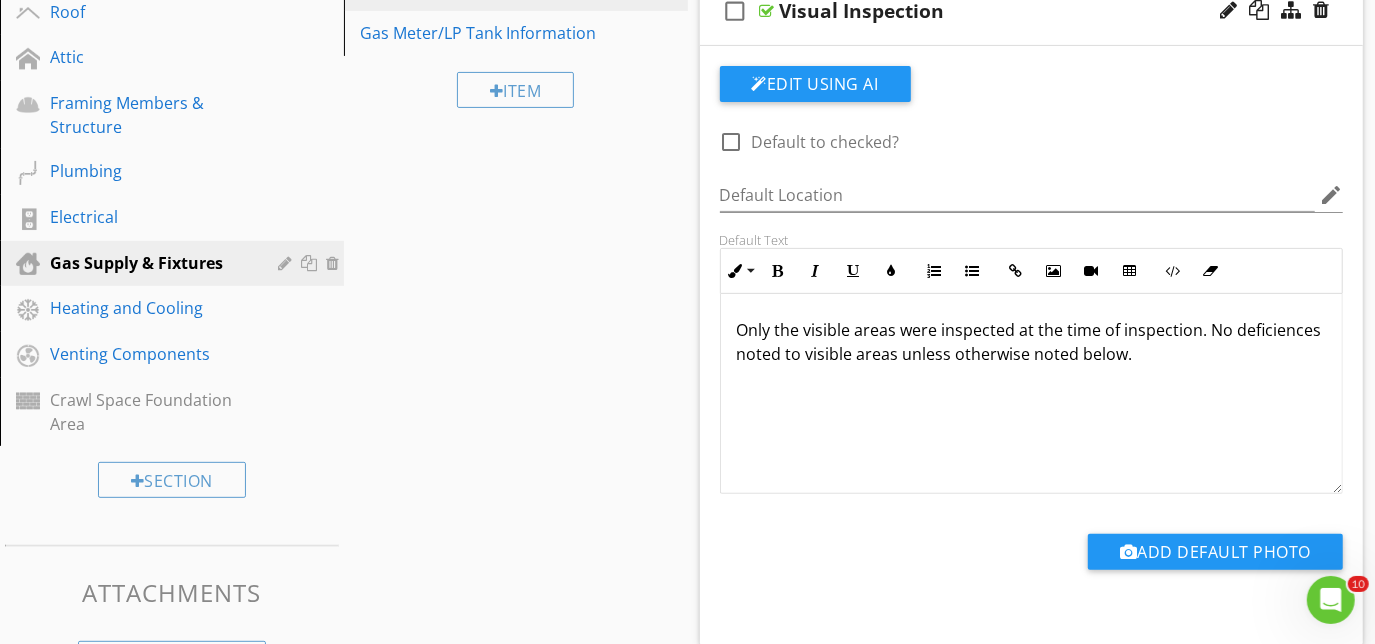 click on "Only the visible areas were inspected at the time of inspection. No deficiences noted to visible areas unless otherwise noted below." at bounding box center (1032, 342) 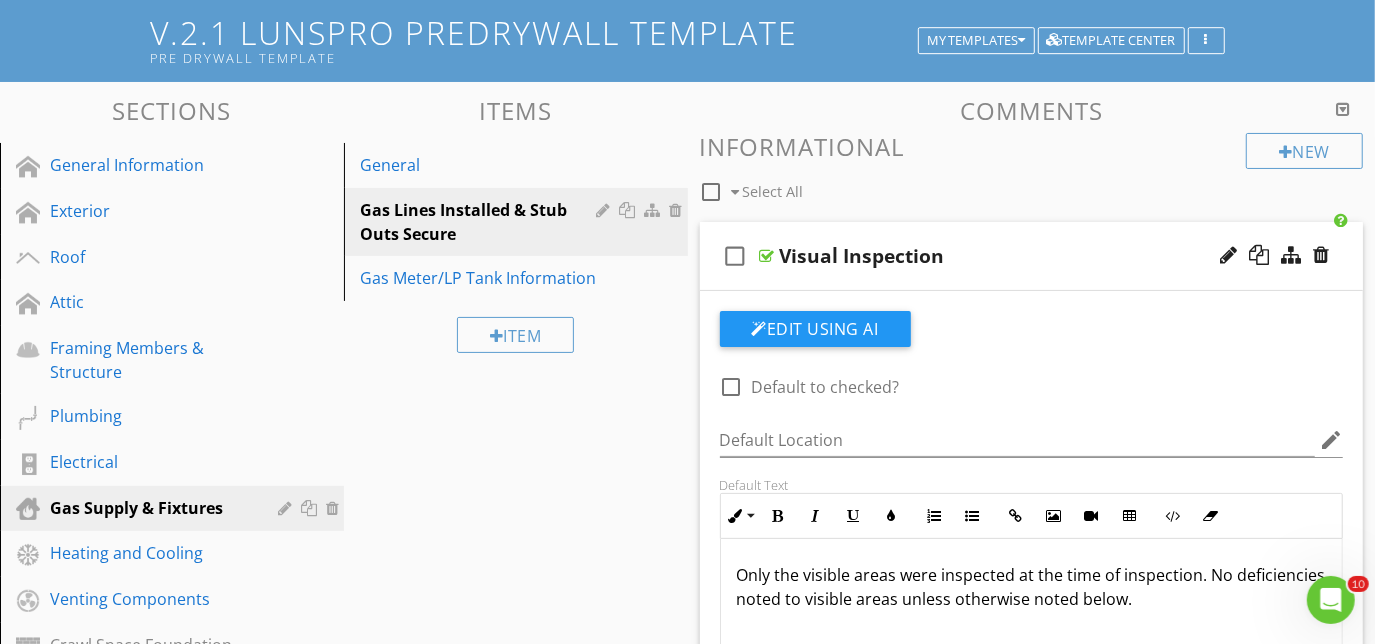 scroll, scrollTop: 90, scrollLeft: 0, axis: vertical 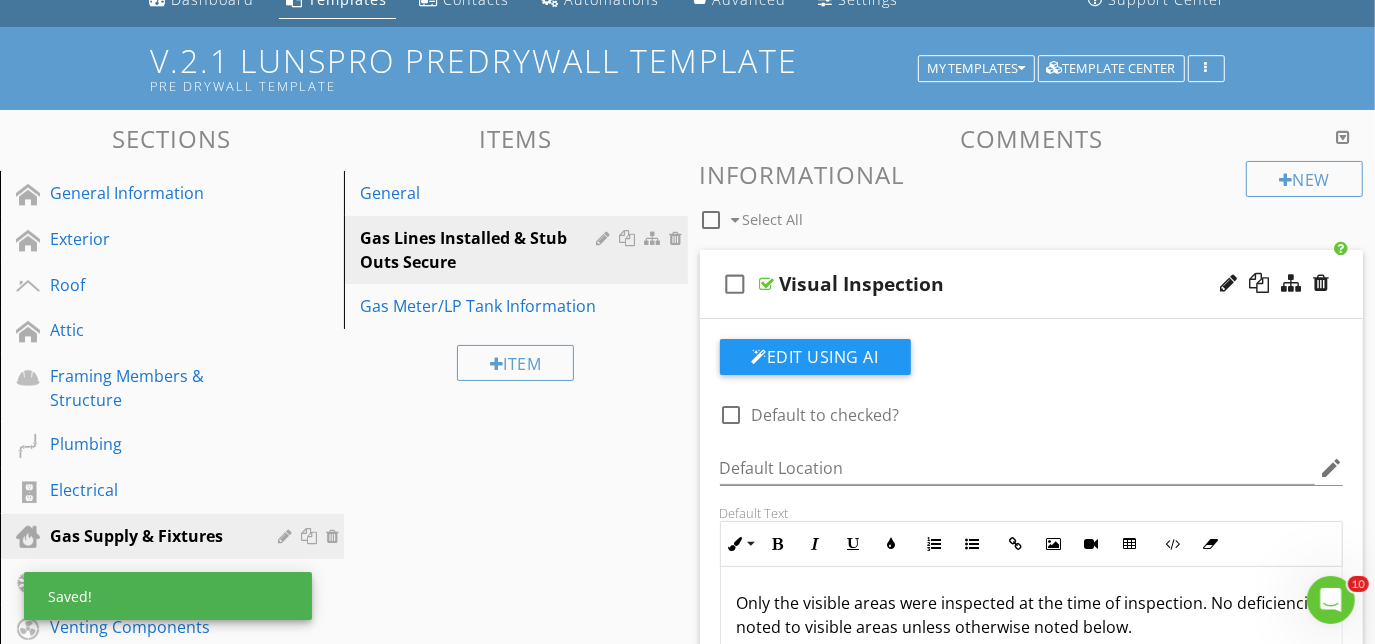 click on "check_box_outline_blank
Visual Inspection" at bounding box center [1032, 284] 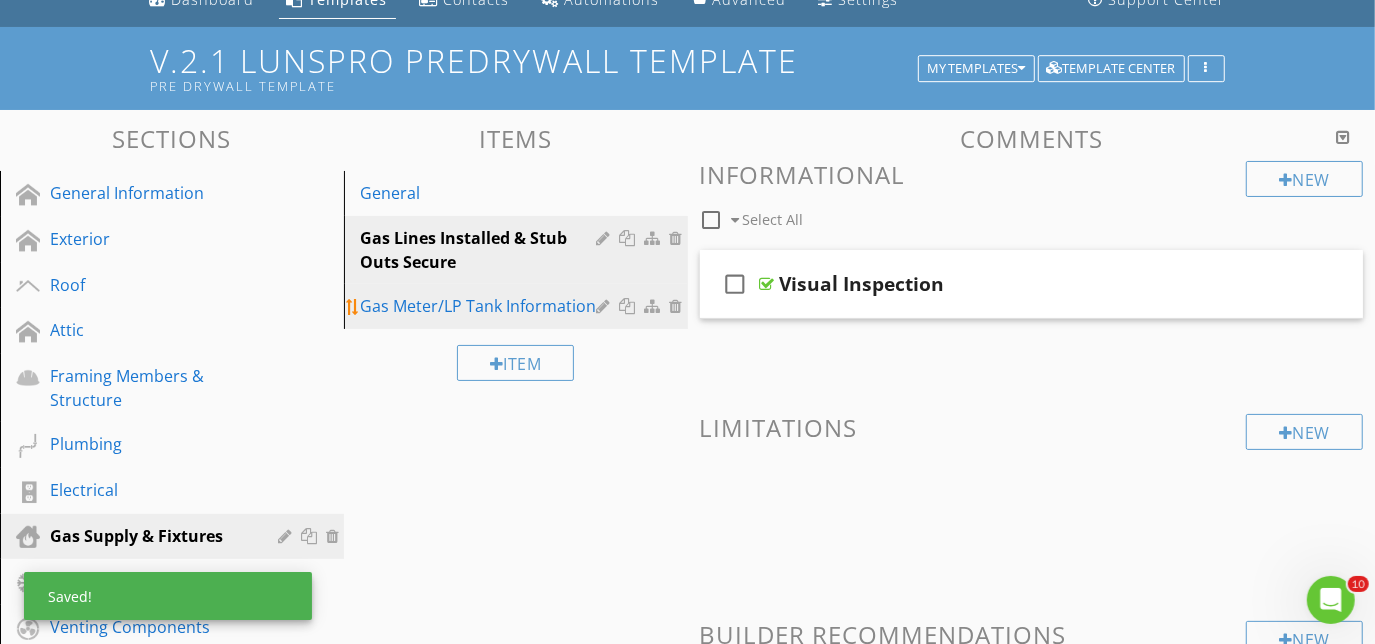 click on "Gas Meter/LP Tank Information" at bounding box center [481, 306] 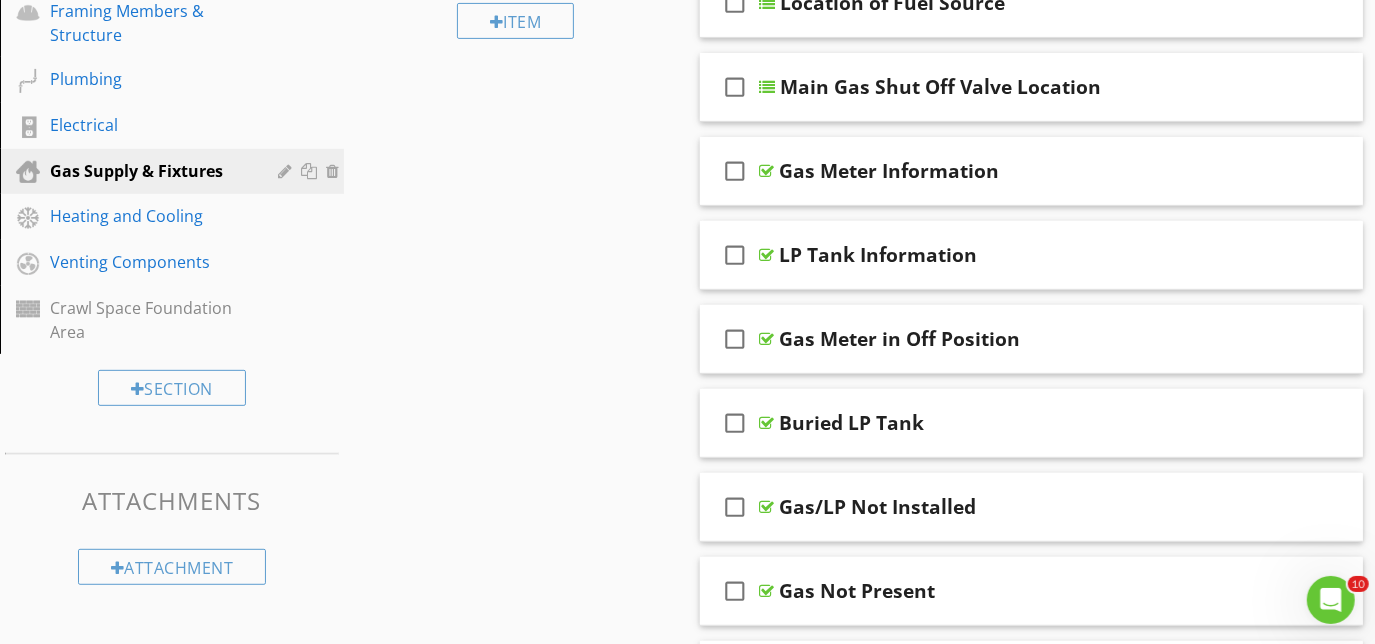 scroll, scrollTop: 454, scrollLeft: 0, axis: vertical 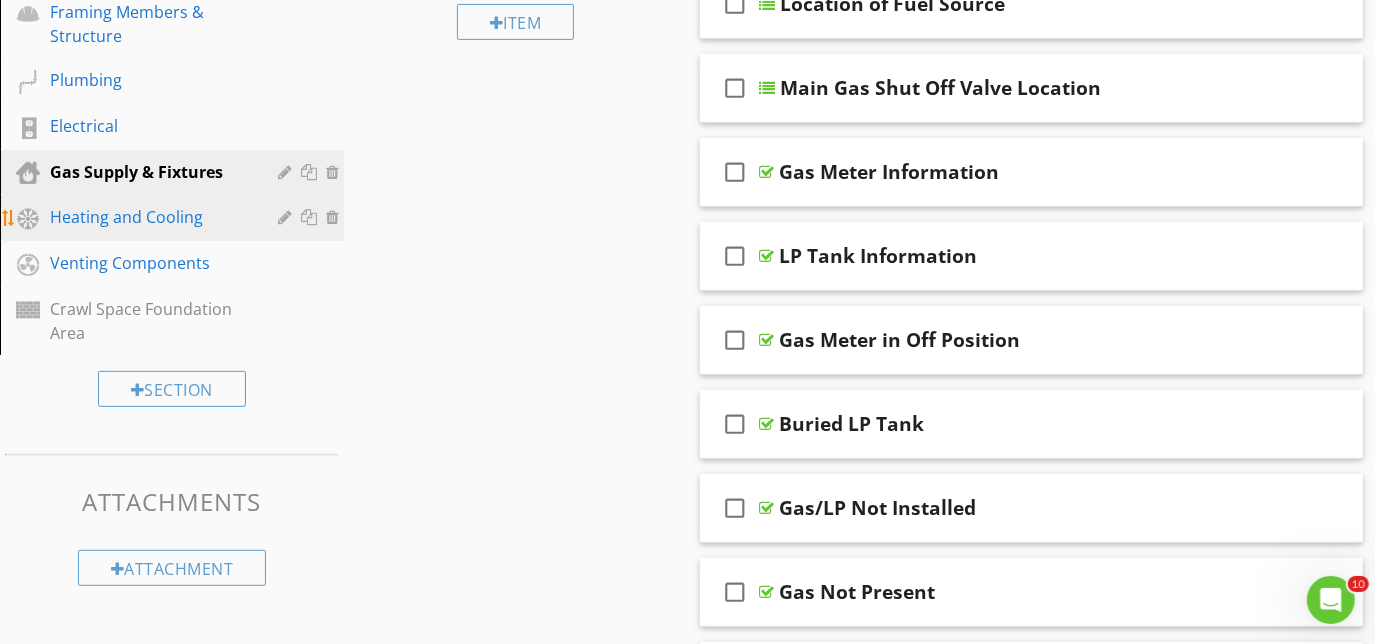 click on "Heating and Cooling" at bounding box center [149, 217] 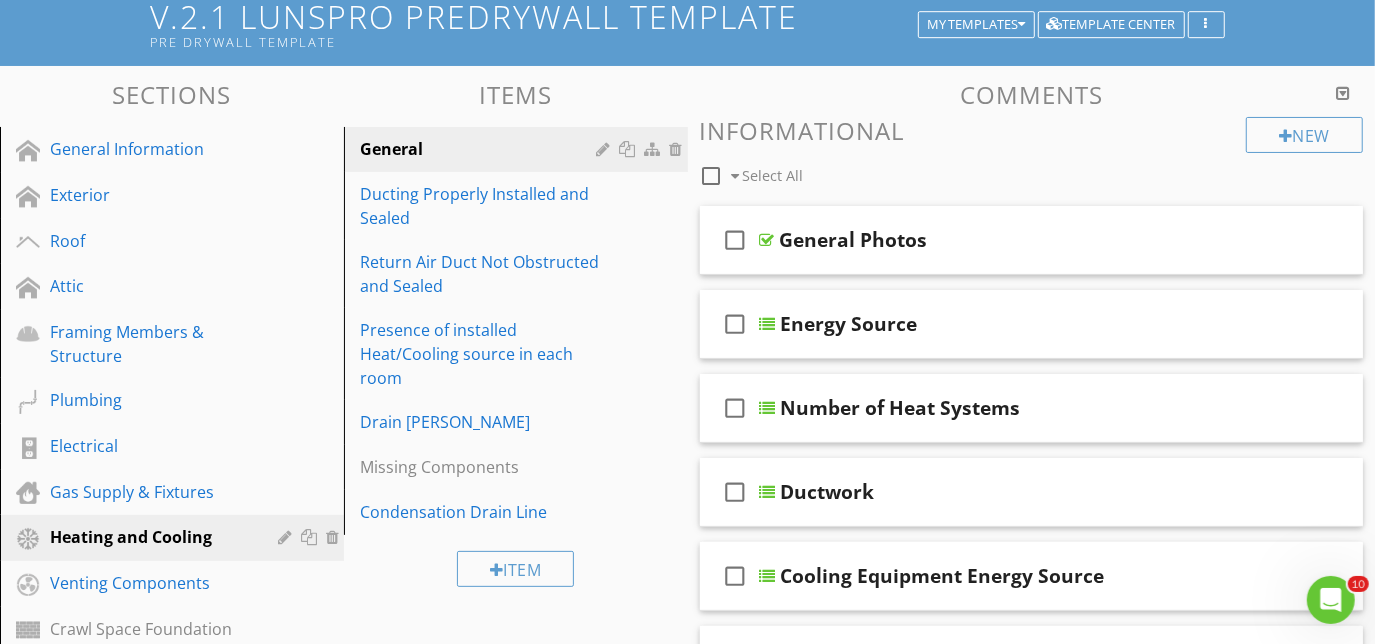 scroll, scrollTop: 90, scrollLeft: 0, axis: vertical 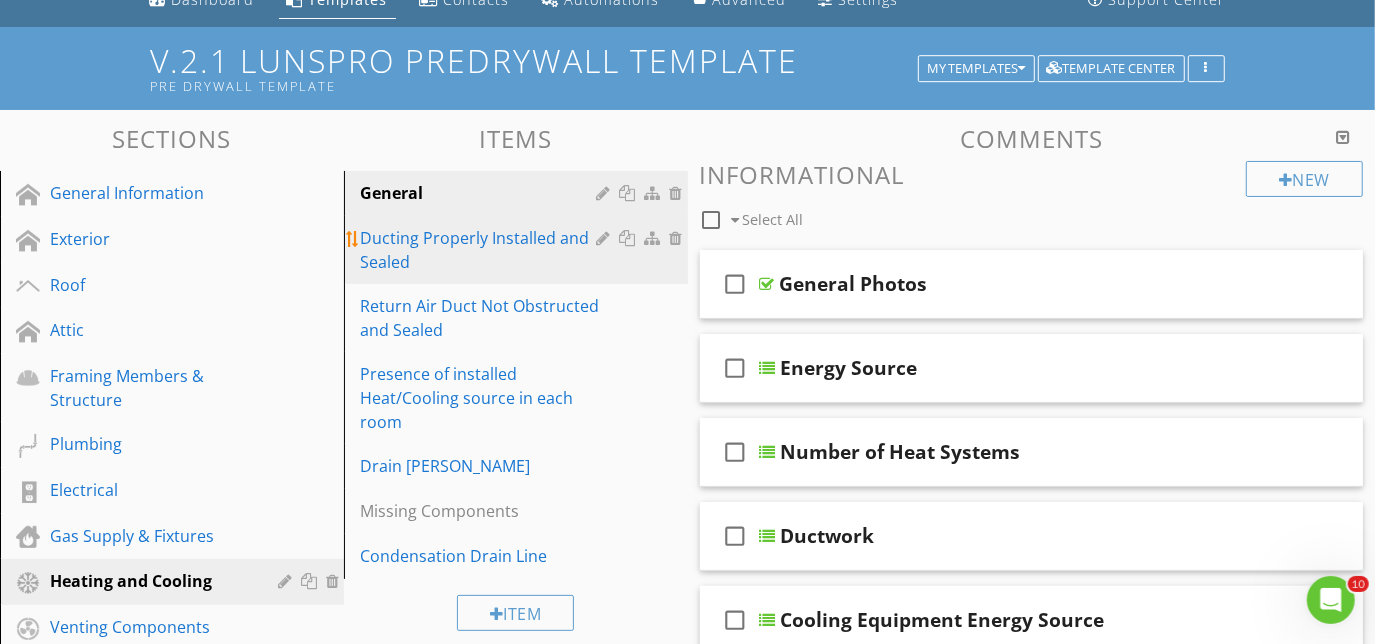 click on "Ducting Properly Installed and Sealed" at bounding box center (481, 250) 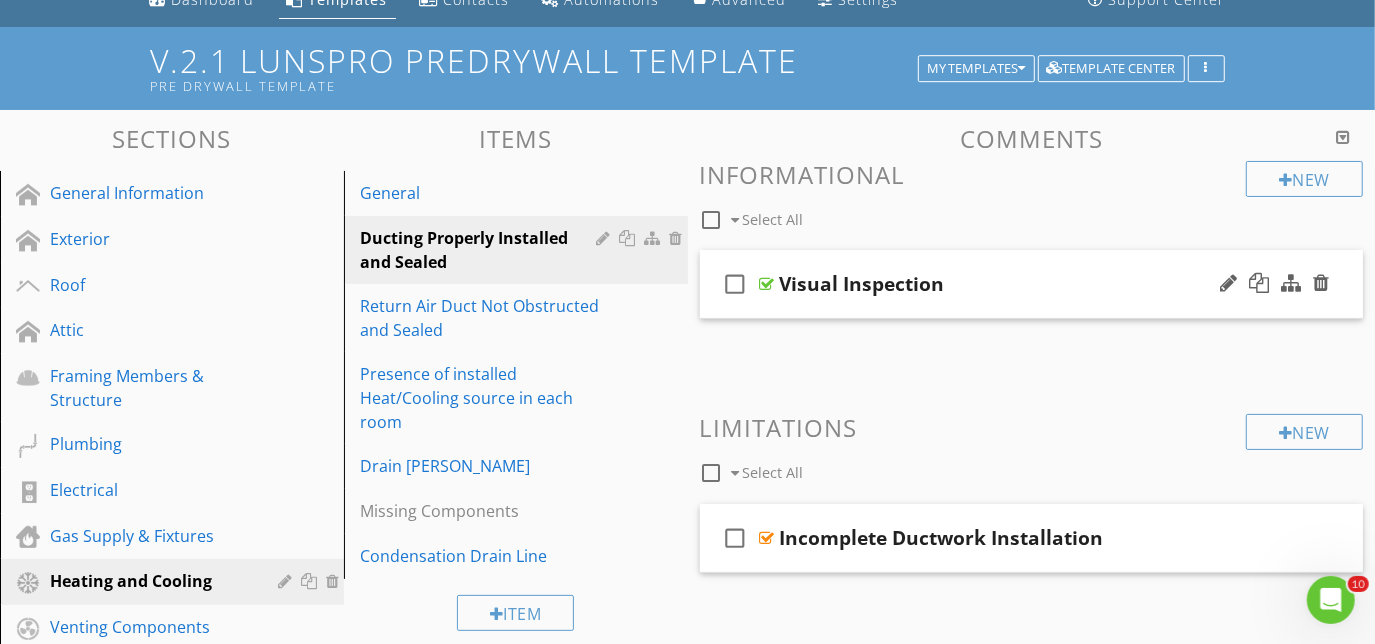 click on "check_box_outline_blank
Visual Inspection" at bounding box center (1032, 284) 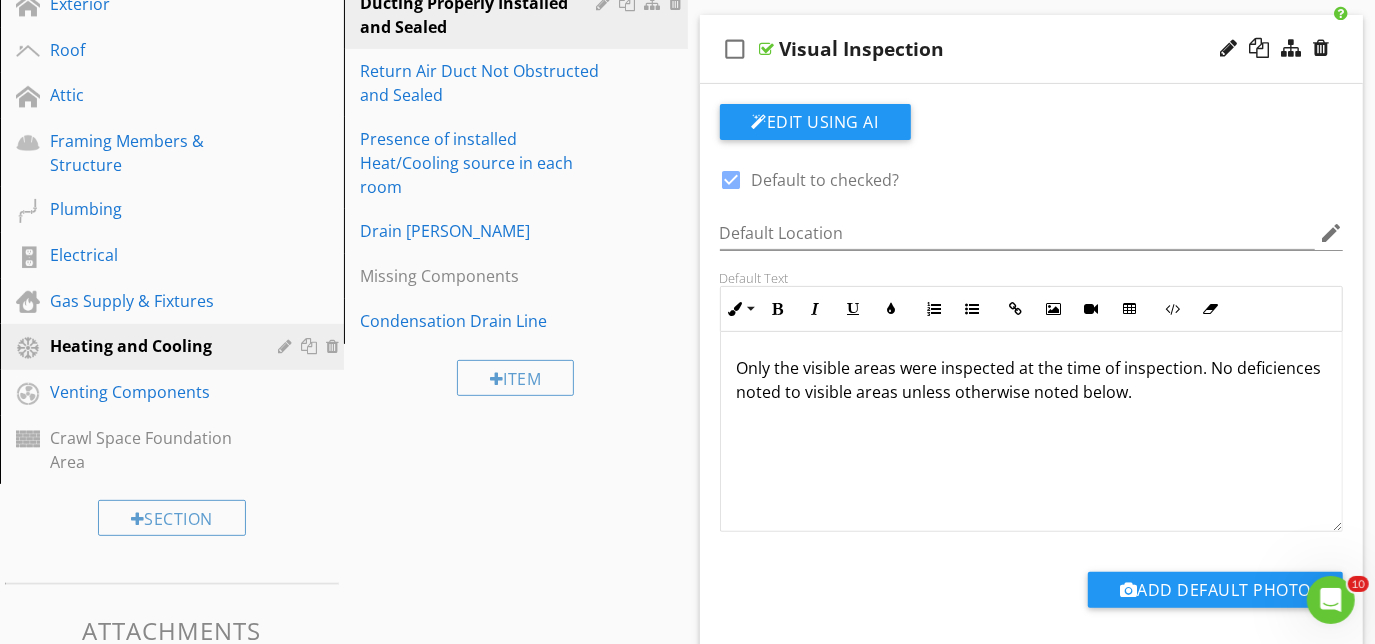 scroll, scrollTop: 363, scrollLeft: 0, axis: vertical 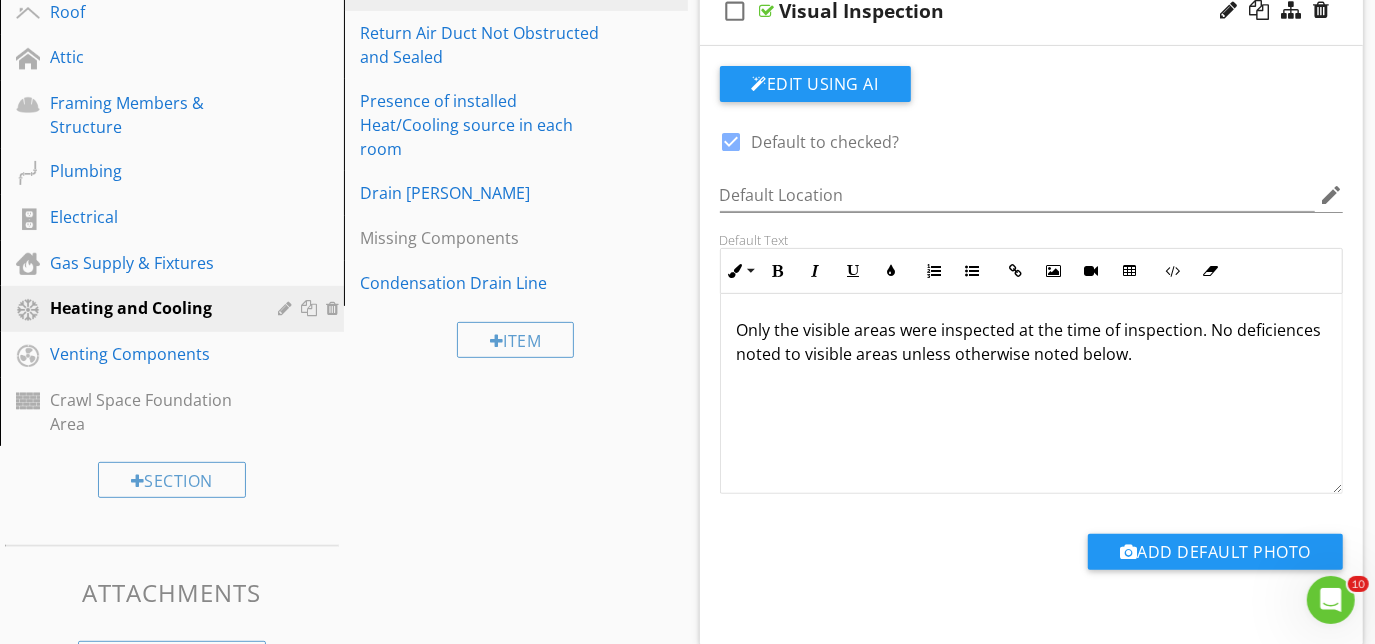 type 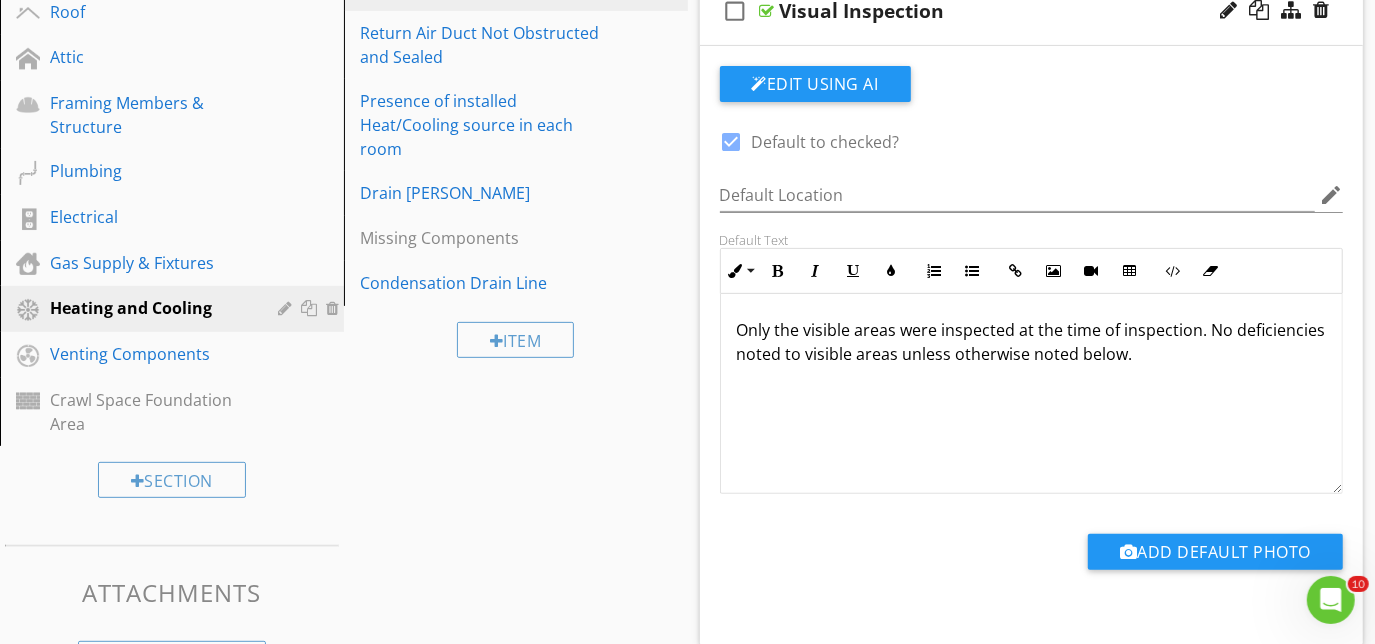 click on "check_box_outline_blank
Visual Inspection" at bounding box center (1032, 11) 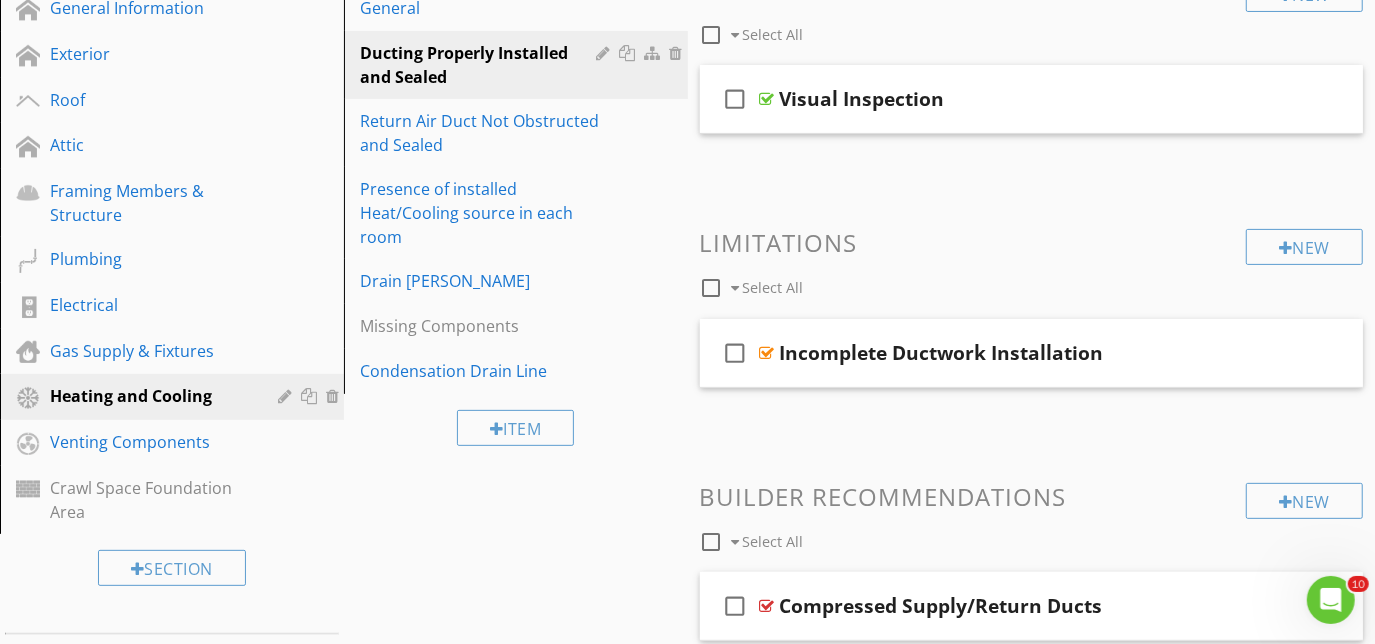 scroll, scrollTop: 272, scrollLeft: 0, axis: vertical 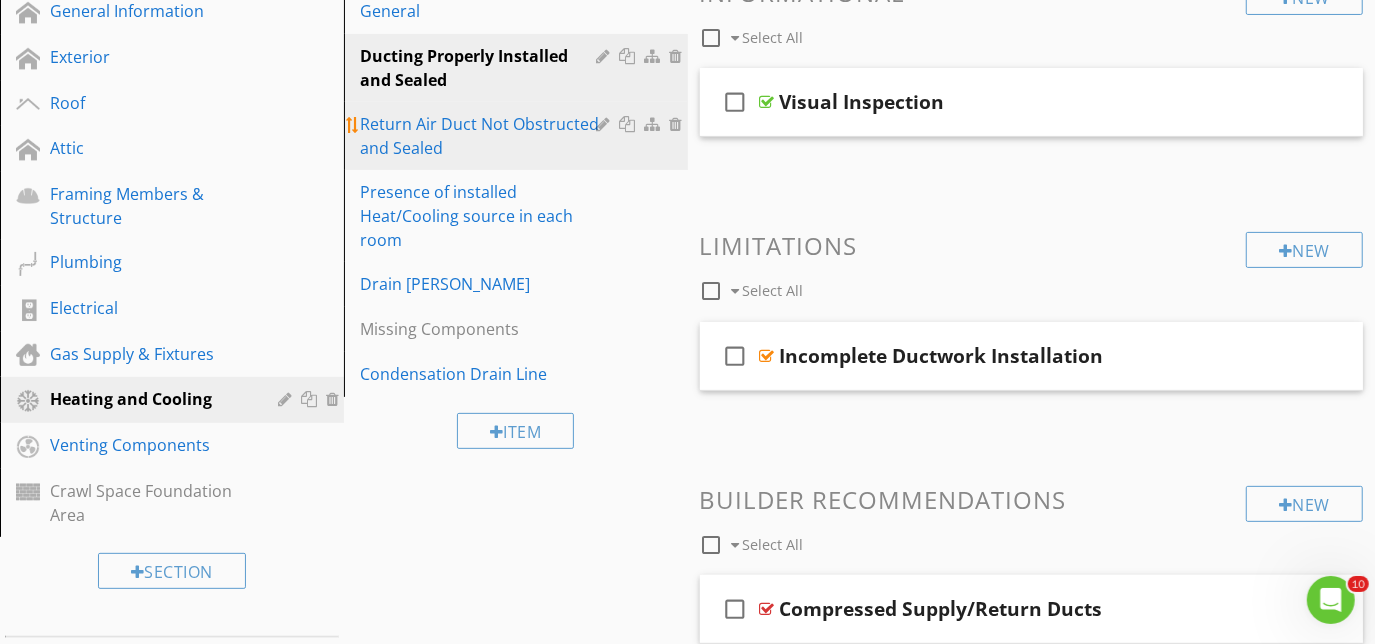 click on "Return Air Duct Not Obstructed and Sealed" at bounding box center (481, 136) 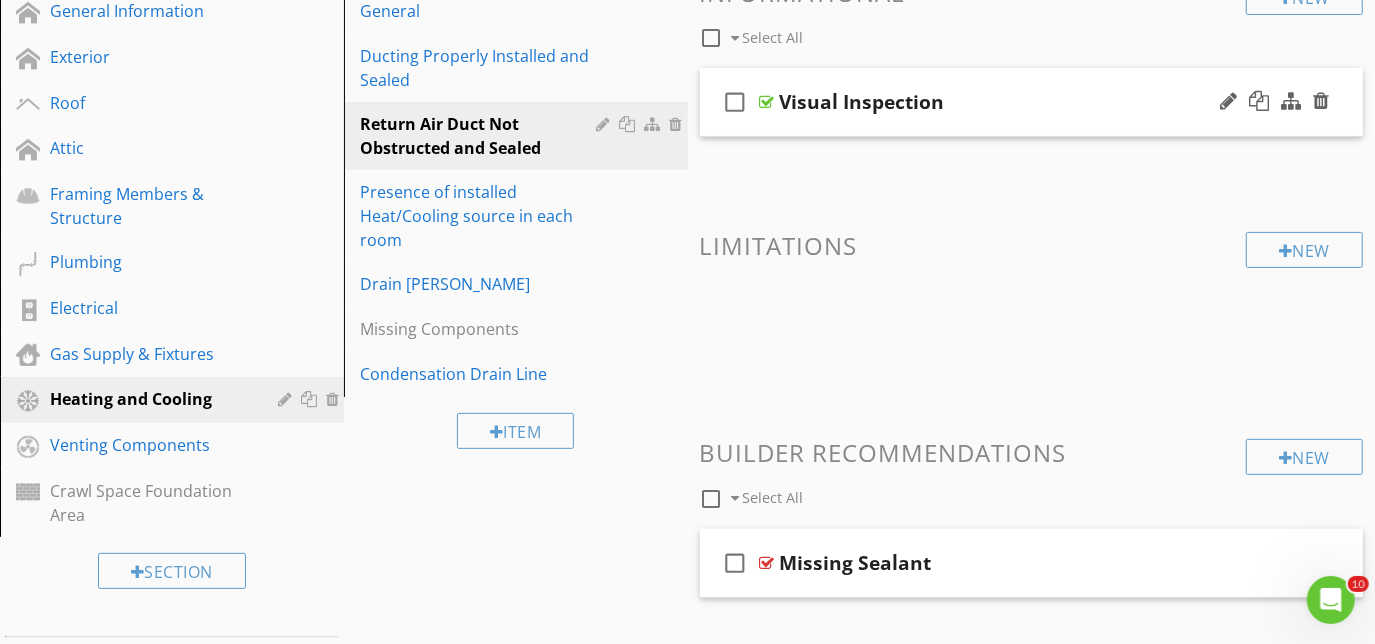 click on "check_box_outline_blank
Visual Inspection" at bounding box center (1032, 102) 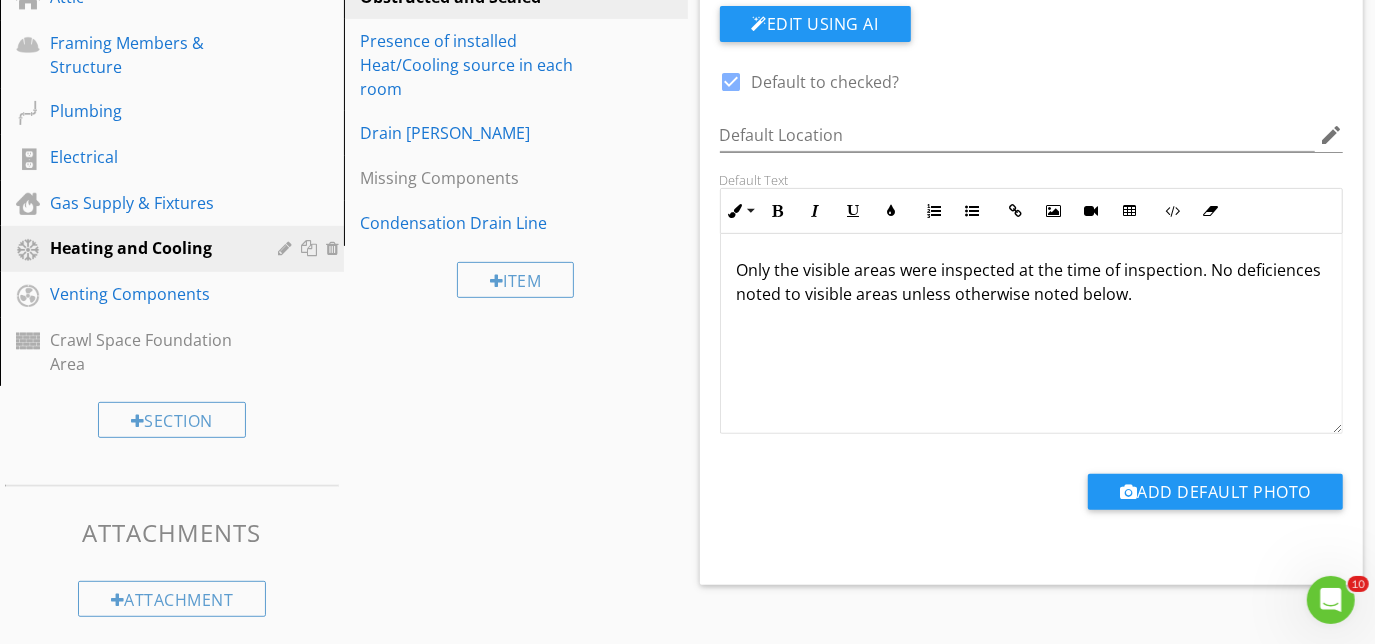 scroll, scrollTop: 545, scrollLeft: 0, axis: vertical 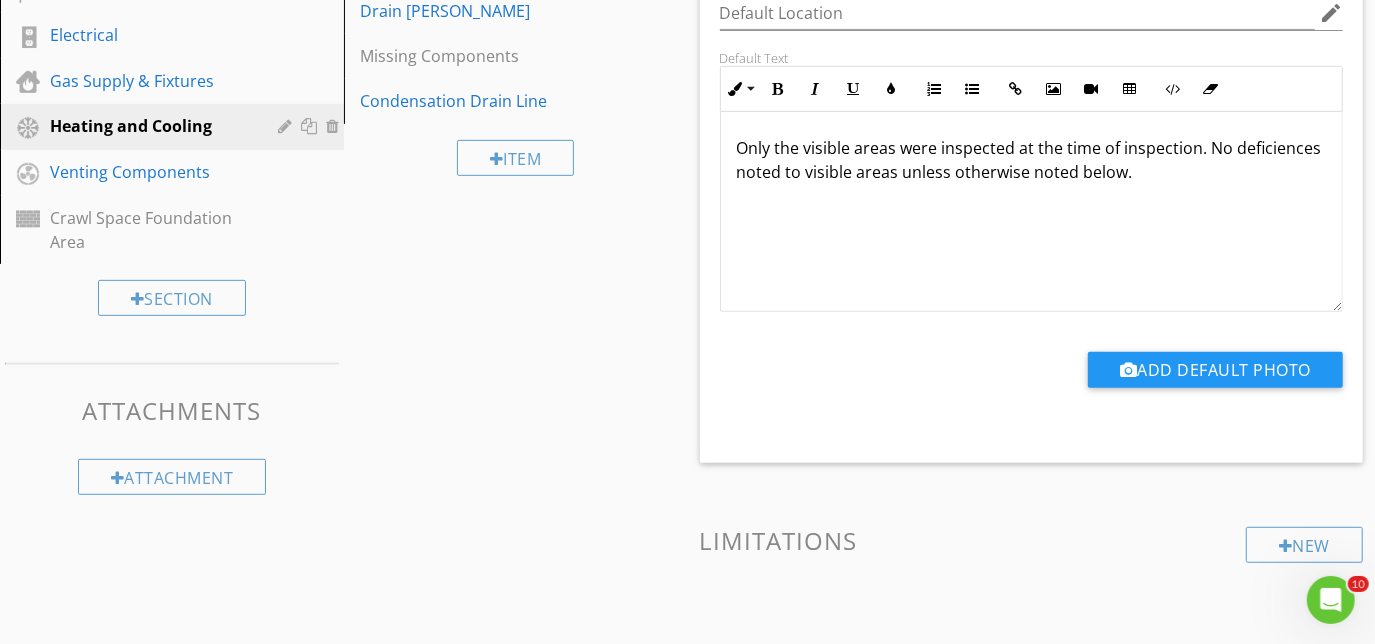 click on "Only the visible areas were inspected at the time of inspection. No deficiences noted to visible areas unless otherwise noted below." at bounding box center [1032, 160] 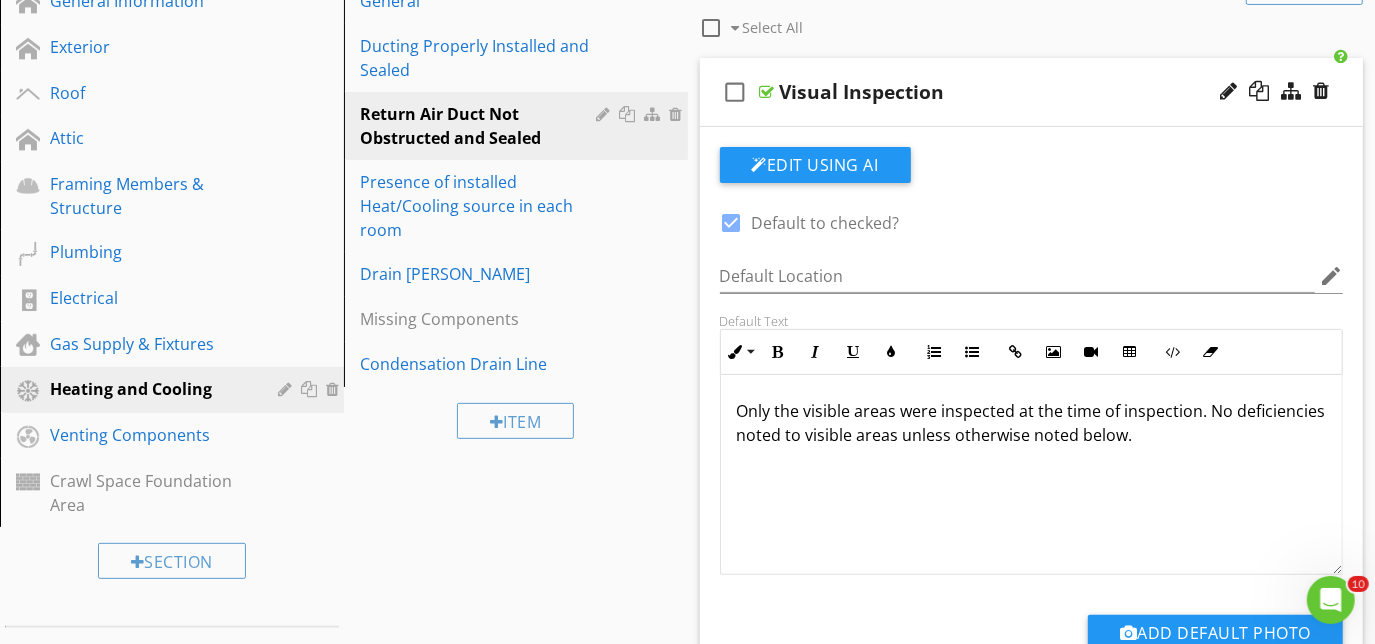 scroll, scrollTop: 272, scrollLeft: 0, axis: vertical 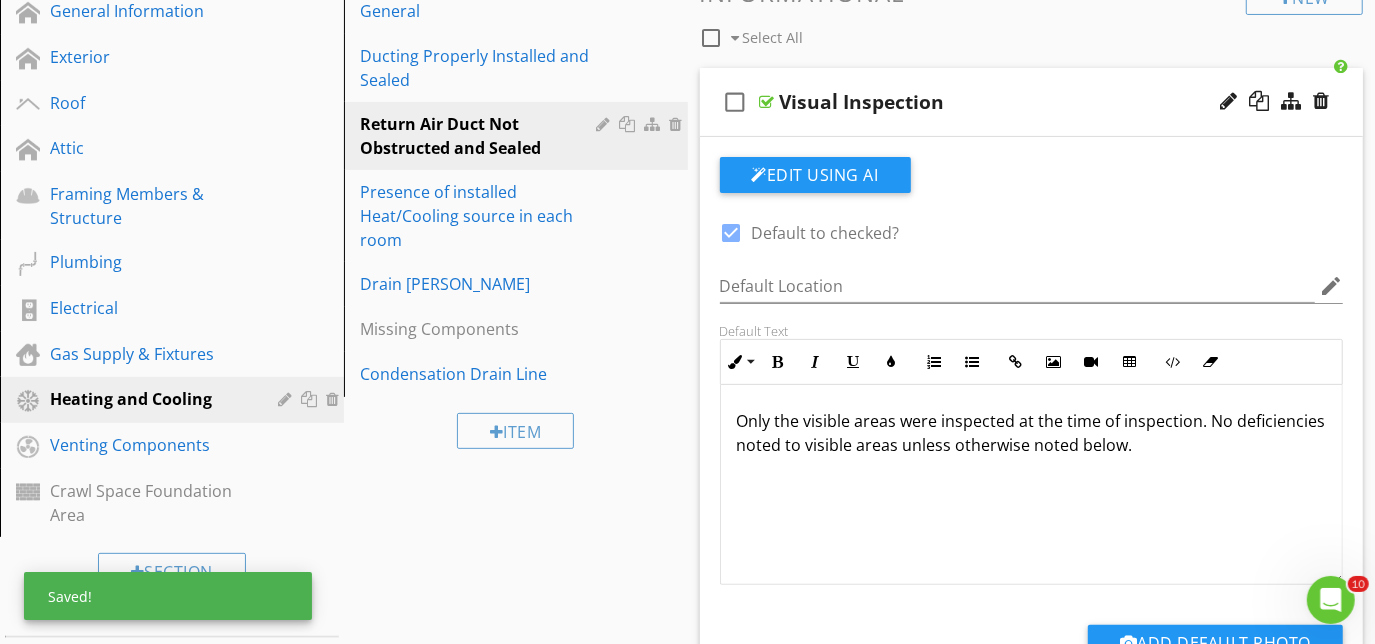 click on "check_box_outline_blank
Visual Inspection" at bounding box center [1032, 102] 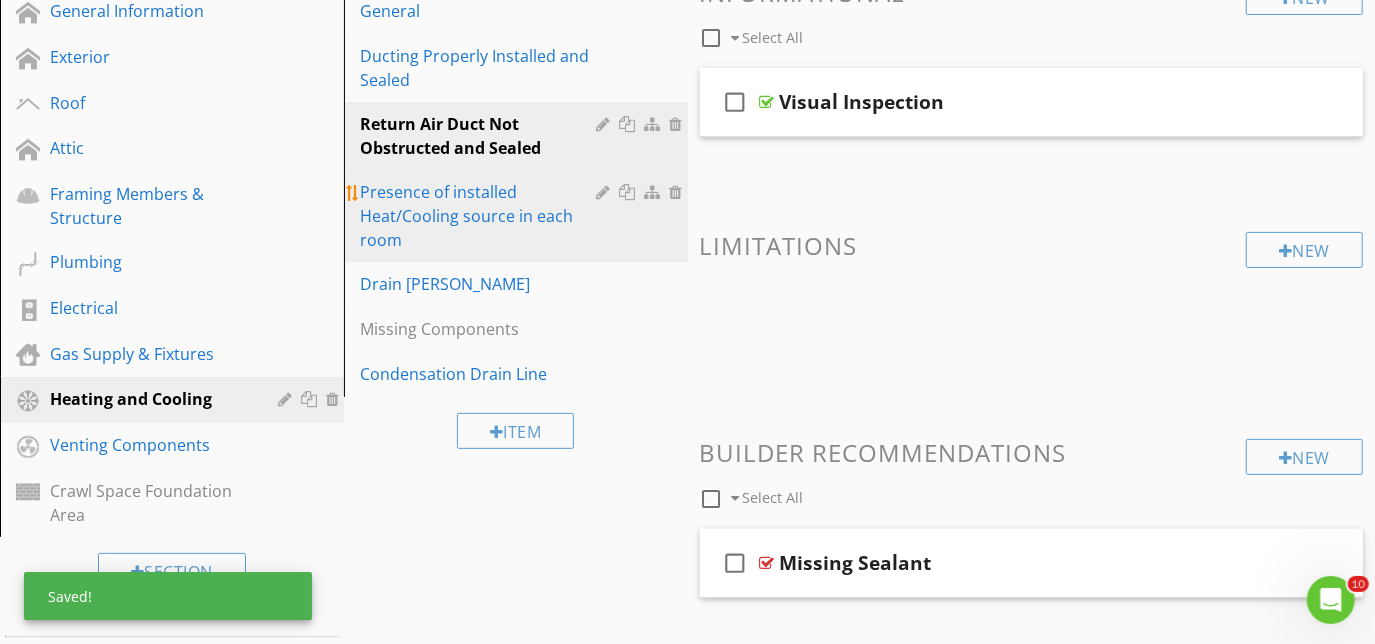 click on "Presence of installed Heat/Cooling source in each room" at bounding box center (481, 216) 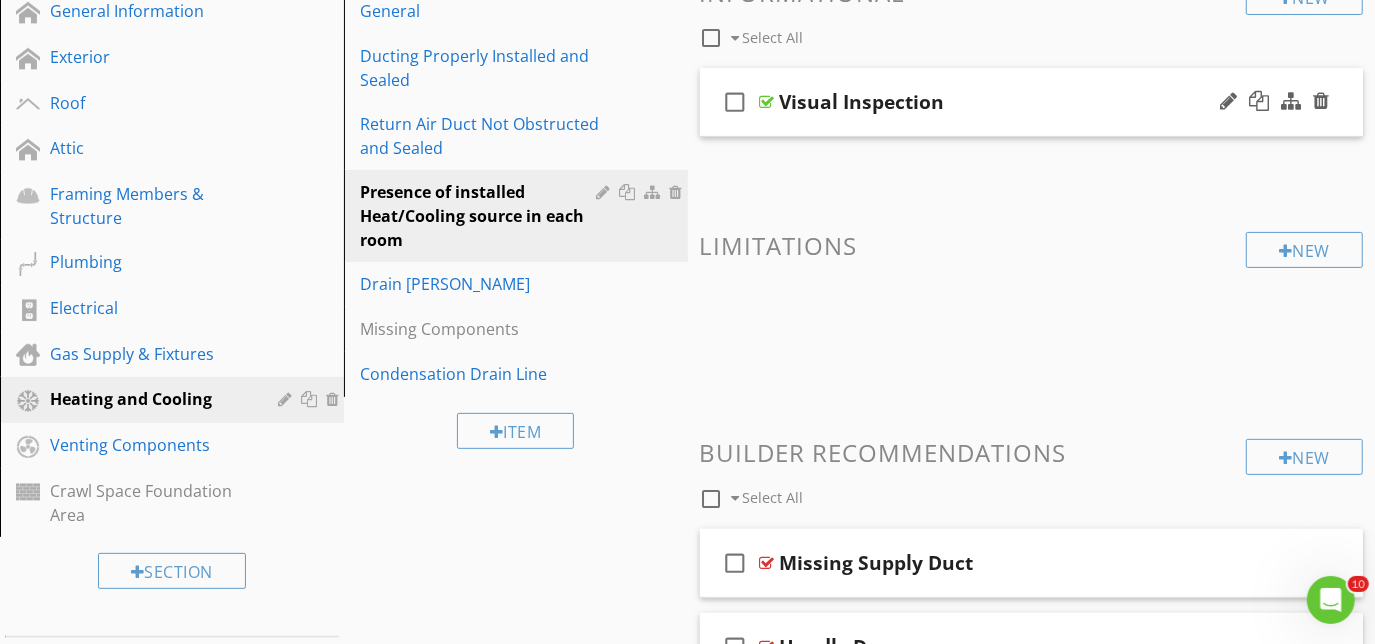 click on "check_box_outline_blank
Visual Inspection" at bounding box center (1032, 102) 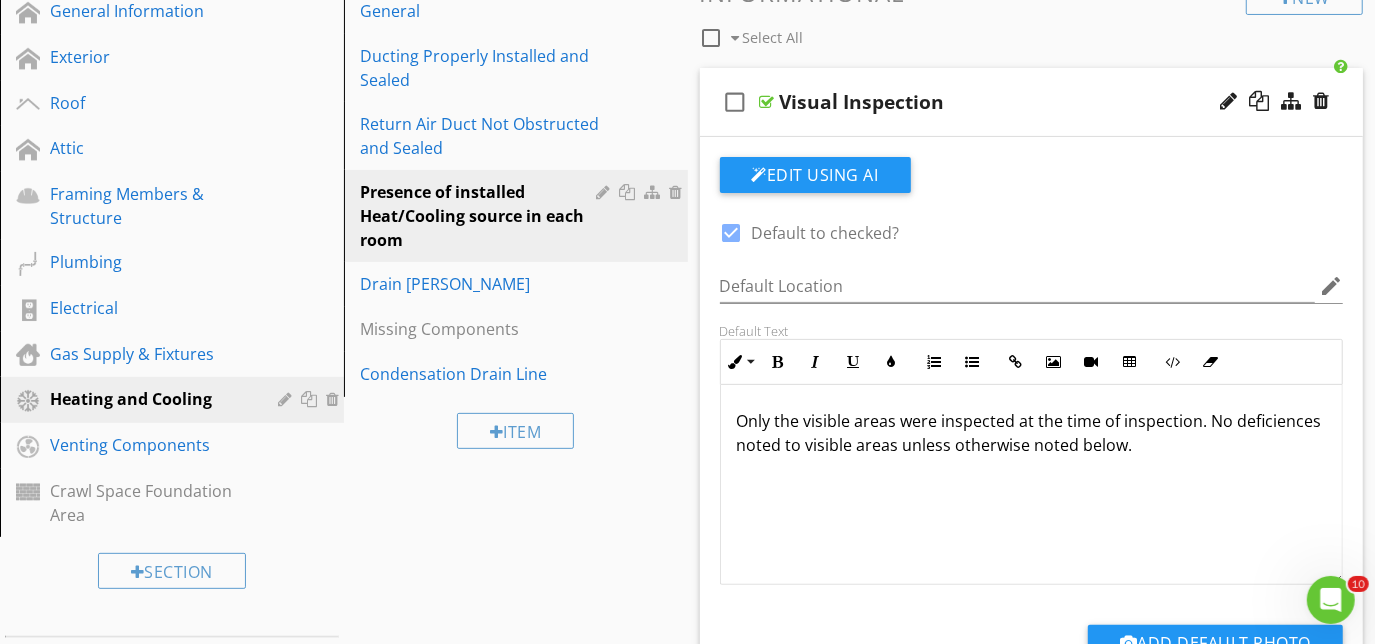 click on "Only the visible areas were inspected at the time of inspection. No deficiences noted to visible areas unless otherwise noted below." at bounding box center [1032, 433] 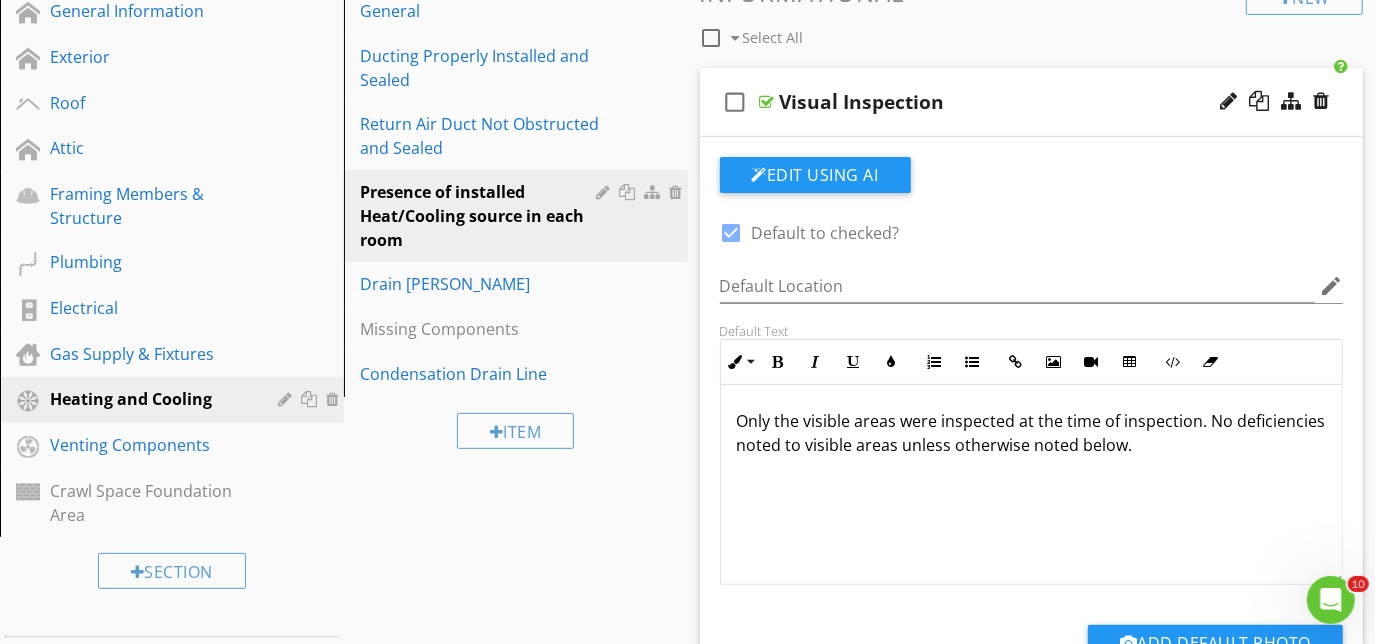click on "check_box_outline_blank
Visual Inspection" at bounding box center [1032, 102] 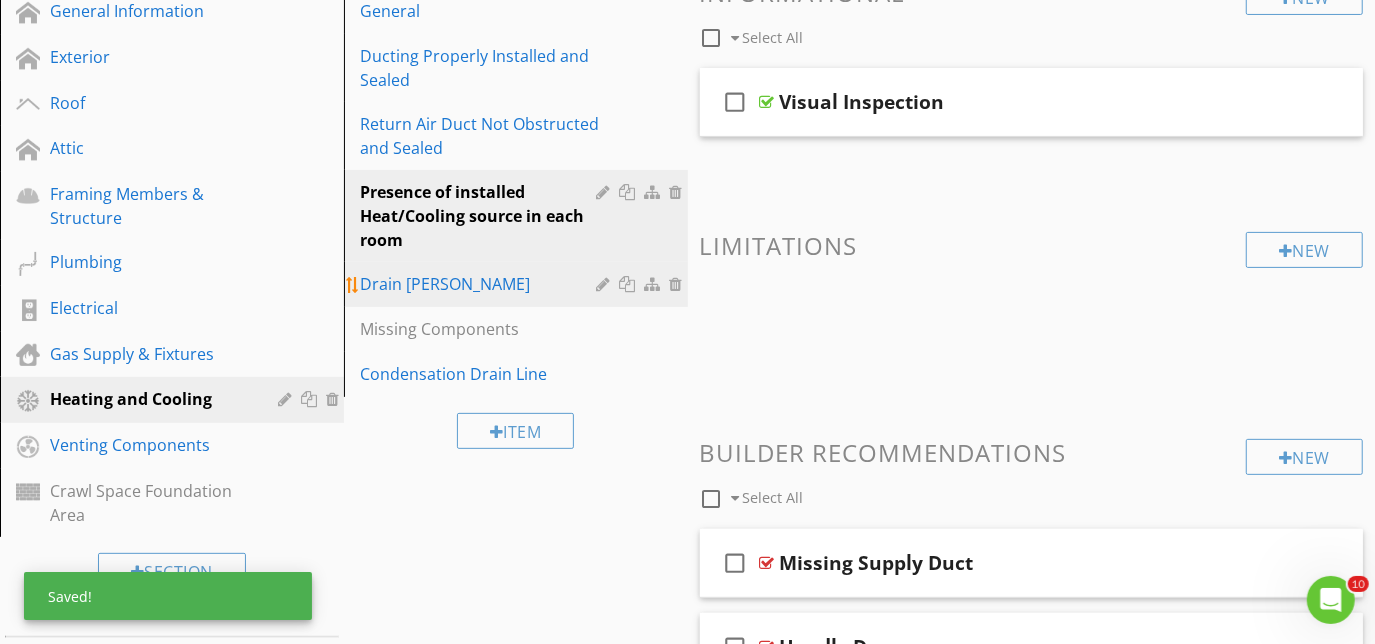 click on "Drain Pan" at bounding box center (481, 284) 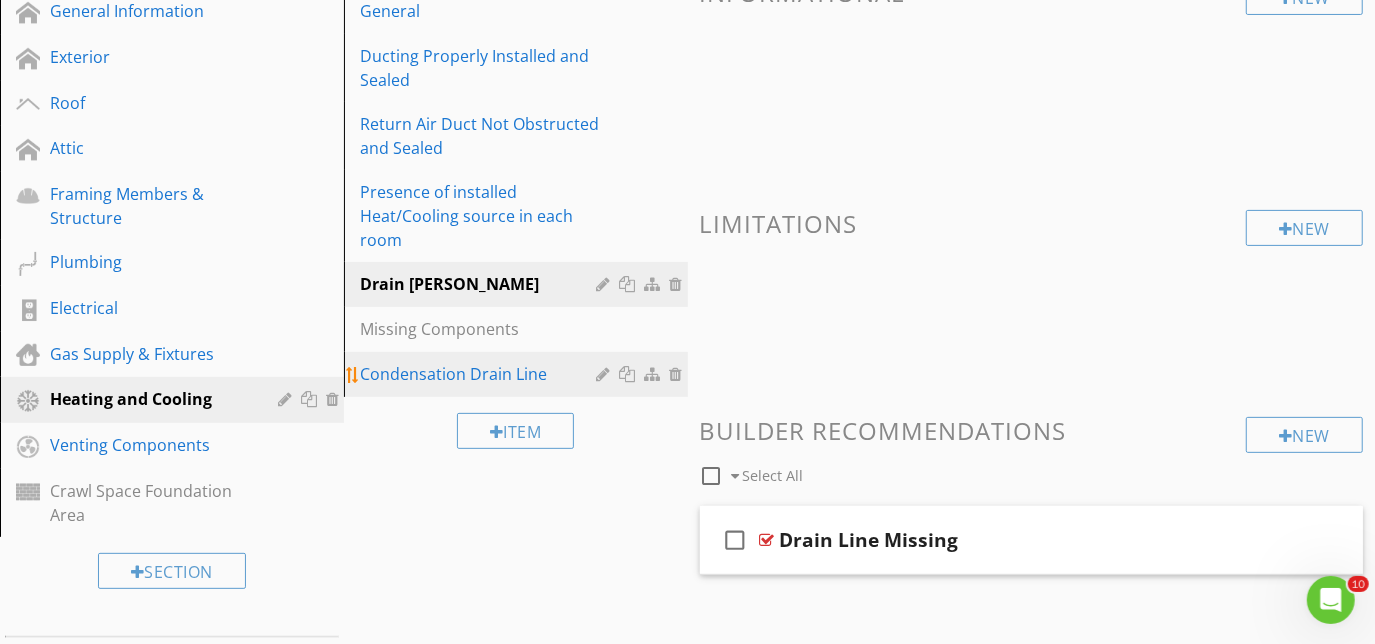 click on "Condensation Drain Line" at bounding box center [481, 374] 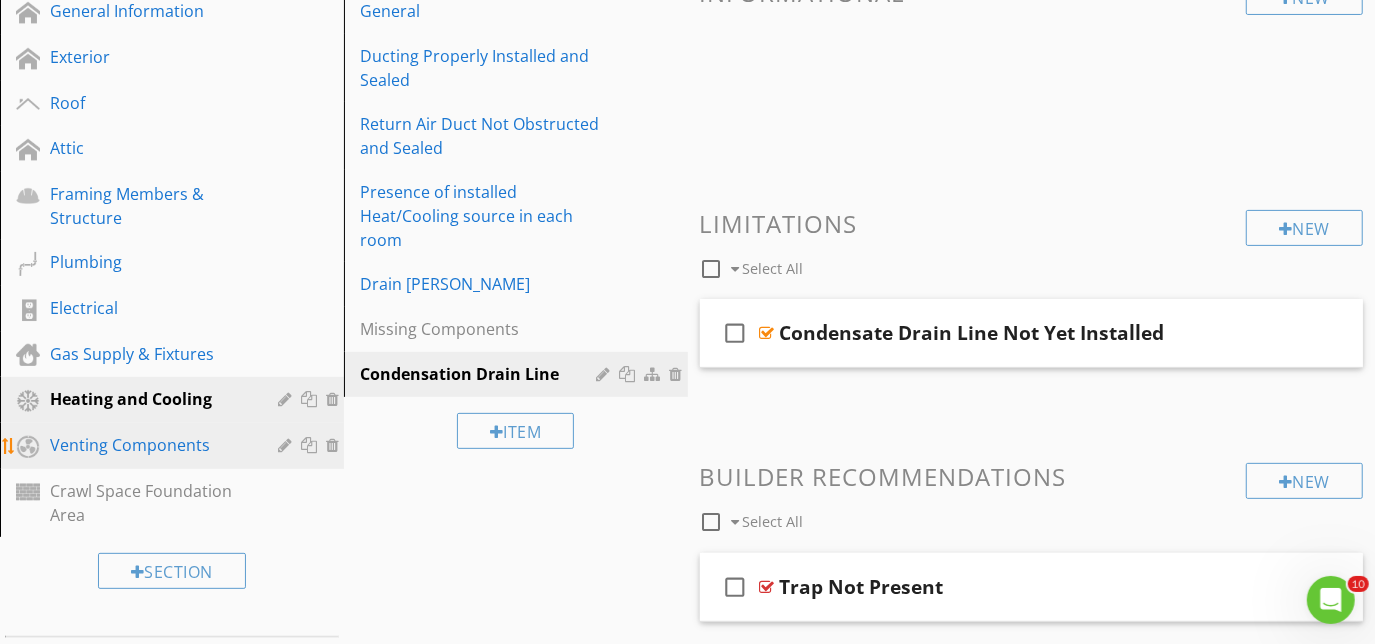 click on "Venting Components" at bounding box center [149, 445] 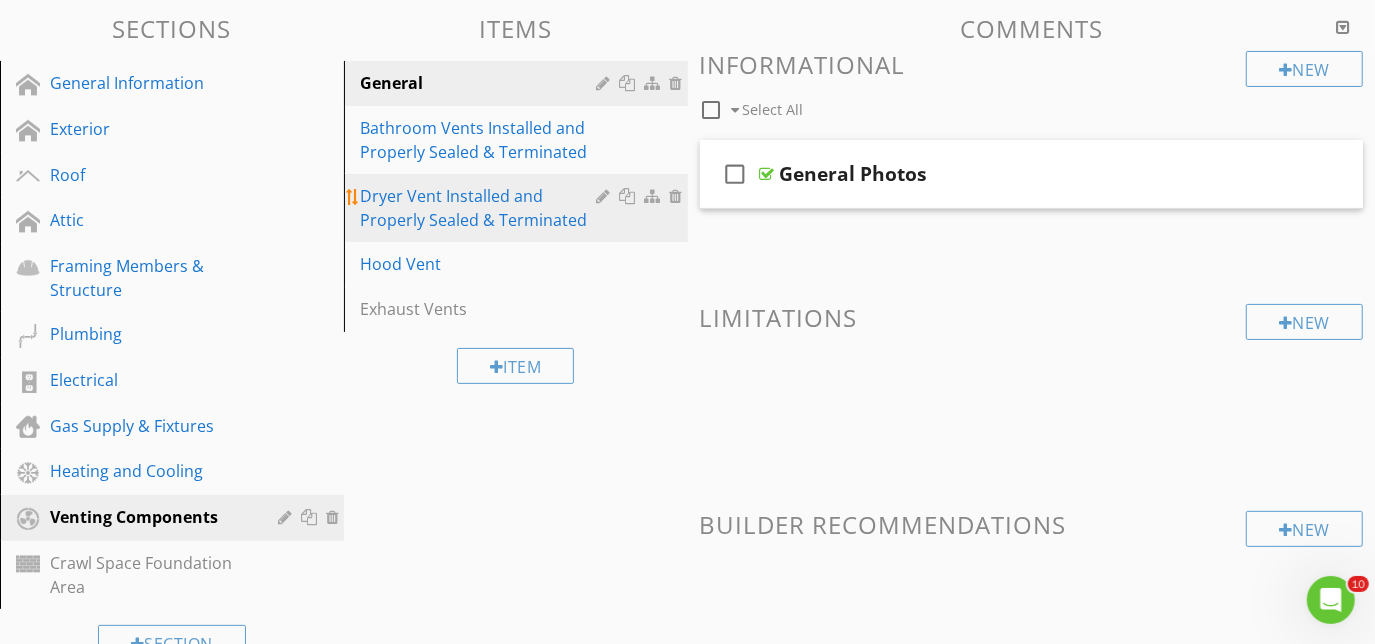 scroll, scrollTop: 181, scrollLeft: 0, axis: vertical 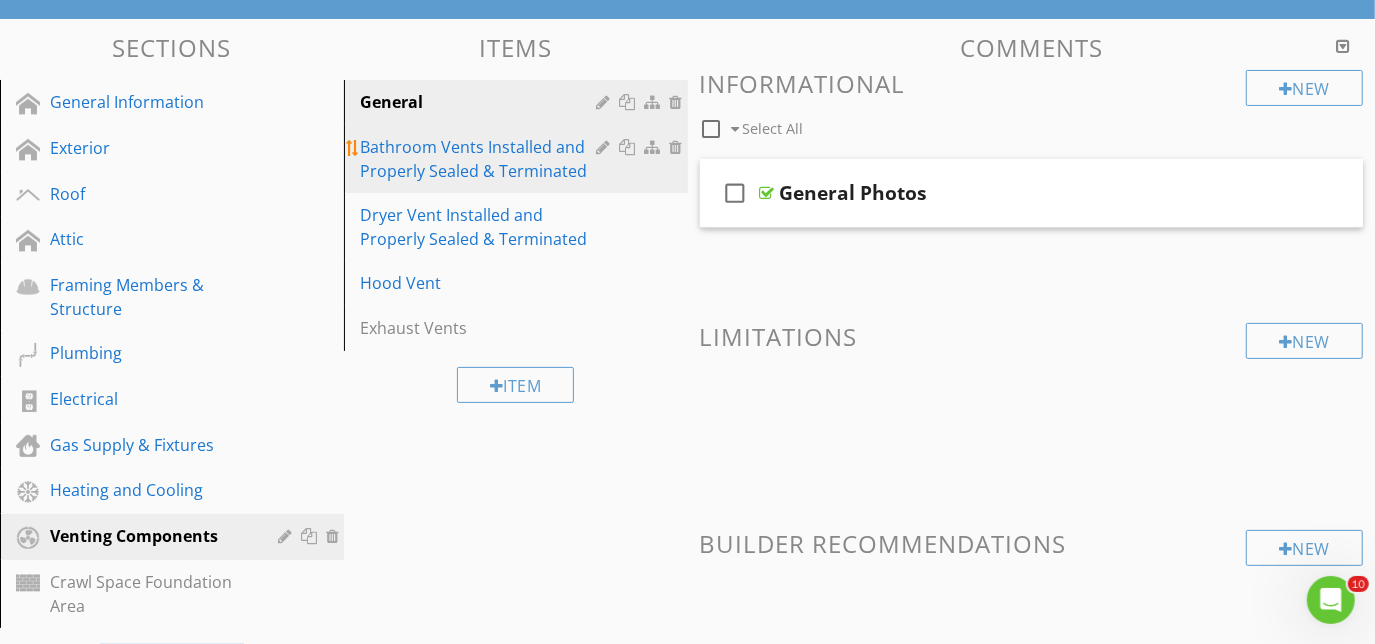 click on "Bathroom Vents Installed and Properly Sealed & Terminated" at bounding box center [481, 159] 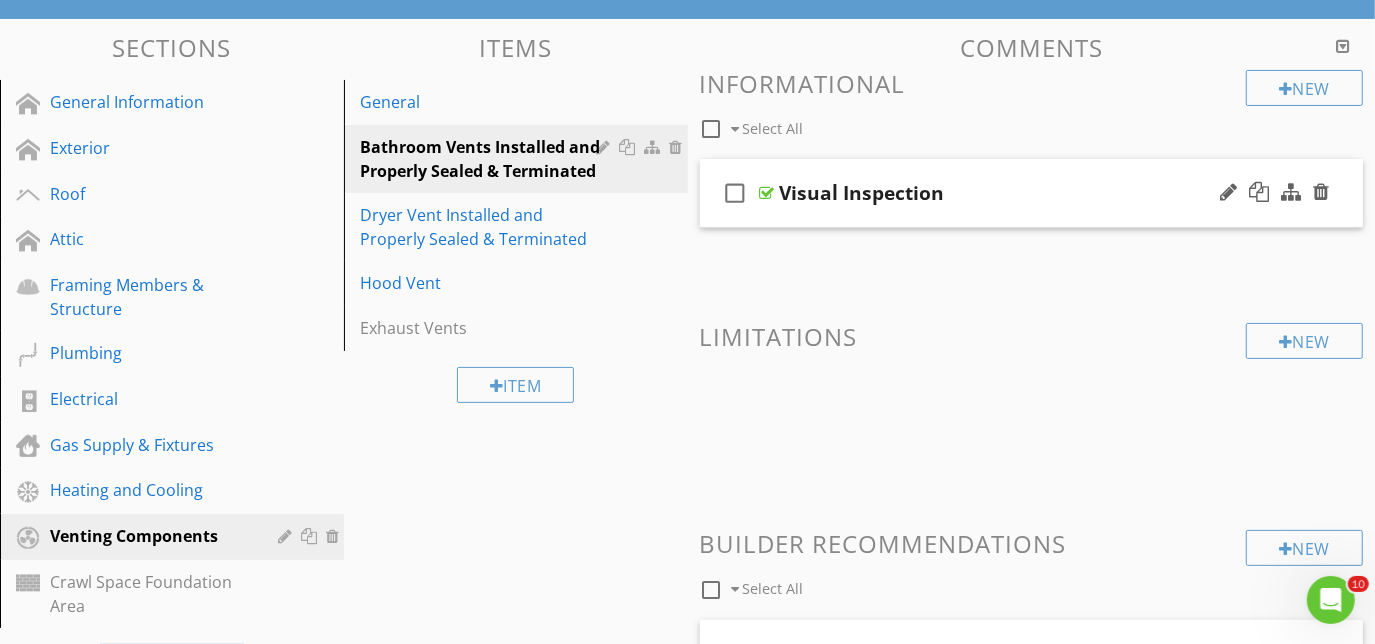 click on "check_box_outline_blank
Visual Inspection" at bounding box center [1032, 193] 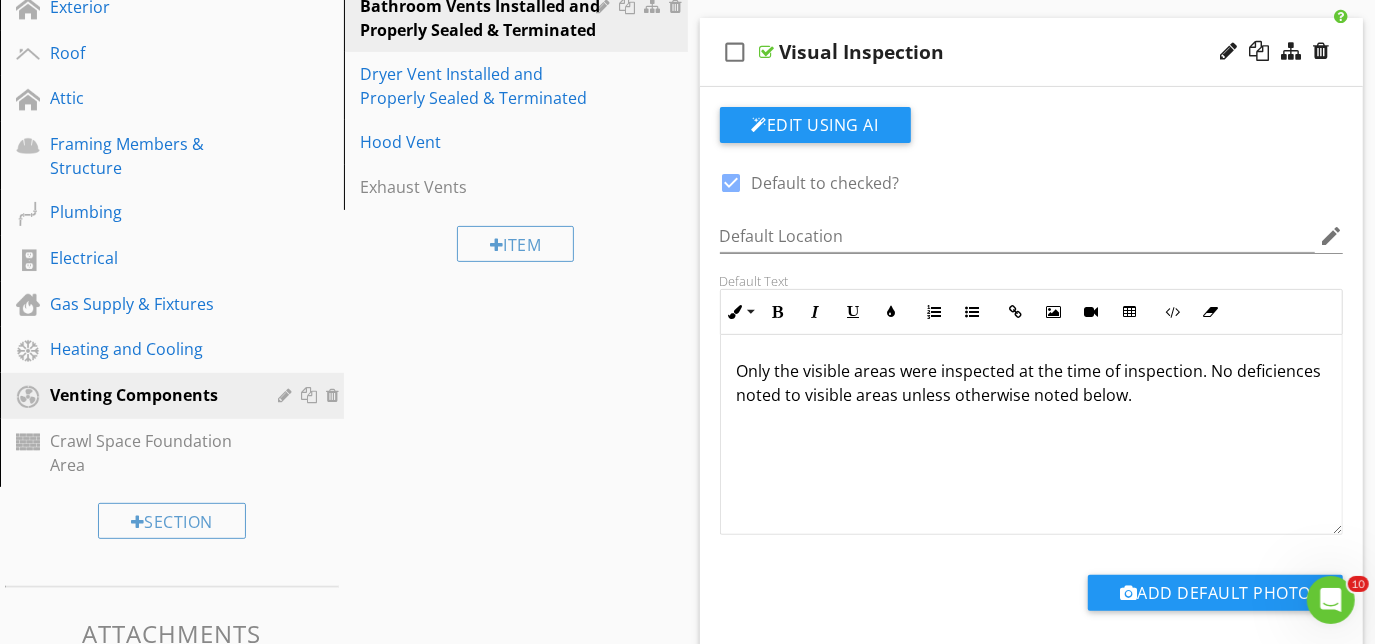 scroll, scrollTop: 363, scrollLeft: 0, axis: vertical 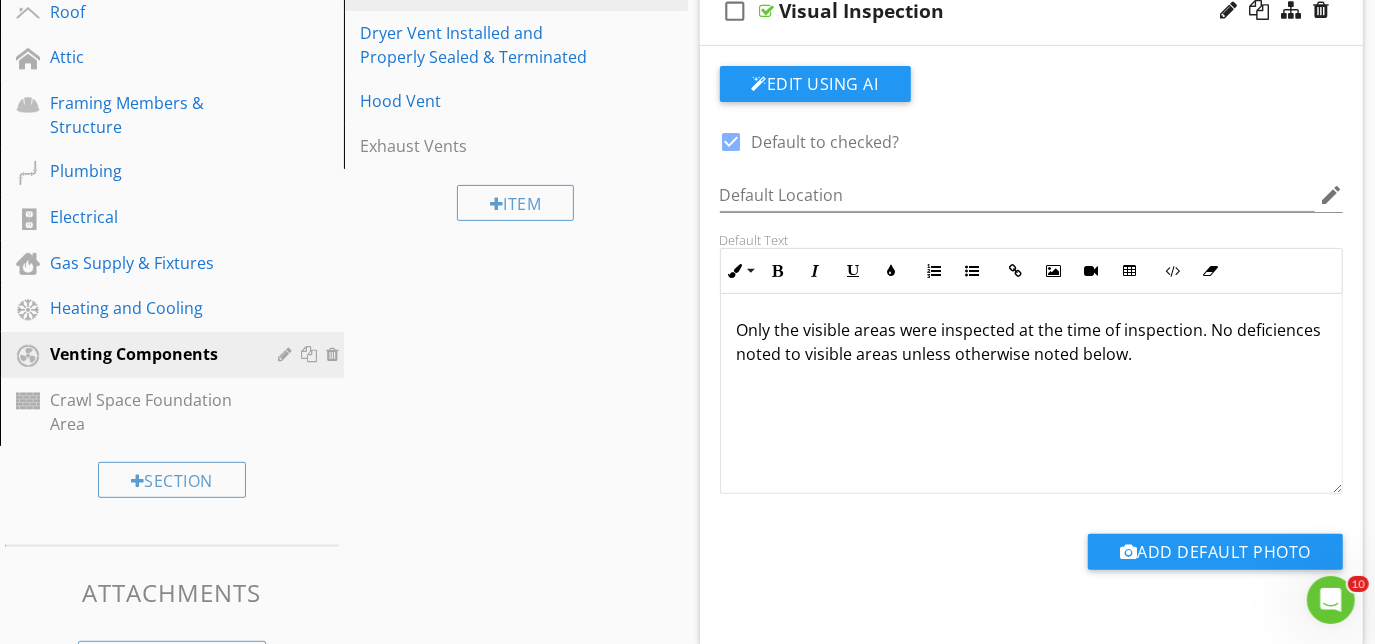 type 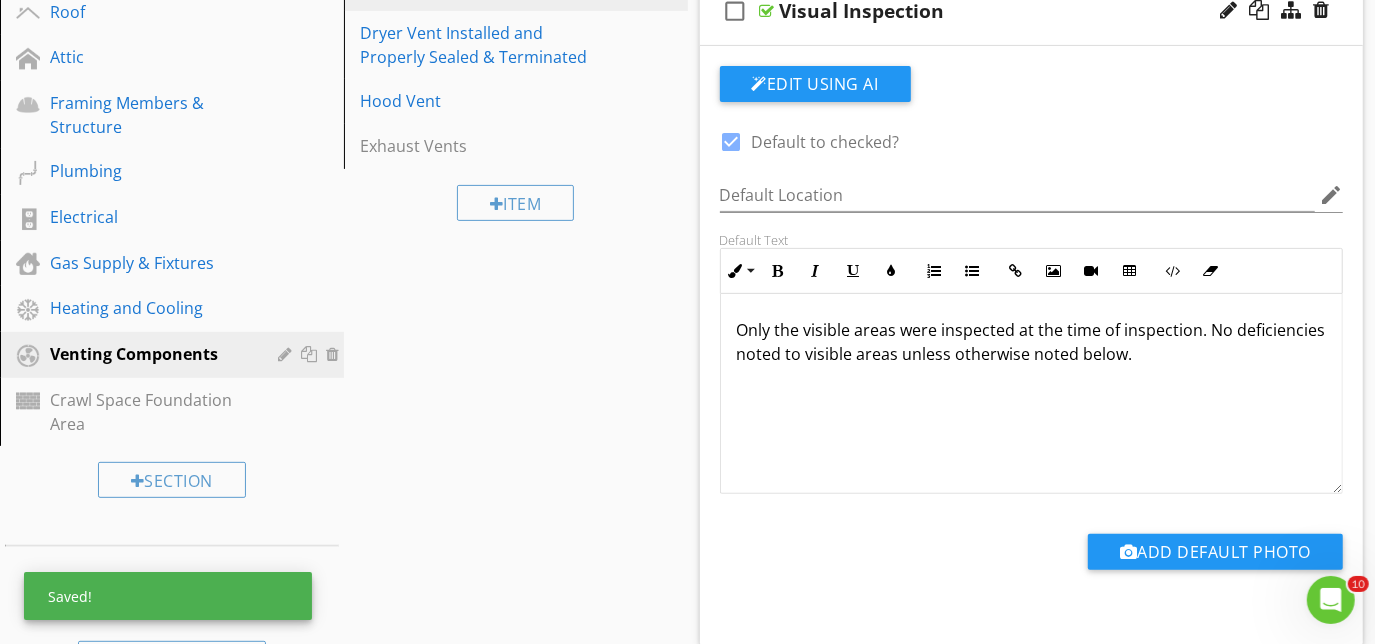 click on "check_box_outline_blank
Visual Inspection" at bounding box center (1032, 11) 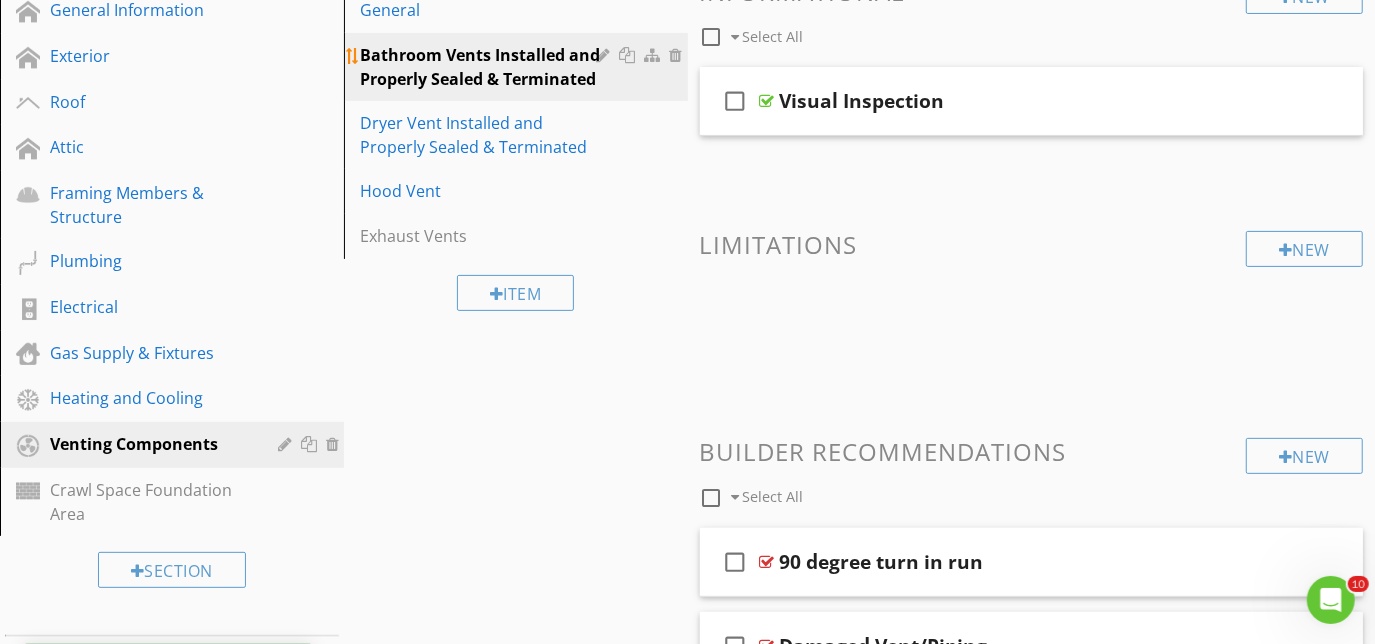 scroll, scrollTop: 272, scrollLeft: 0, axis: vertical 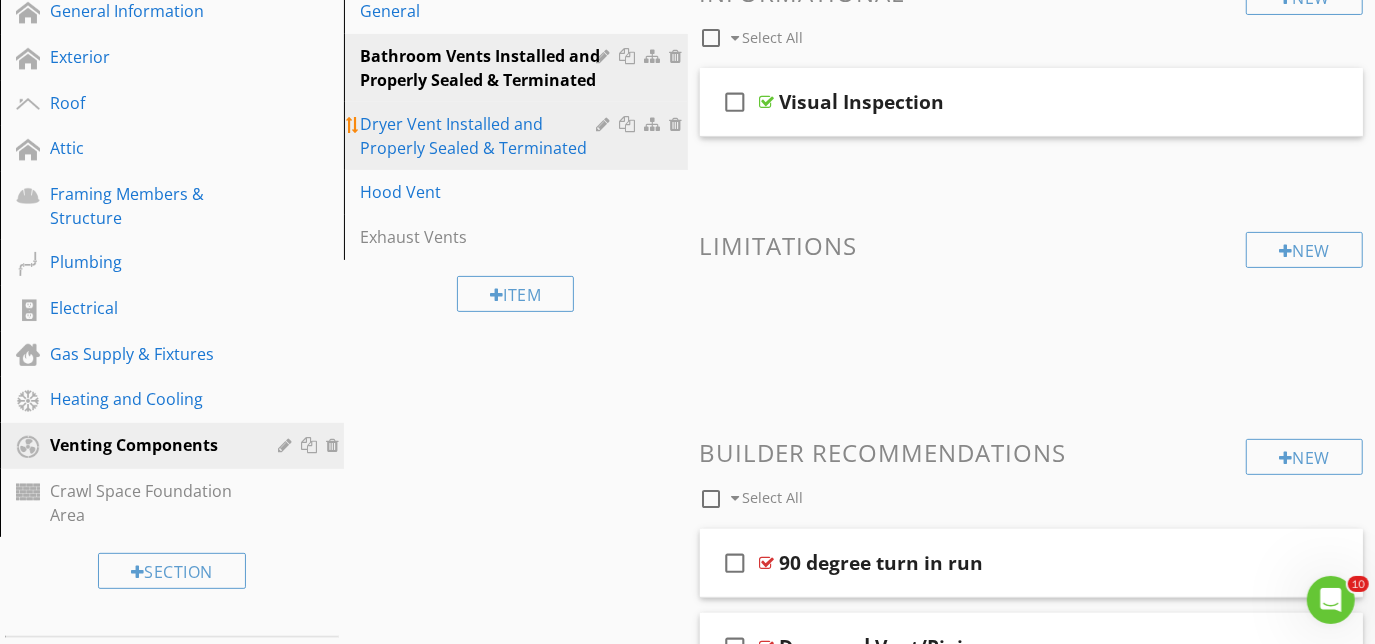 click on "Dryer Vent Installed and Properly Sealed & Terminated" at bounding box center (481, 136) 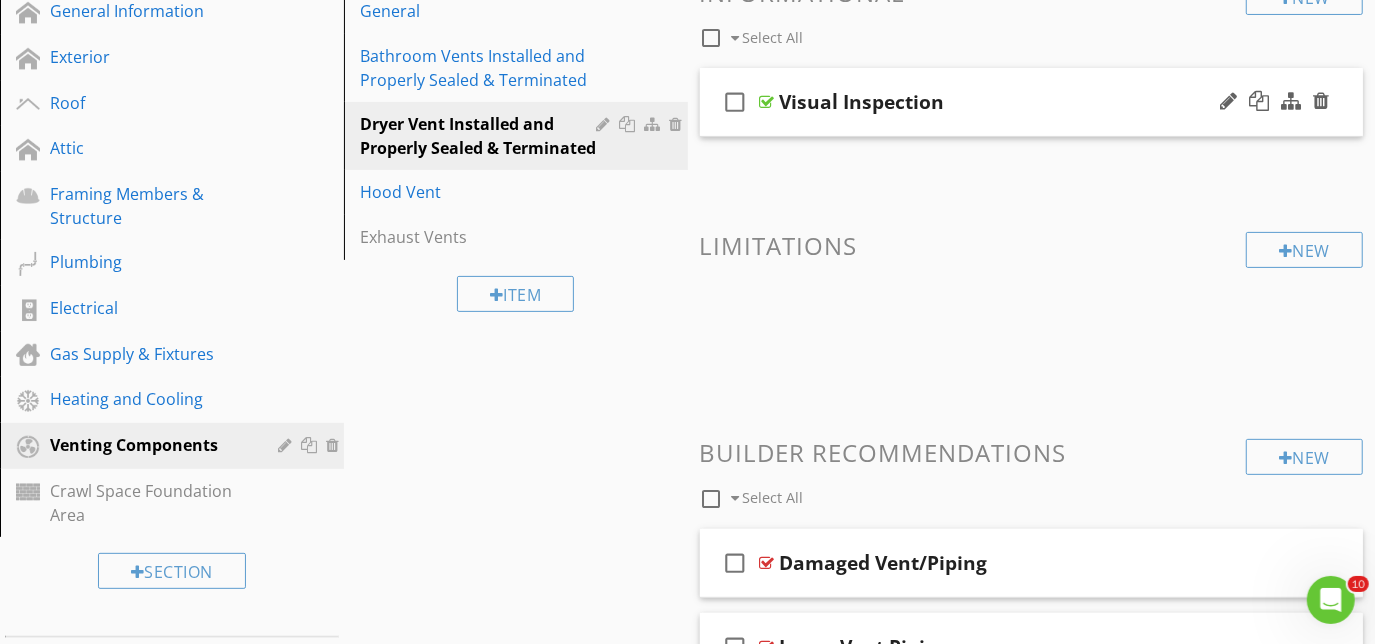 click on "check_box_outline_blank
Visual Inspection" at bounding box center [1032, 102] 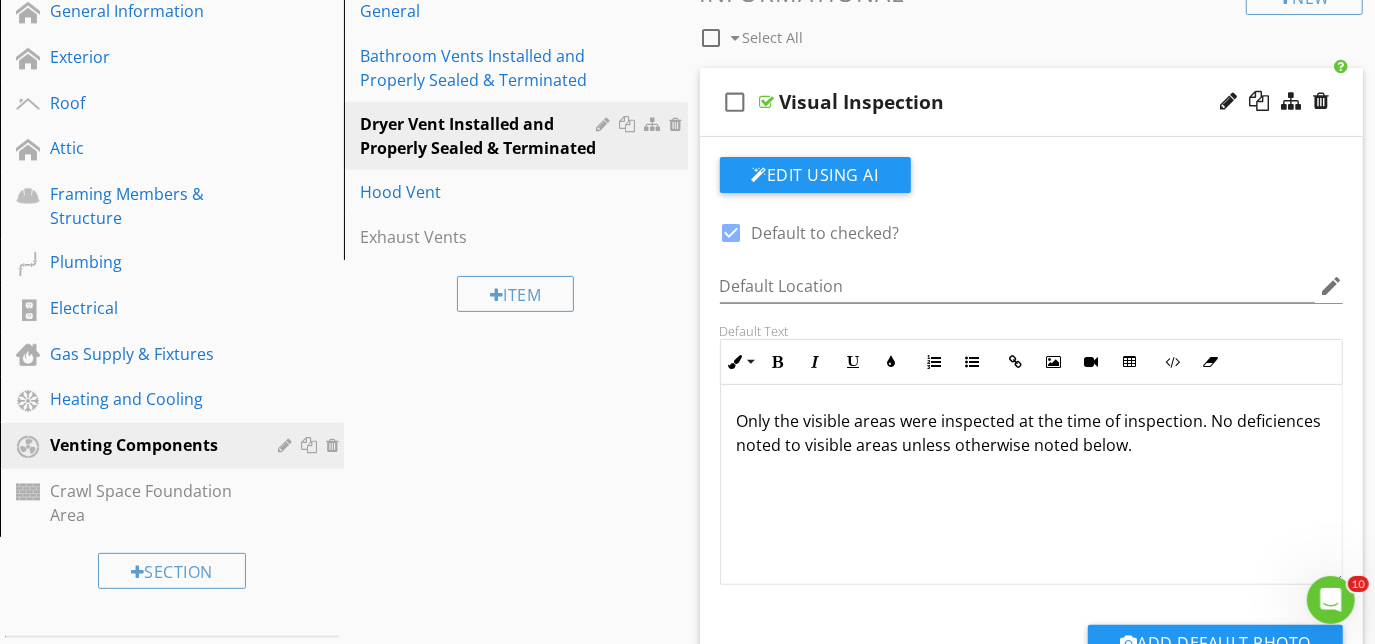 click on "Only the visible areas were inspected at the time of inspection. No deficiences noted to visible areas unless otherwise noted below." at bounding box center [1032, 433] 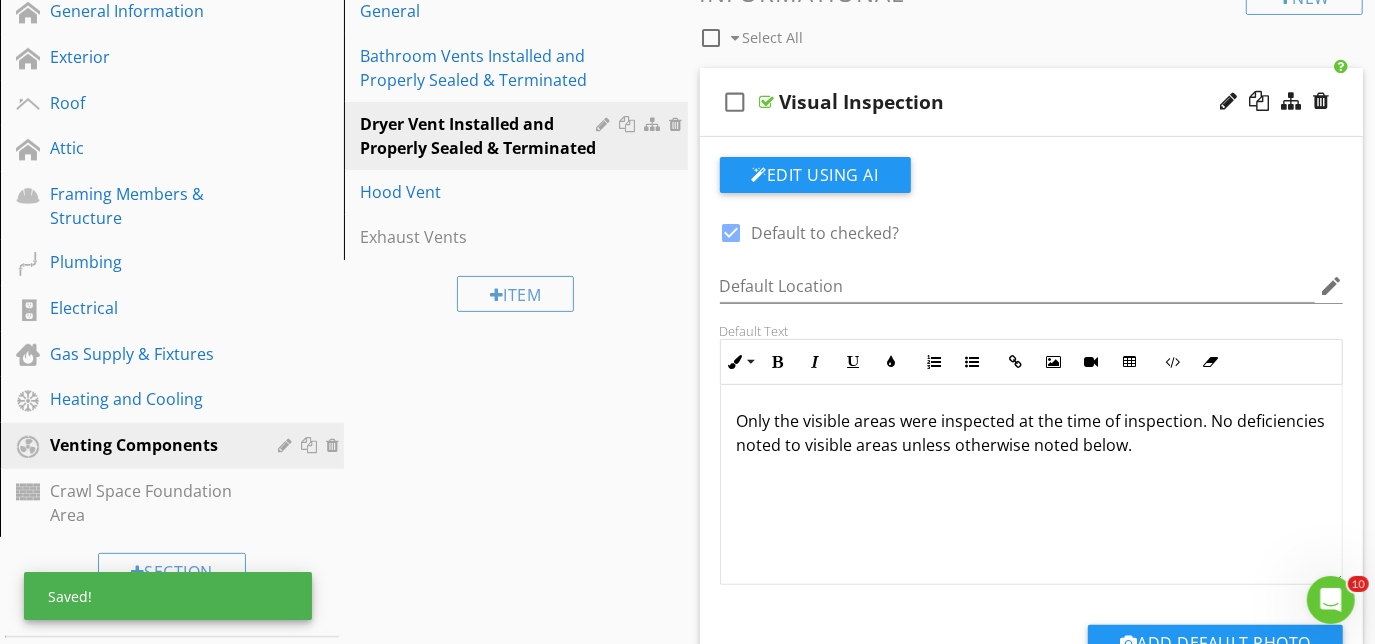 click on "check_box_outline_blank
Visual Inspection" at bounding box center (1032, 102) 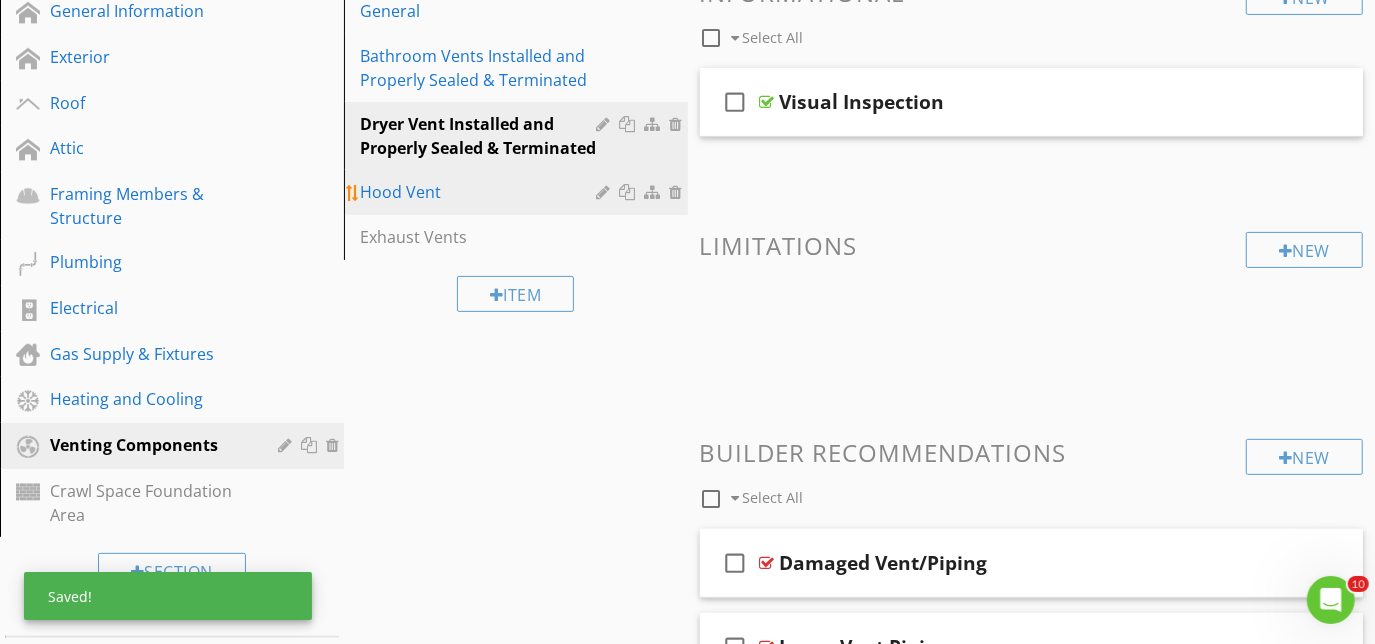 click on "Hood Vent" at bounding box center (481, 192) 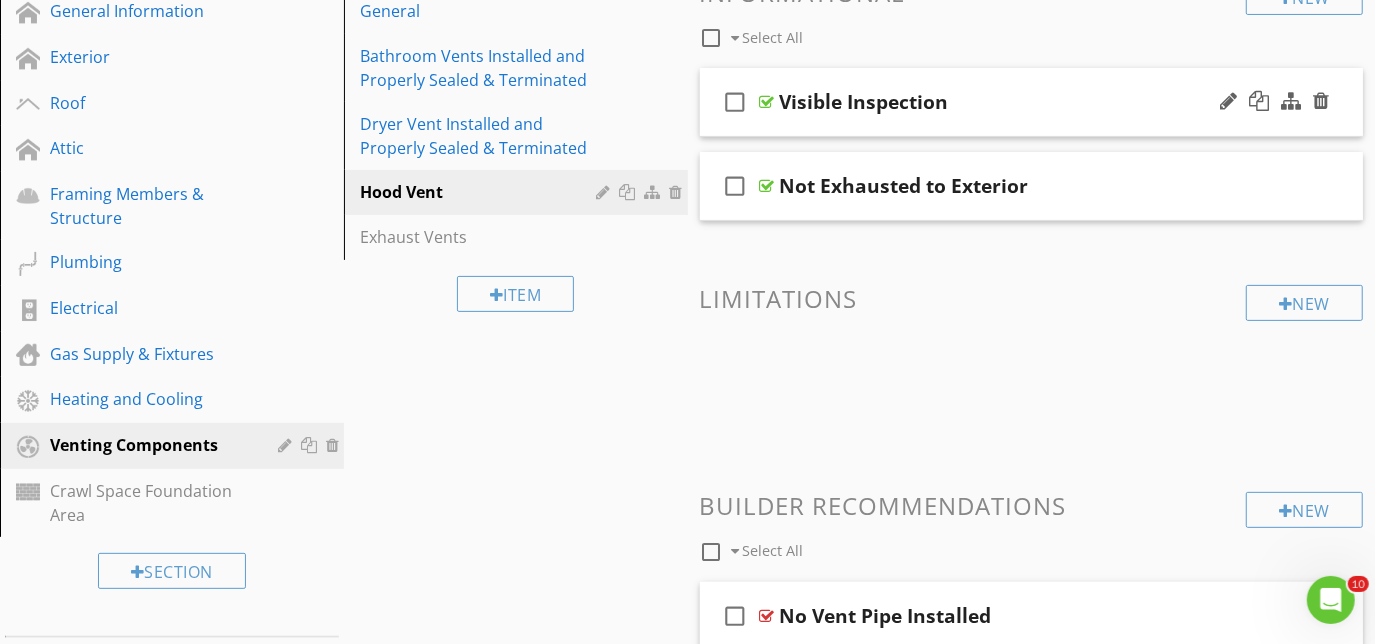 click on "check_box_outline_blank
Visible Inspection" at bounding box center (1032, 102) 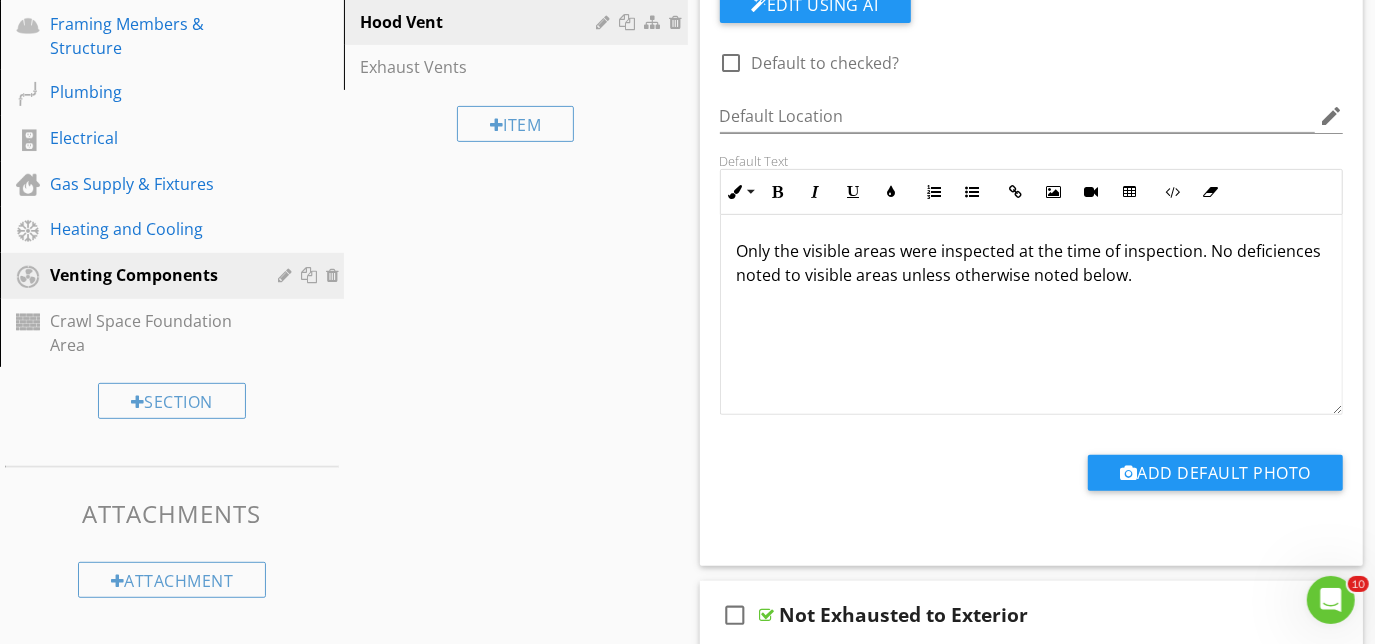 scroll, scrollTop: 454, scrollLeft: 0, axis: vertical 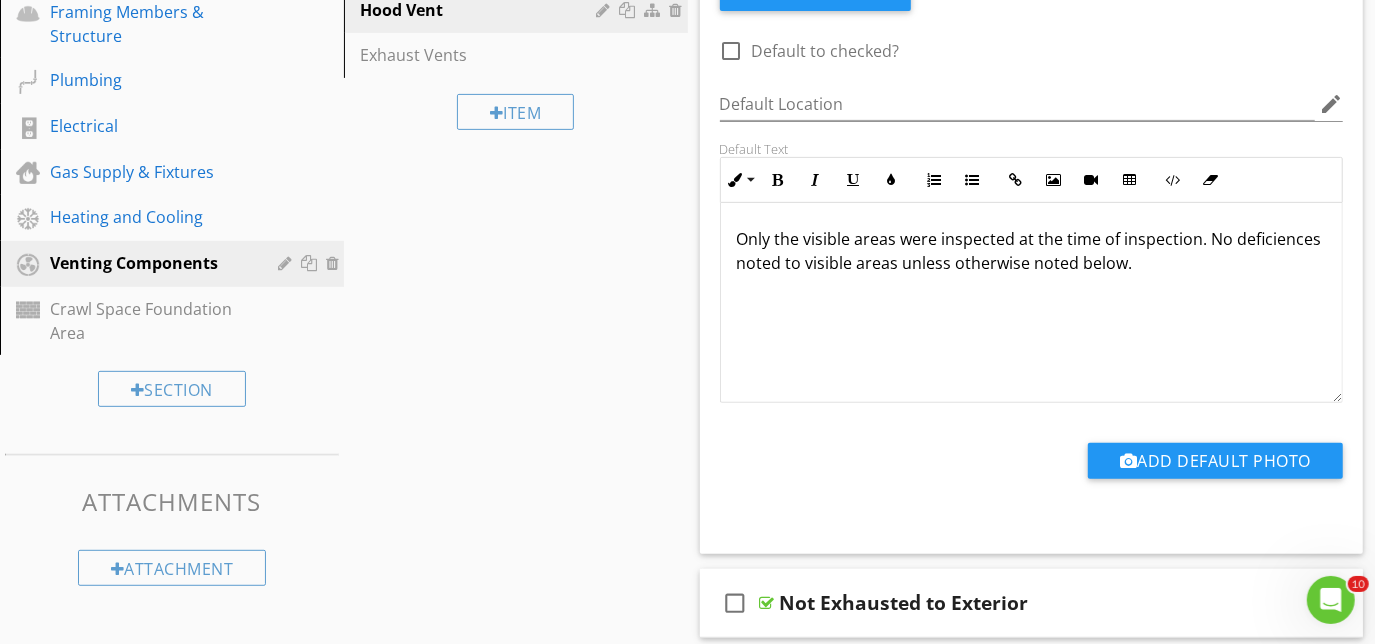 click on "Only the visible areas were inspected at the time of inspection. No deficiences noted to visible areas unless otherwise noted below." at bounding box center [1032, 251] 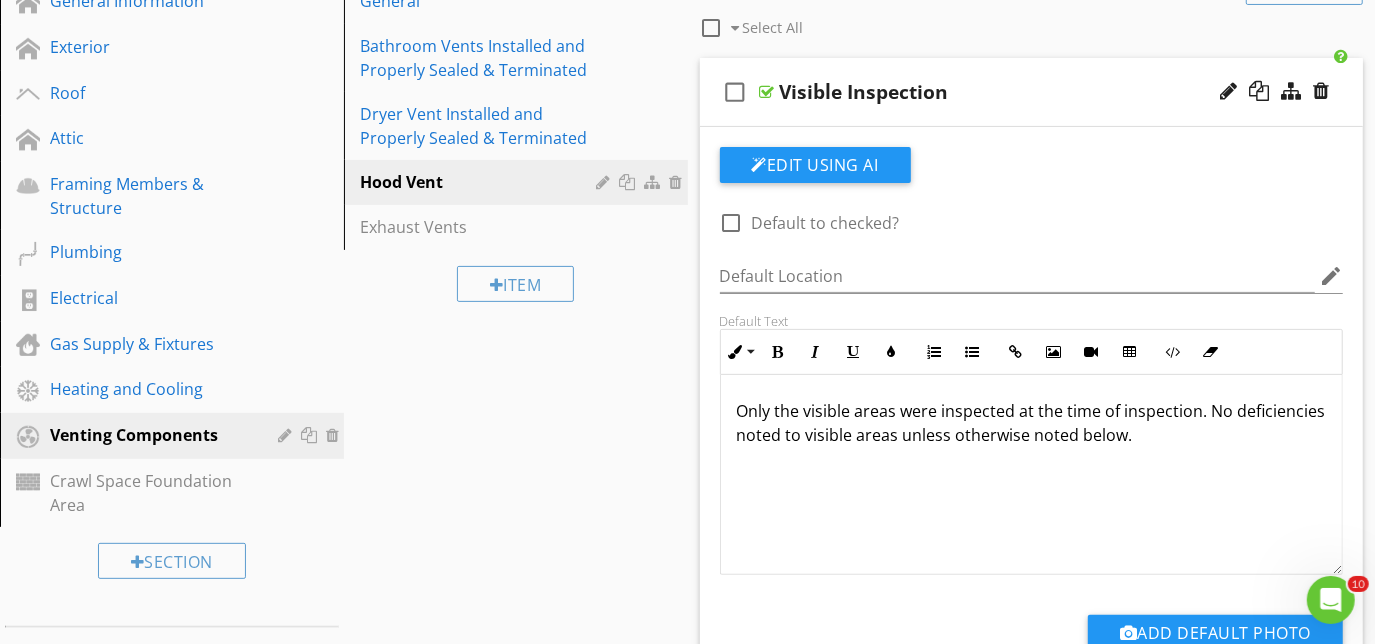 scroll, scrollTop: 181, scrollLeft: 0, axis: vertical 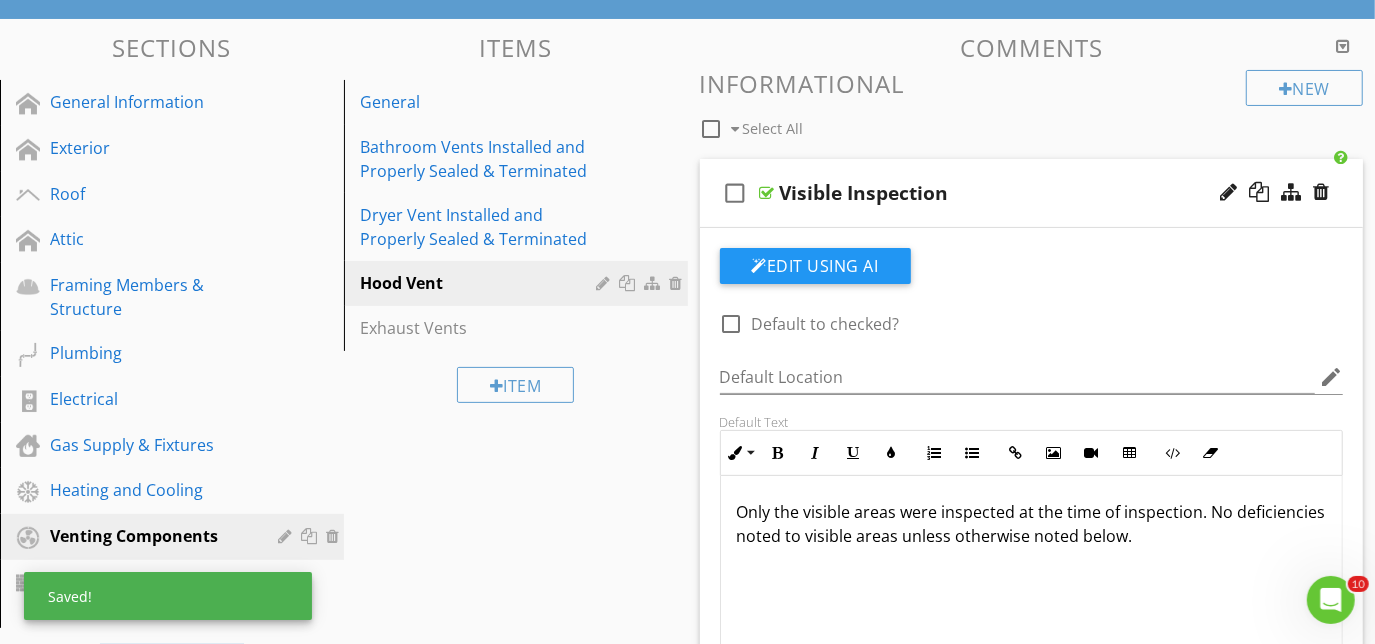 click on "check_box_outline_blank
Visible Inspection" at bounding box center [1032, 193] 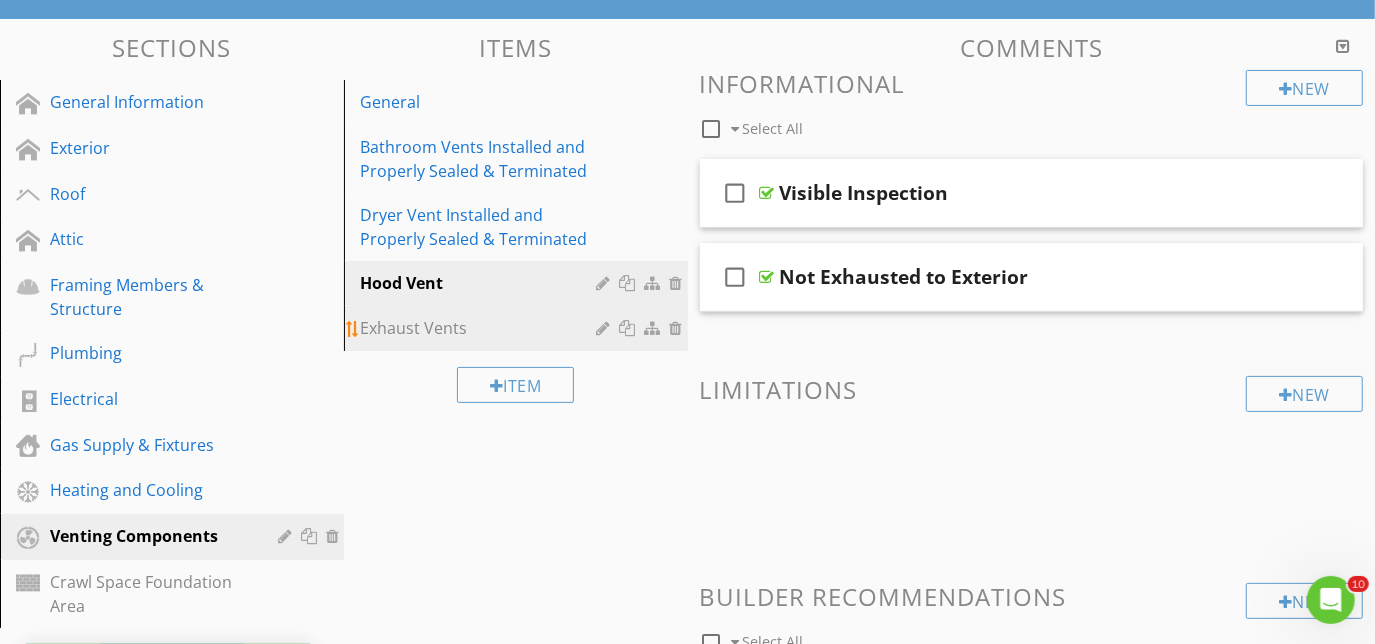 click on "Exhaust Vents" at bounding box center [481, 328] 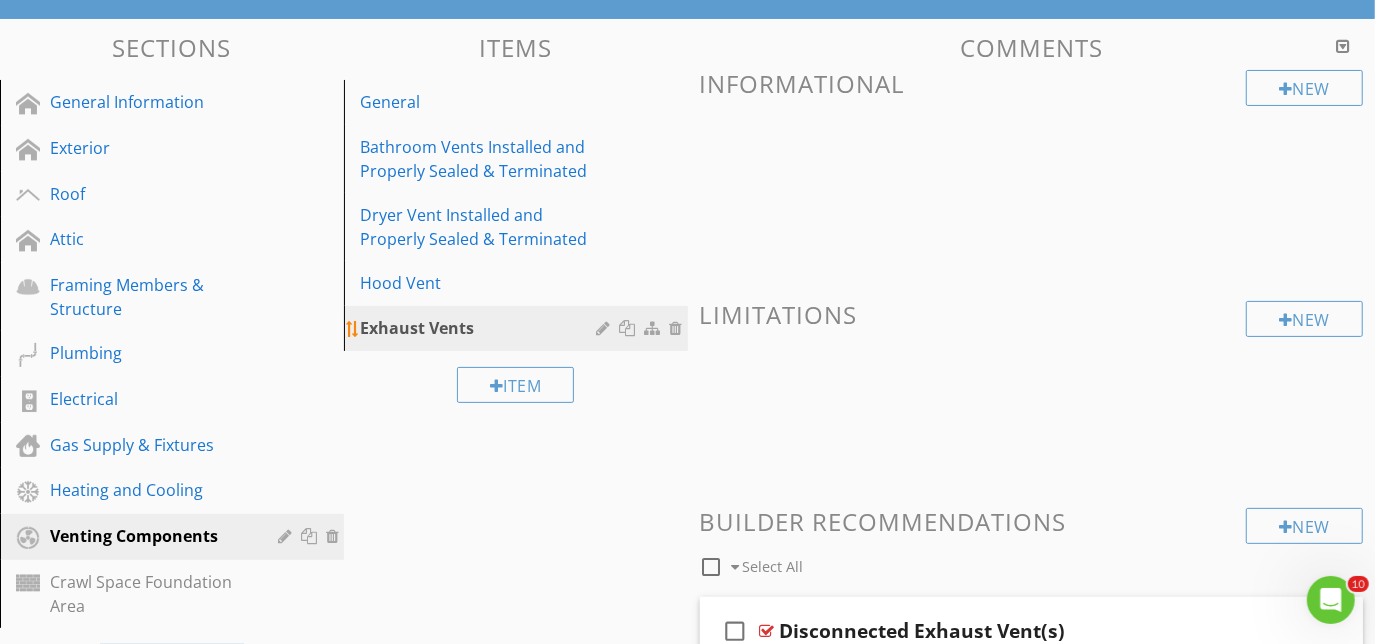 click on "Exhaust Vents" at bounding box center (481, 328) 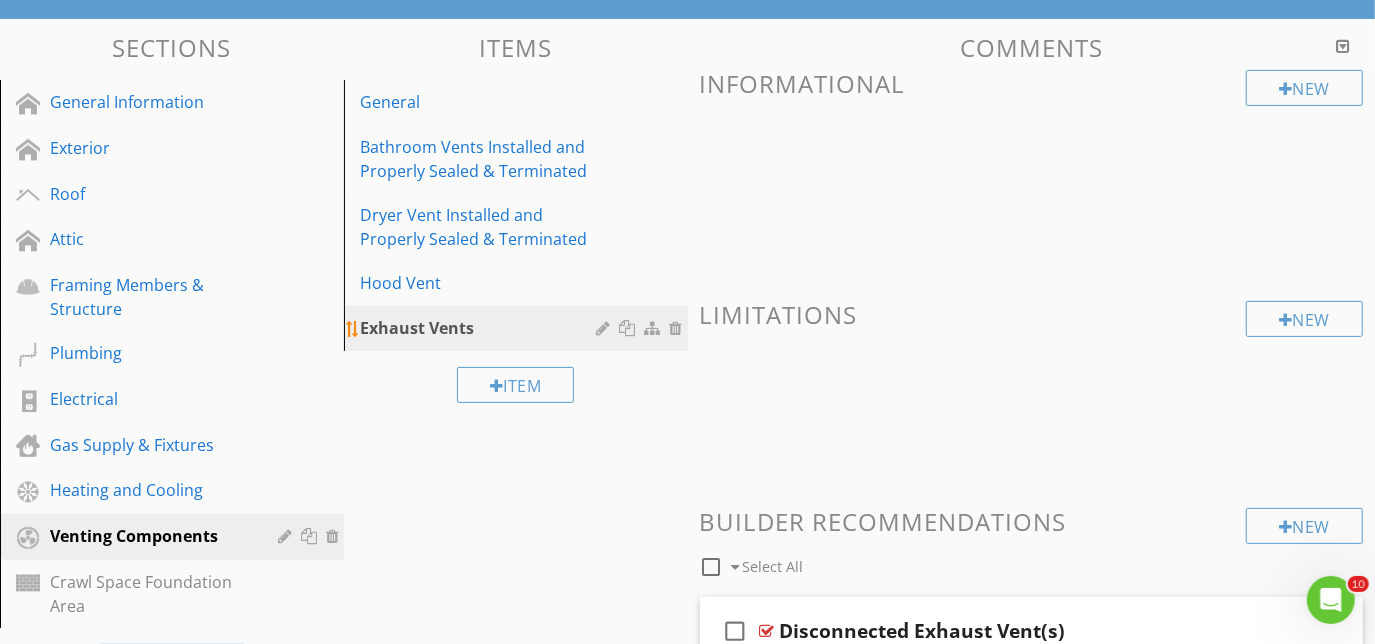 click on "Exhaust Vents" at bounding box center (481, 328) 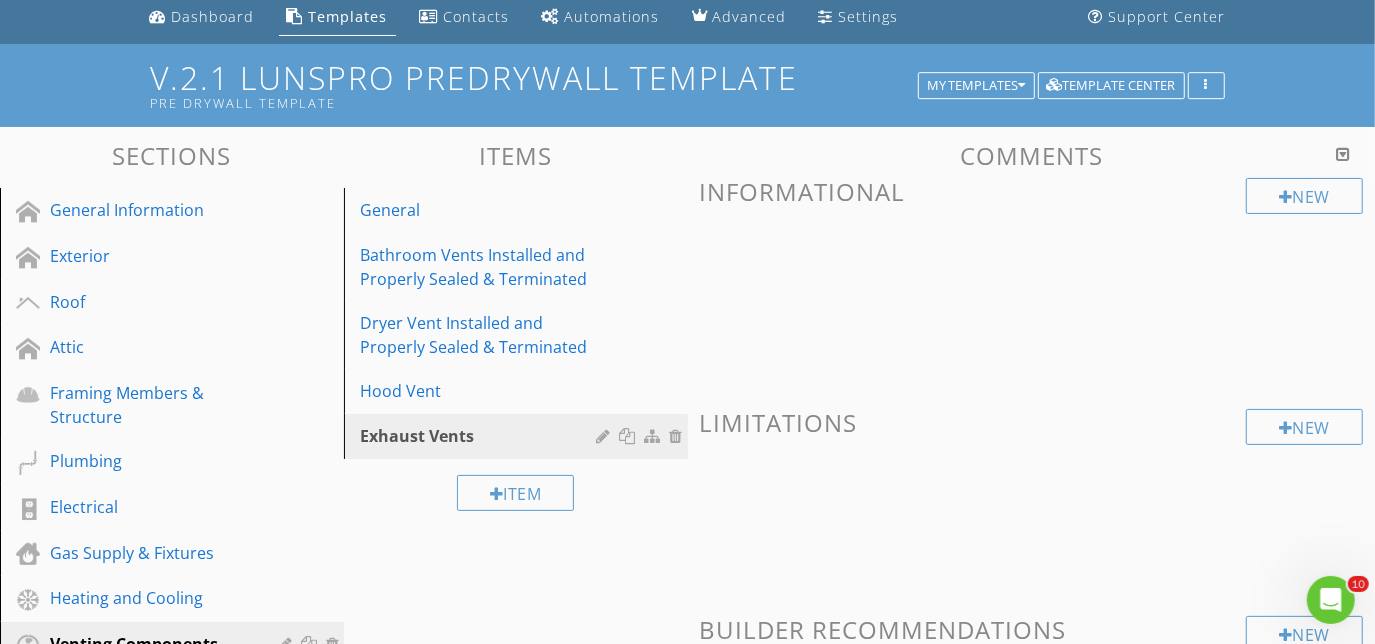 scroll, scrollTop: 0, scrollLeft: 0, axis: both 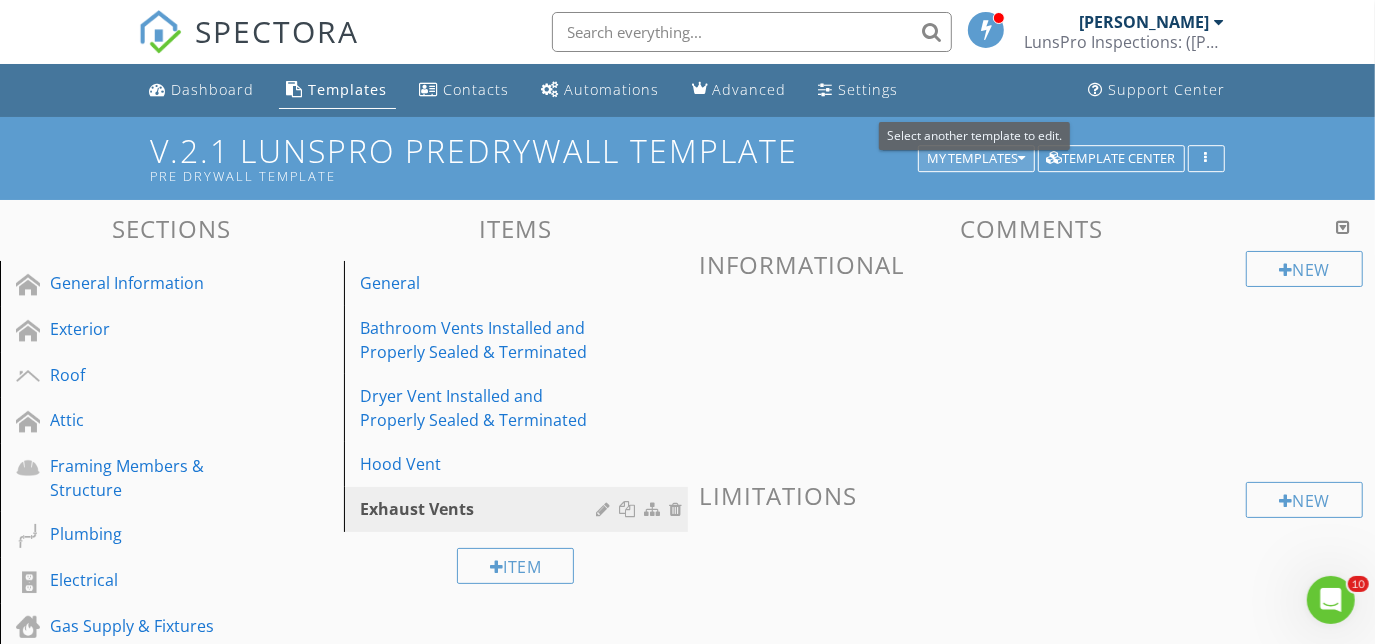 click on "My Templates" at bounding box center [976, 159] 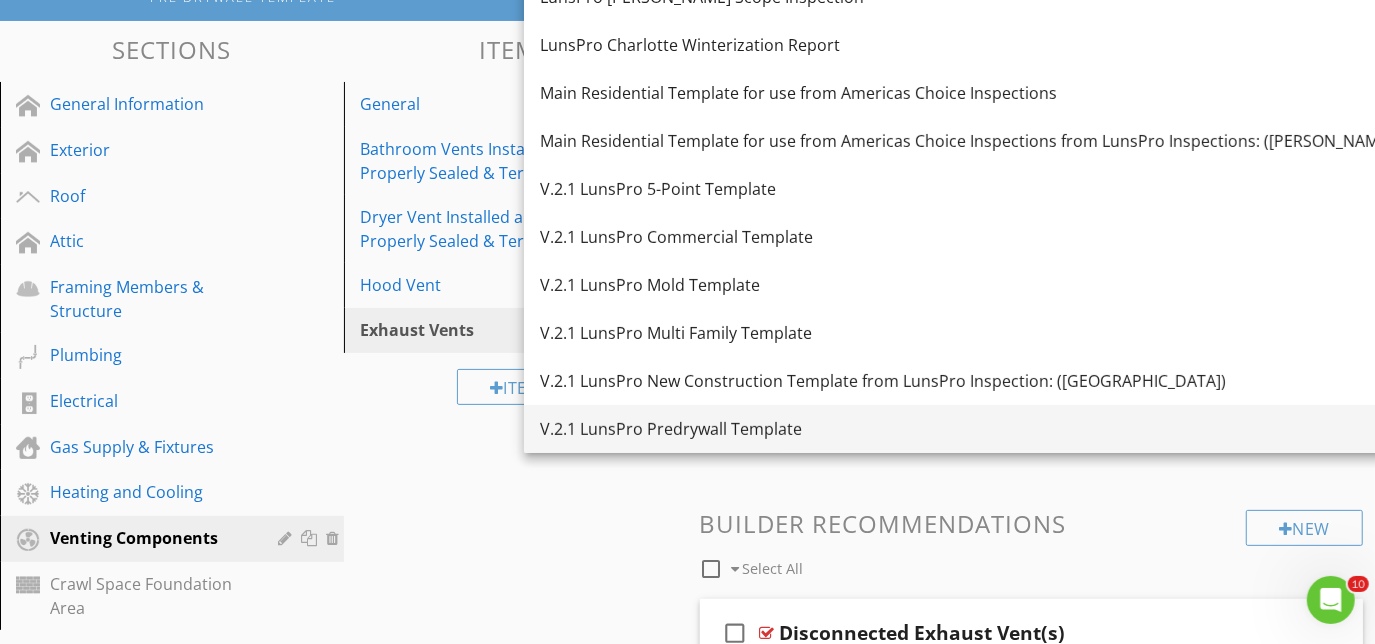 scroll, scrollTop: 181, scrollLeft: 0, axis: vertical 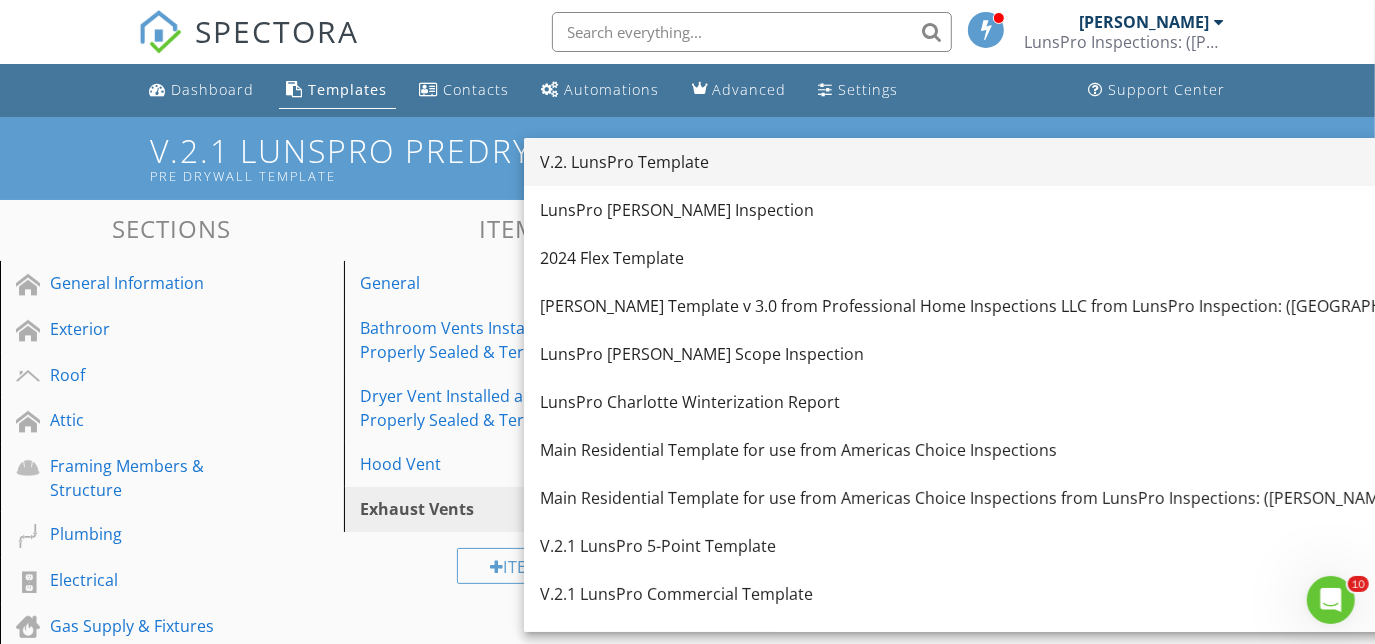 click on "V.2. LunsPro Template" at bounding box center [997, 162] 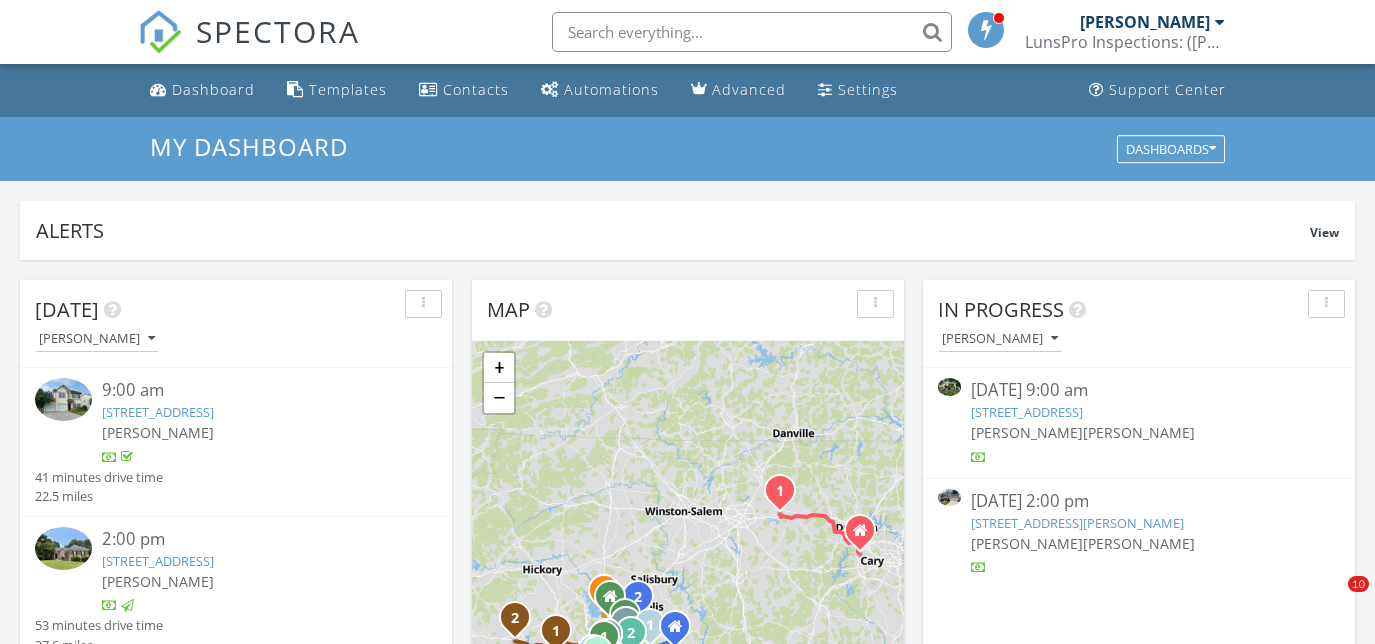 scroll, scrollTop: 0, scrollLeft: 0, axis: both 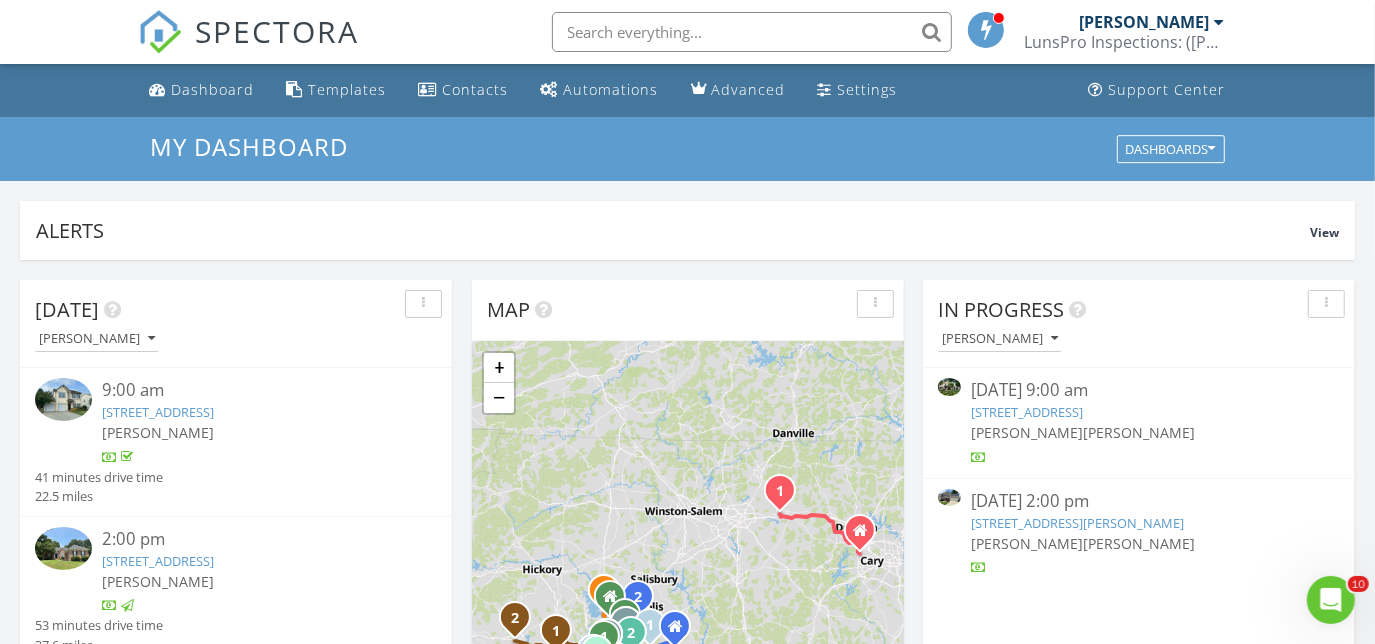 click on "191 Melbourne Dr, Fort Mill, SC 29708" at bounding box center [158, 561] 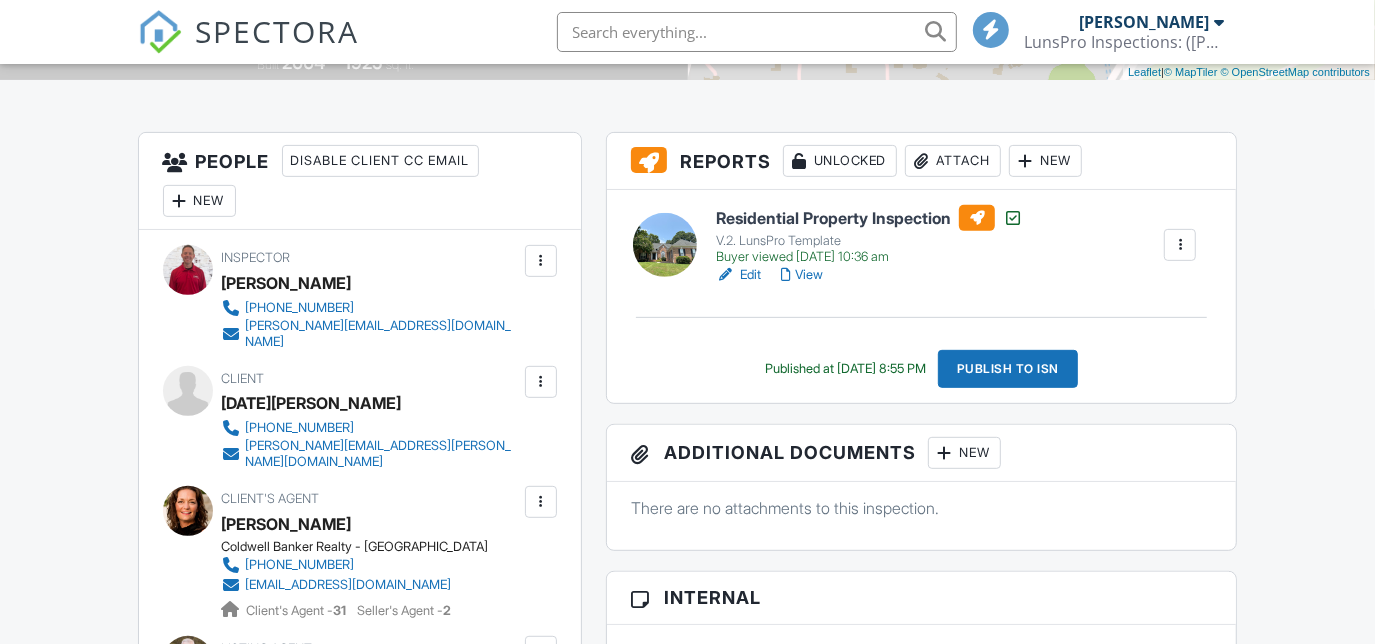 scroll, scrollTop: 454, scrollLeft: 0, axis: vertical 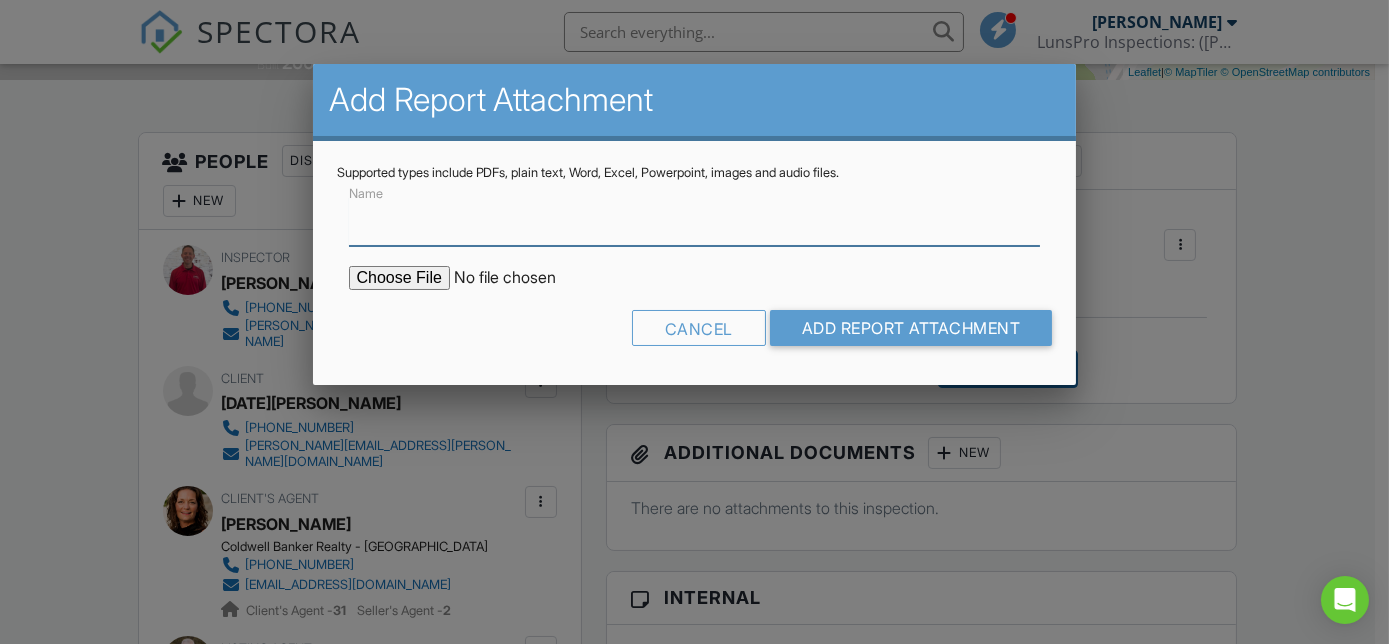click on "Name" at bounding box center (695, 221) 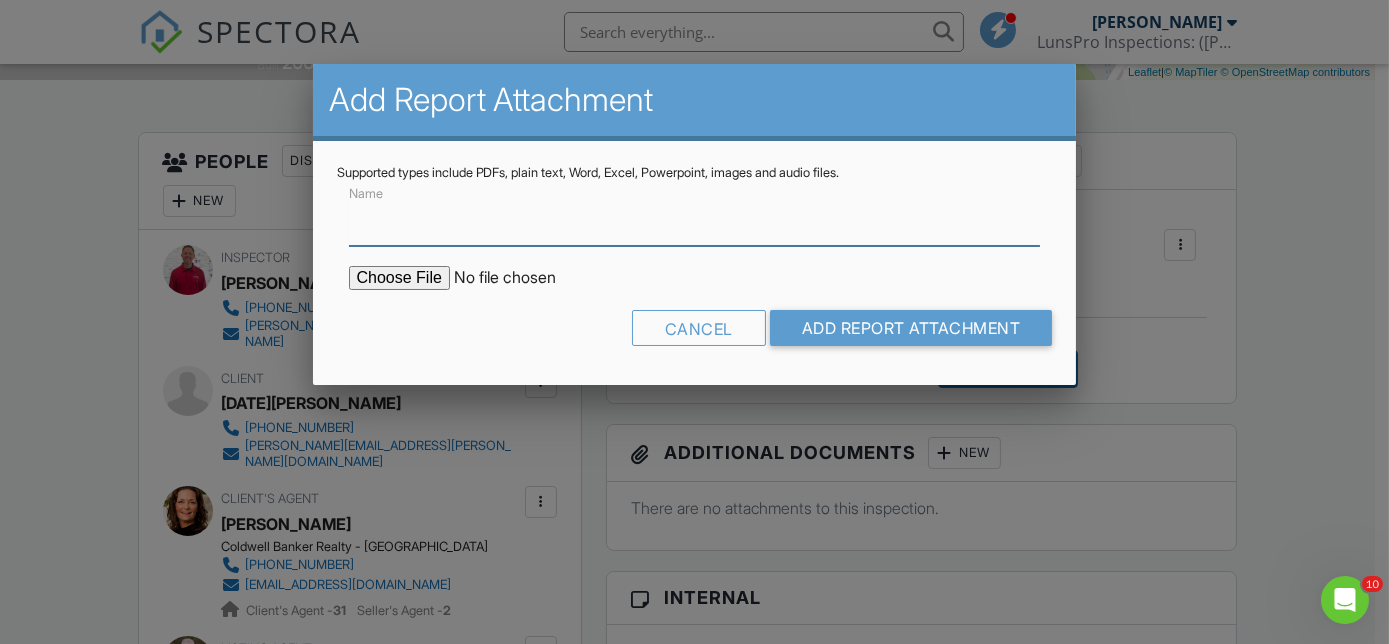 scroll, scrollTop: 0, scrollLeft: 0, axis: both 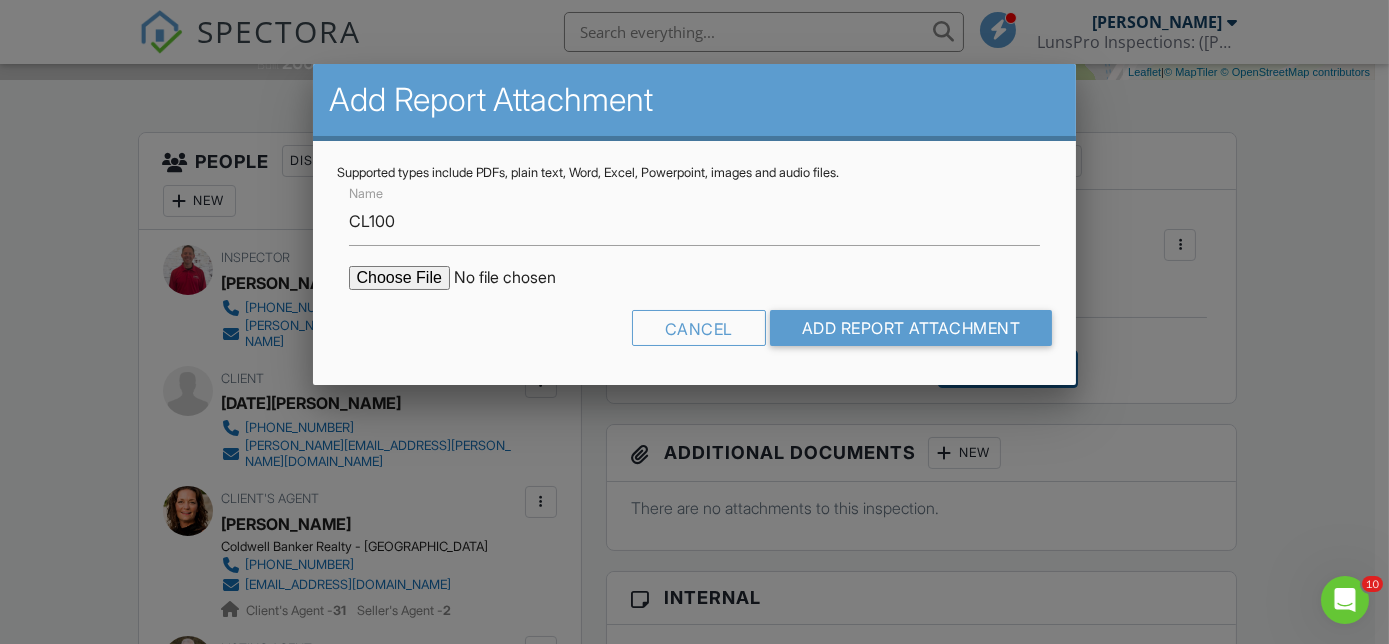 click at bounding box center (519, 278) 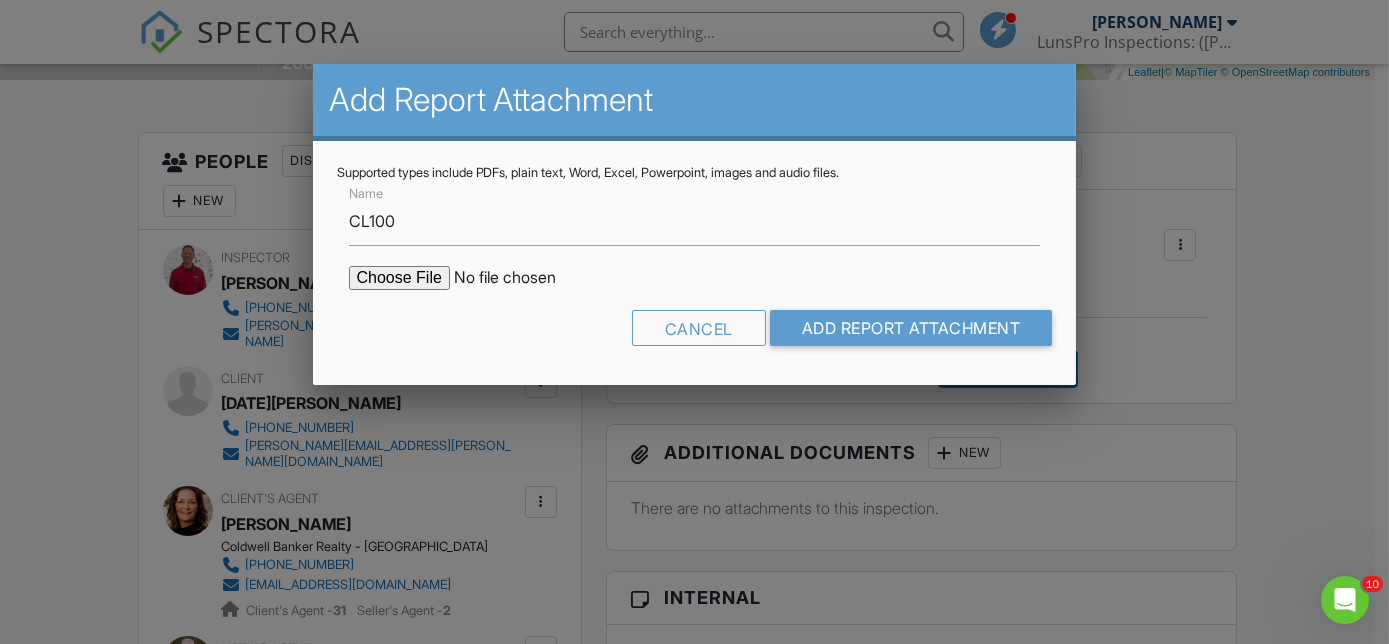 type on "C:\fakepath\CL100 191 Melbourne Dr.pdf" 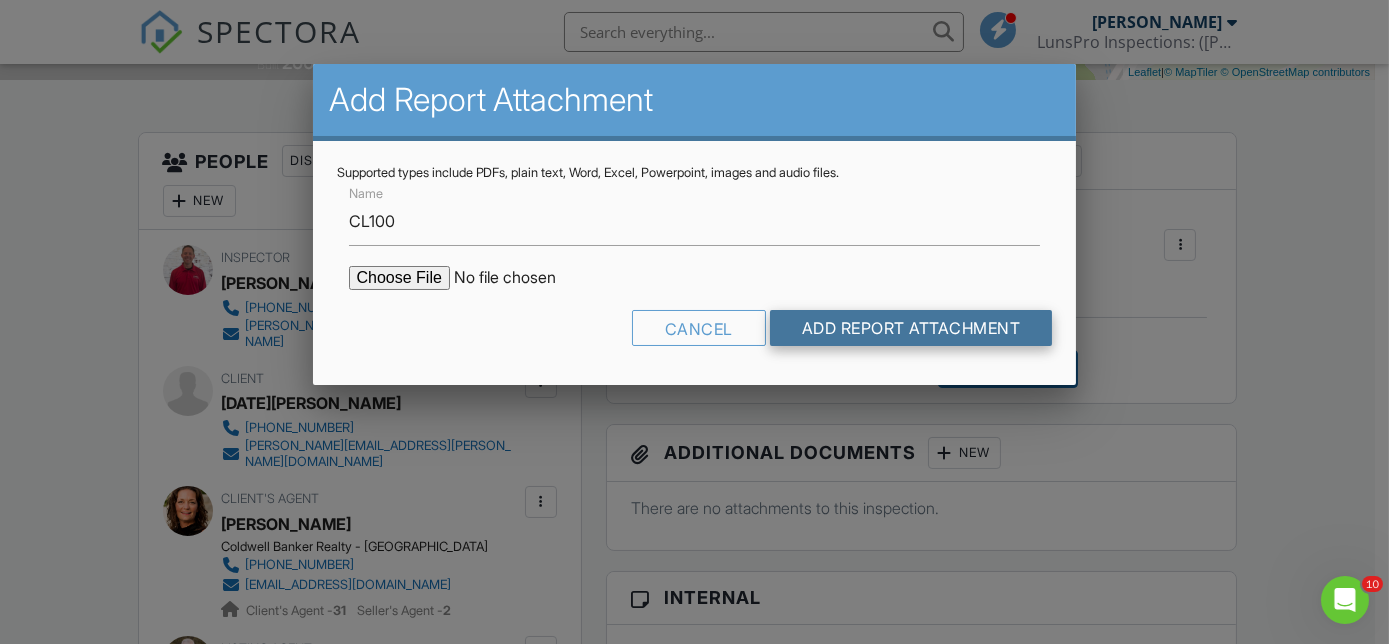 click on "Add Report Attachment" at bounding box center [911, 328] 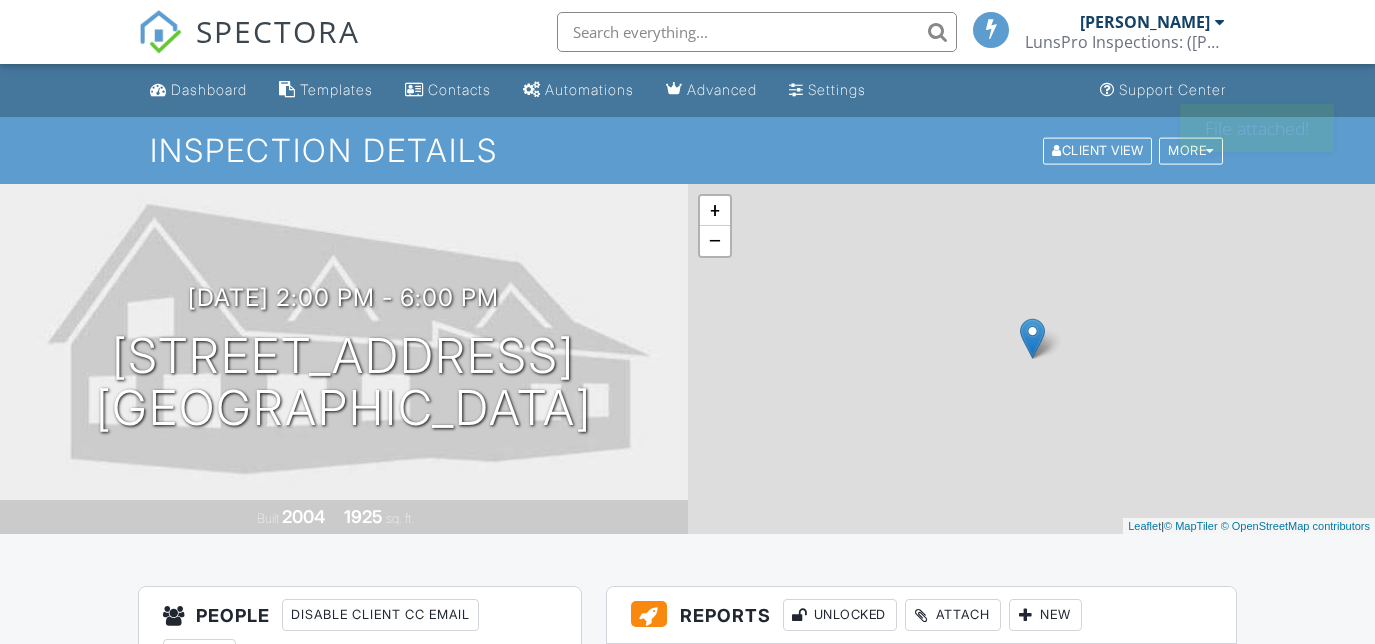 scroll, scrollTop: 0, scrollLeft: 0, axis: both 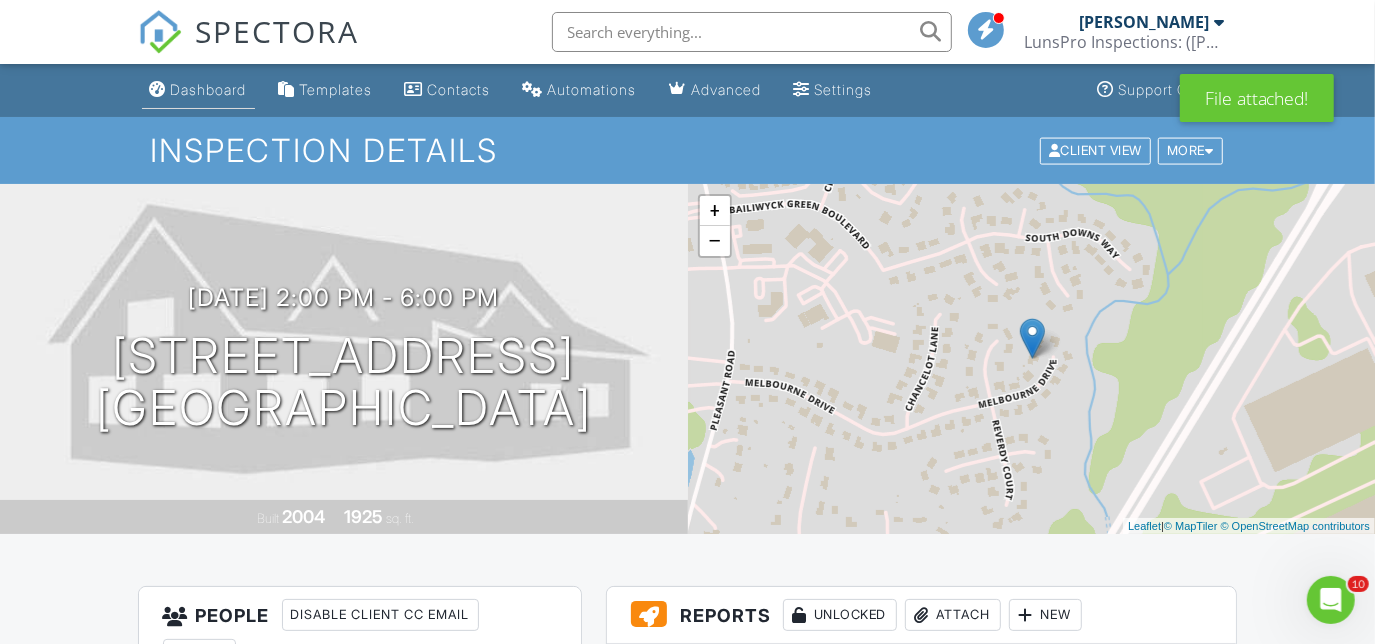 click on "Dashboard" at bounding box center (209, 89) 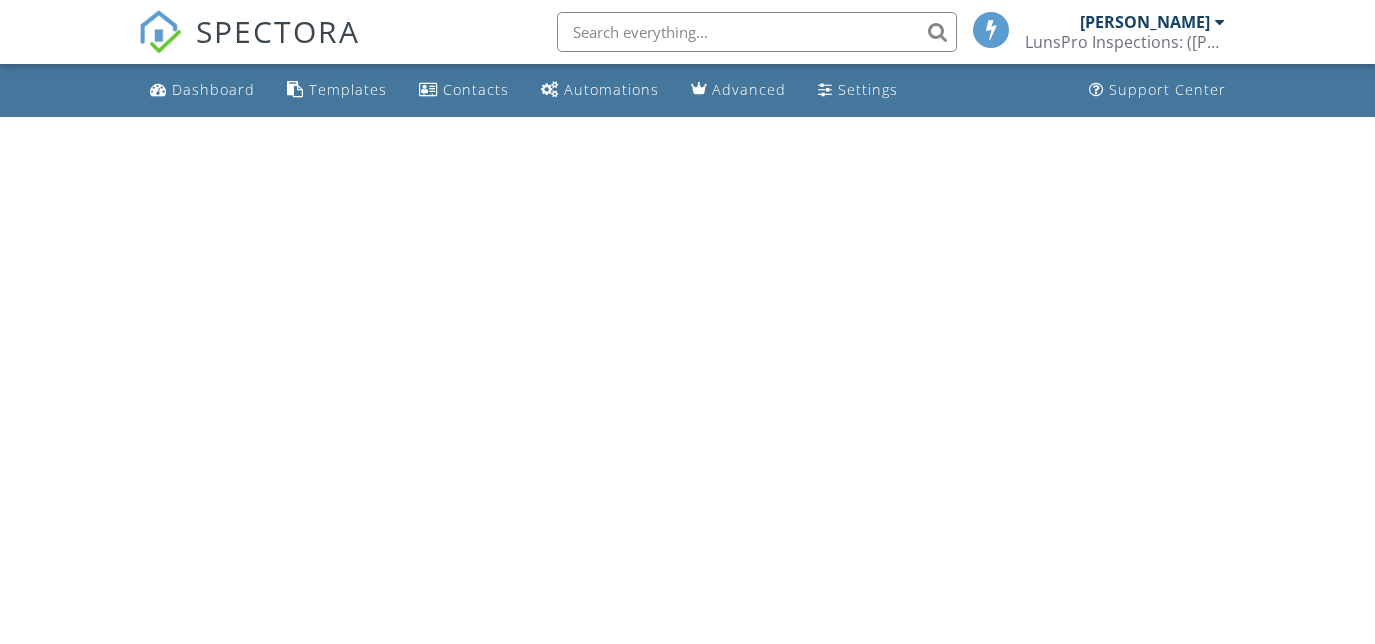 scroll, scrollTop: 0, scrollLeft: 0, axis: both 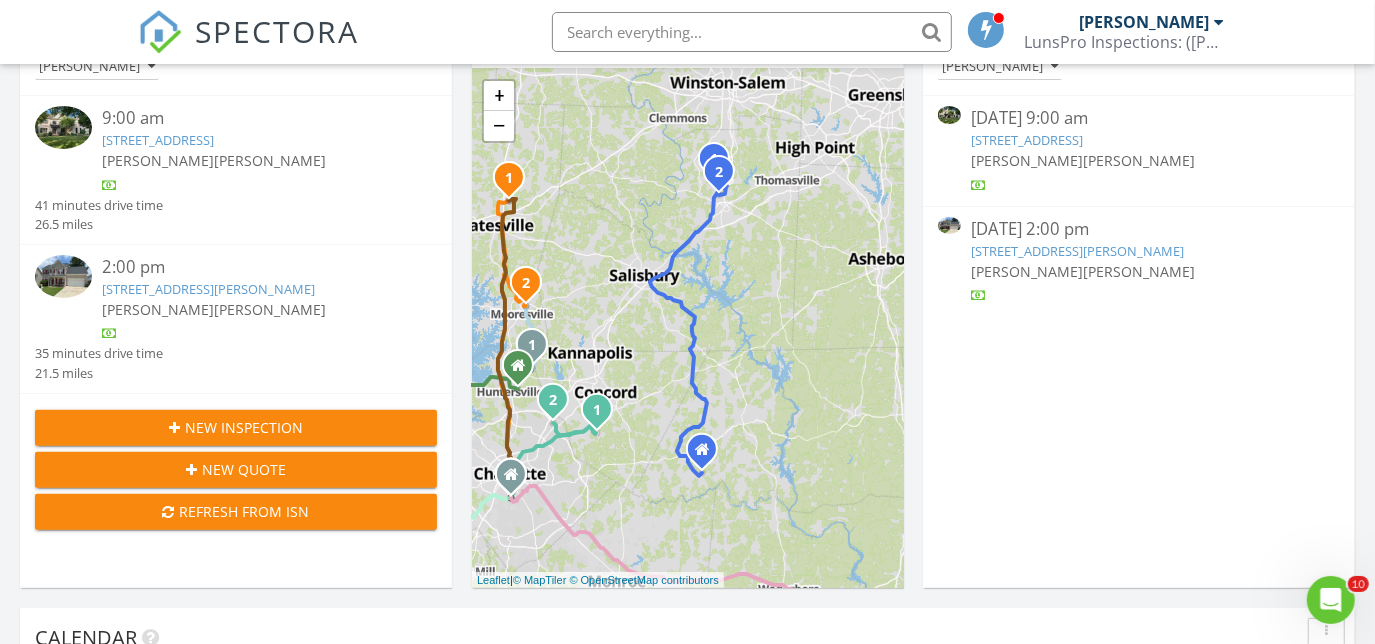 click on "[STREET_ADDRESS][PERSON_NAME]" at bounding box center [208, 289] 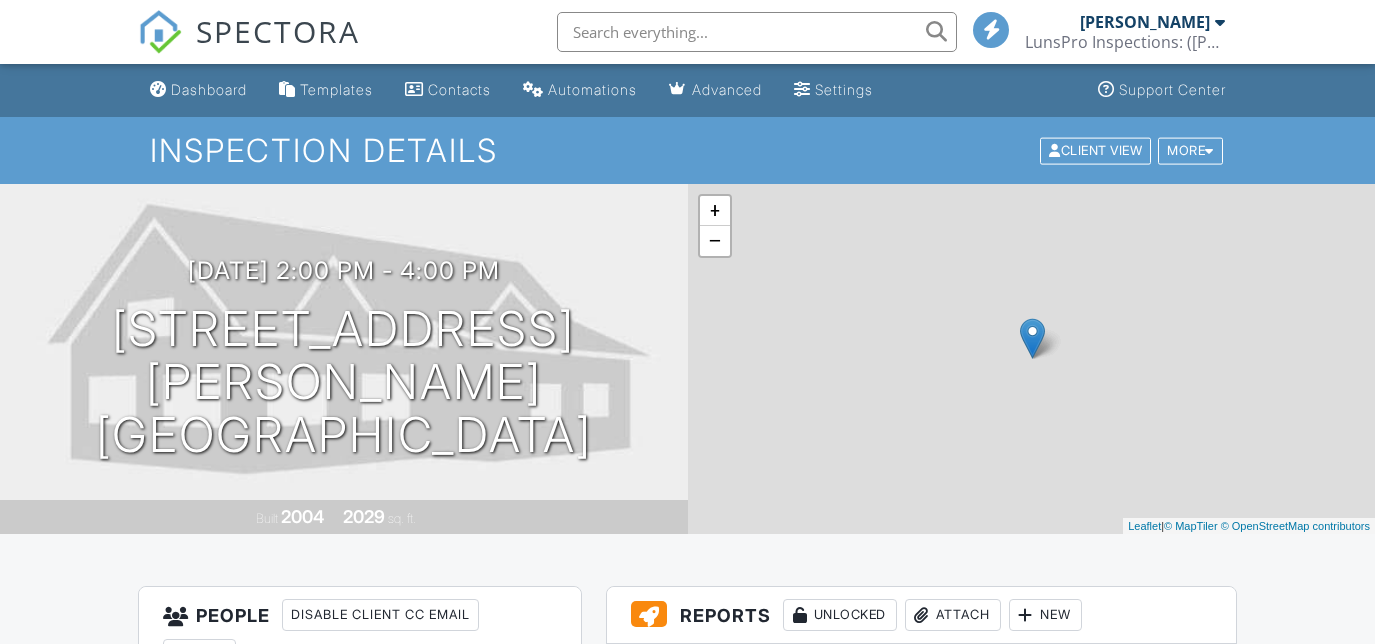 scroll, scrollTop: 0, scrollLeft: 0, axis: both 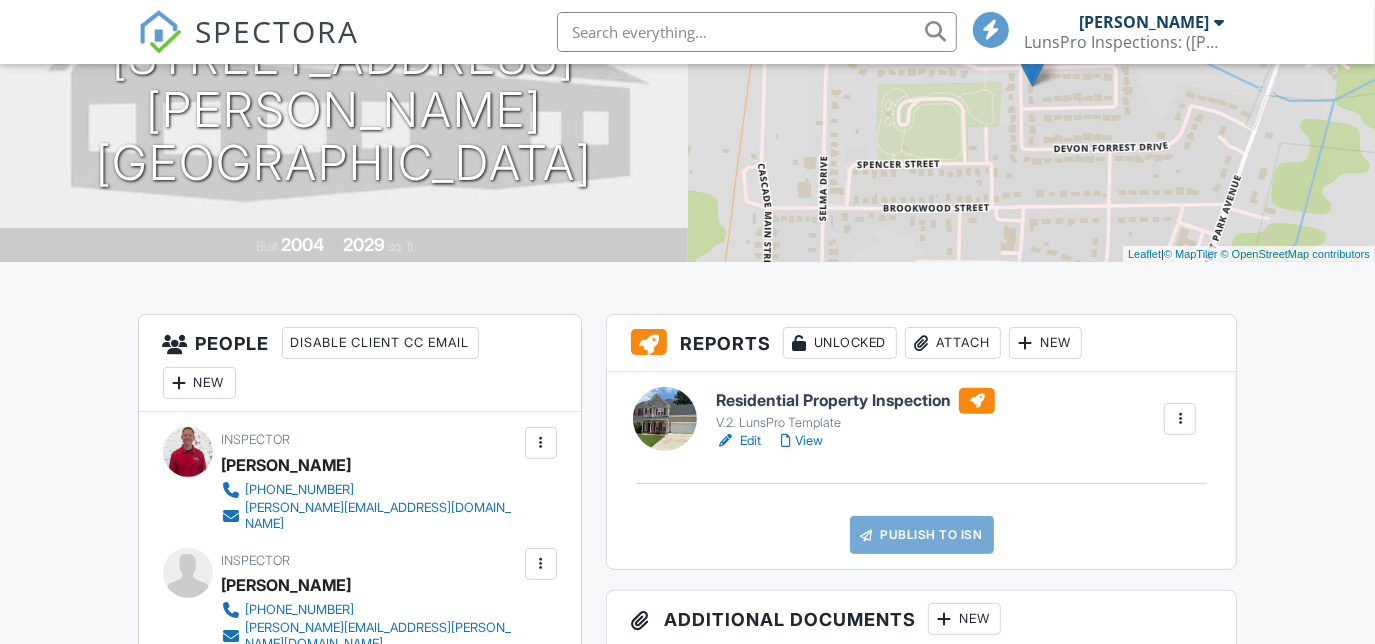 click on "View" at bounding box center [802, 441] 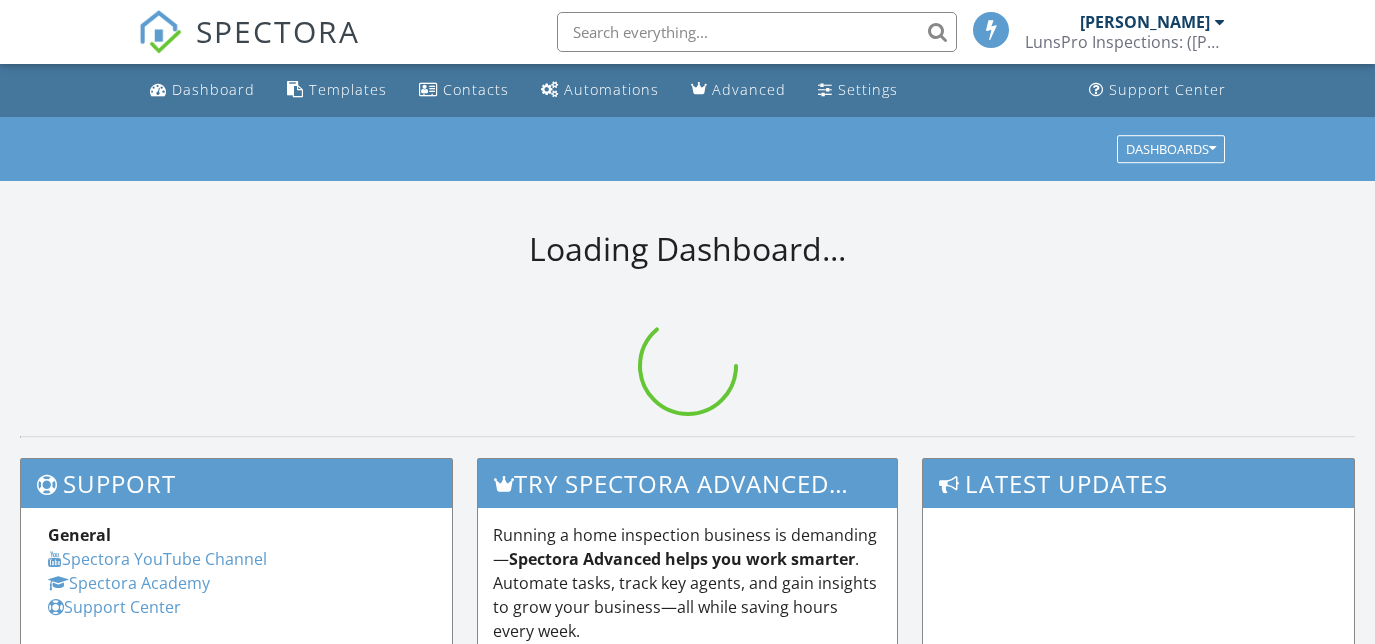 scroll, scrollTop: 0, scrollLeft: 0, axis: both 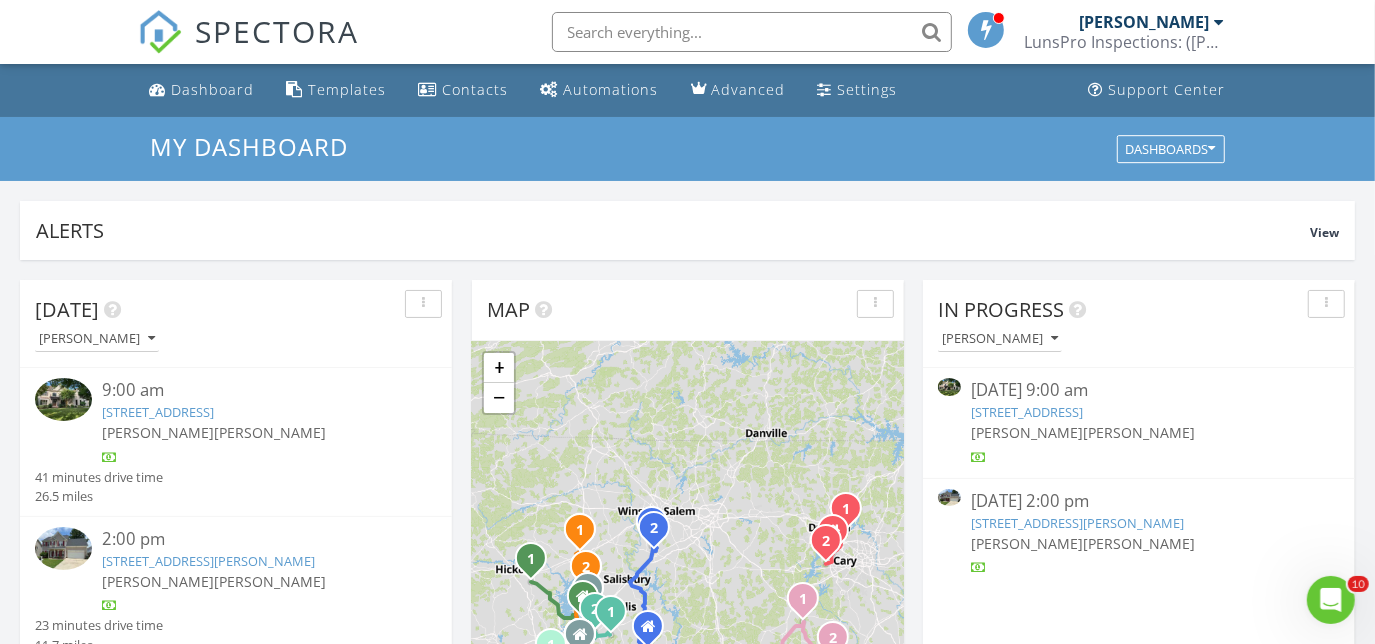 click on "[STREET_ADDRESS][PERSON_NAME]" at bounding box center (208, 561) 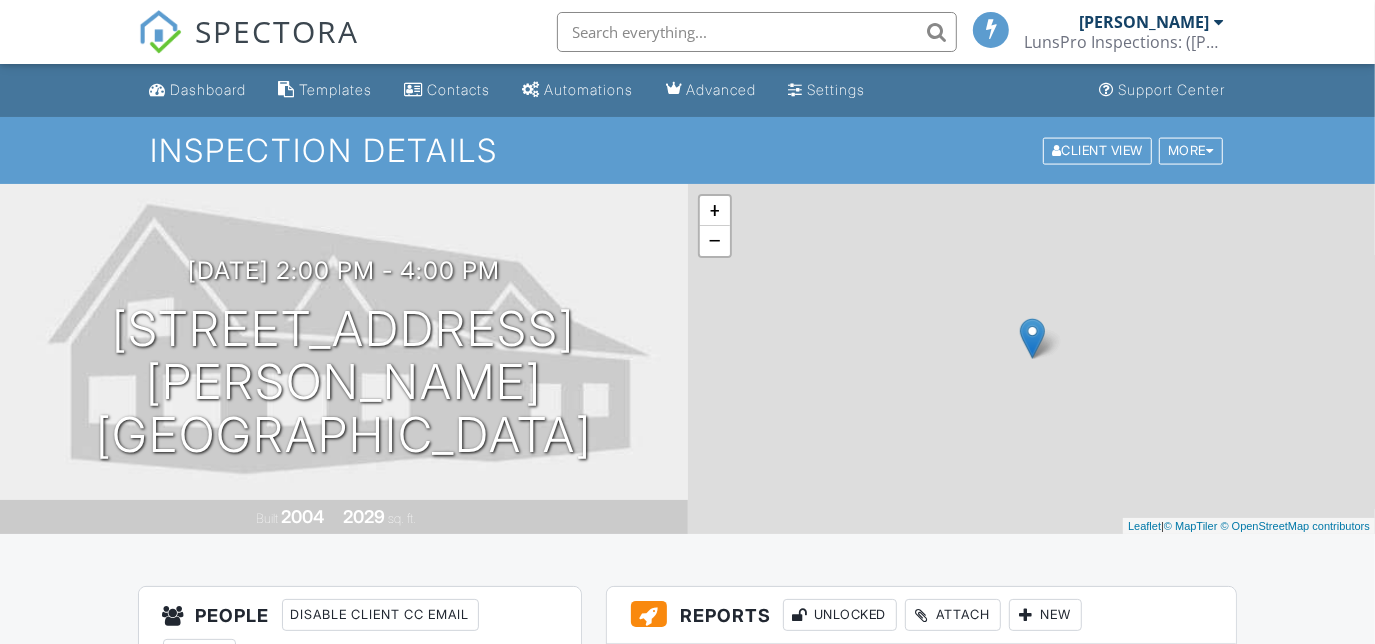 scroll, scrollTop: 39, scrollLeft: 0, axis: vertical 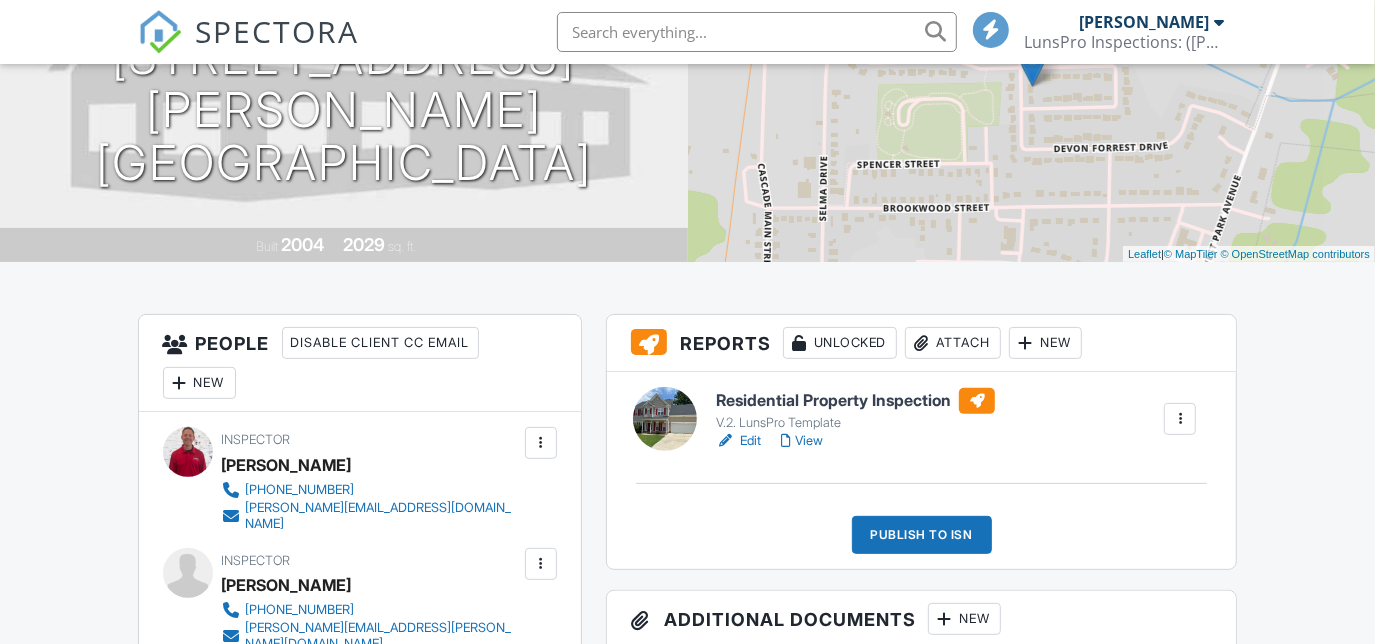 click on "Attach" at bounding box center (953, 343) 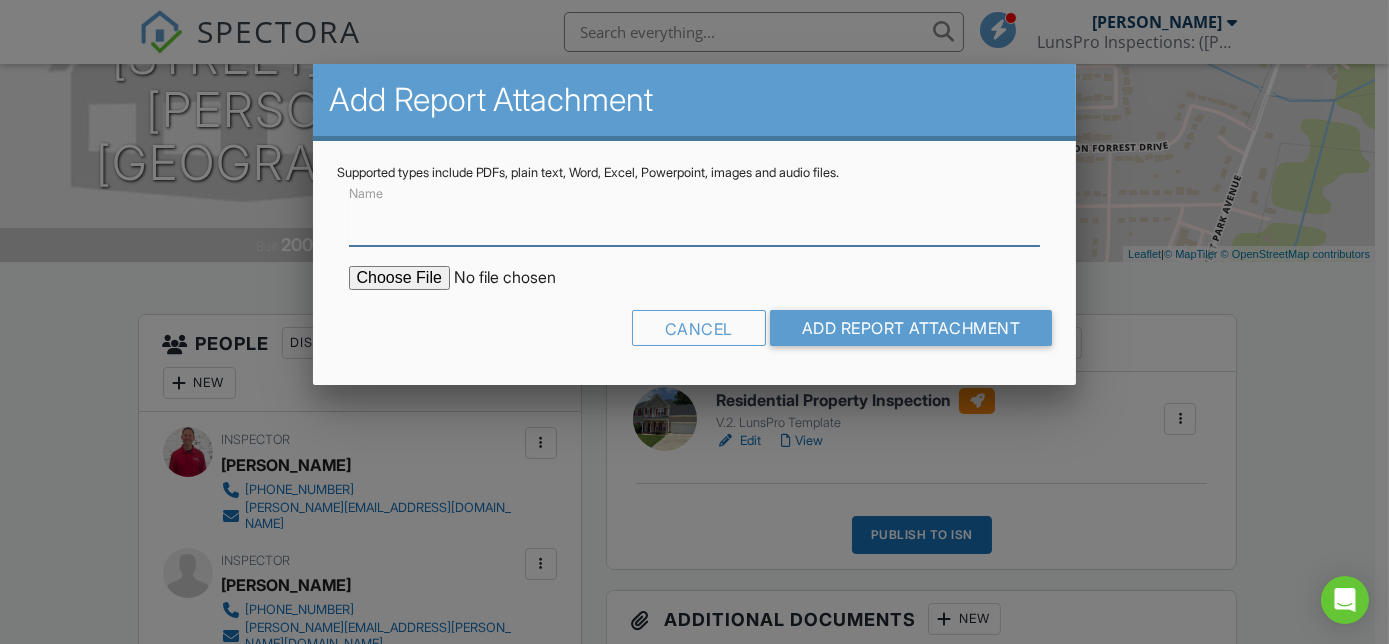drag, startPoint x: 488, startPoint y: 225, endPoint x: 480, endPoint y: 232, distance: 10.630146 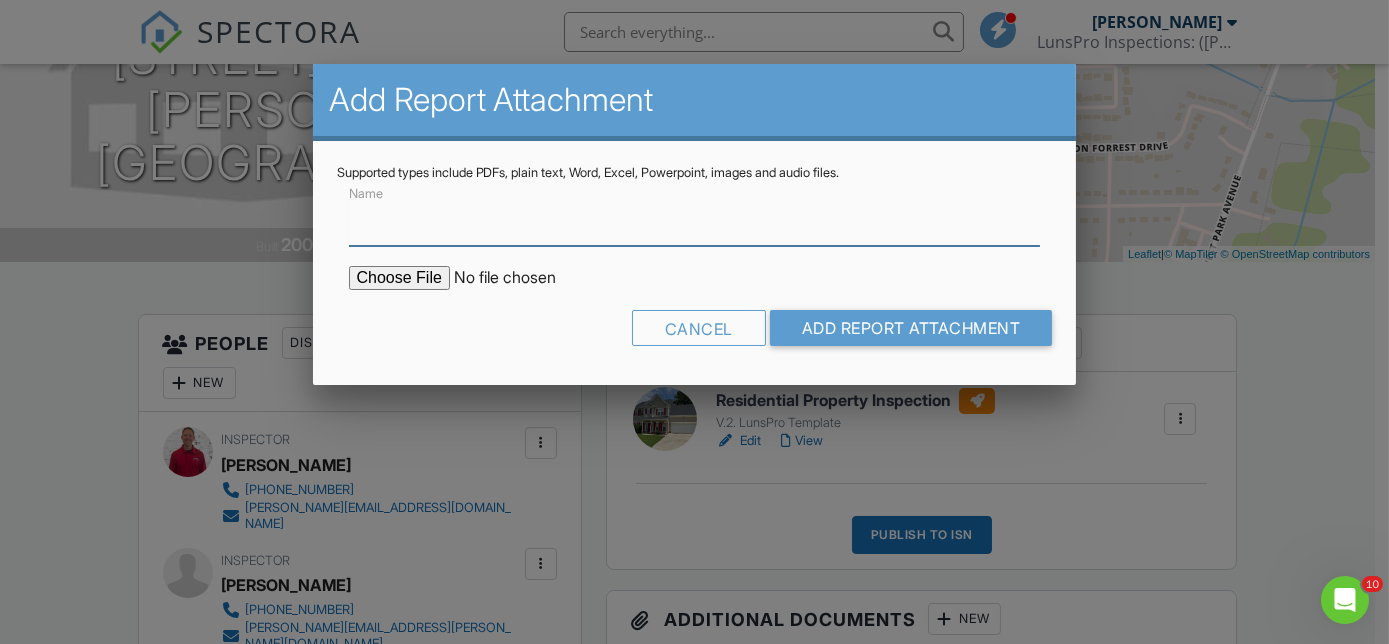 scroll, scrollTop: 0, scrollLeft: 0, axis: both 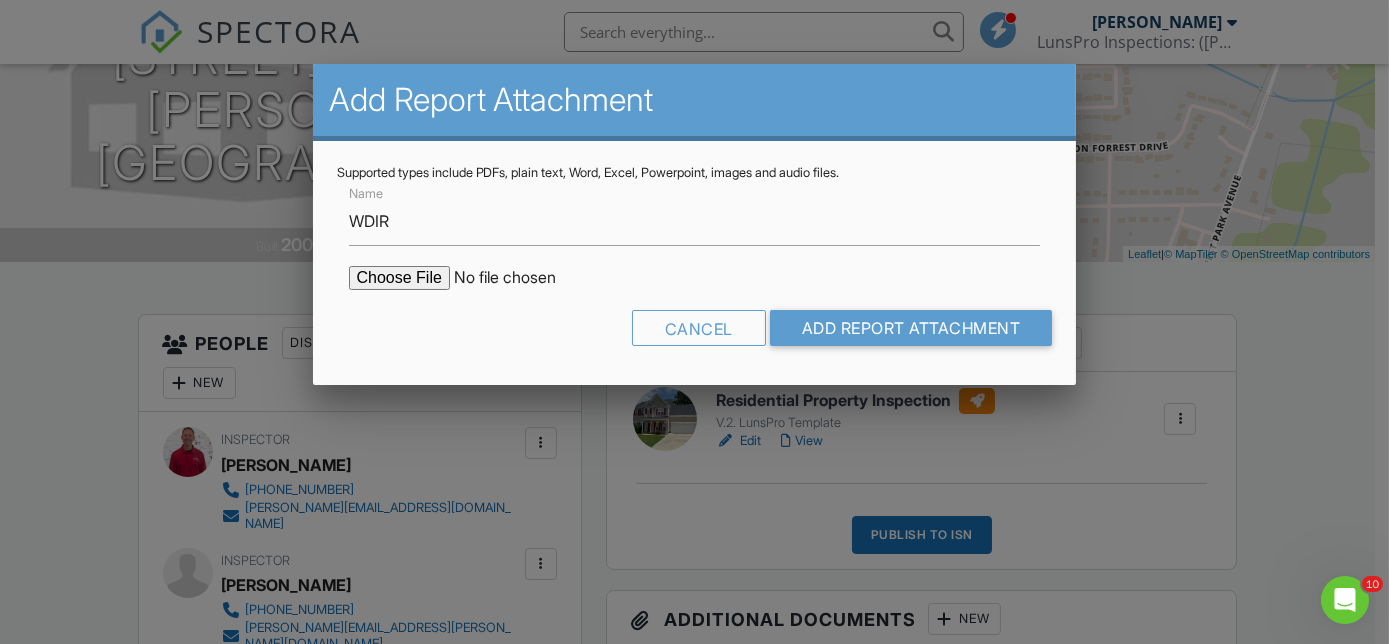 click at bounding box center [519, 278] 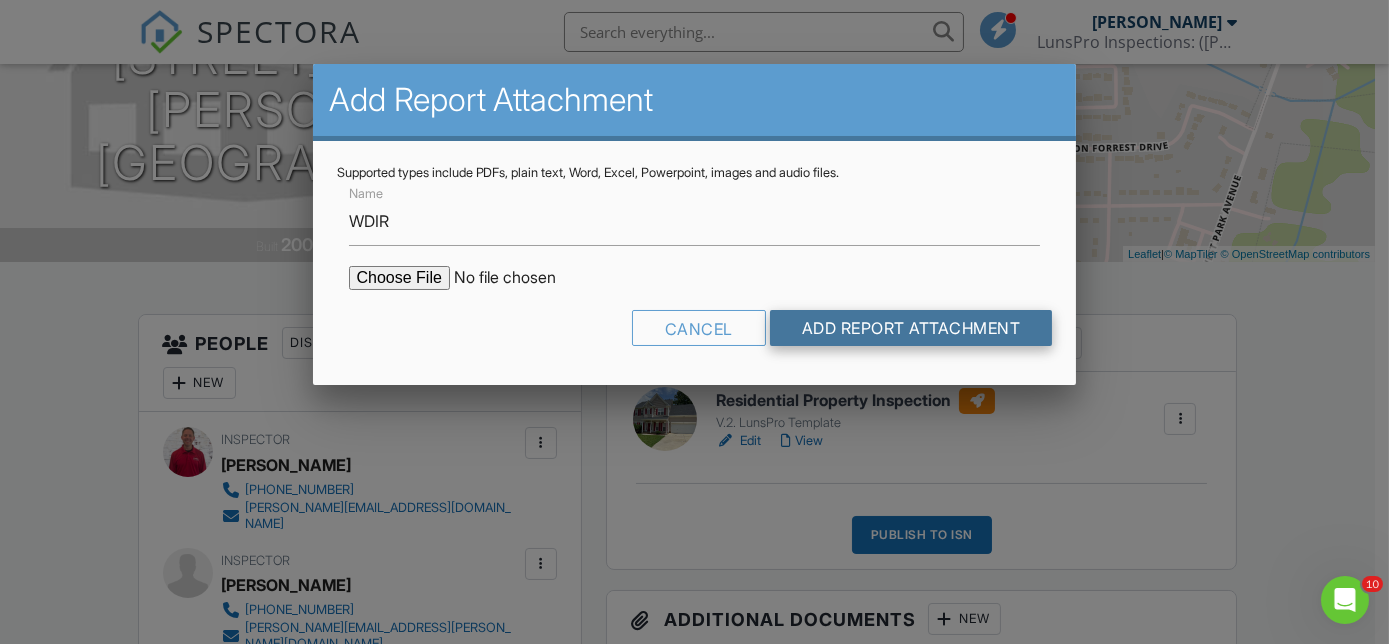 click on "Add Report Attachment" at bounding box center (911, 328) 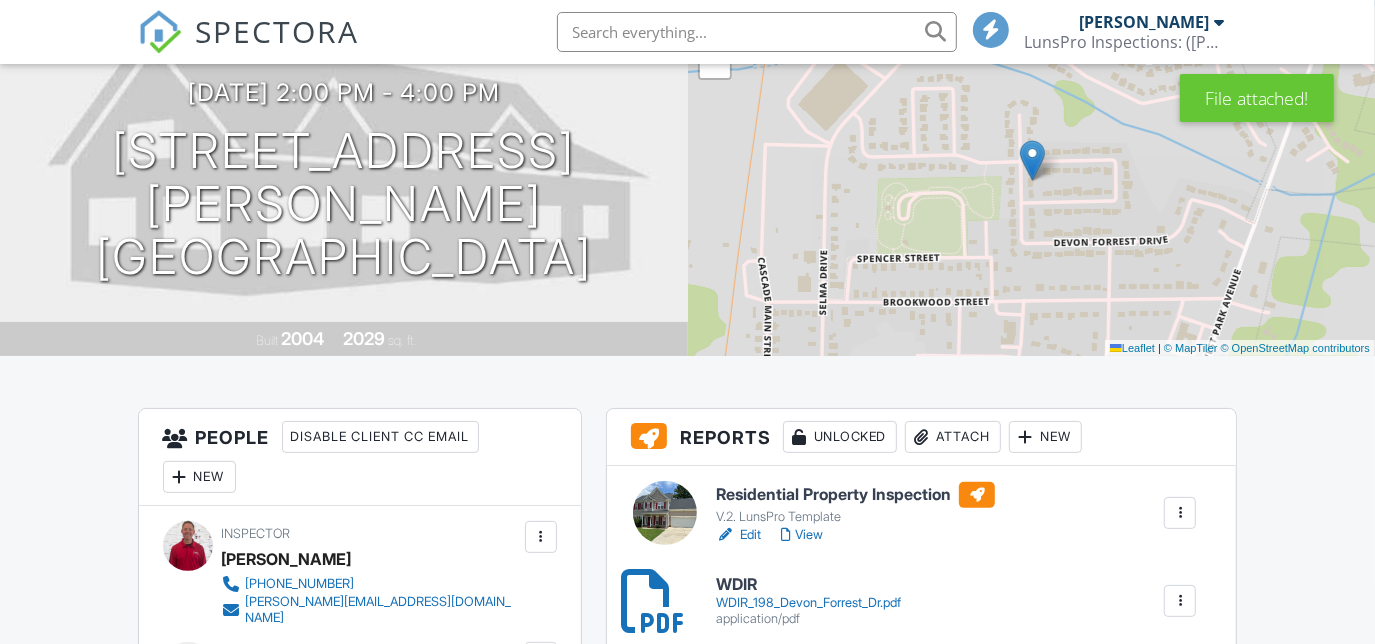 scroll, scrollTop: 363, scrollLeft: 0, axis: vertical 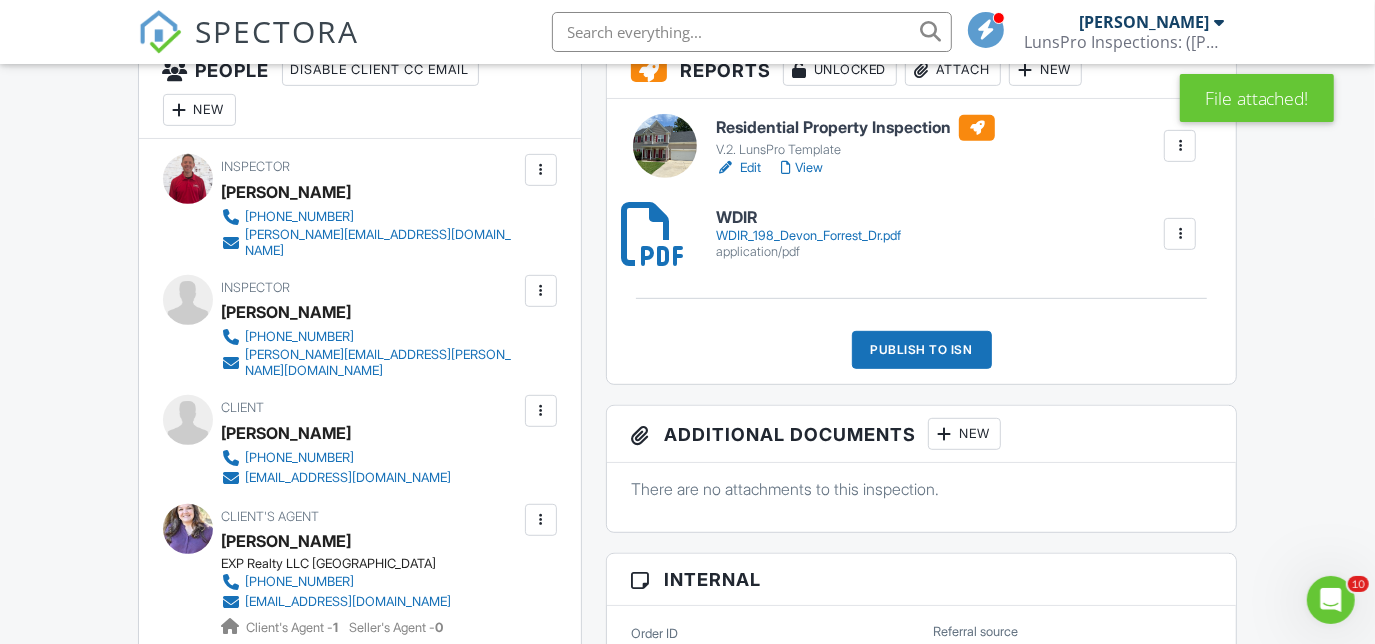 click on "Publish to ISN" at bounding box center [922, 350] 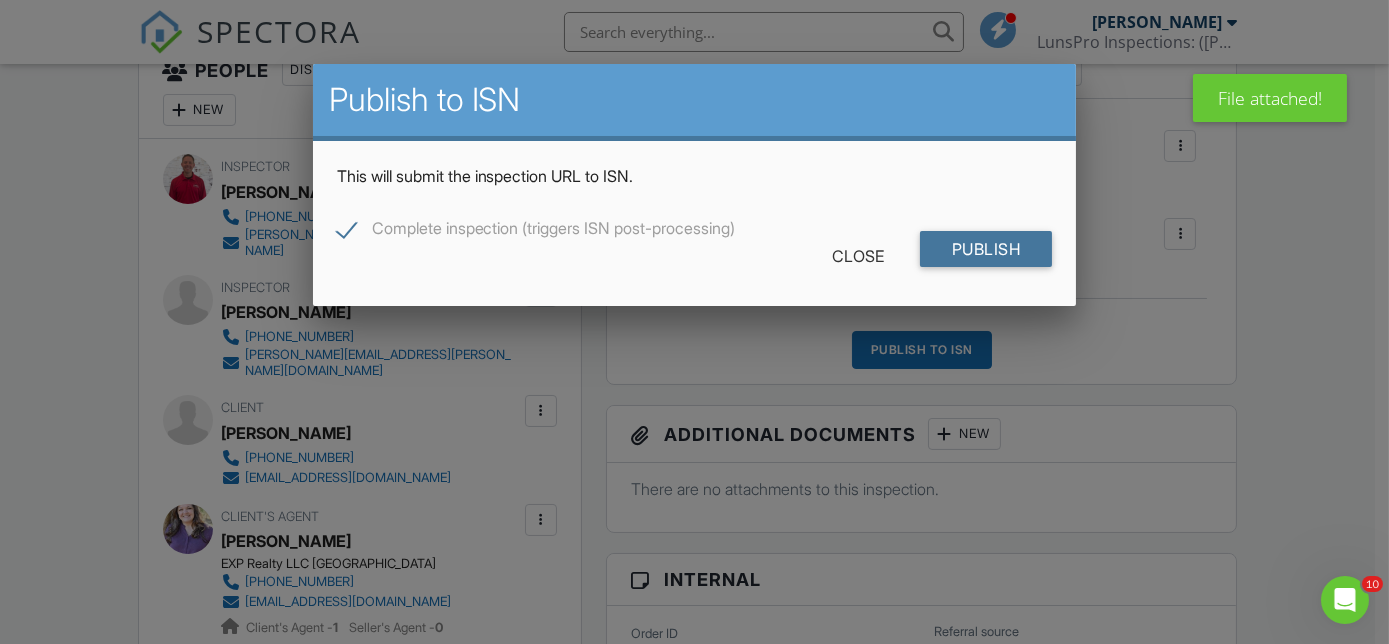 click on "Publish" at bounding box center (986, 249) 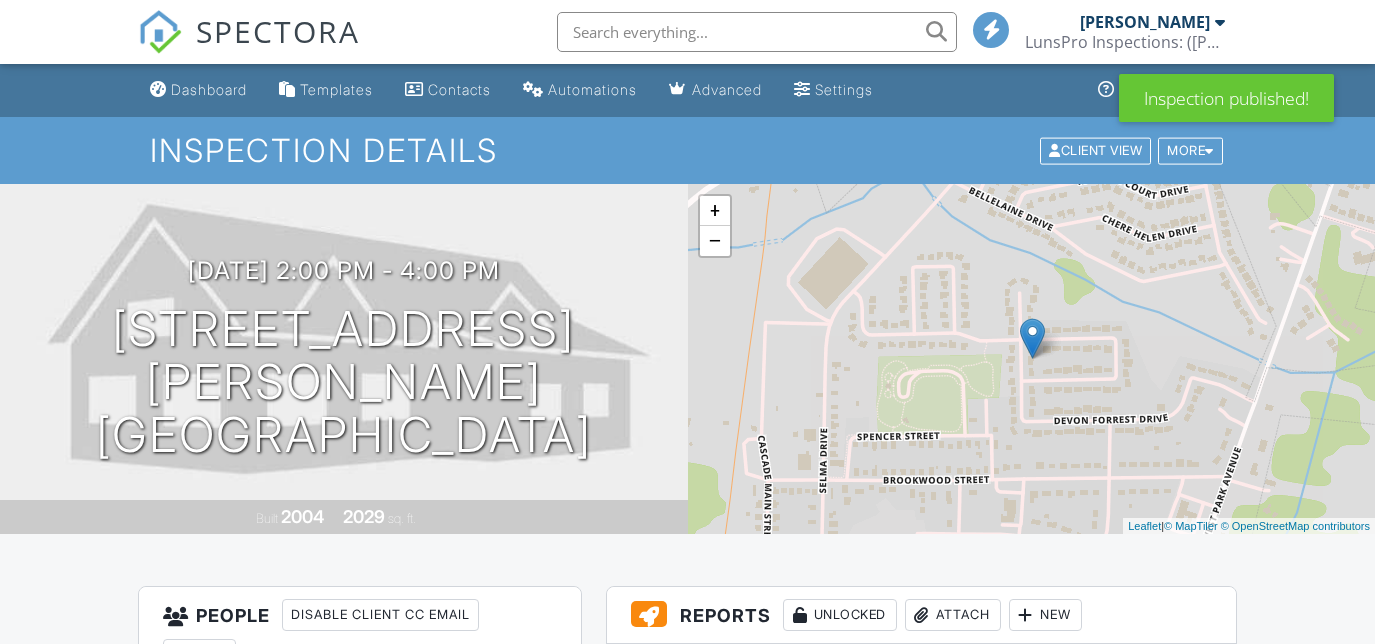 scroll, scrollTop: 0, scrollLeft: 0, axis: both 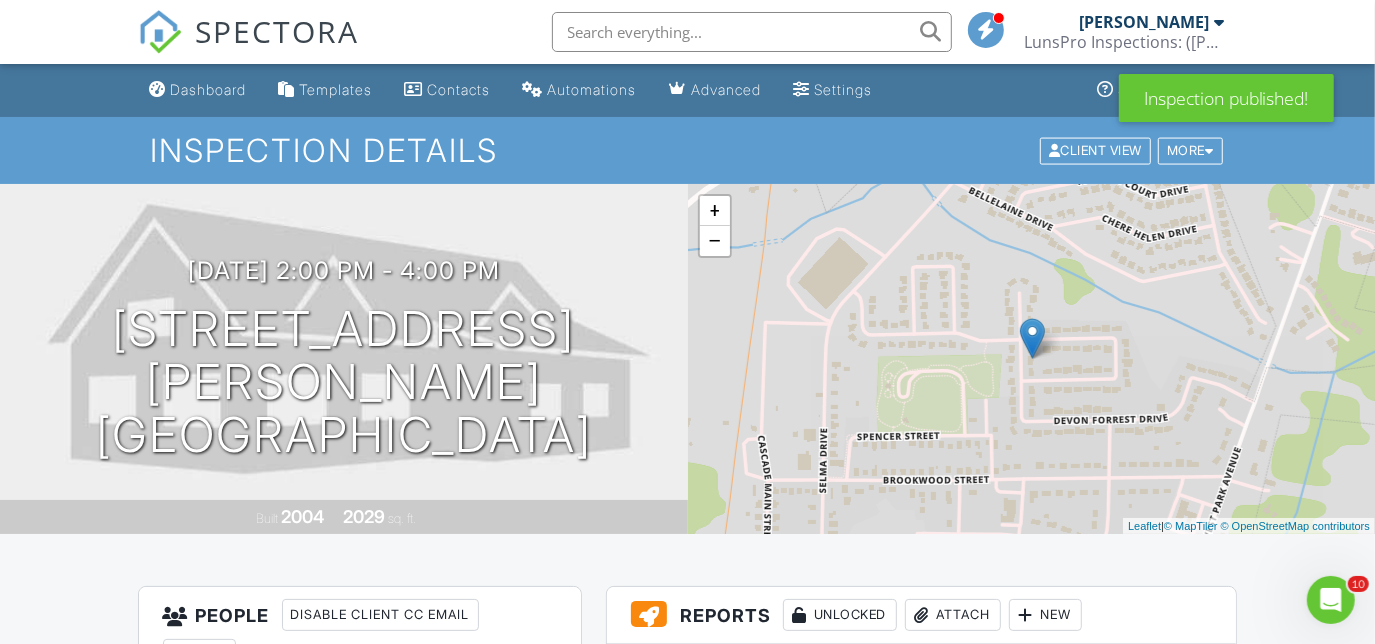 click at bounding box center [752, 32] 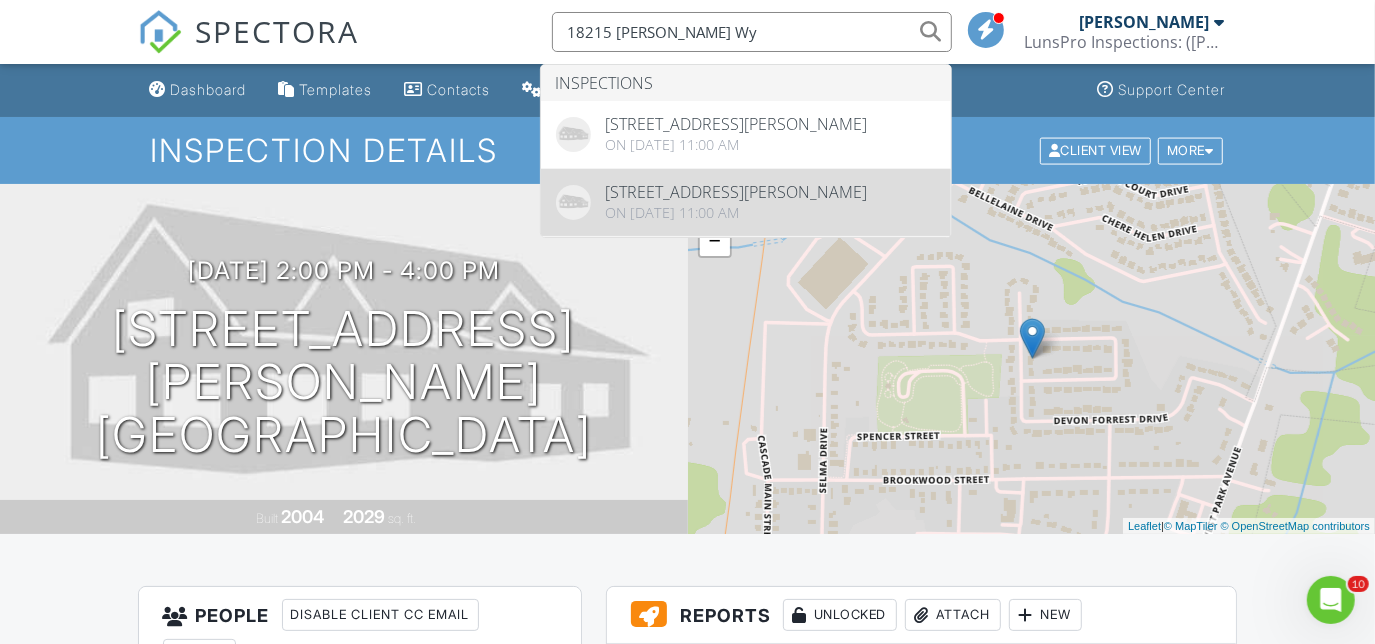 type on "18215 Stark Wy" 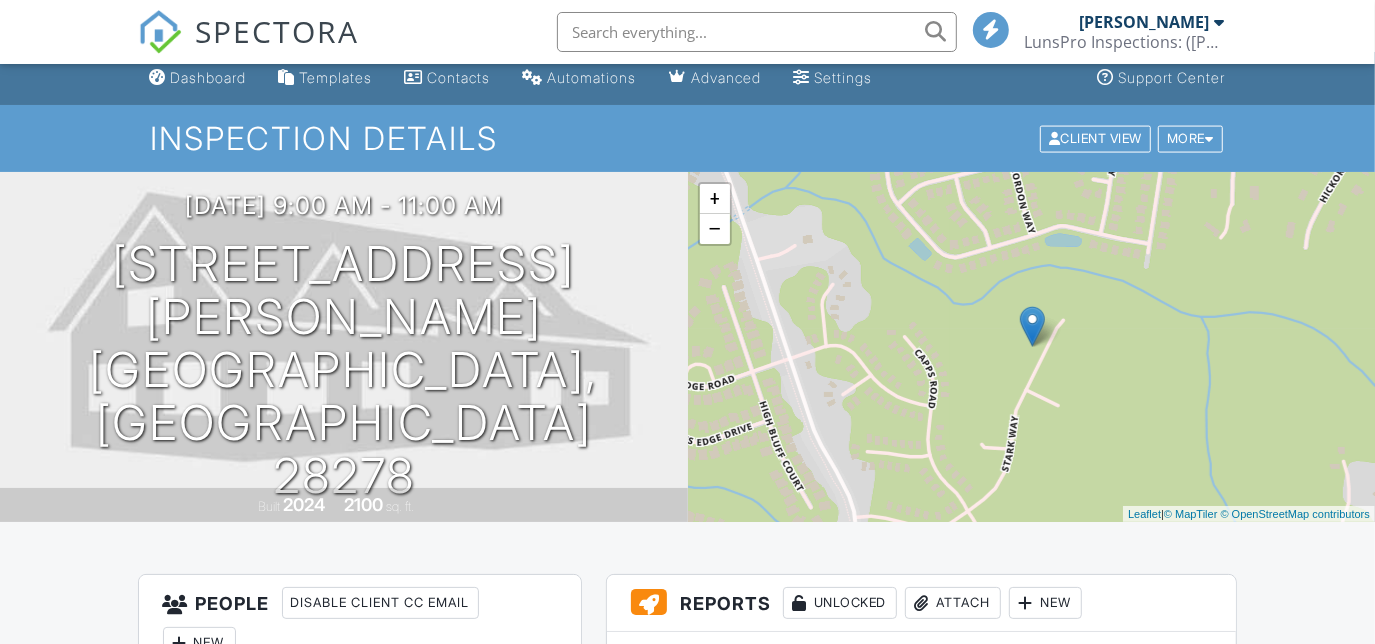 scroll, scrollTop: 272, scrollLeft: 0, axis: vertical 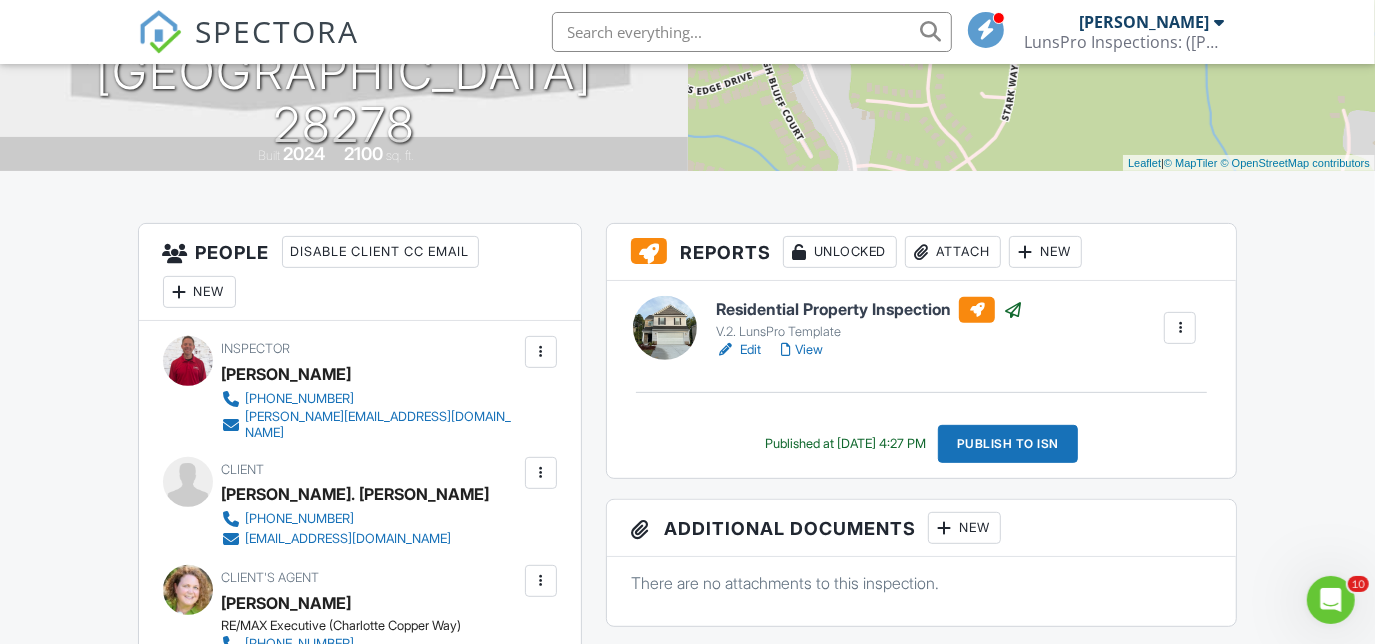 click on "View" at bounding box center [802, 350] 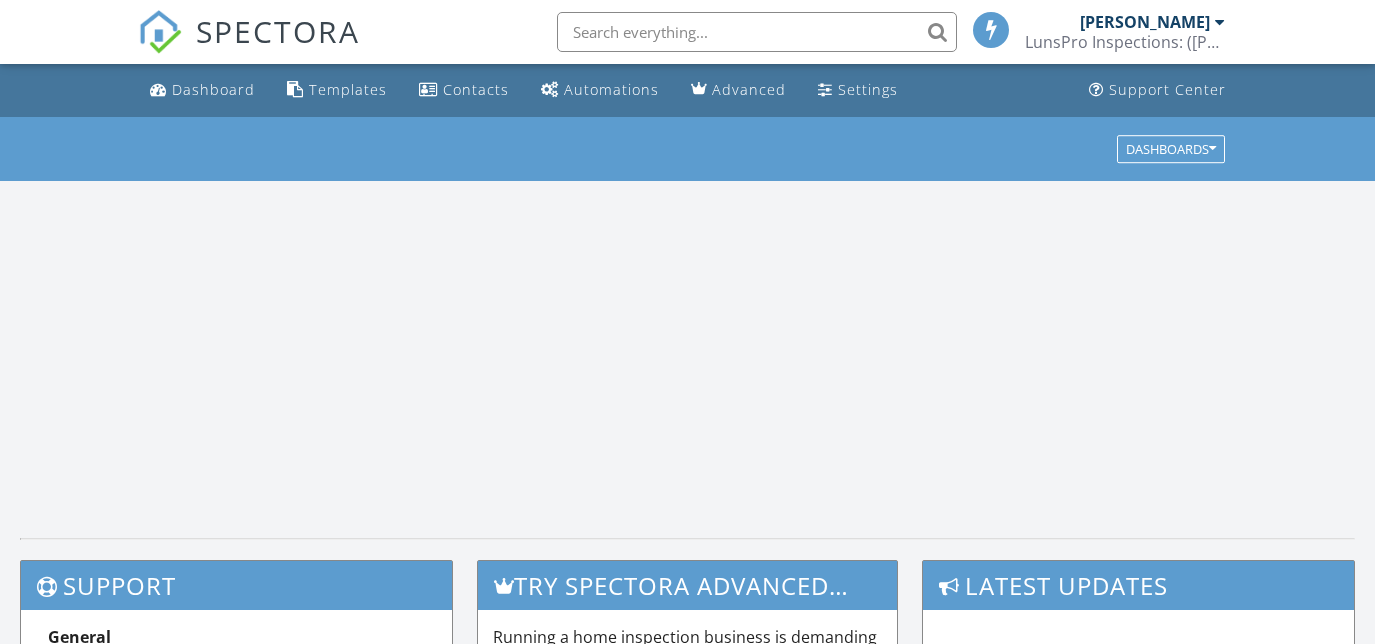 scroll, scrollTop: 0, scrollLeft: 0, axis: both 